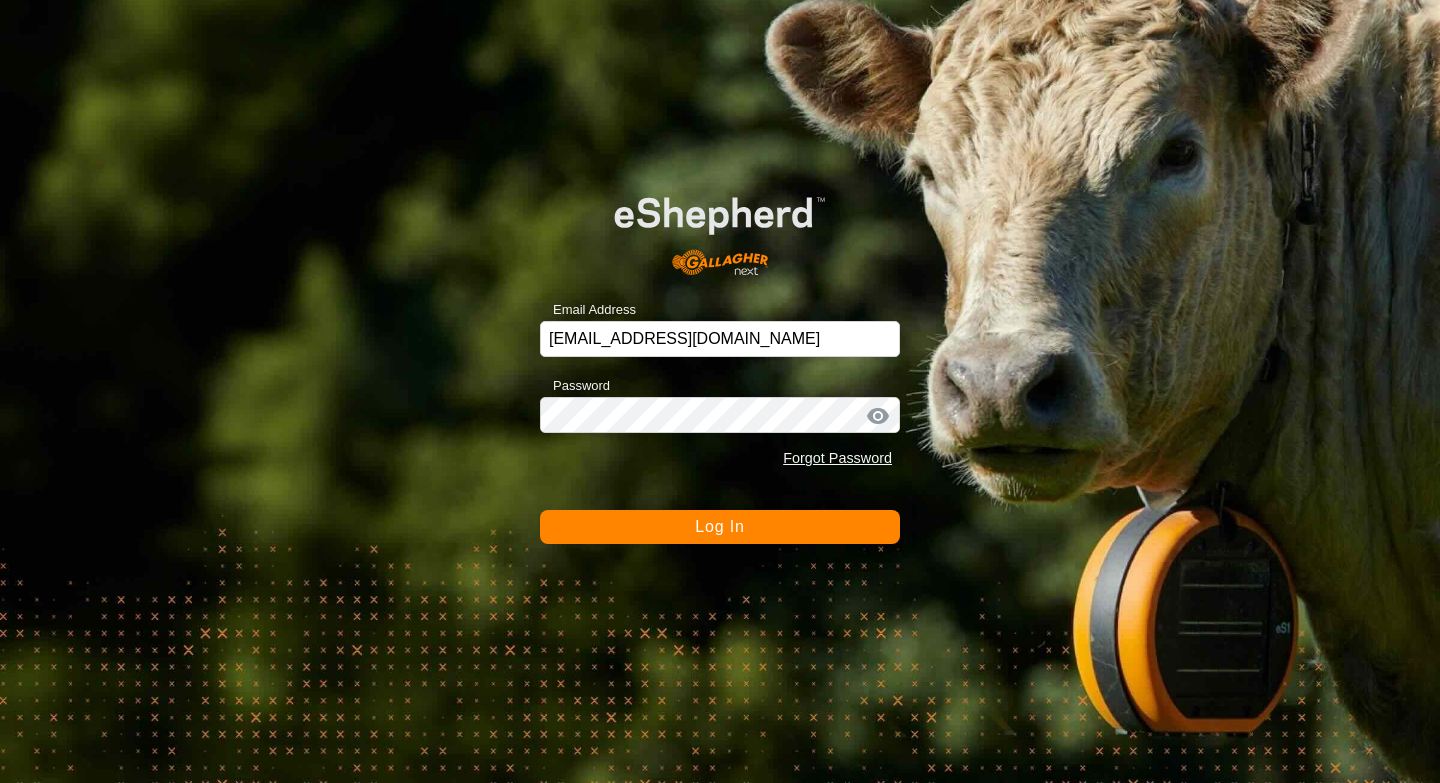 scroll, scrollTop: 0, scrollLeft: 0, axis: both 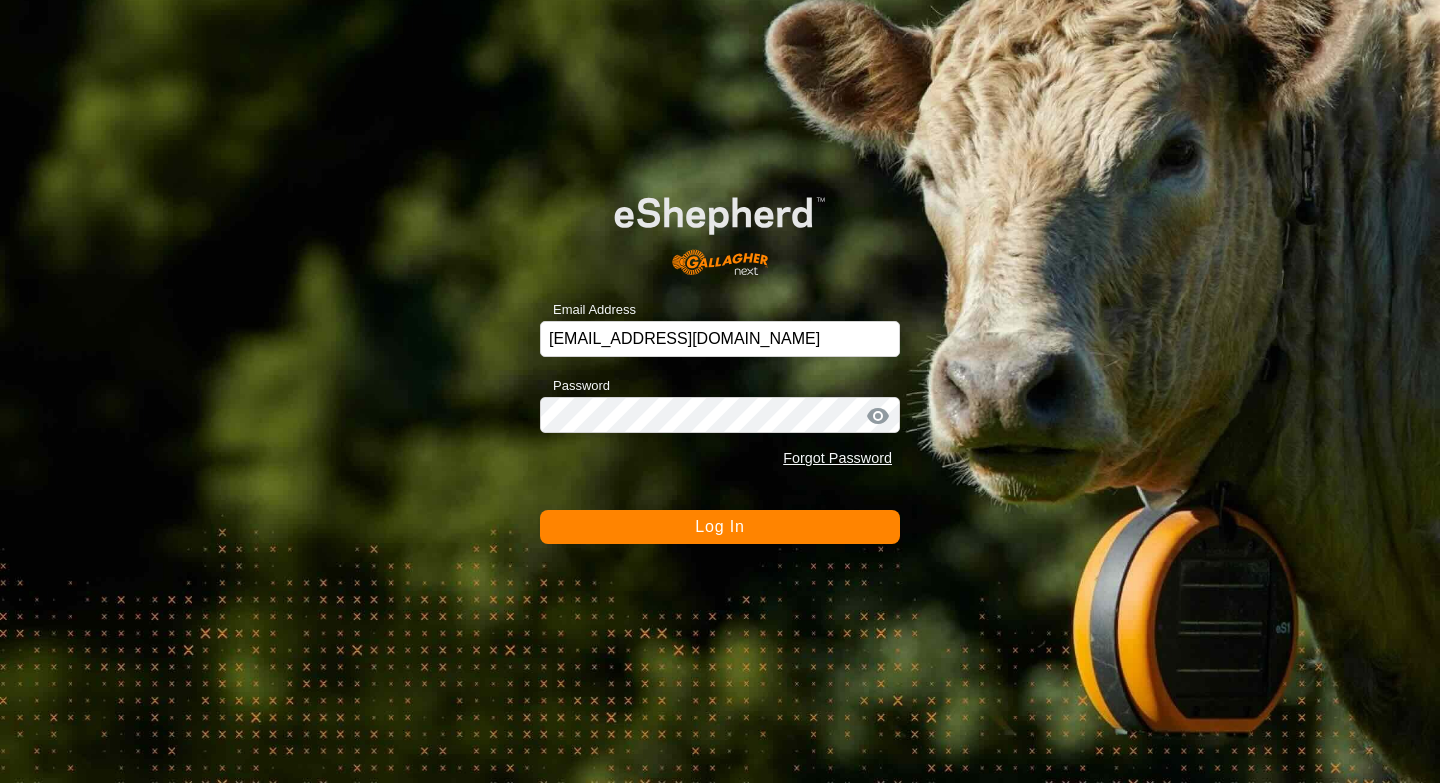 click on "Log In" 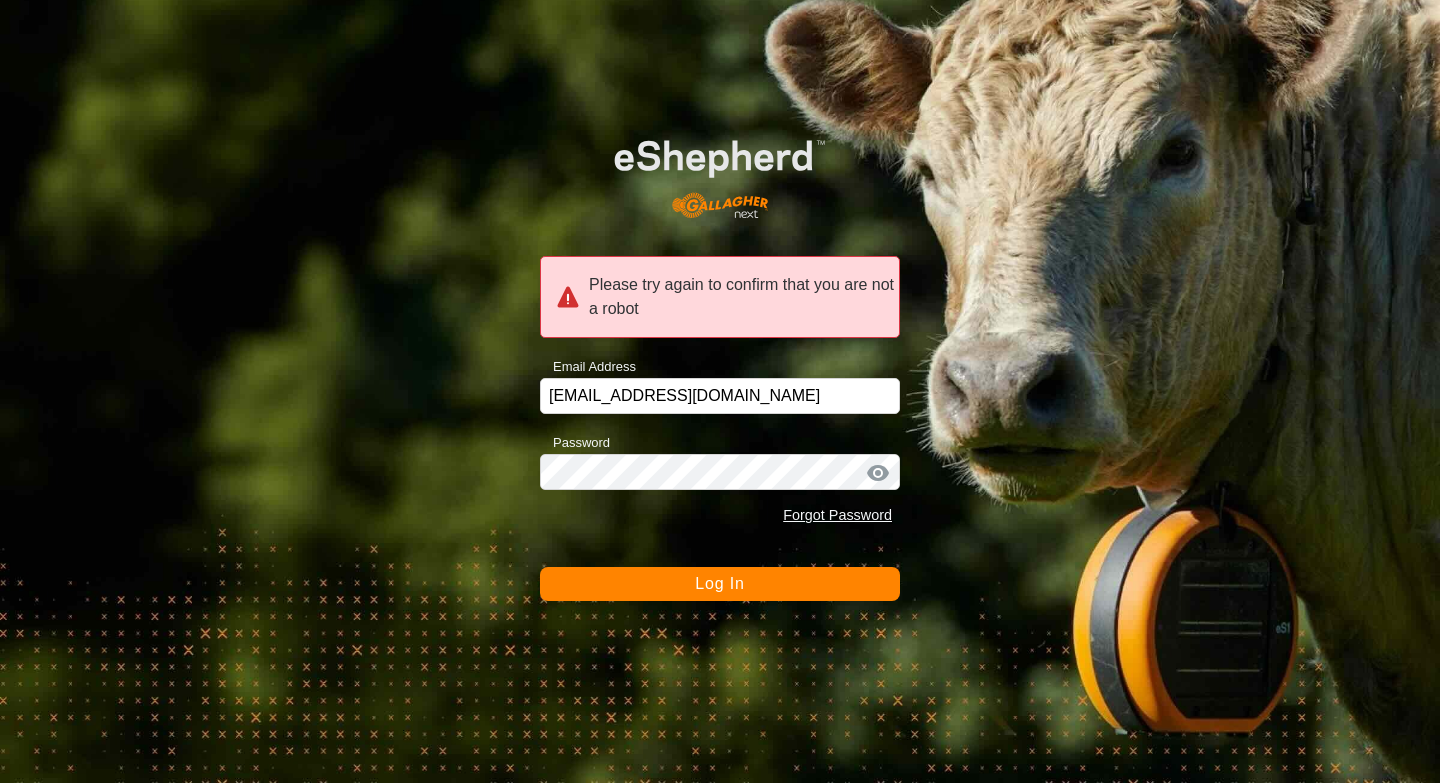 click on "Log In" 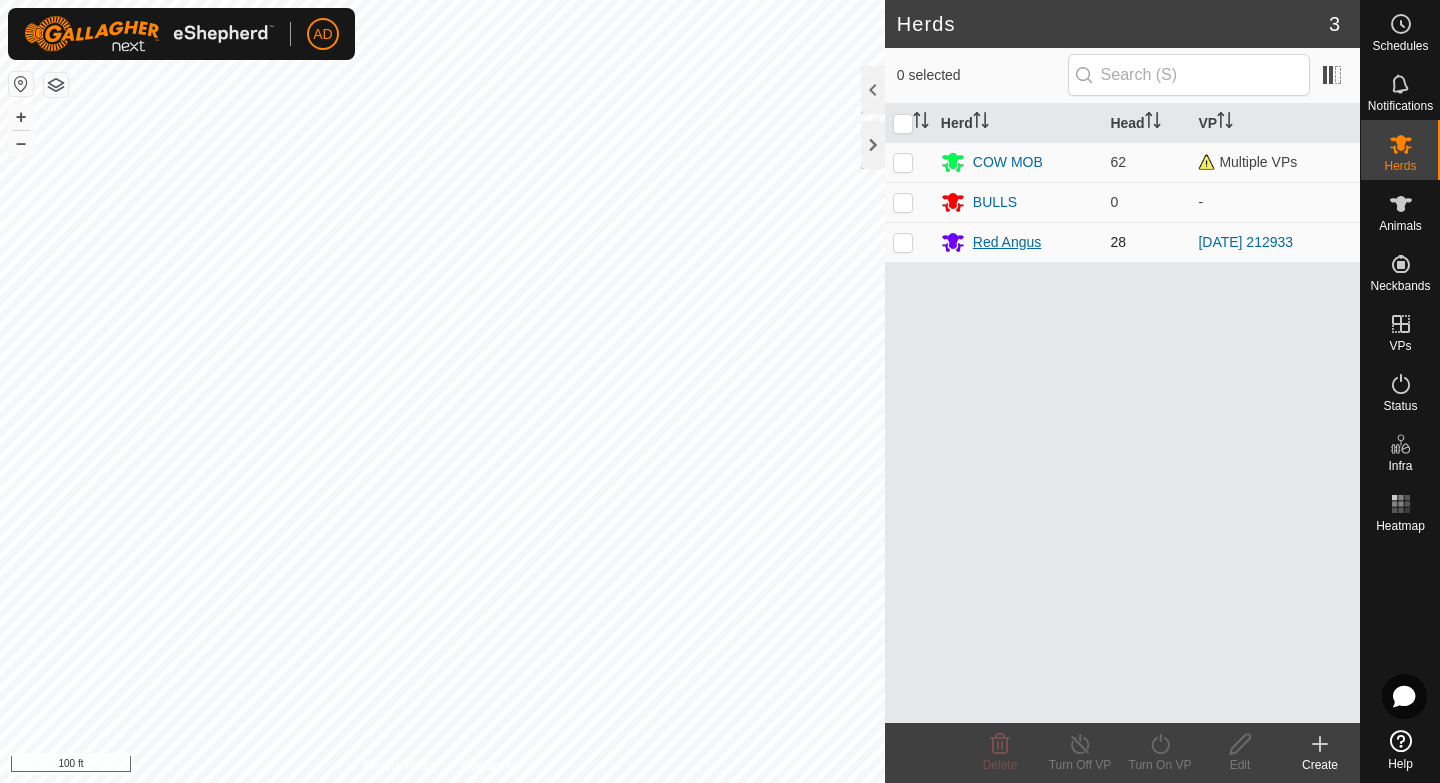 click on "Red Angus" at bounding box center (1007, 242) 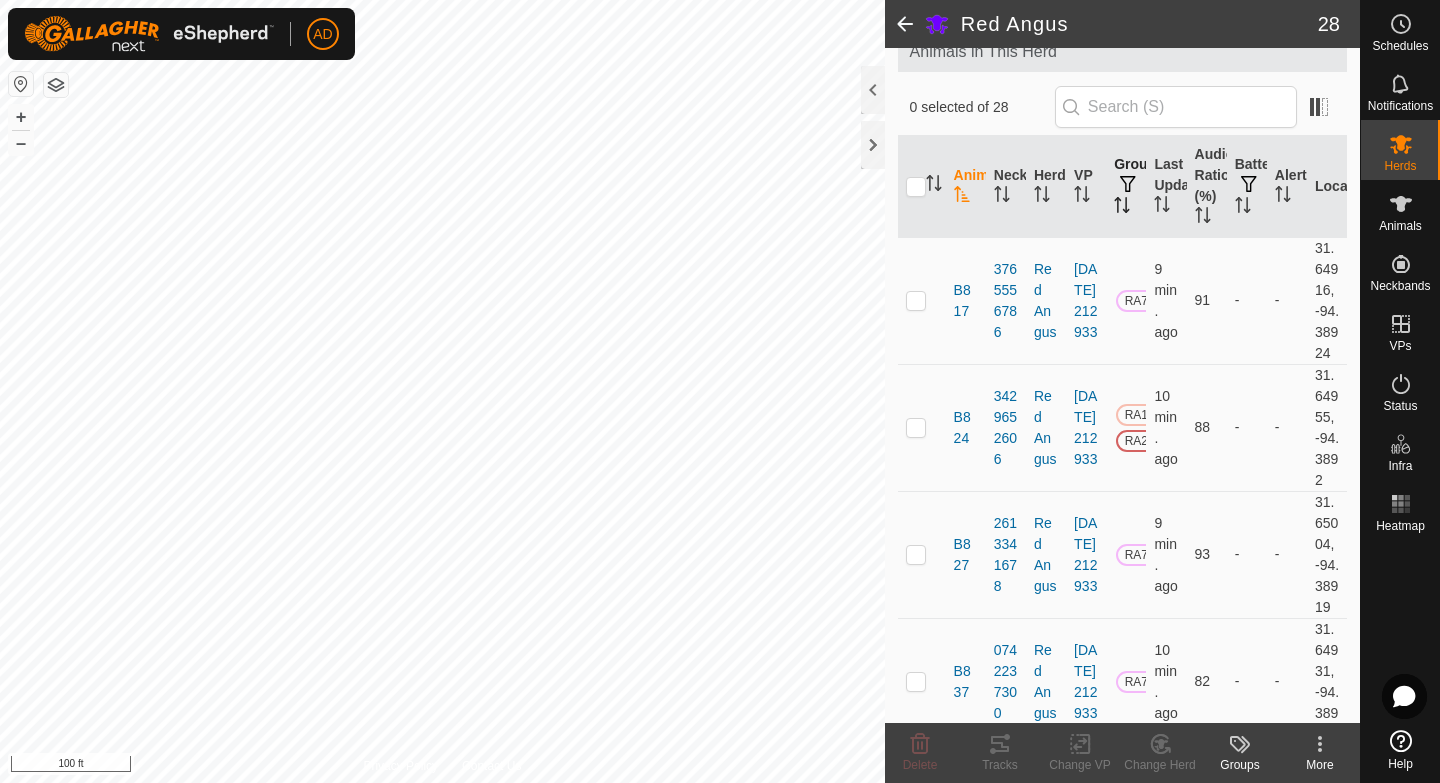 scroll, scrollTop: 125, scrollLeft: 0, axis: vertical 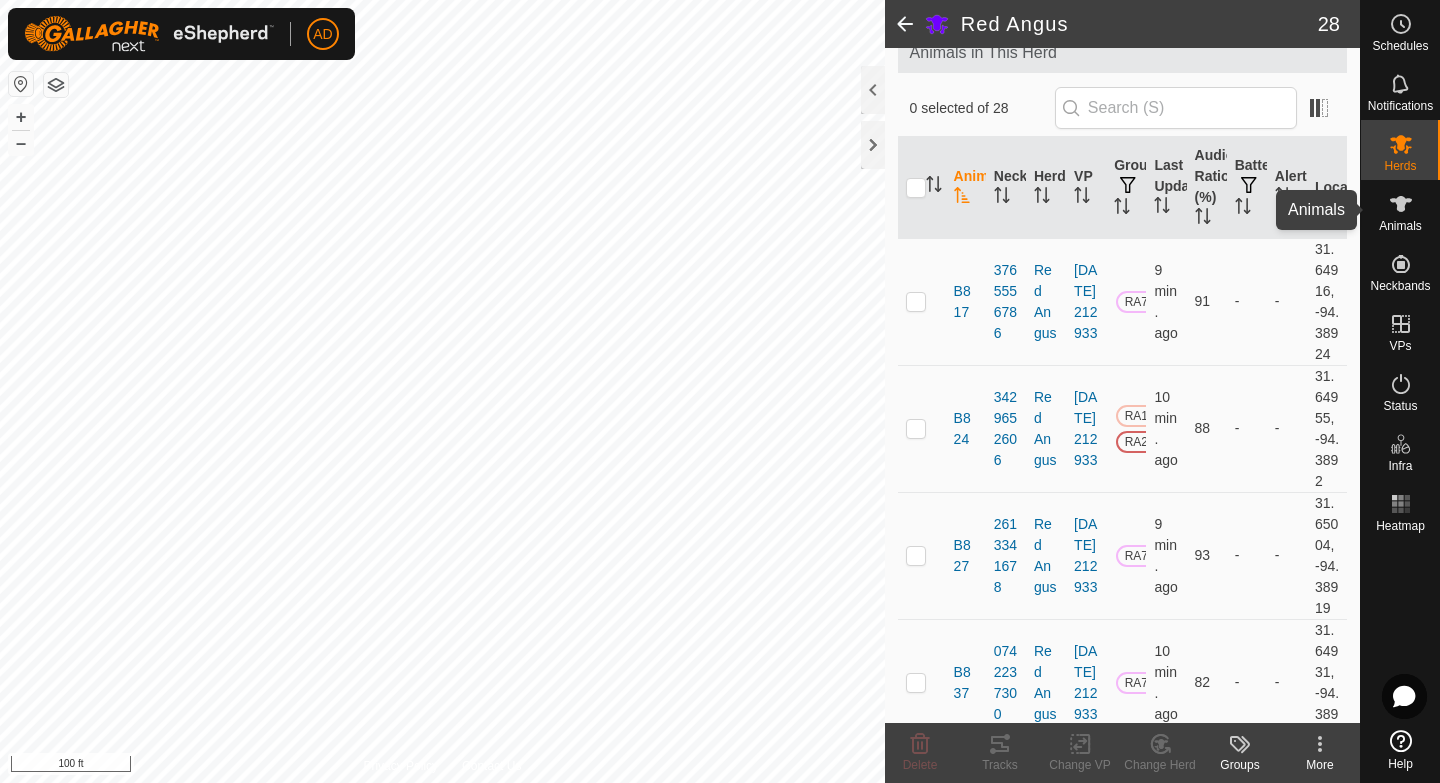 click at bounding box center (1401, 204) 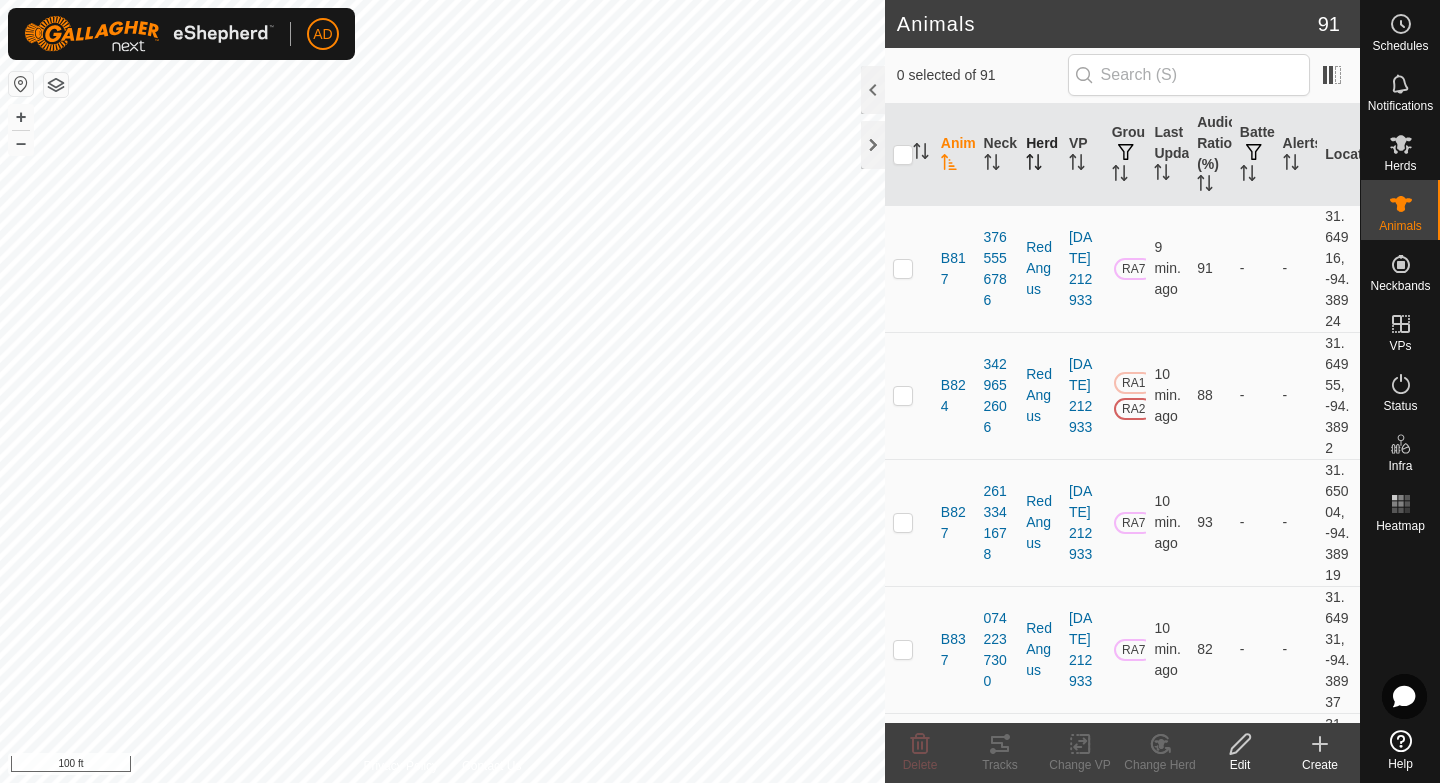 click 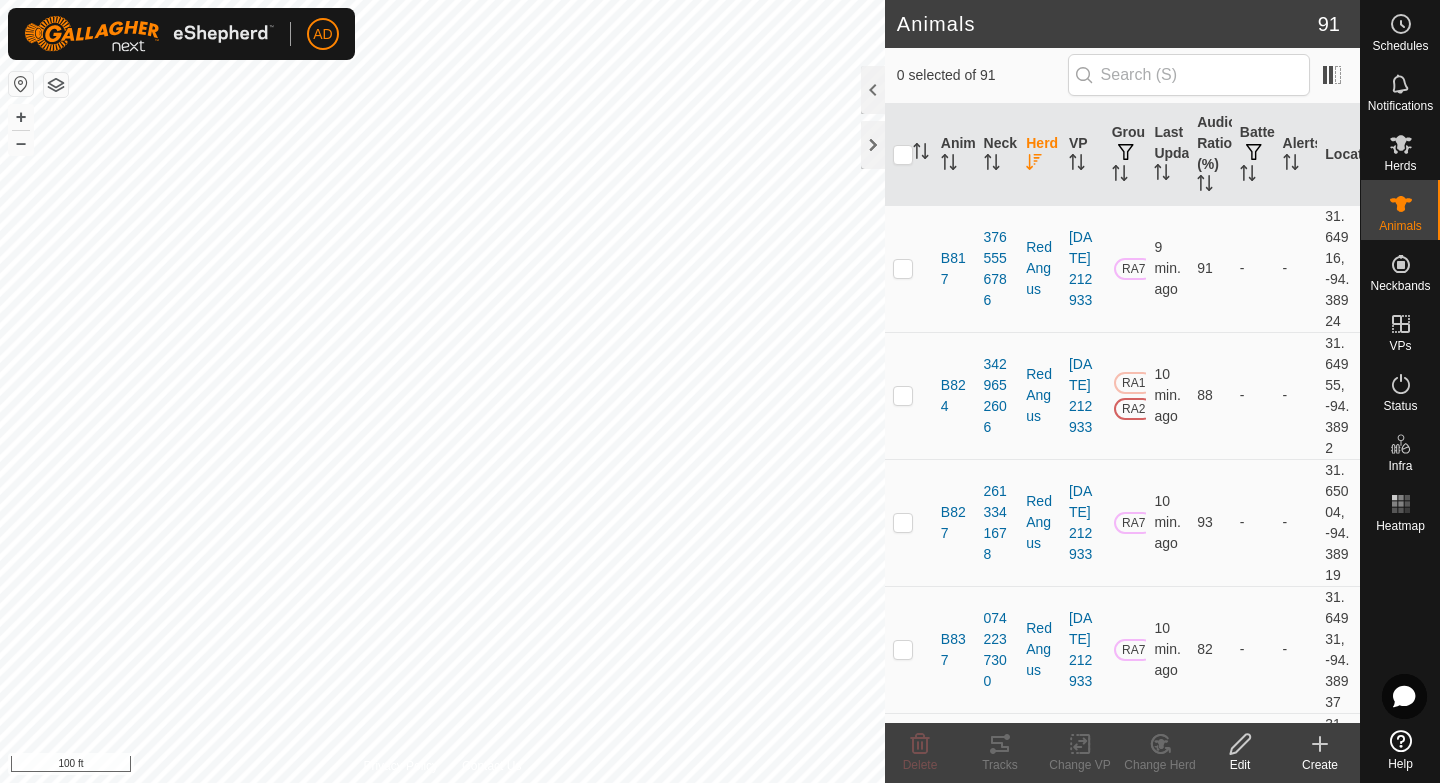 click 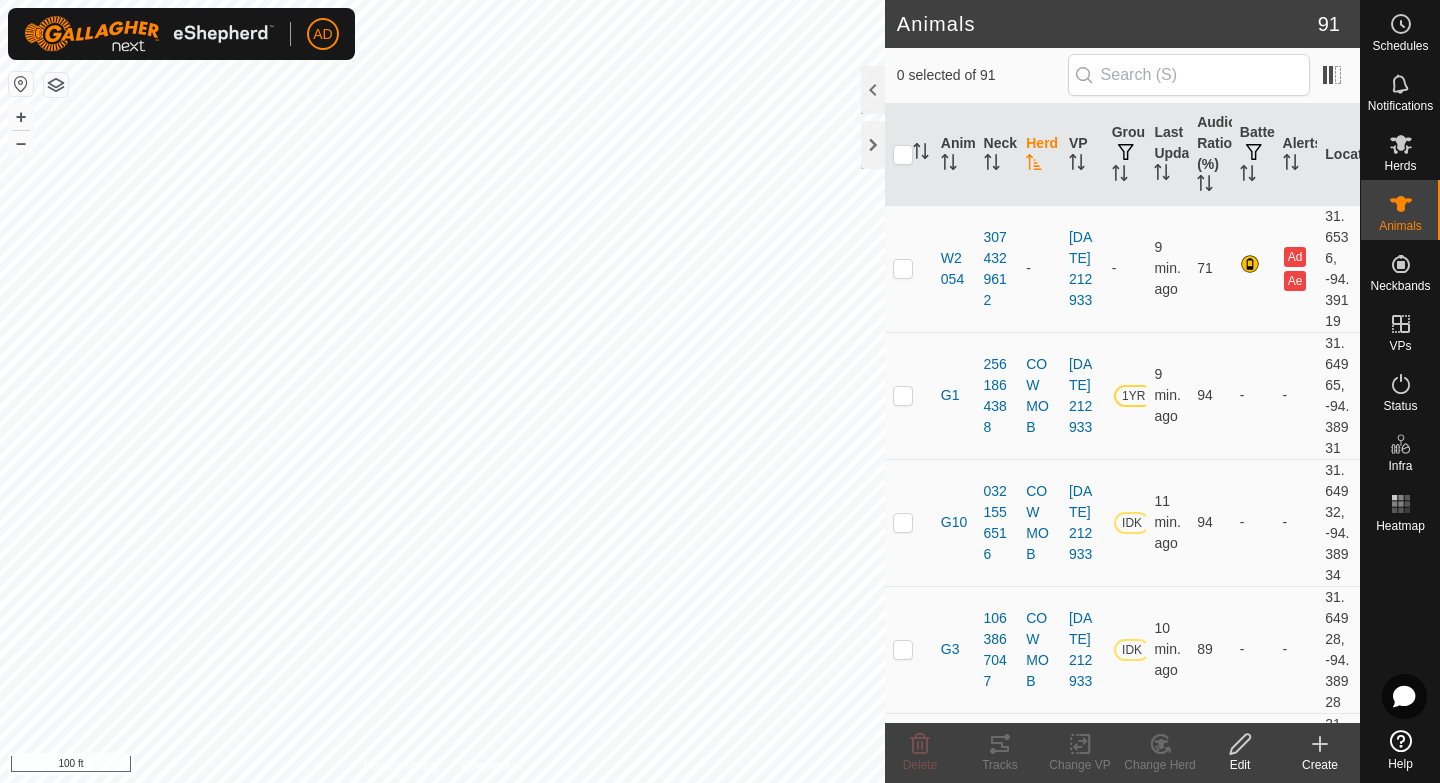 click 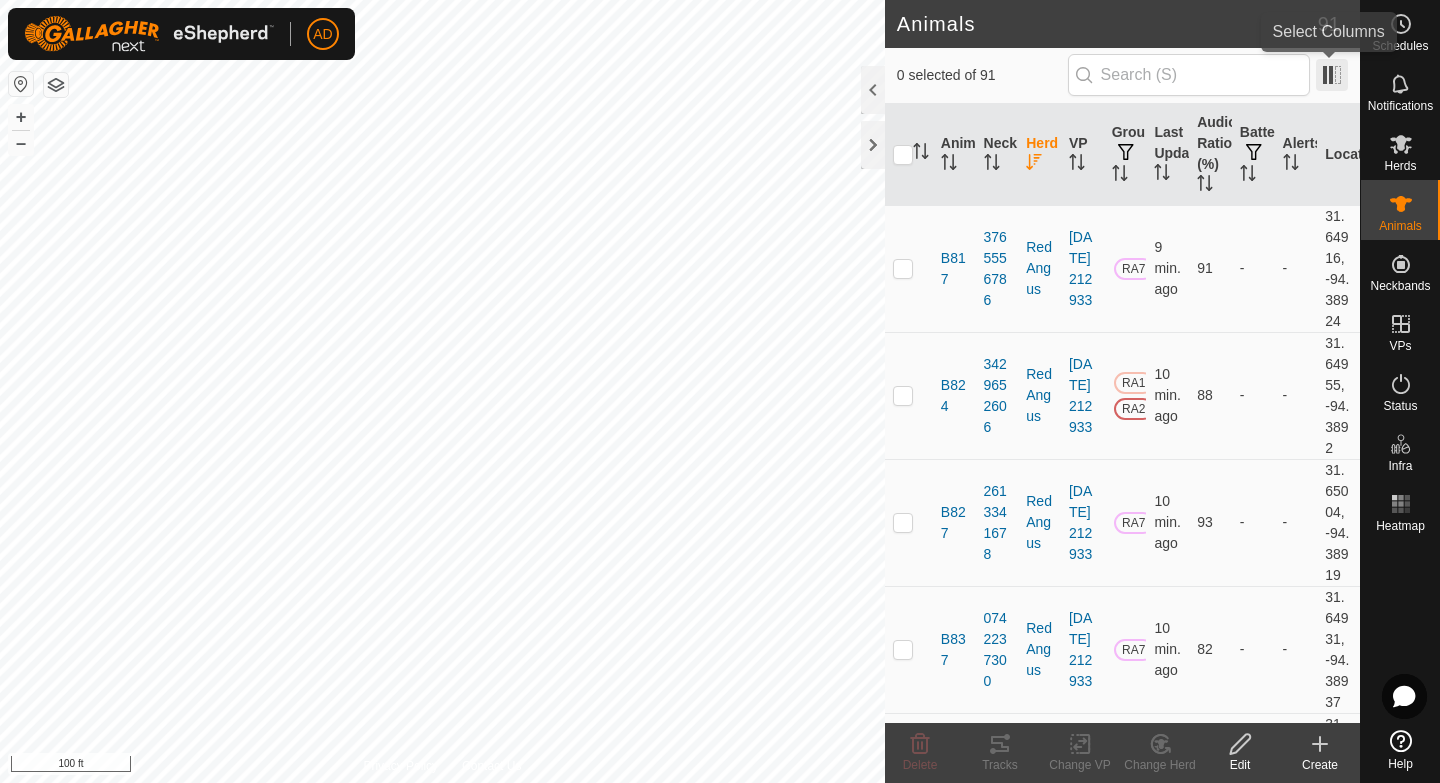 click at bounding box center (1332, 75) 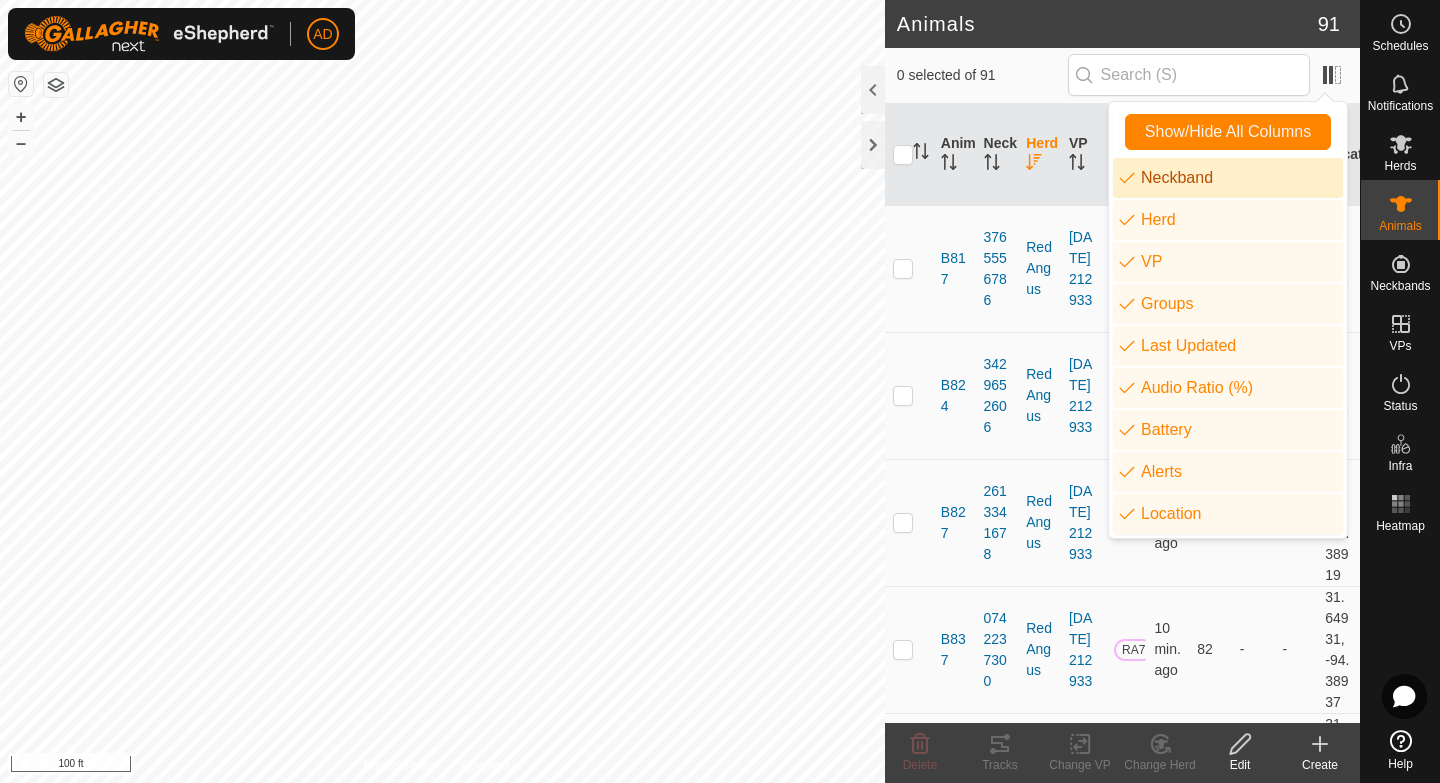 click on "Neckband" at bounding box center (1228, 178) 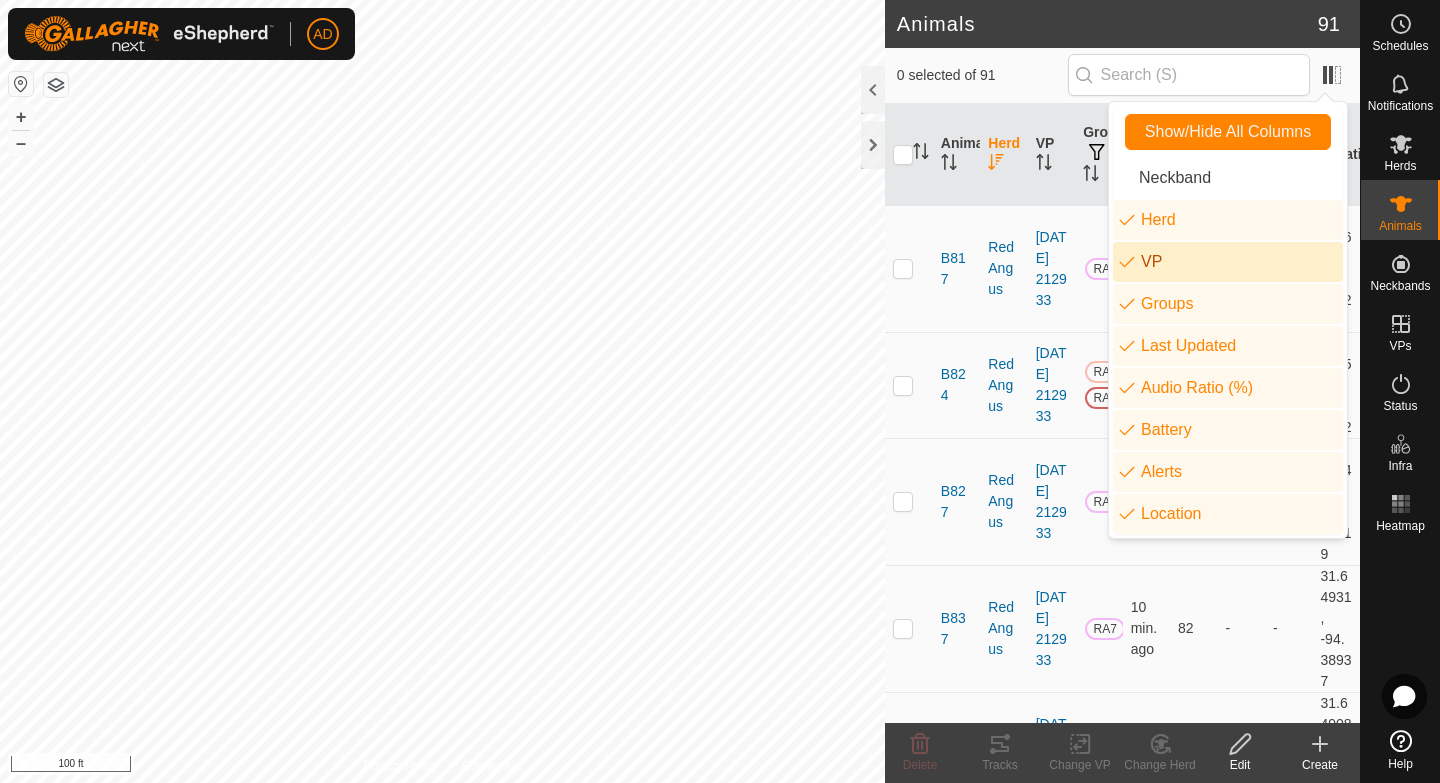 click on "VP" at bounding box center [1228, 262] 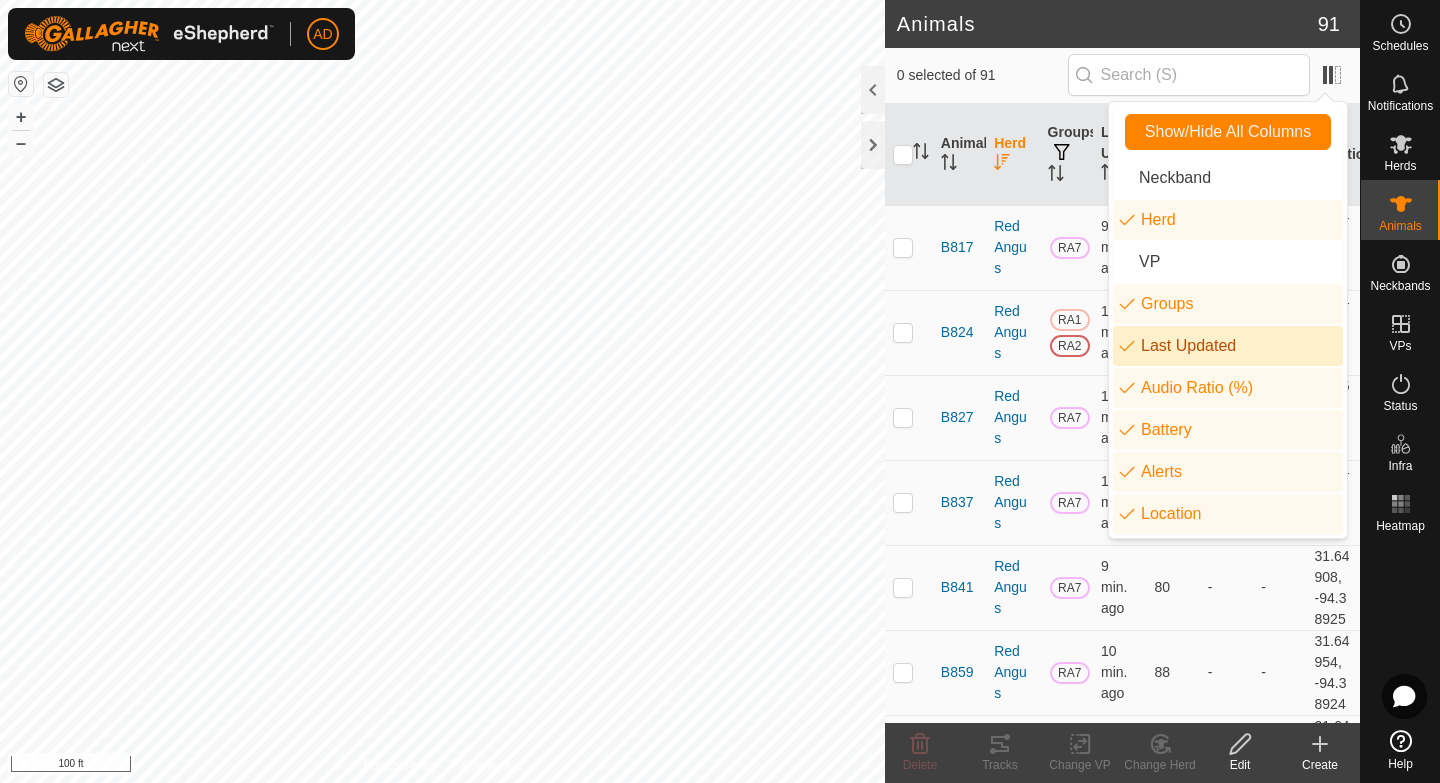 click on "Last Updated" at bounding box center [1228, 346] 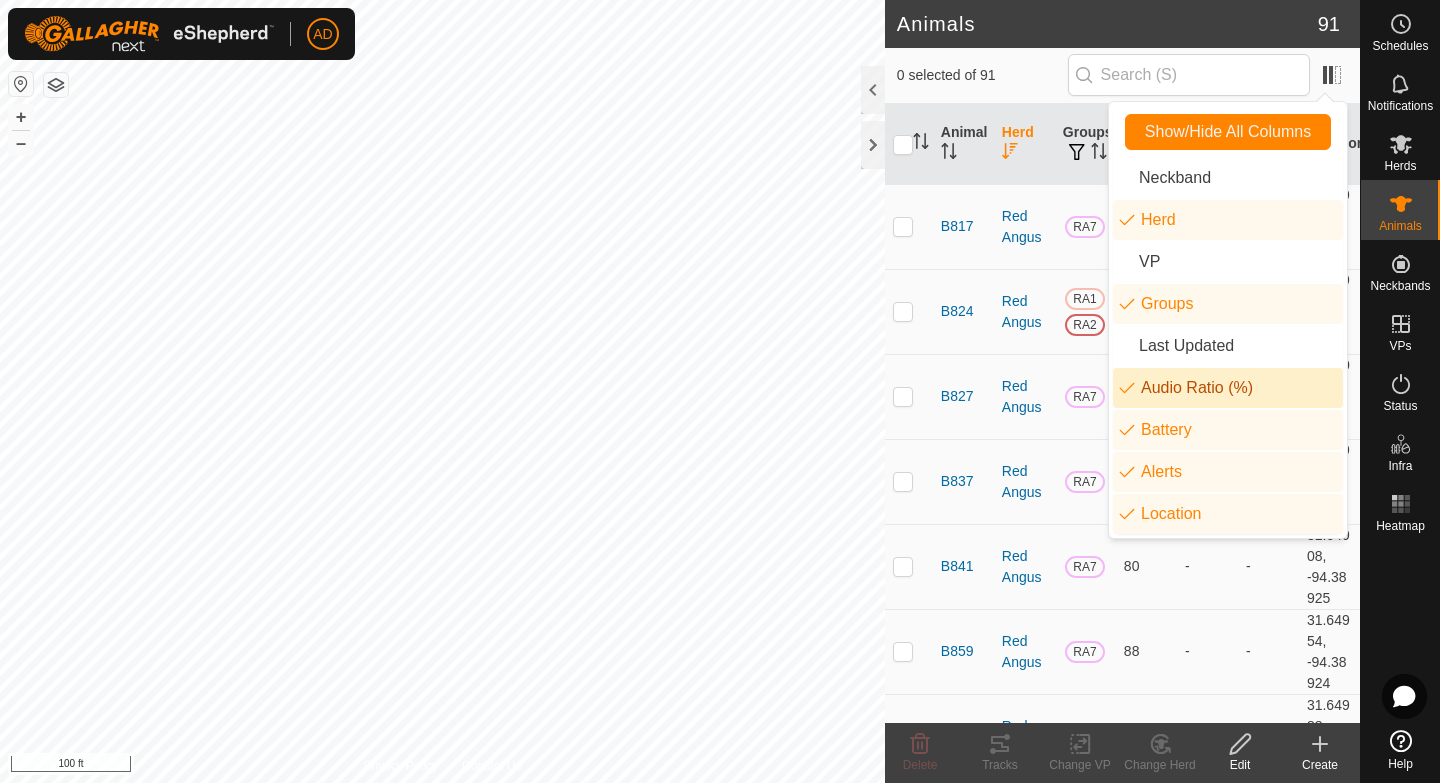 click on "Audio Ratio (%)" at bounding box center [1228, 388] 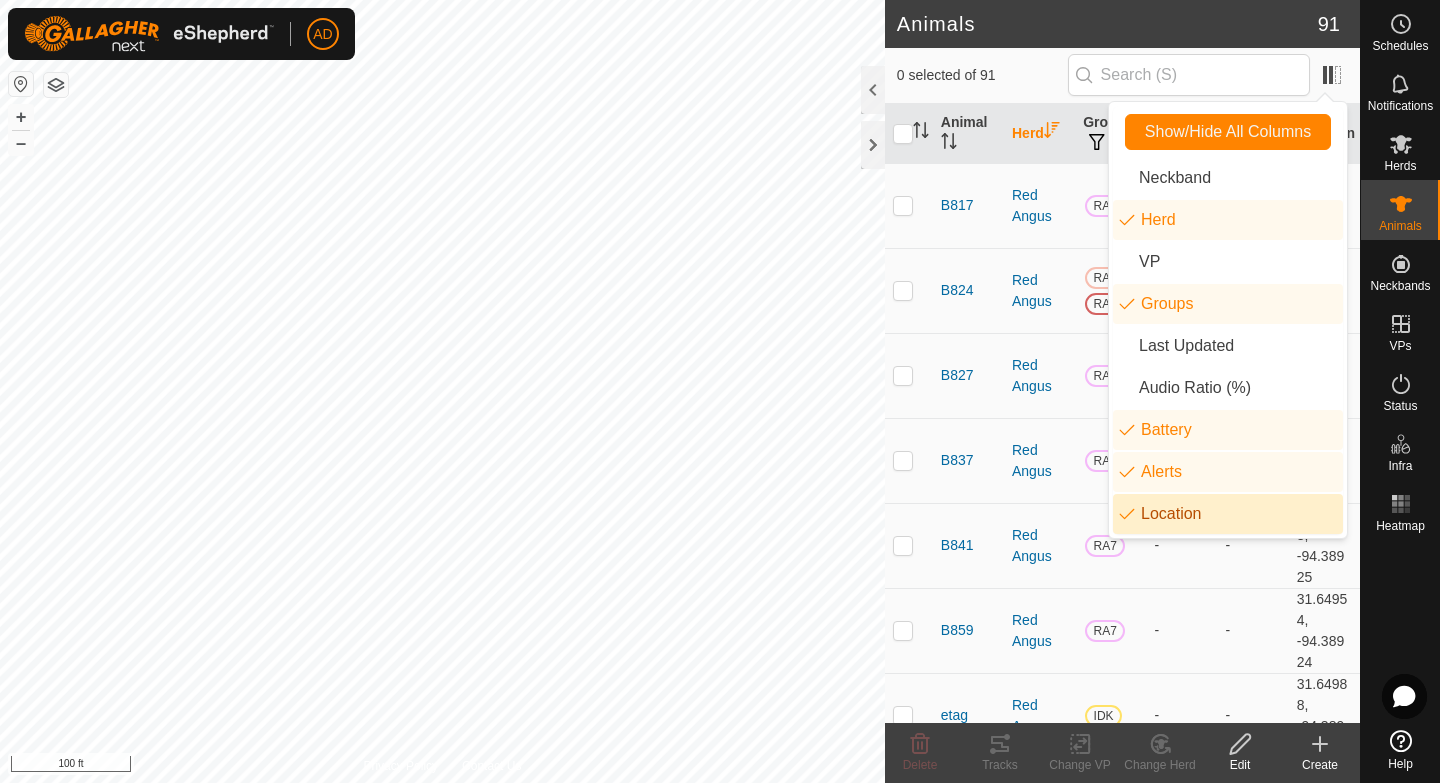 click on "Location" at bounding box center [1228, 514] 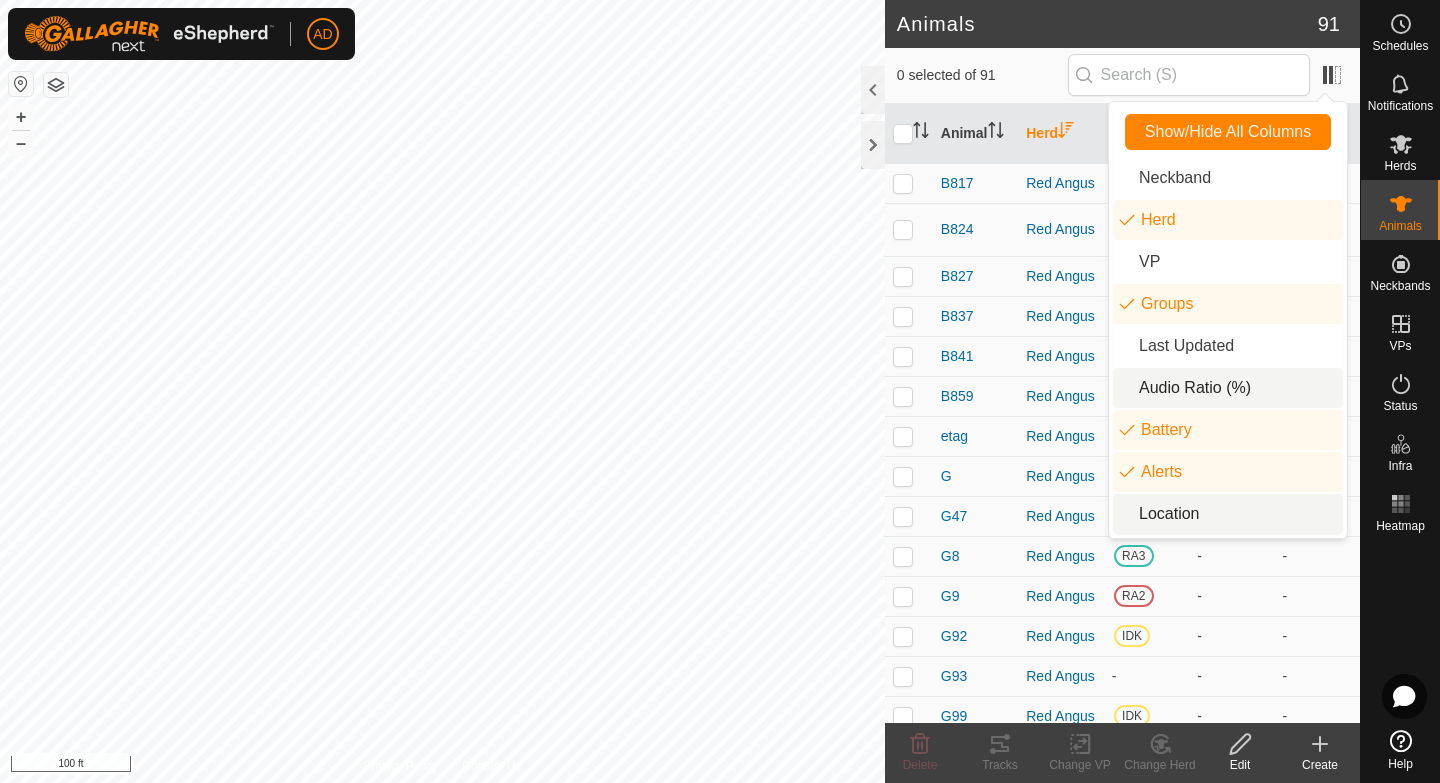 click on "Audio Ratio (%)" at bounding box center (1228, 388) 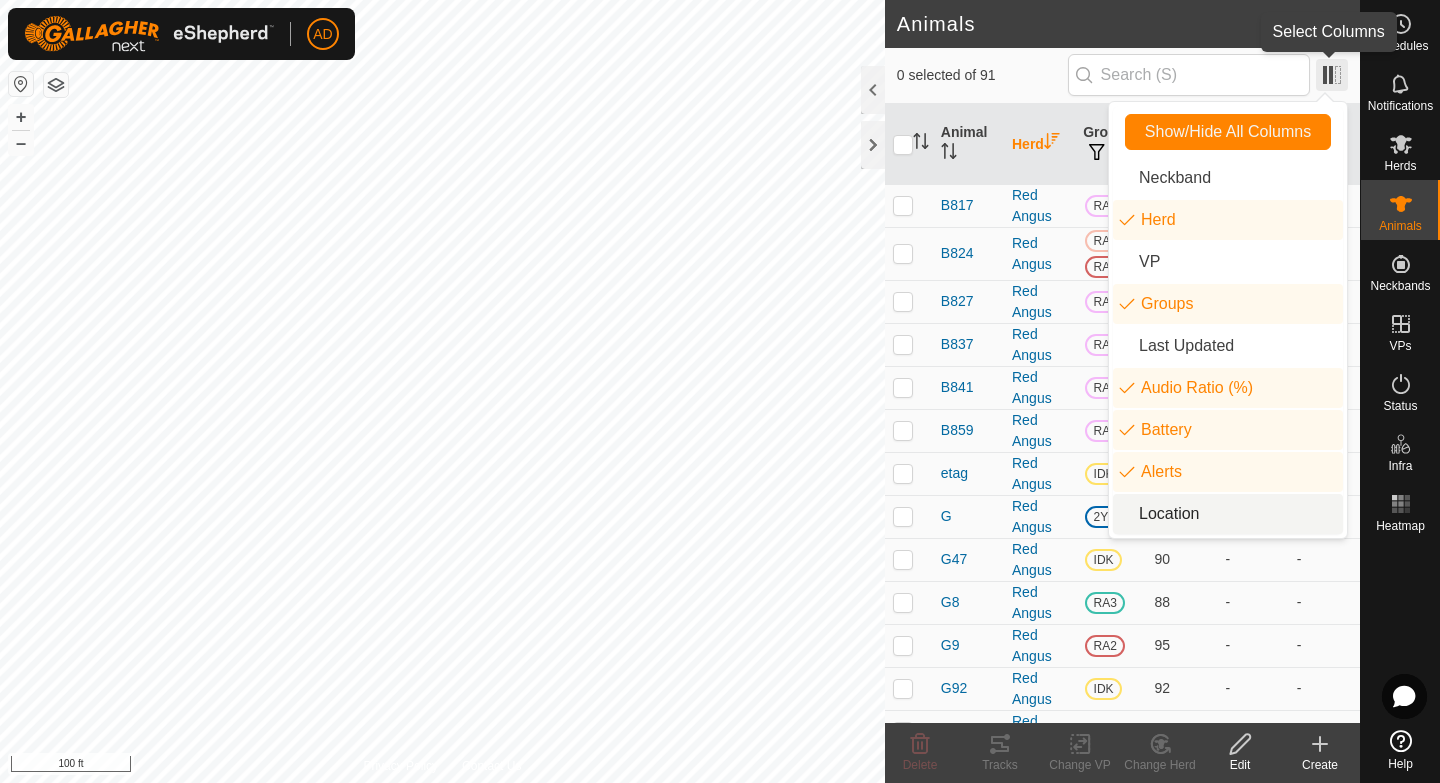click at bounding box center [1332, 75] 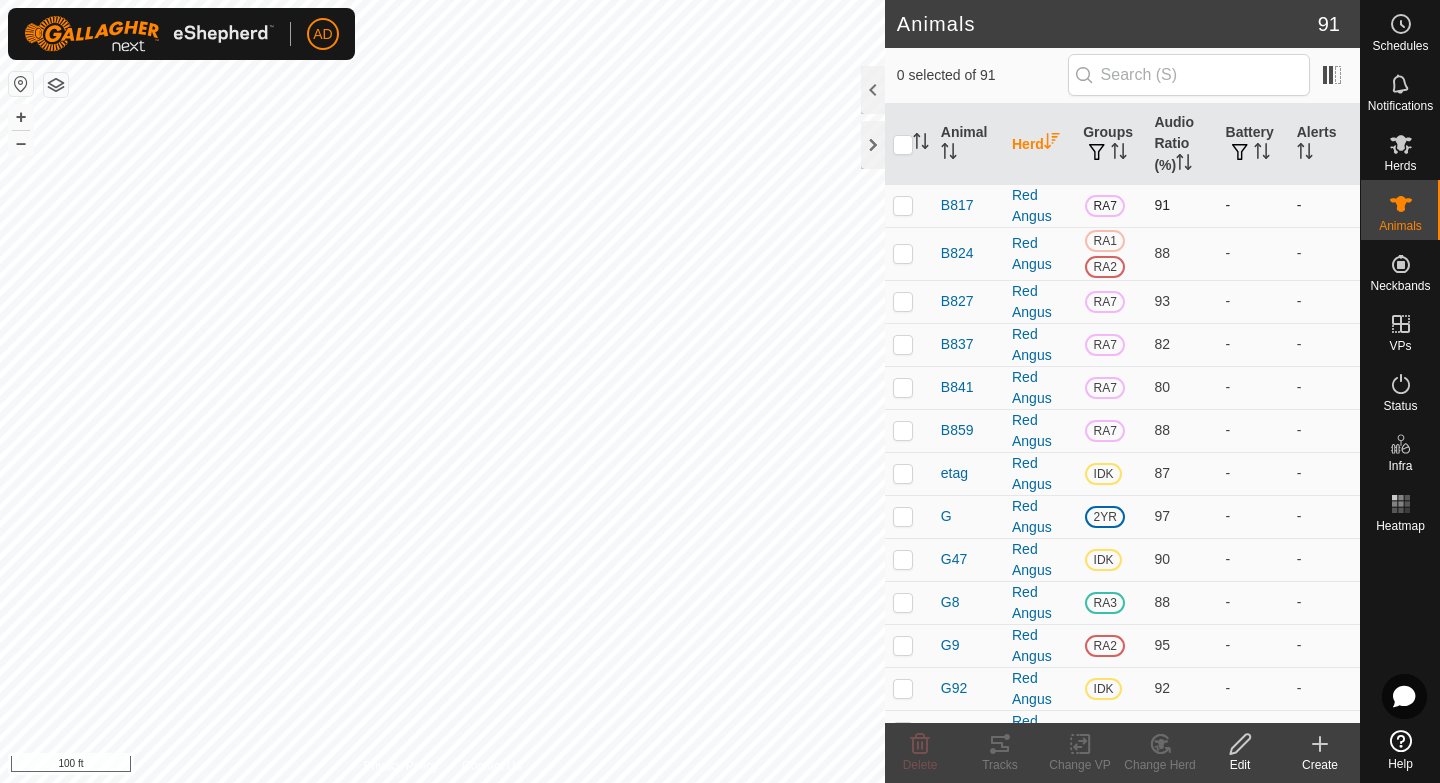click at bounding box center [903, 205] 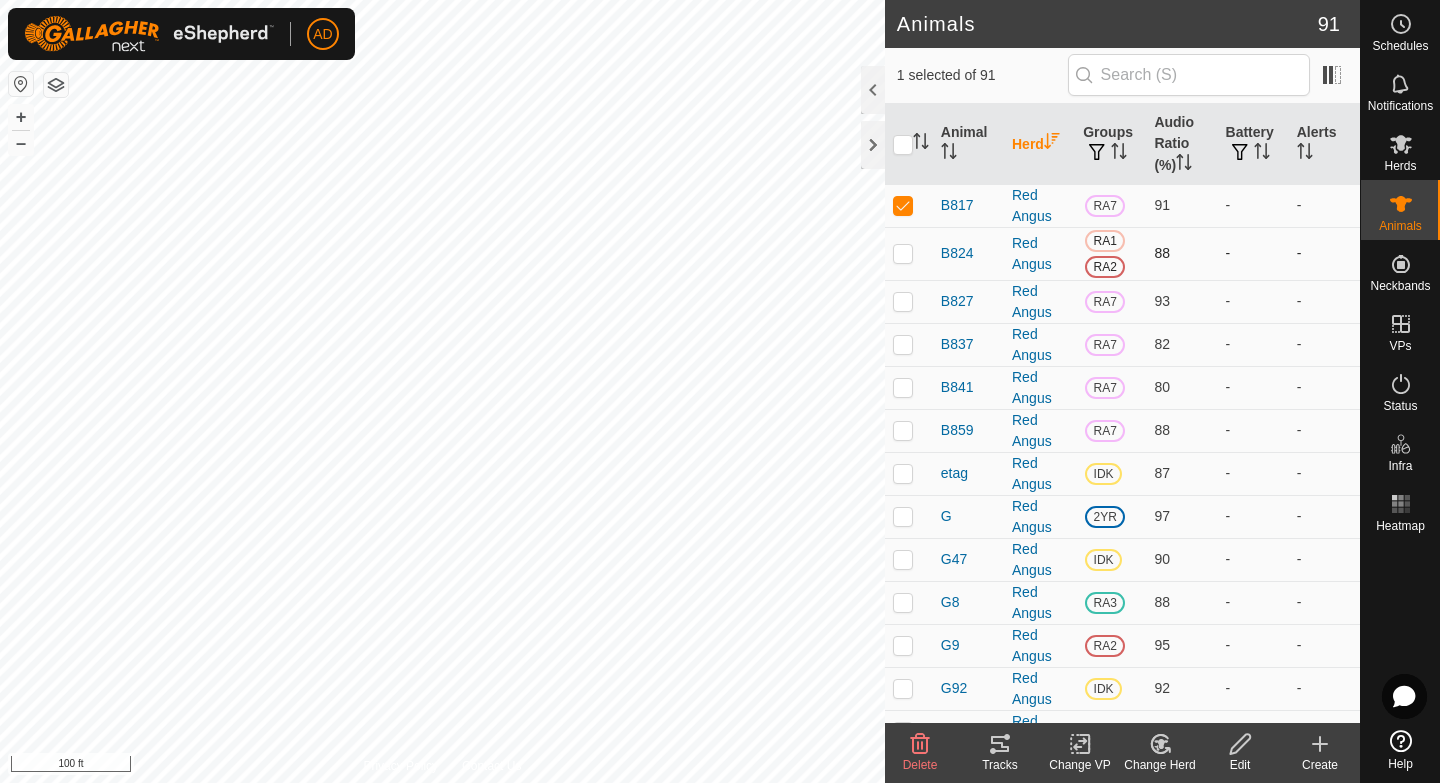 click at bounding box center (903, 253) 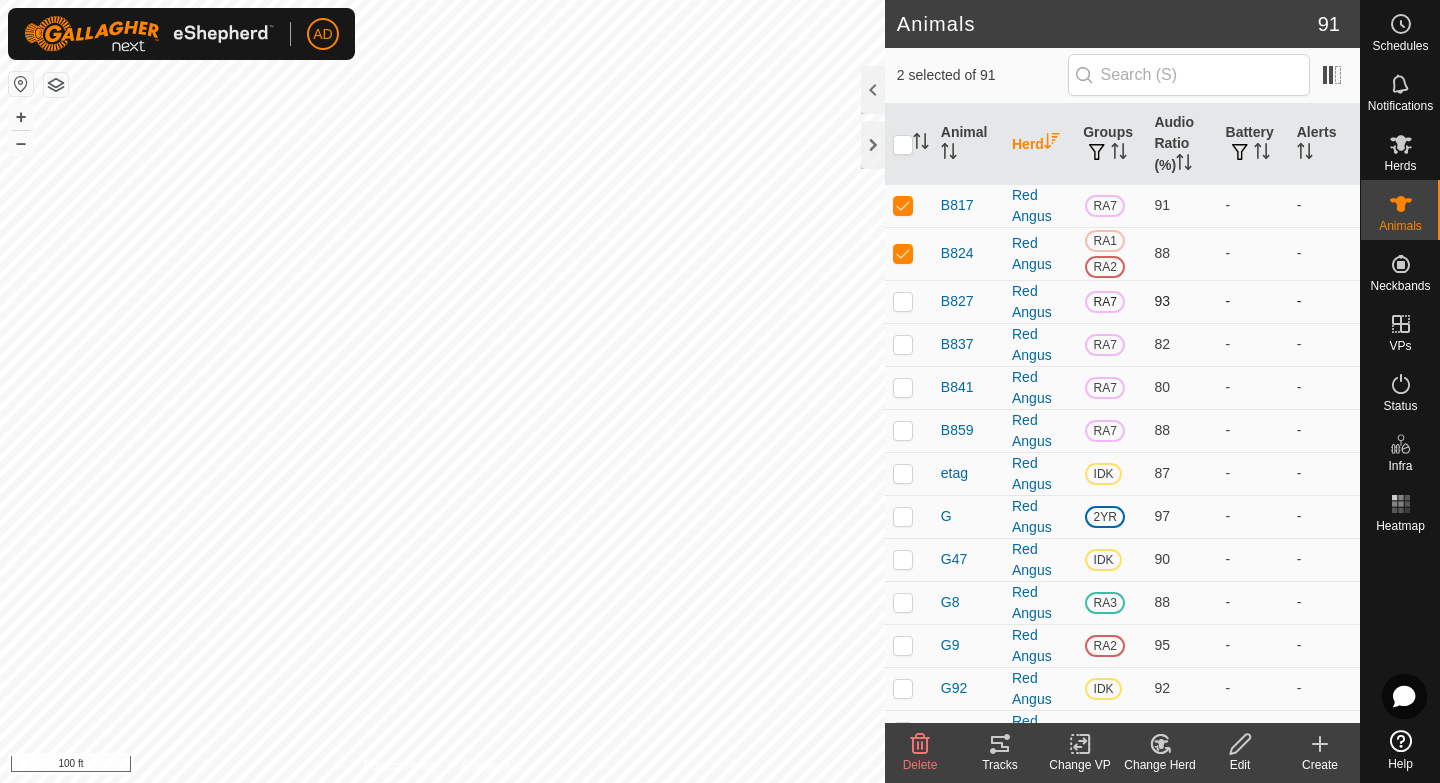 click at bounding box center [903, 301] 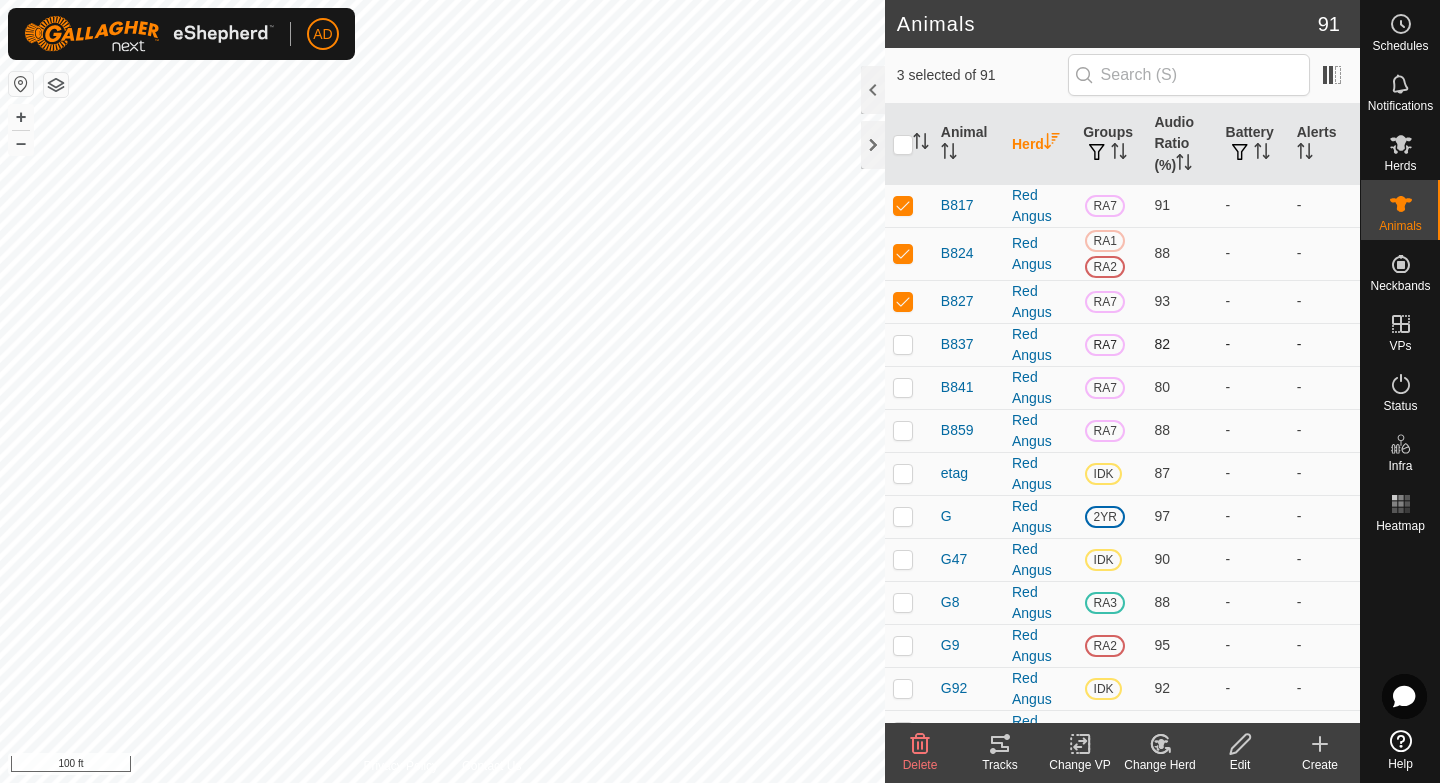 click at bounding box center (903, 344) 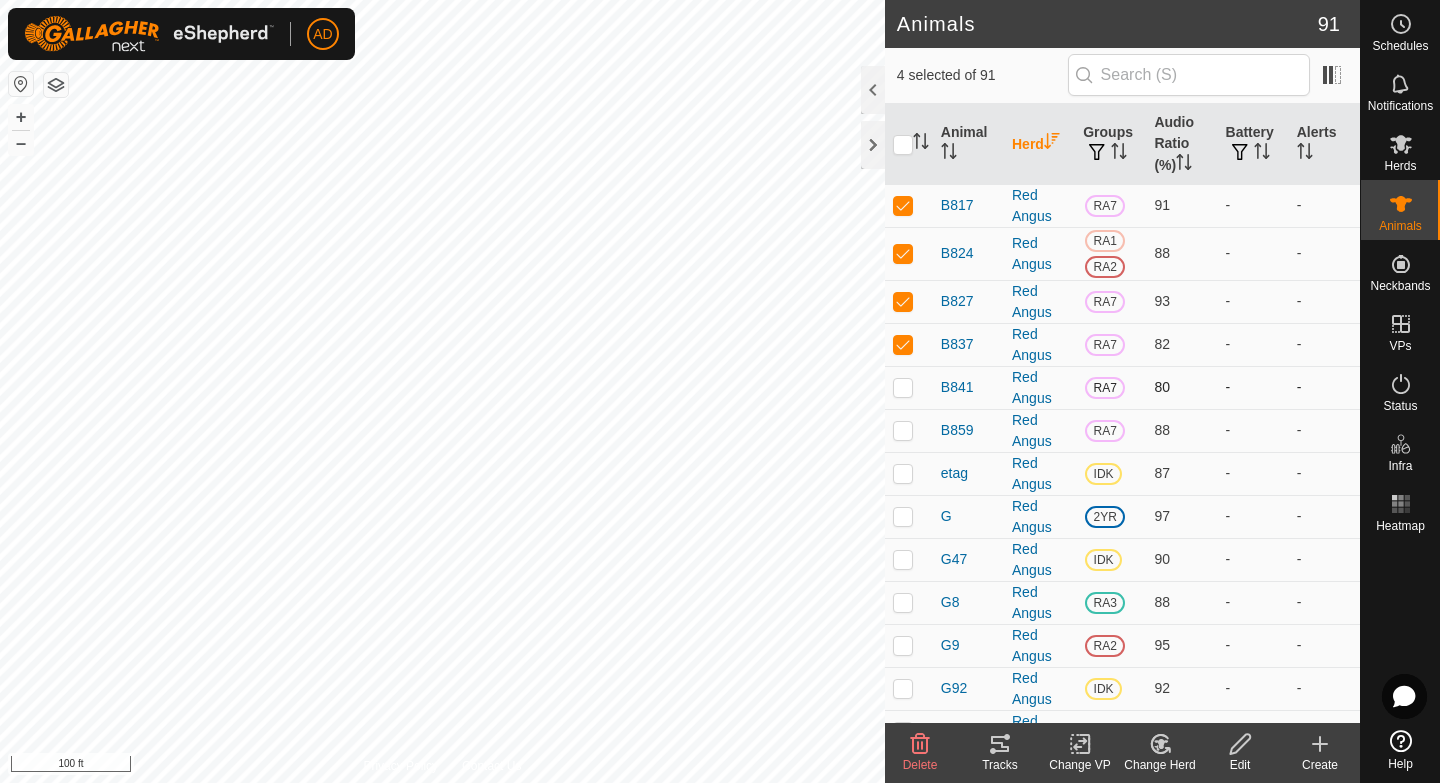 click at bounding box center (909, 387) 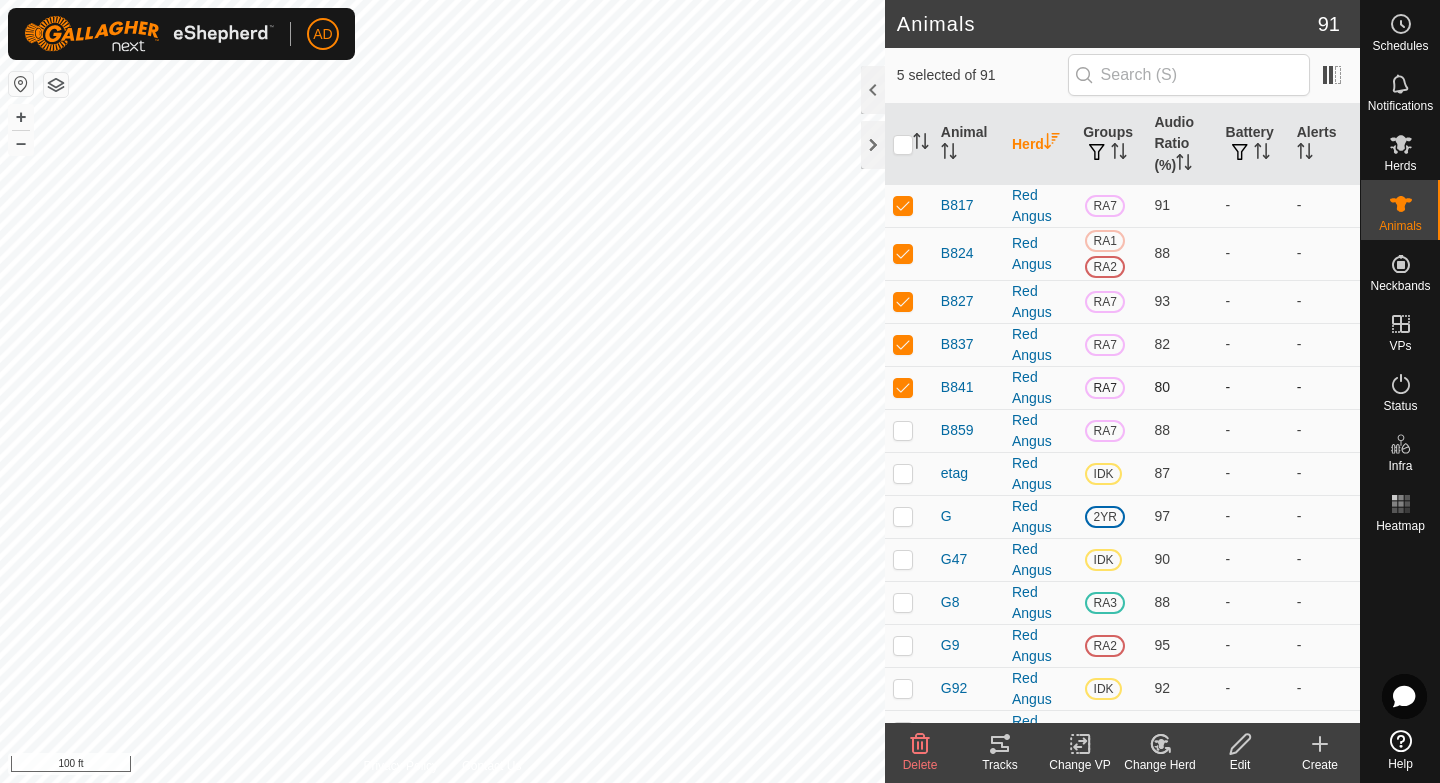 click at bounding box center (909, 387) 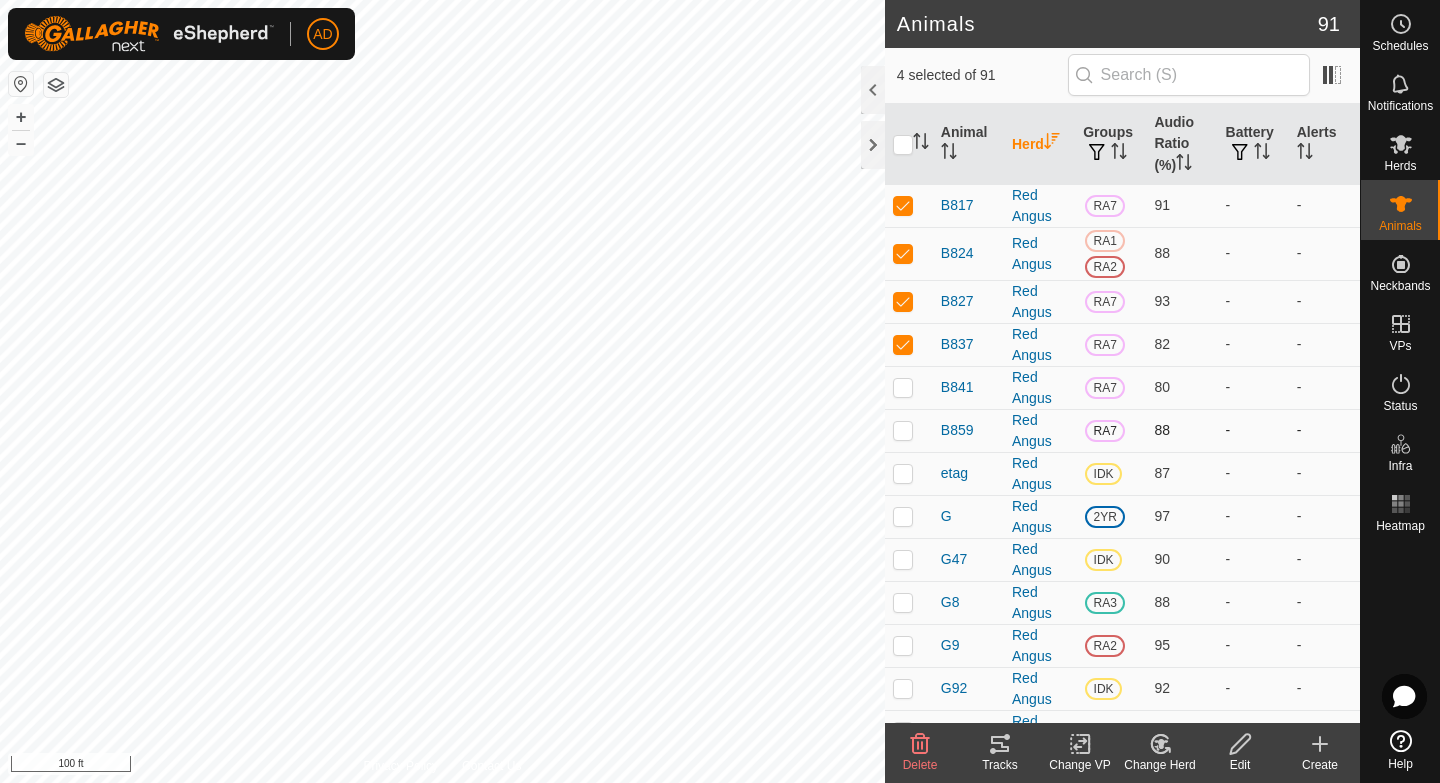 click at bounding box center [903, 430] 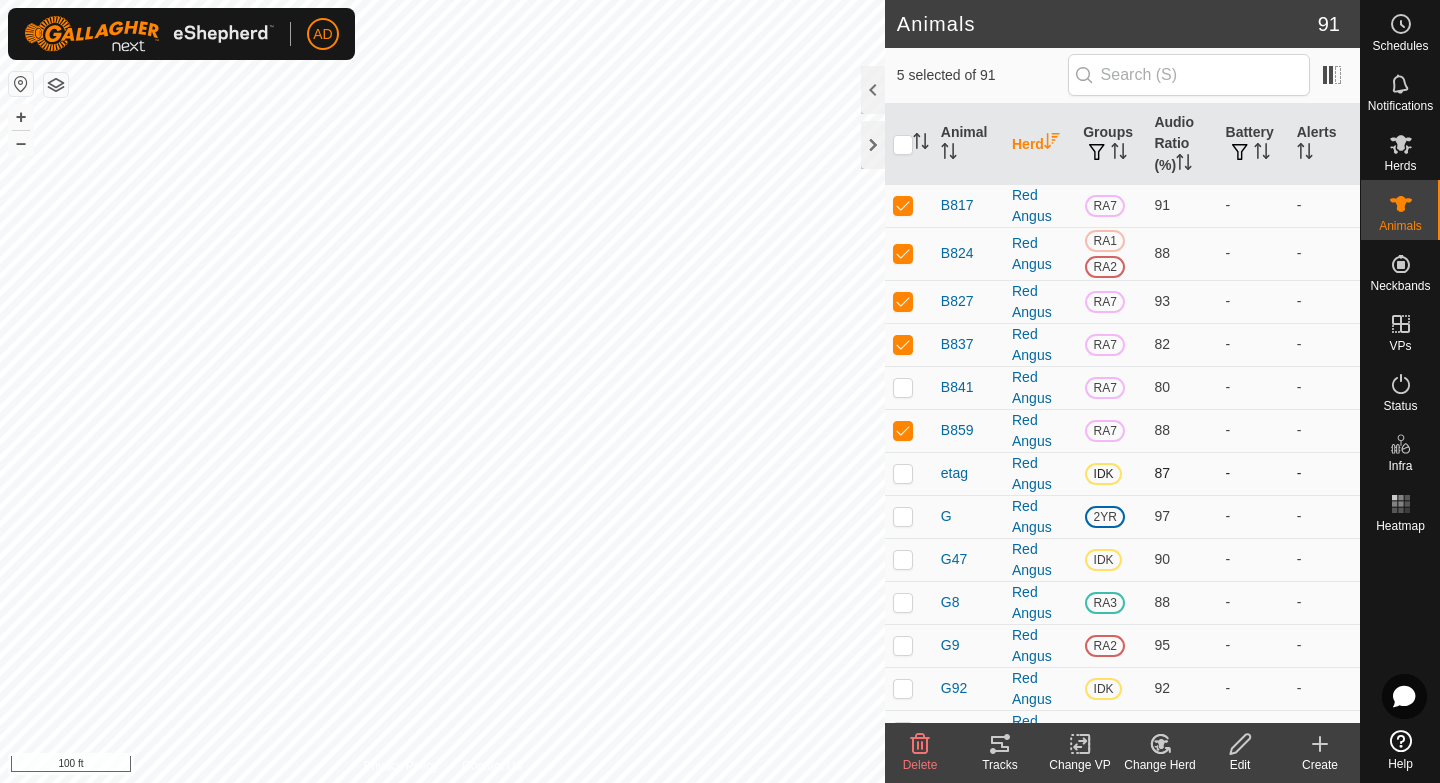 click at bounding box center [903, 473] 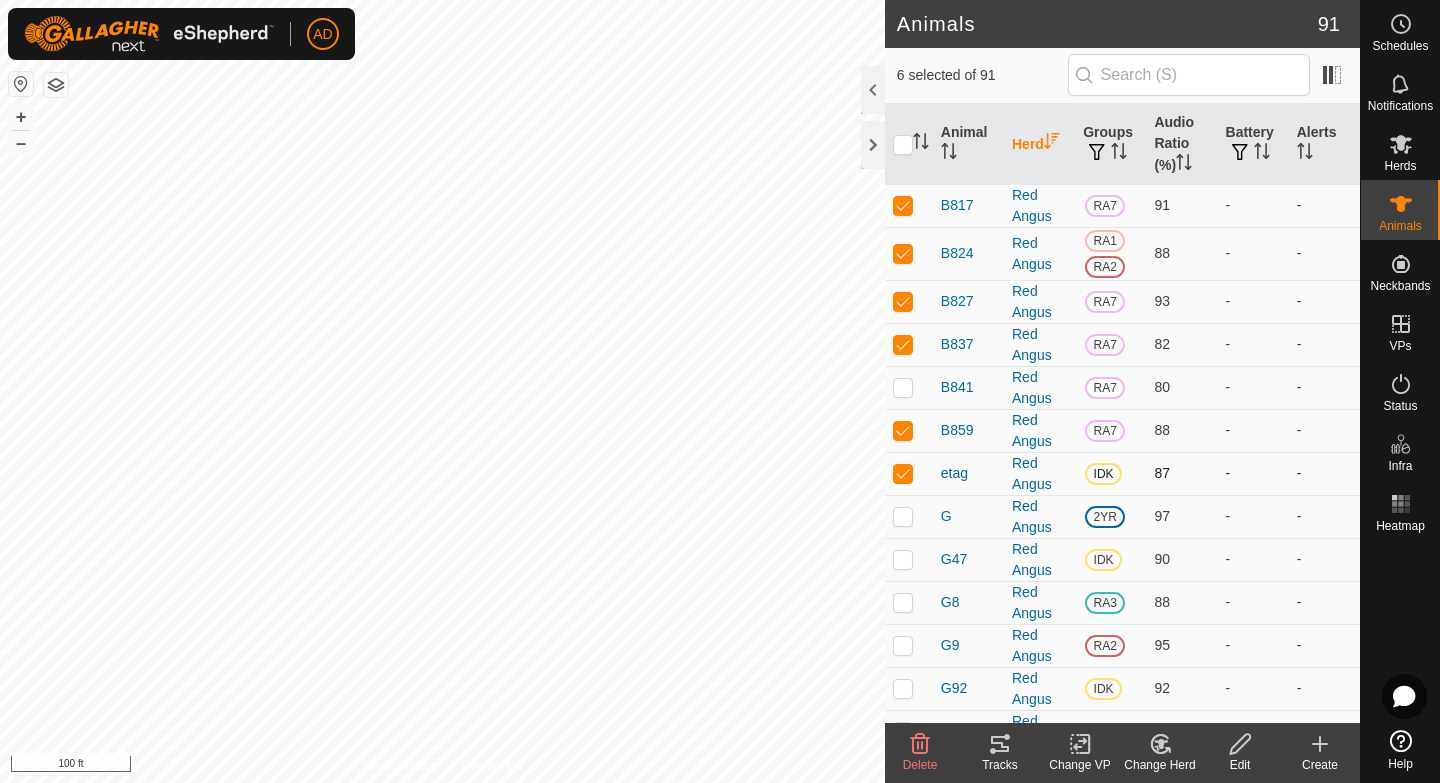 click at bounding box center [903, 473] 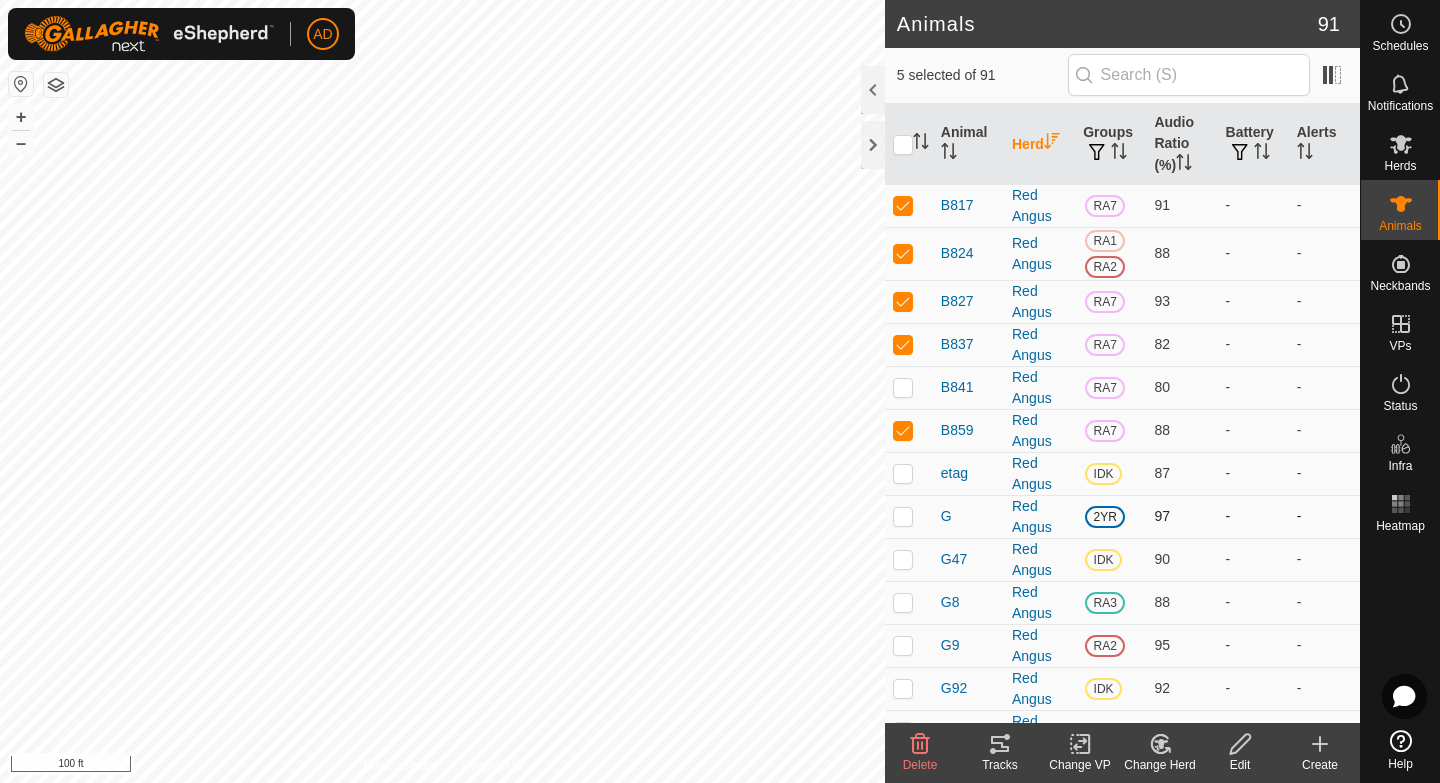 click at bounding box center (903, 516) 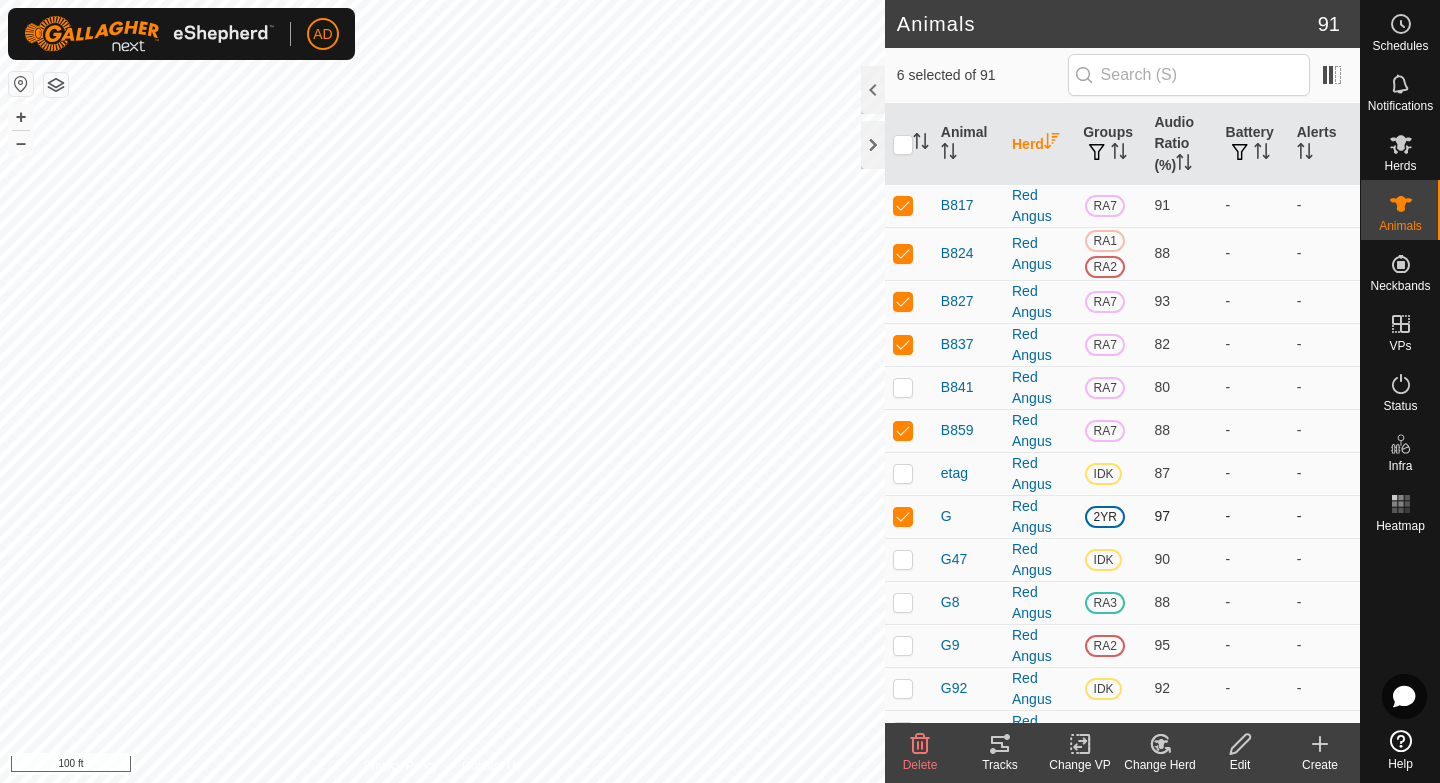 click at bounding box center [903, 516] 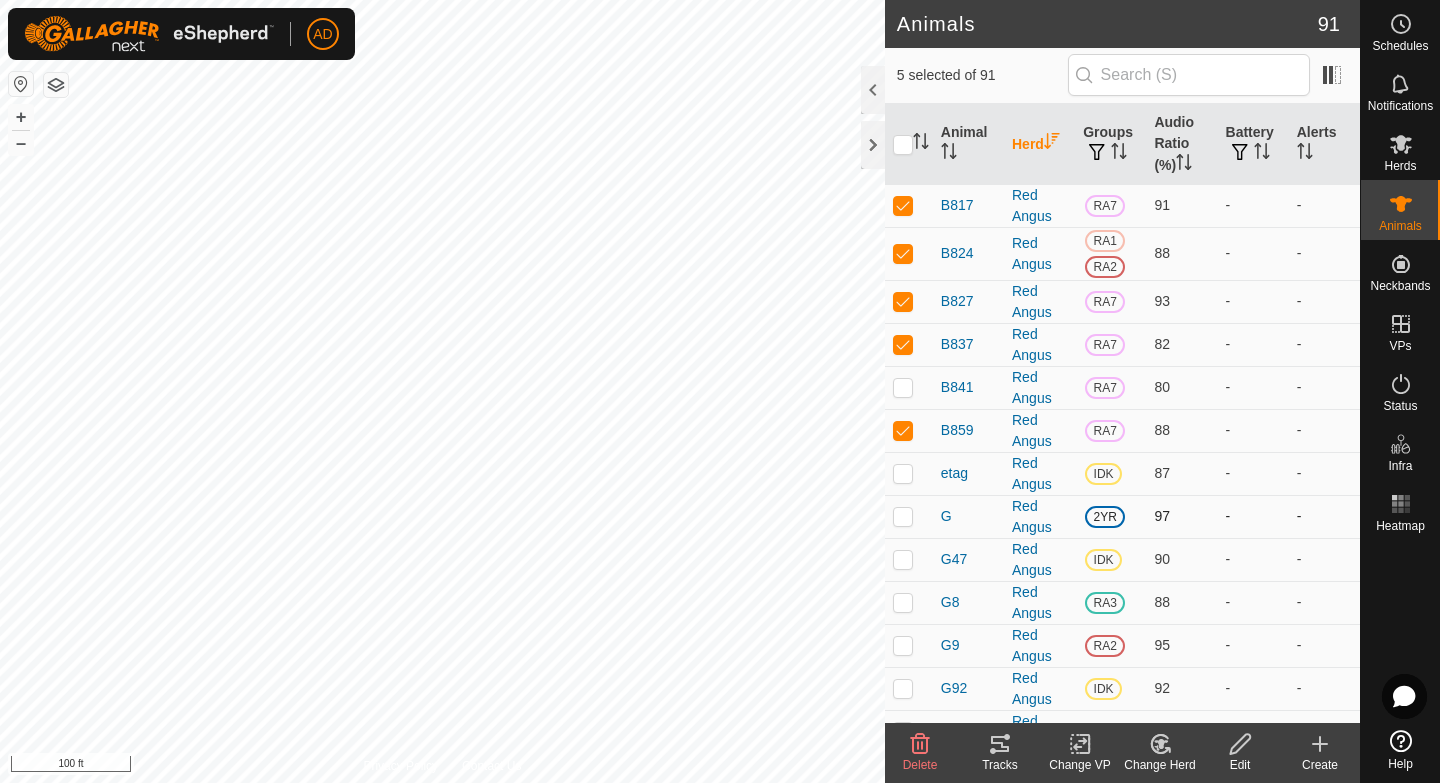 click at bounding box center (903, 516) 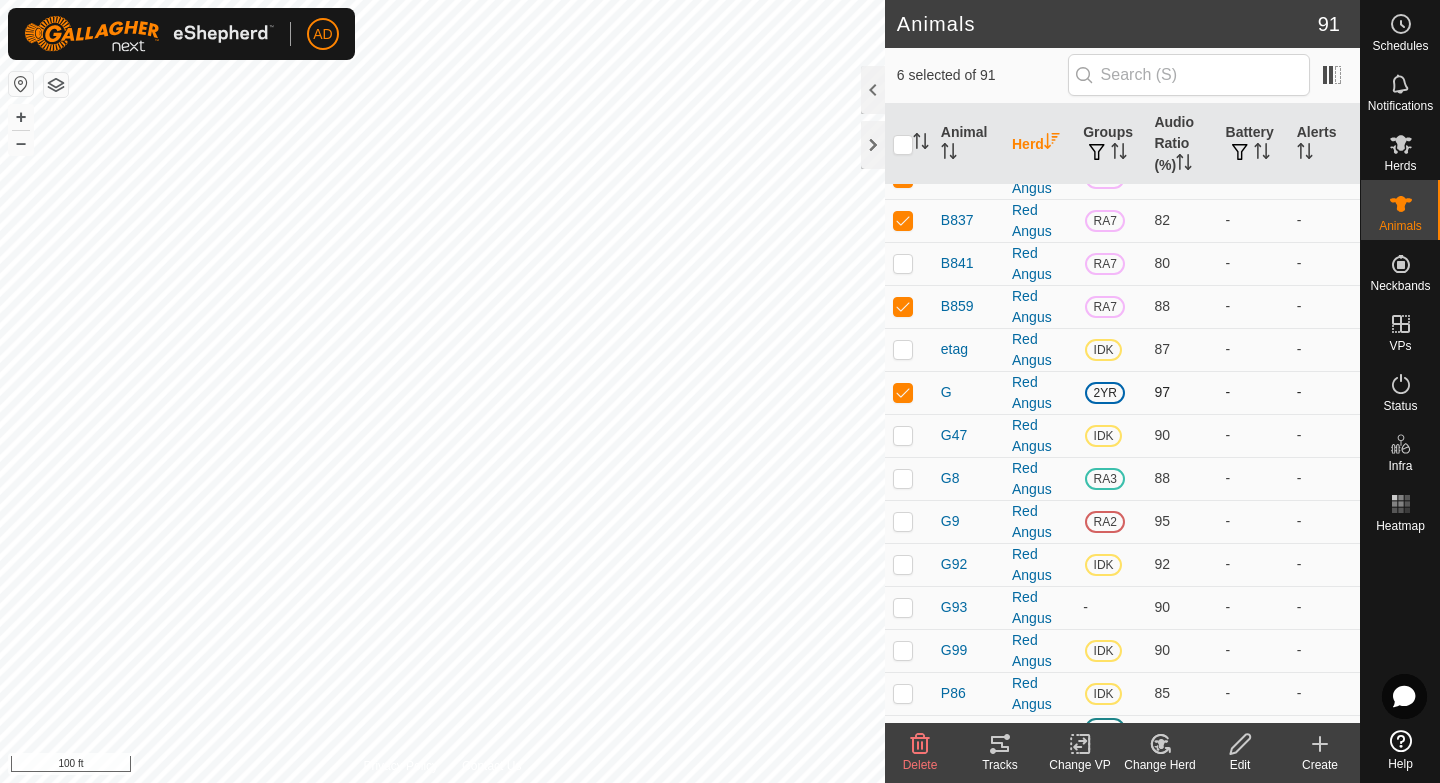 scroll, scrollTop: 134, scrollLeft: 0, axis: vertical 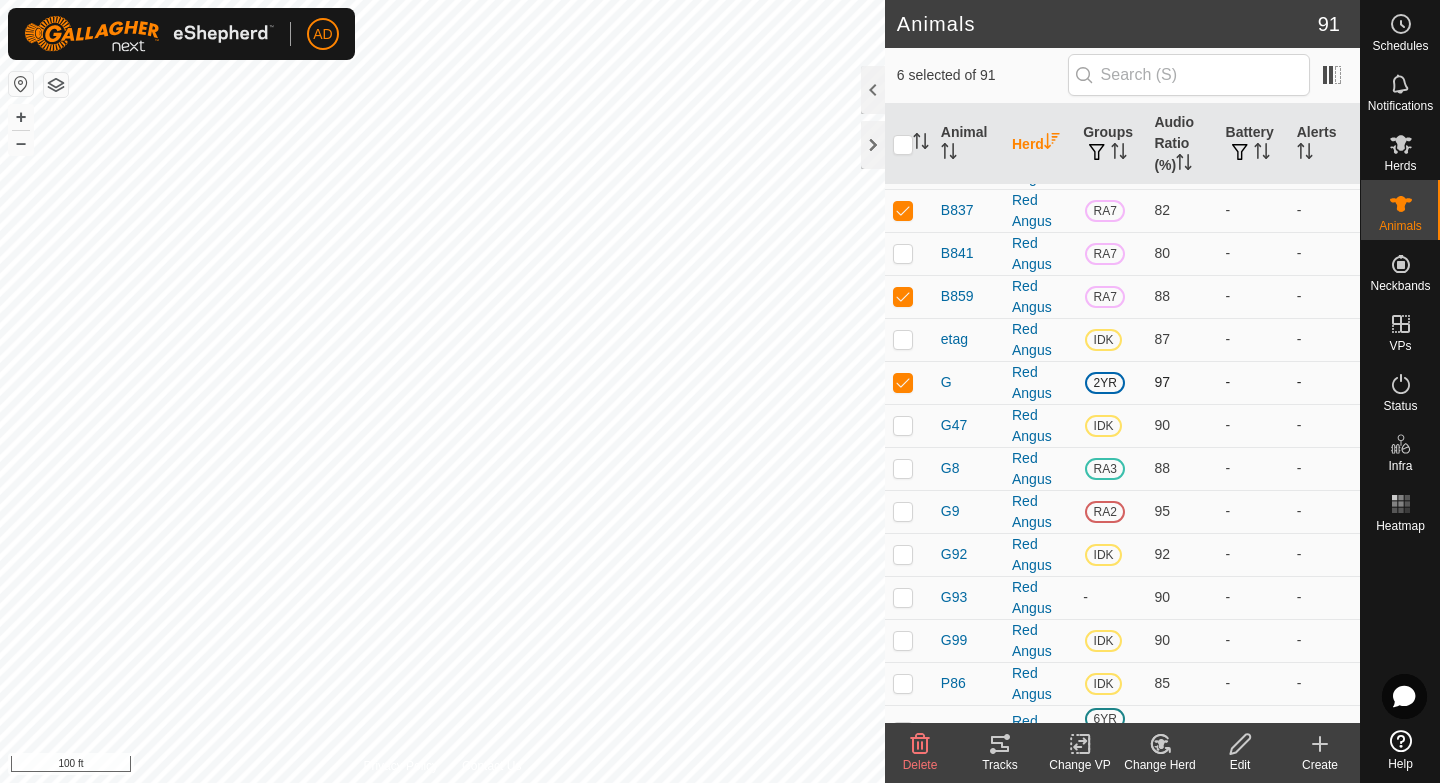 click at bounding box center [903, 382] 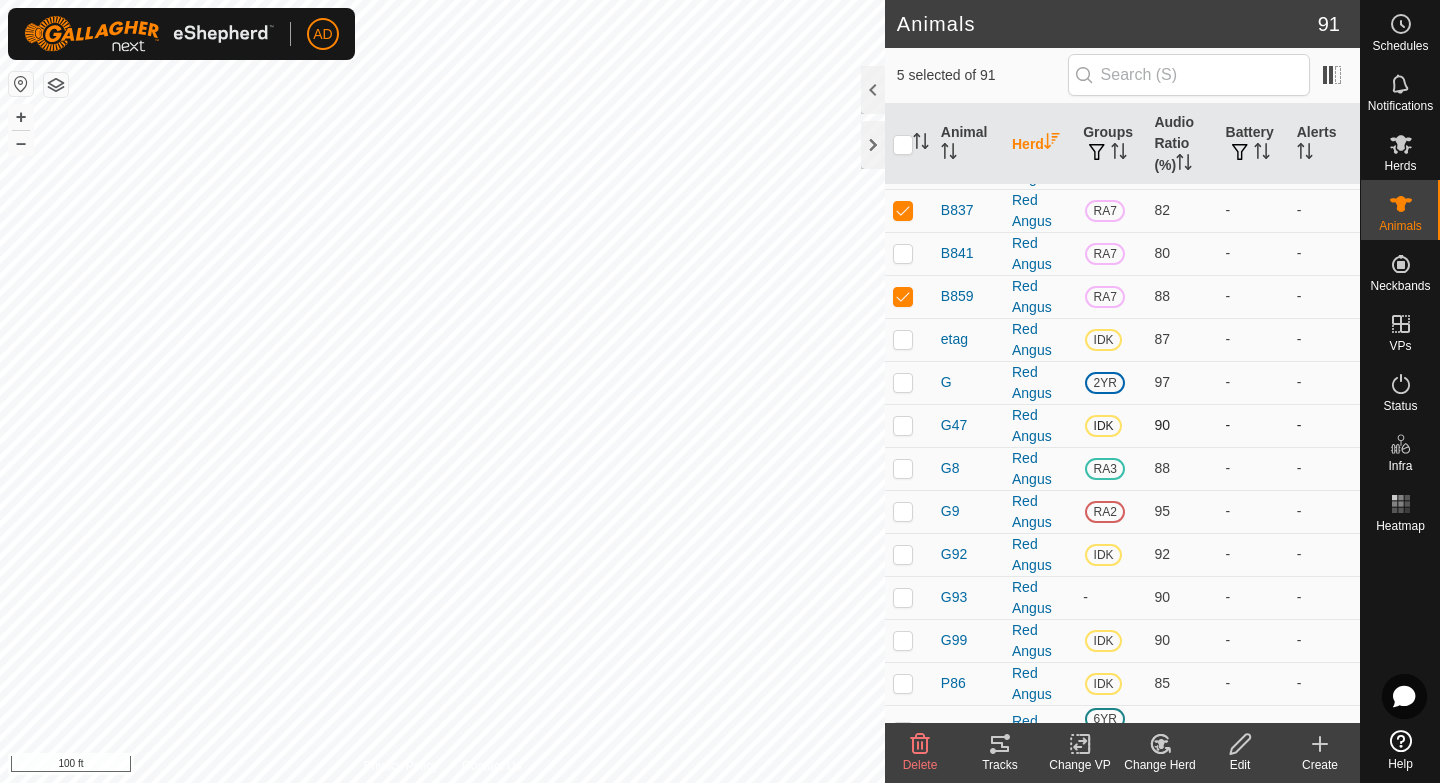 click at bounding box center [903, 425] 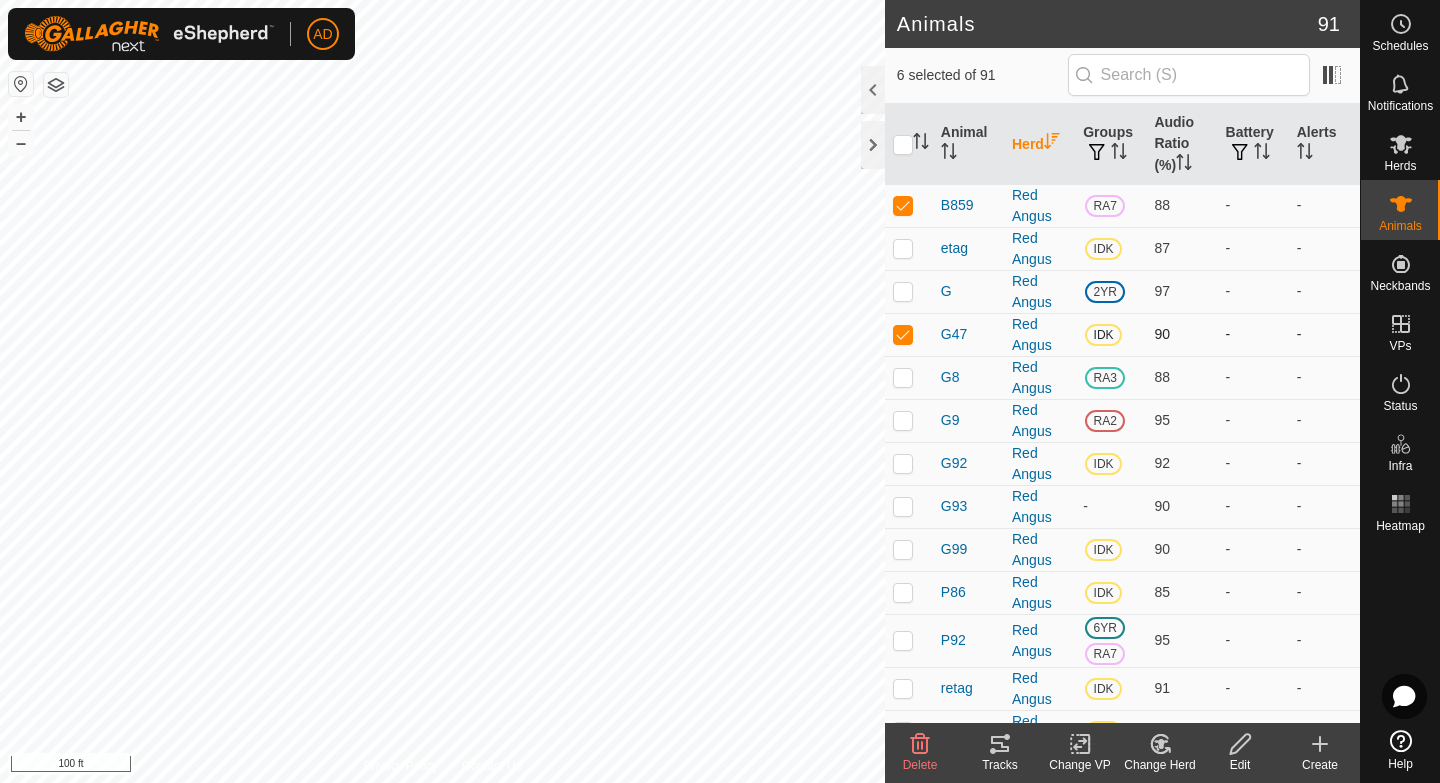 scroll, scrollTop: 252, scrollLeft: 0, axis: vertical 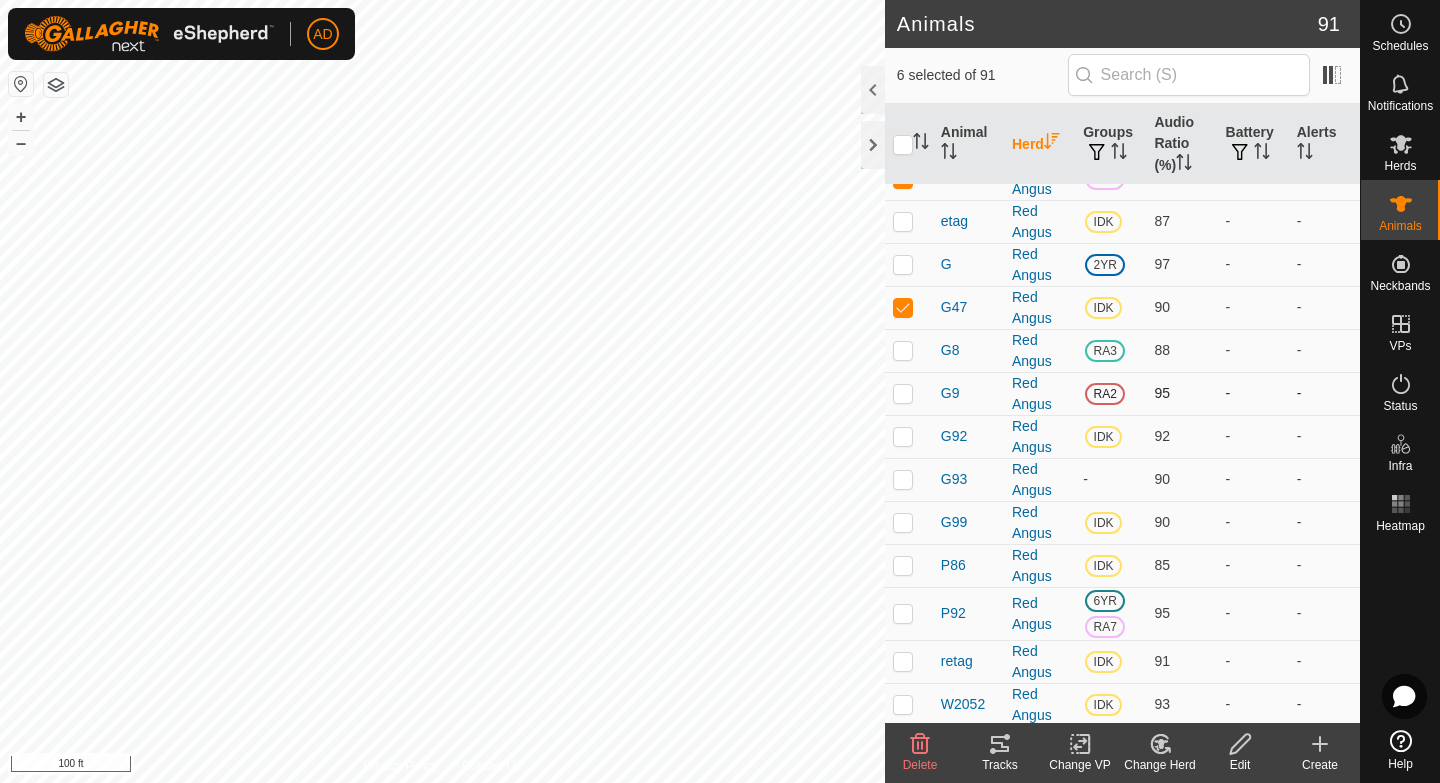 click at bounding box center (903, 393) 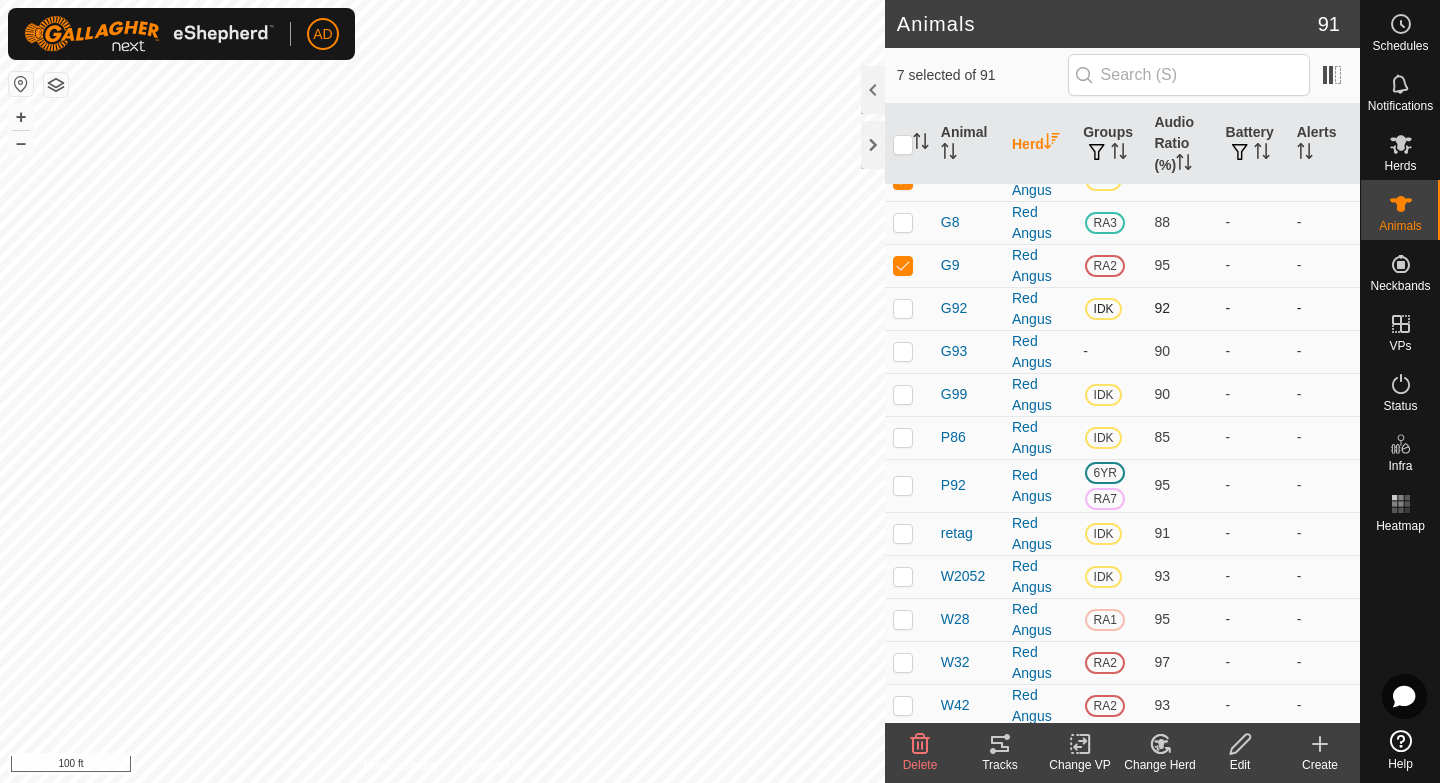 scroll, scrollTop: 403, scrollLeft: 0, axis: vertical 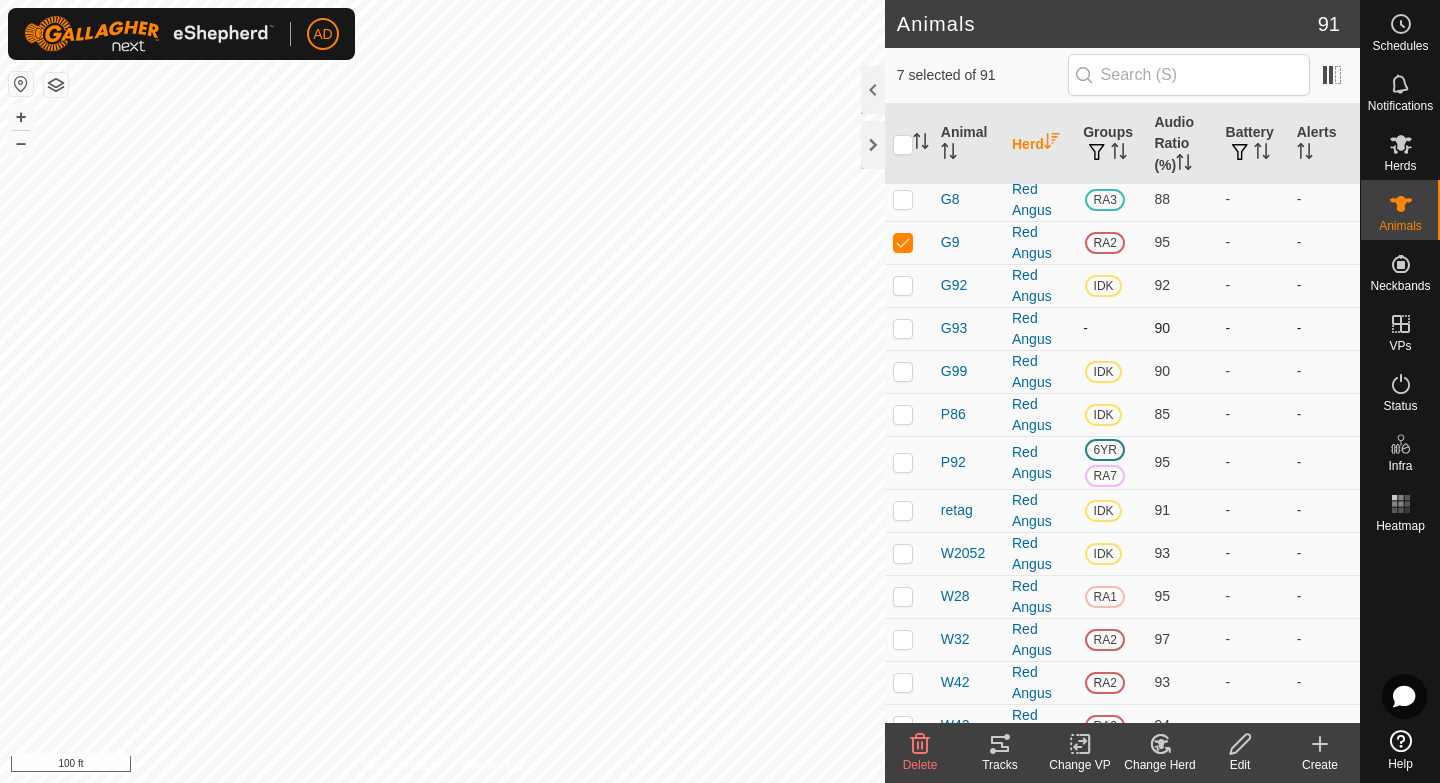 click at bounding box center (903, 328) 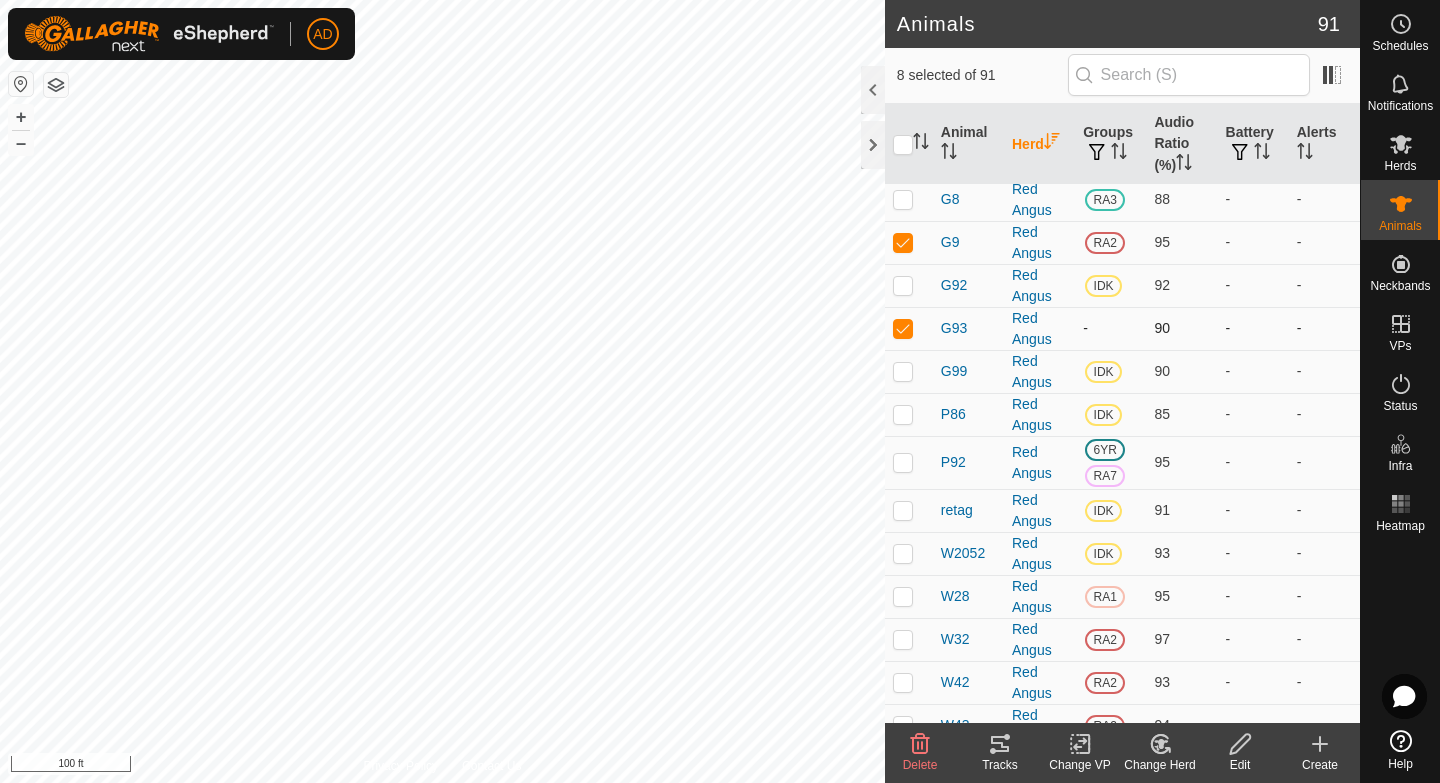 click at bounding box center [903, 328] 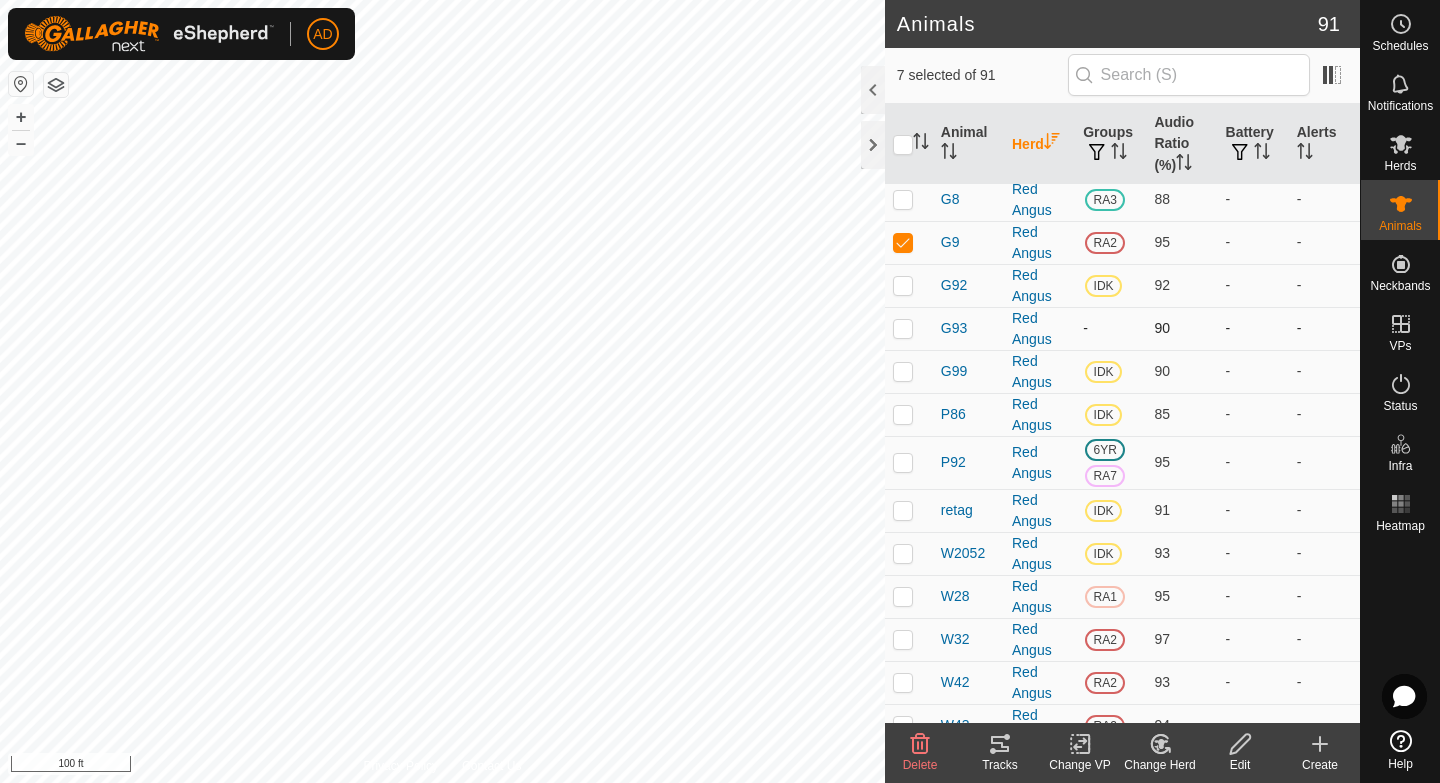 checkbox on "false" 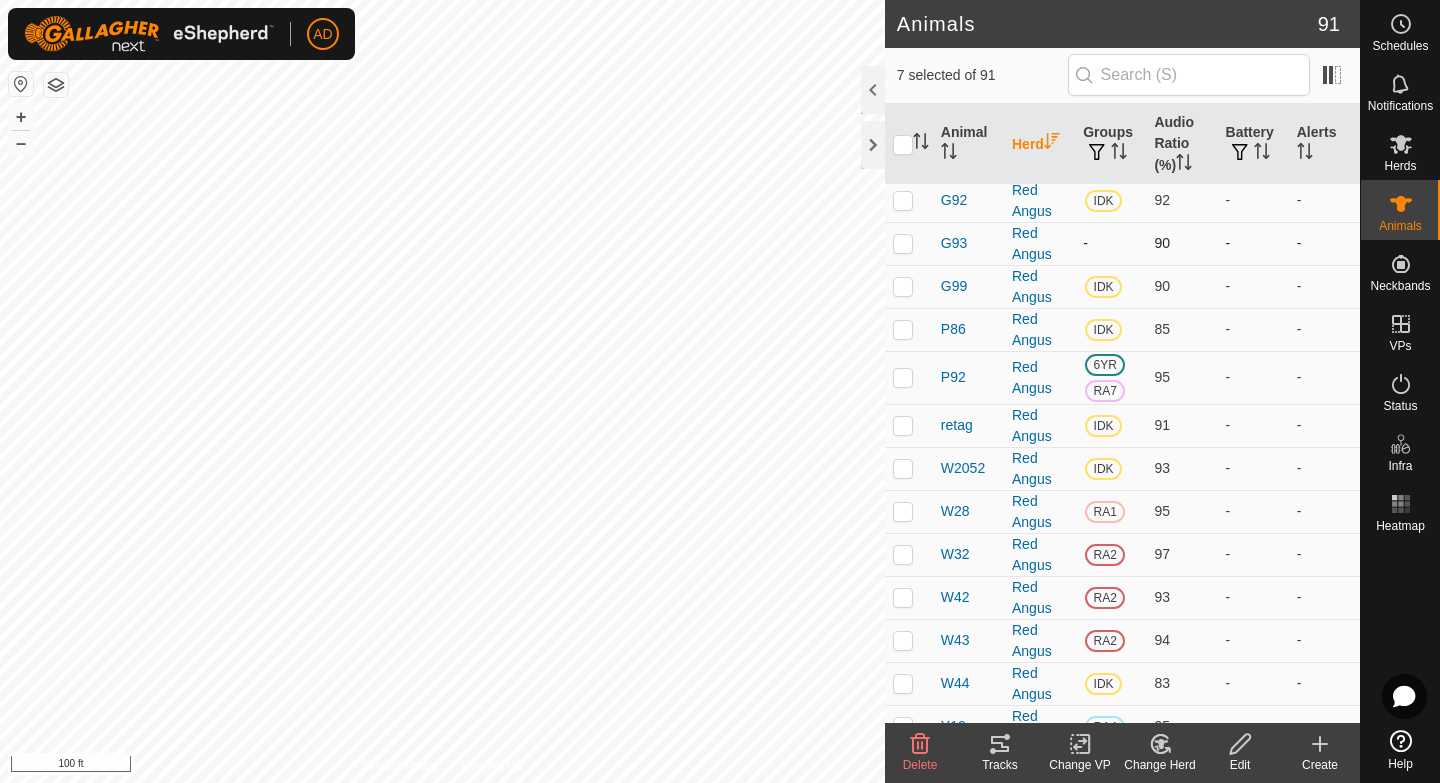 scroll, scrollTop: 492, scrollLeft: 0, axis: vertical 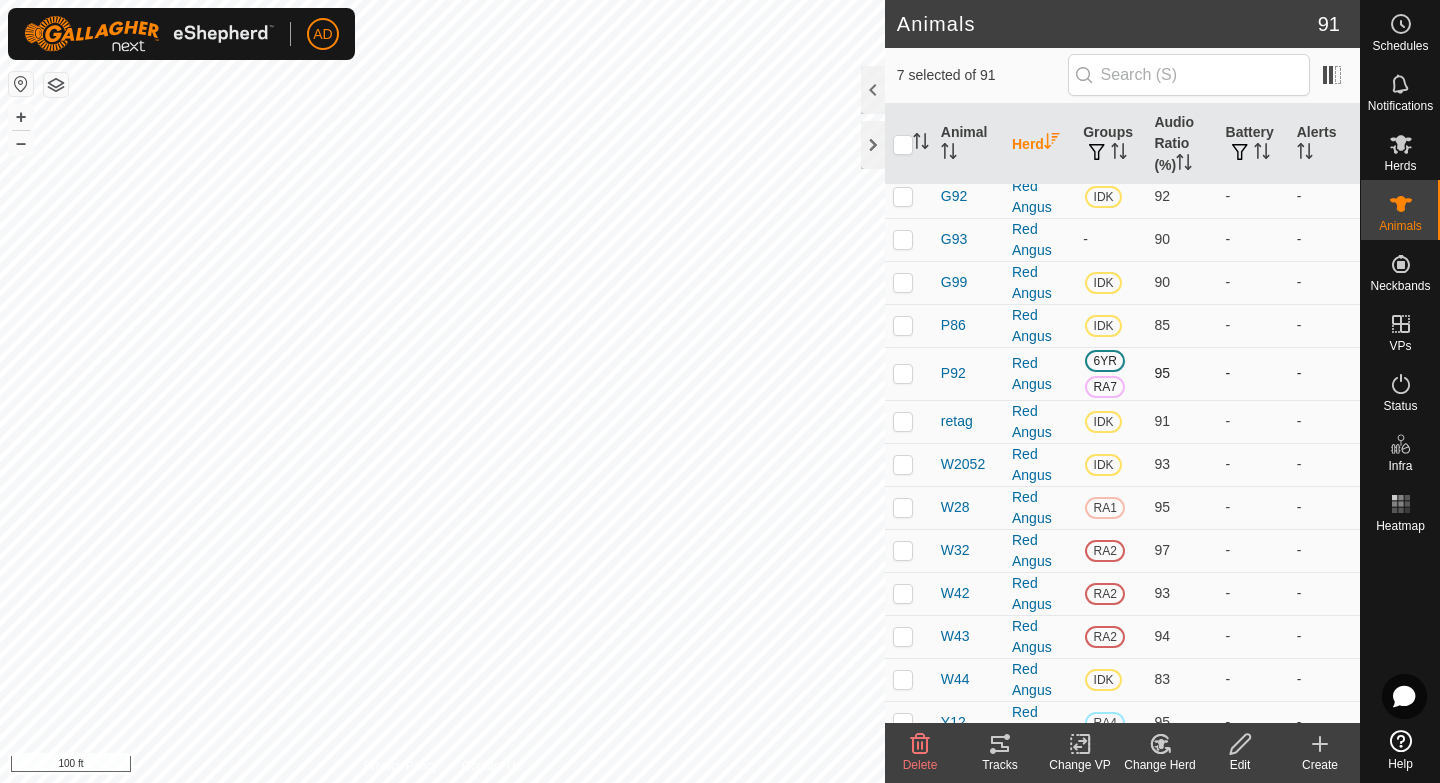 click at bounding box center [903, 373] 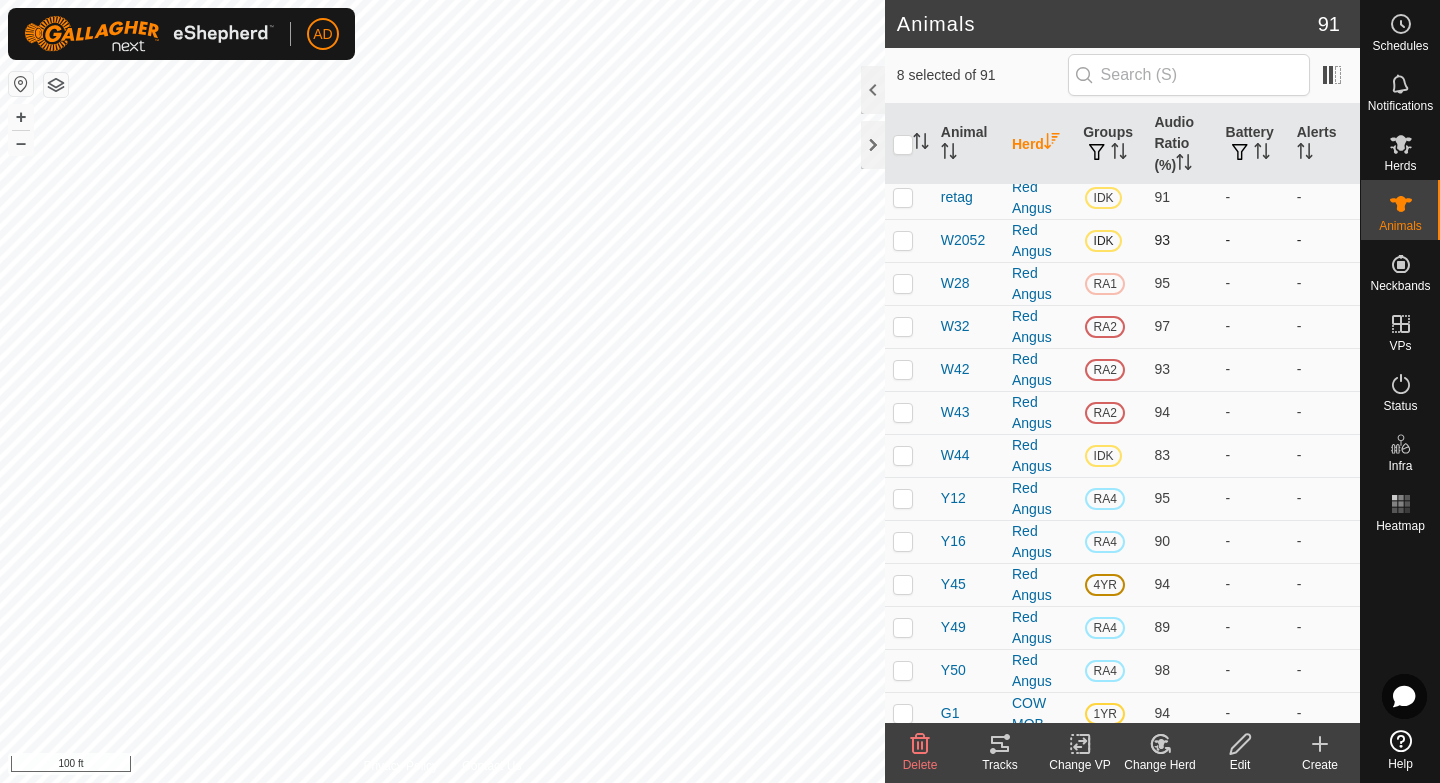 scroll, scrollTop: 719, scrollLeft: 0, axis: vertical 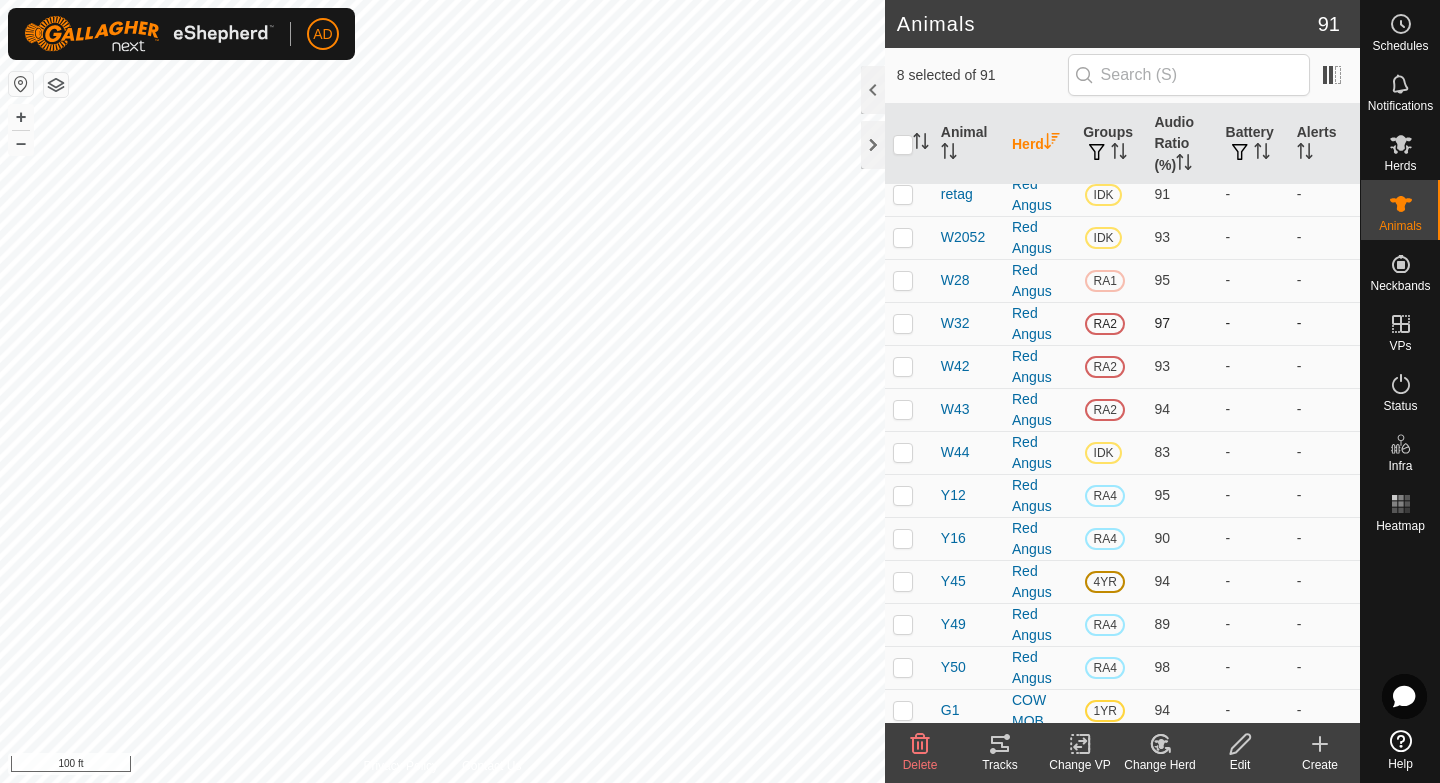 click at bounding box center [903, 323] 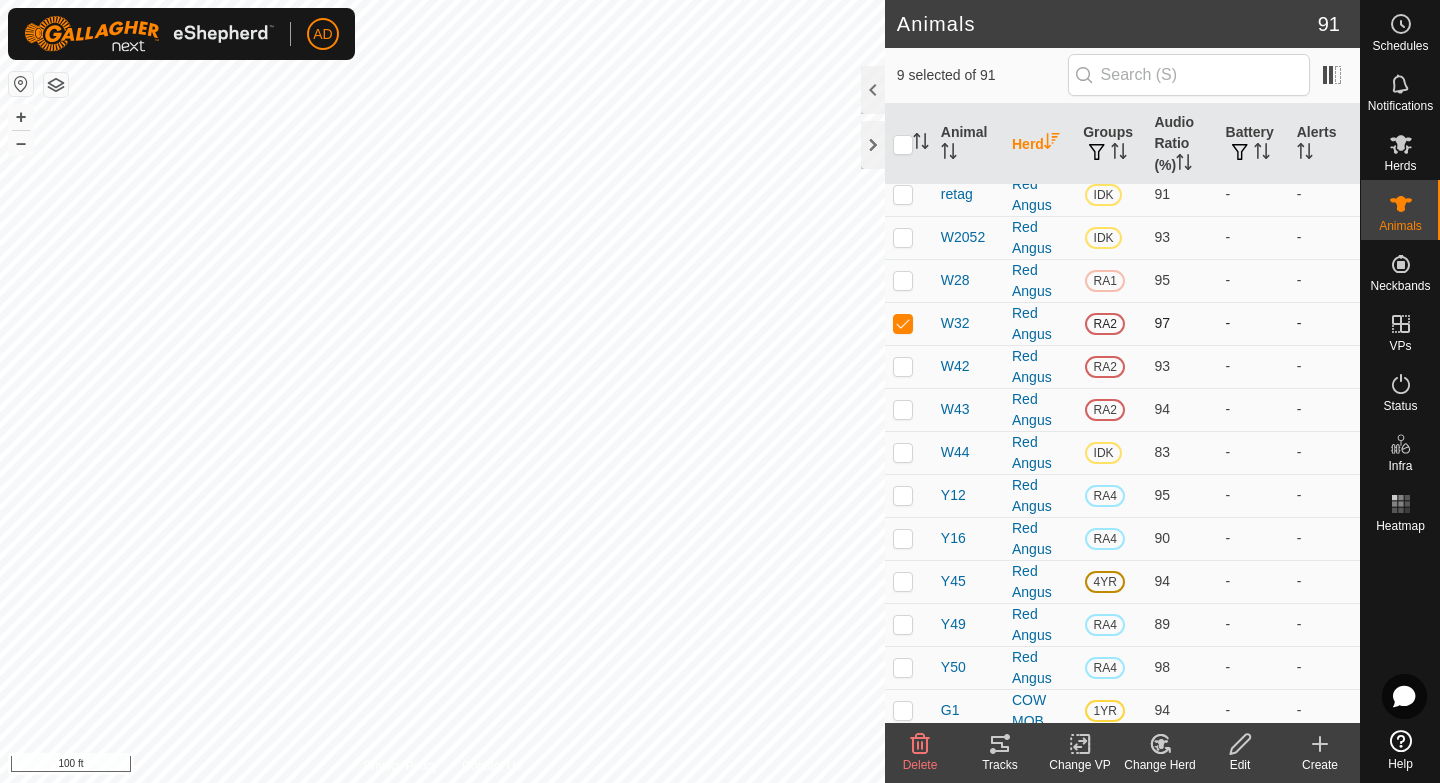 checkbox on "true" 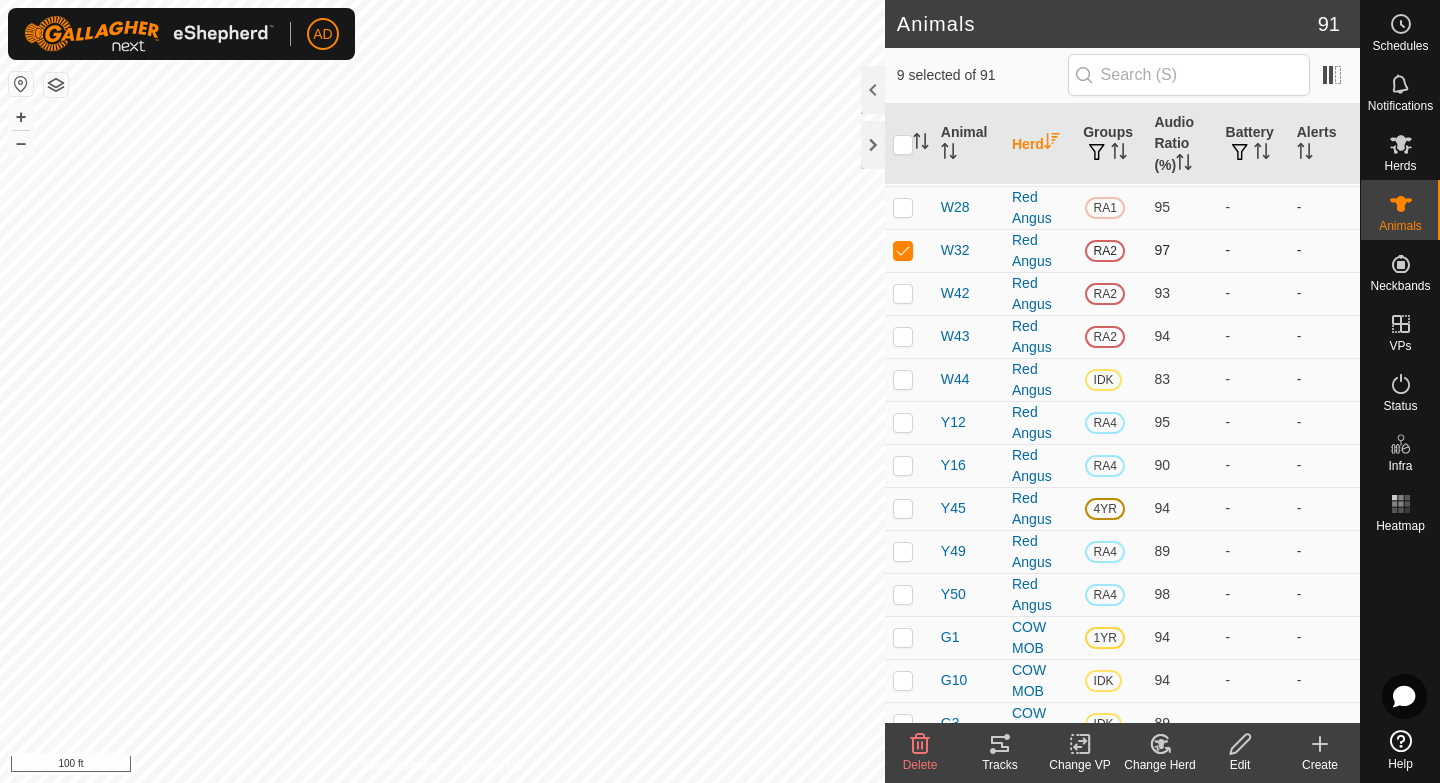 scroll, scrollTop: 793, scrollLeft: 0, axis: vertical 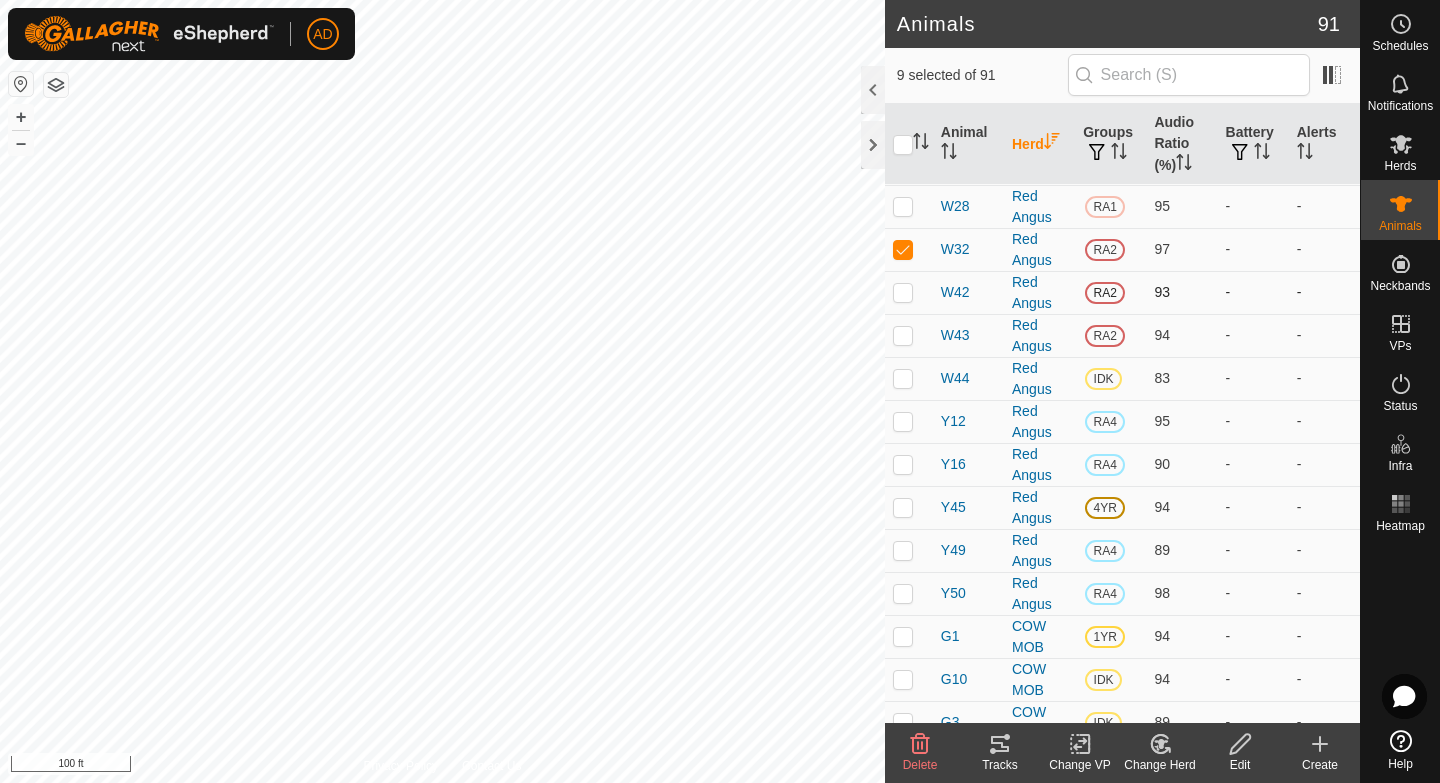 click at bounding box center (903, 292) 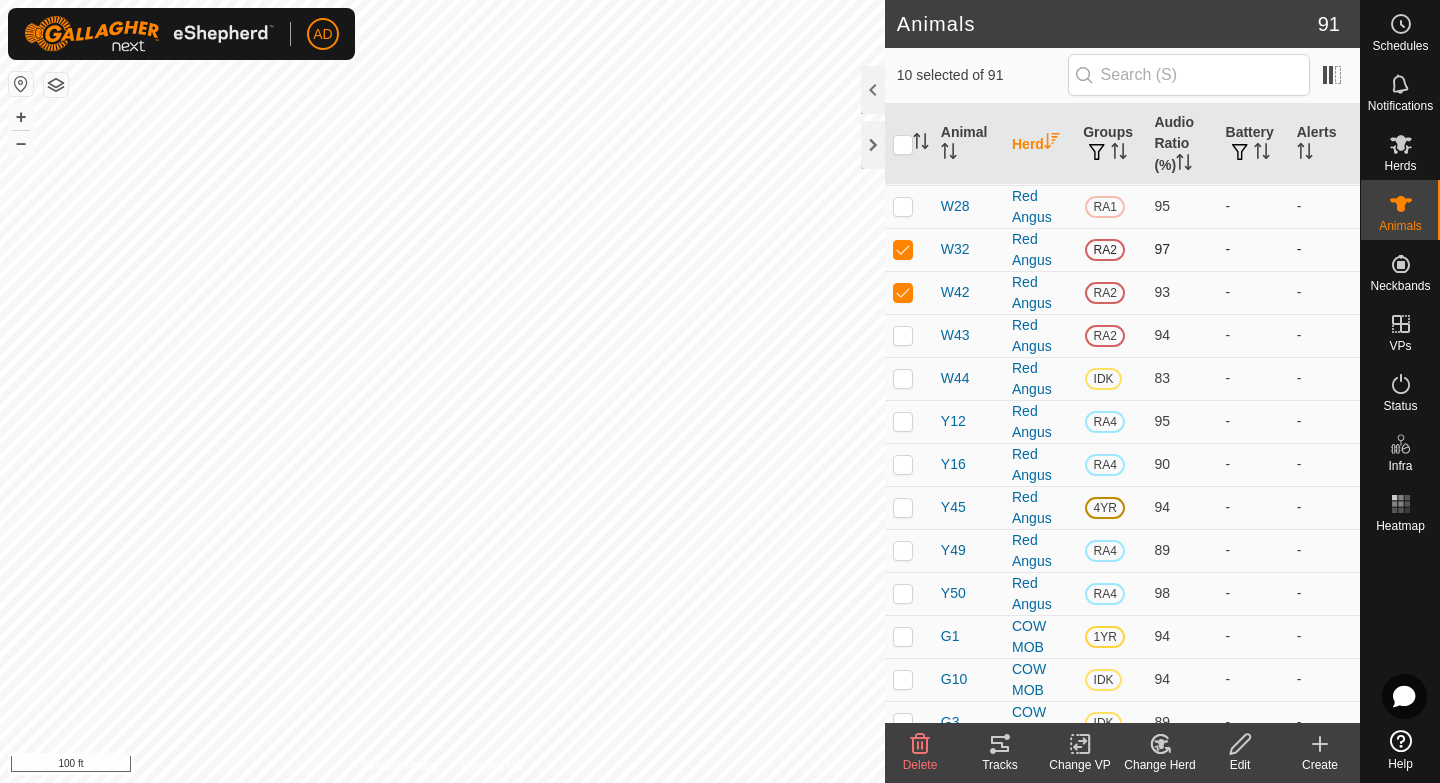 click at bounding box center [903, 249] 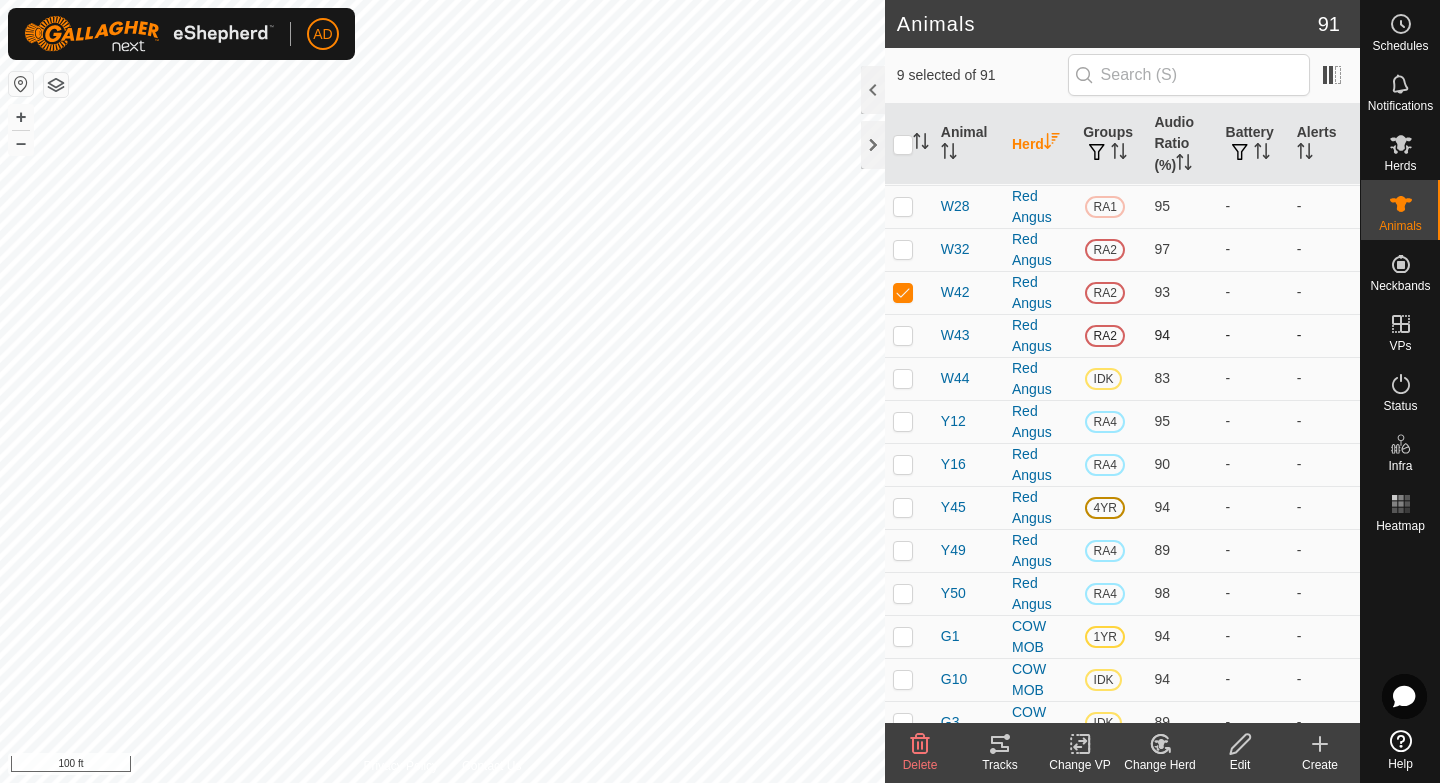 click at bounding box center (903, 335) 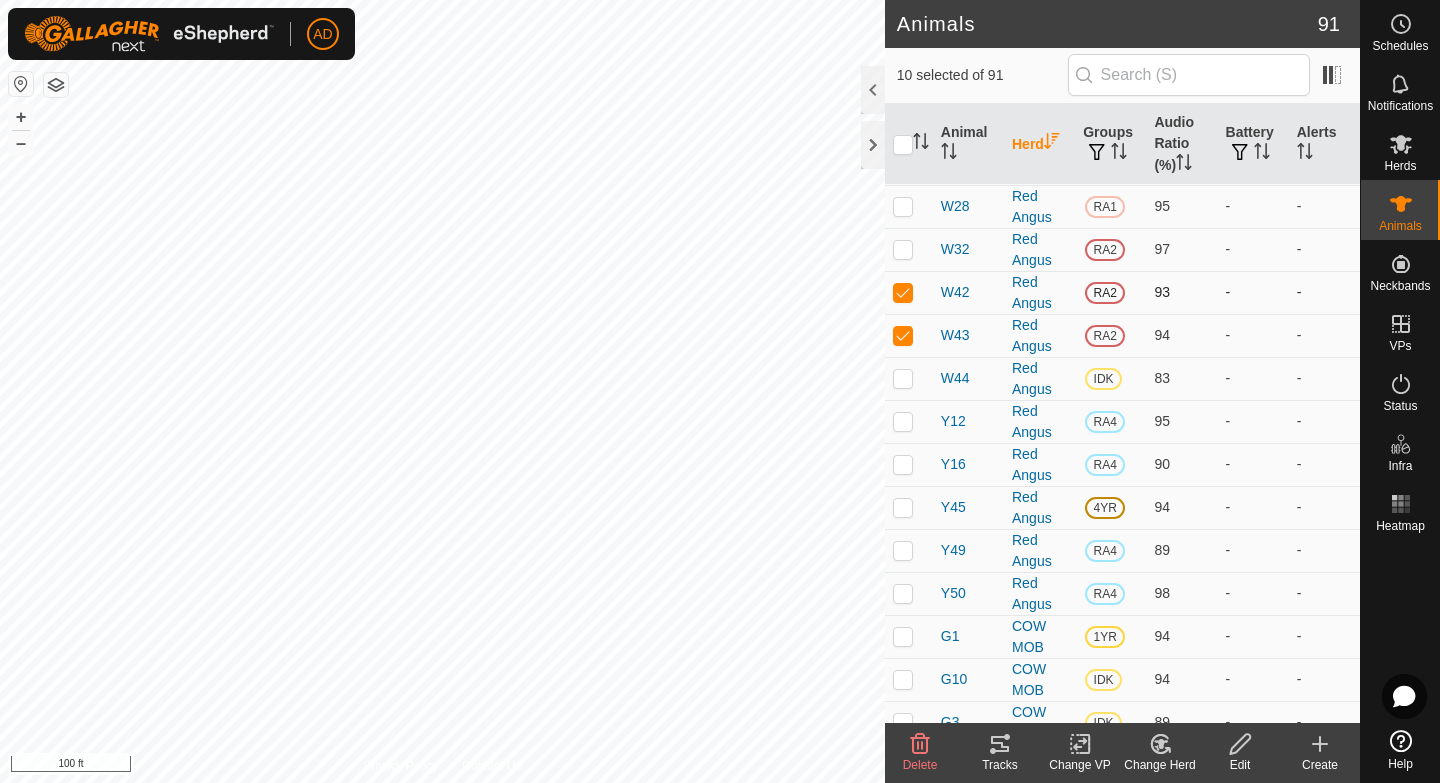 click at bounding box center (903, 292) 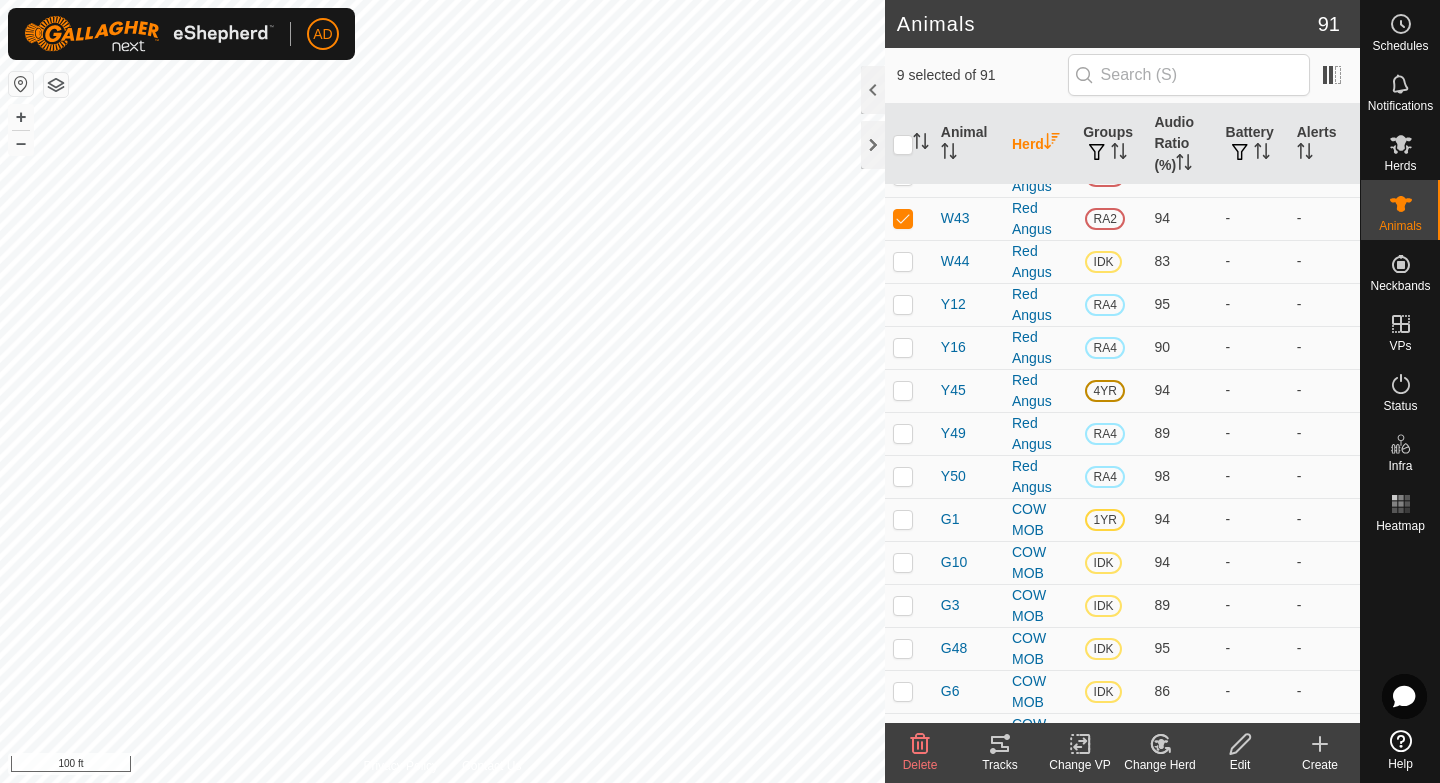 scroll, scrollTop: 911, scrollLeft: 0, axis: vertical 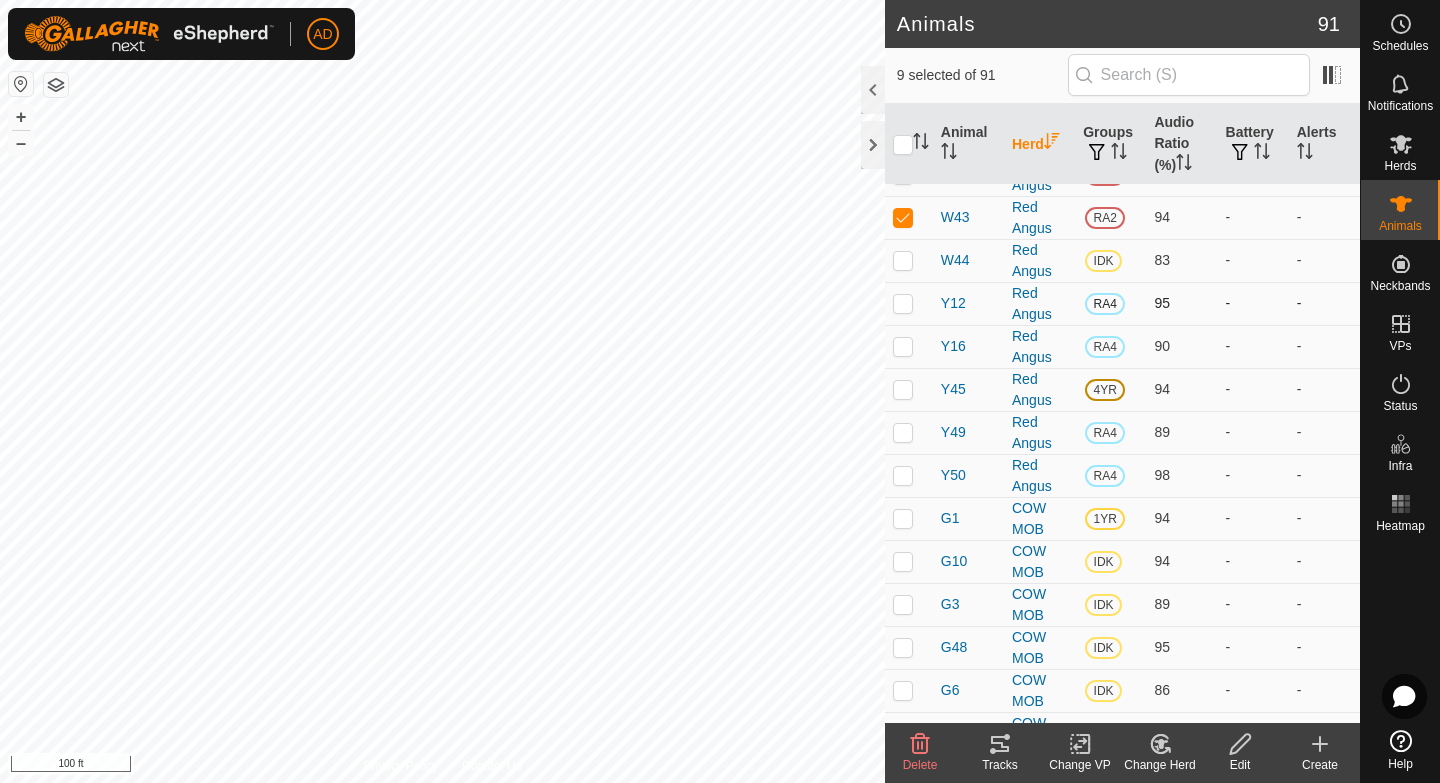 click at bounding box center (903, 303) 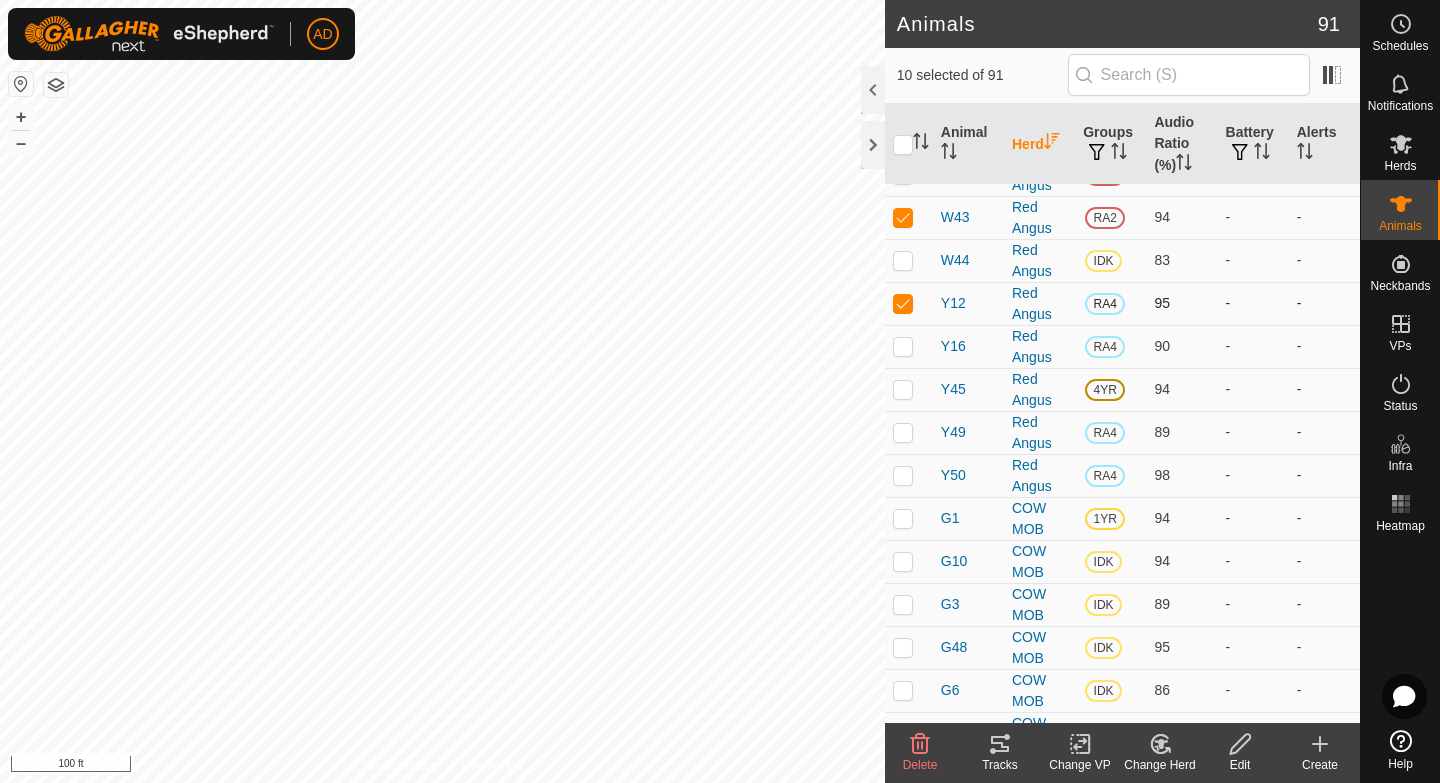 click at bounding box center [903, 303] 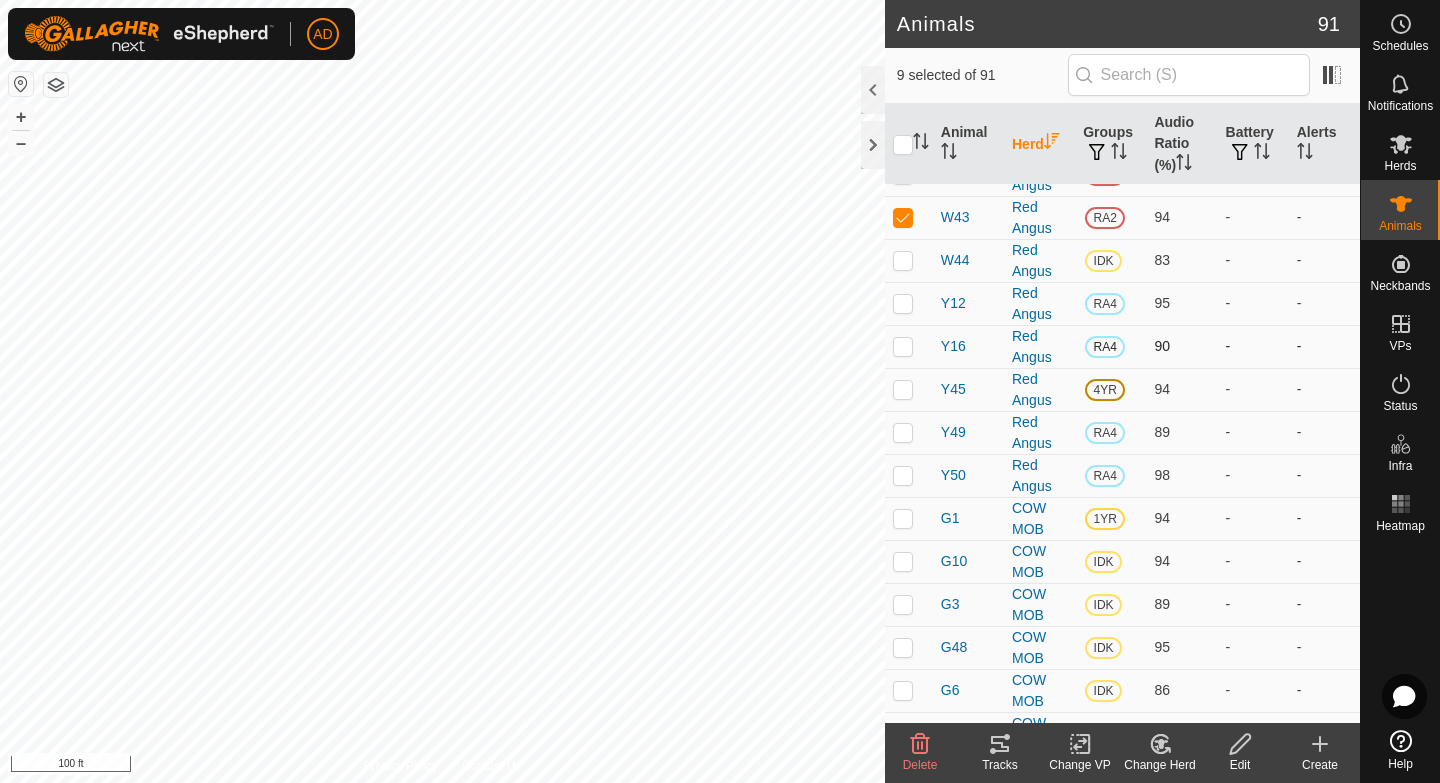 click at bounding box center [903, 346] 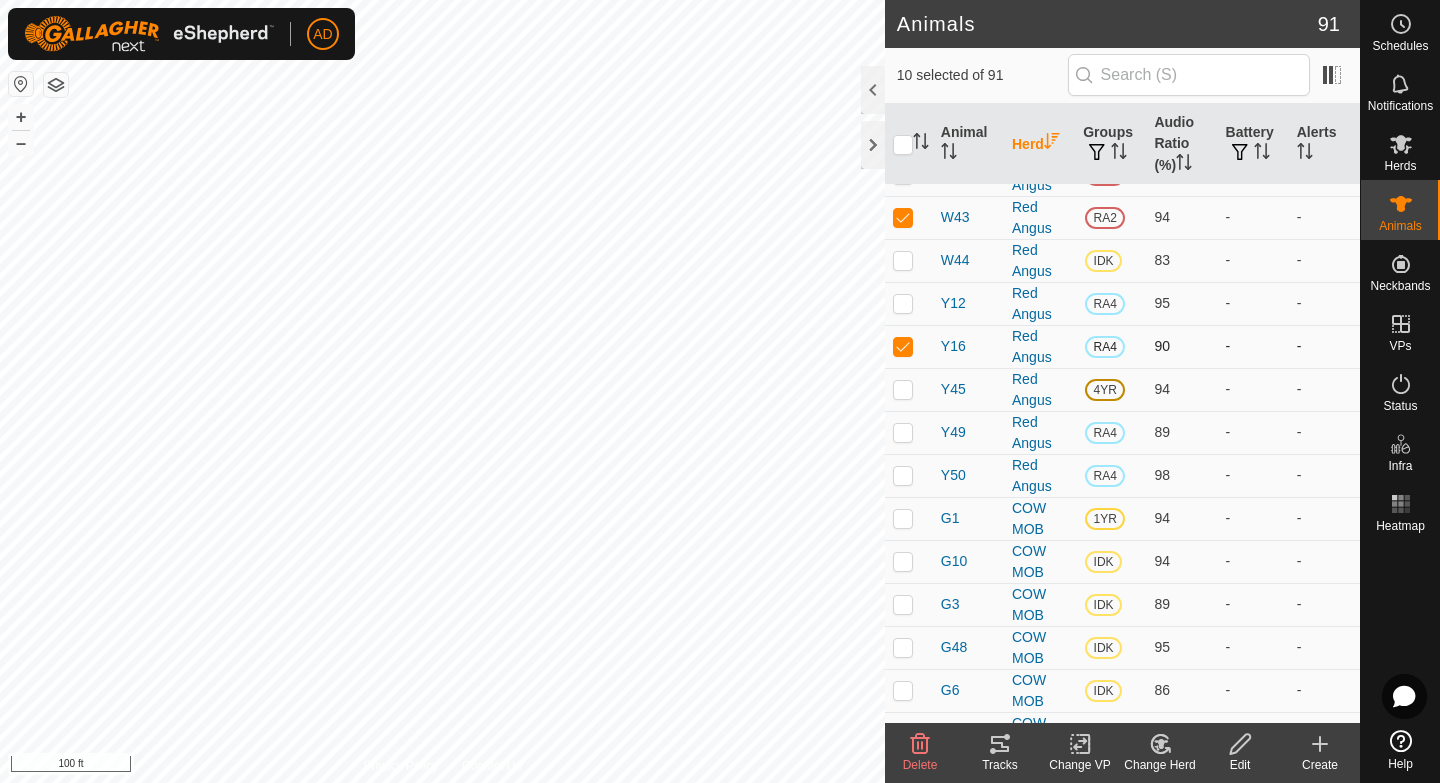 scroll, scrollTop: 1025, scrollLeft: 0, axis: vertical 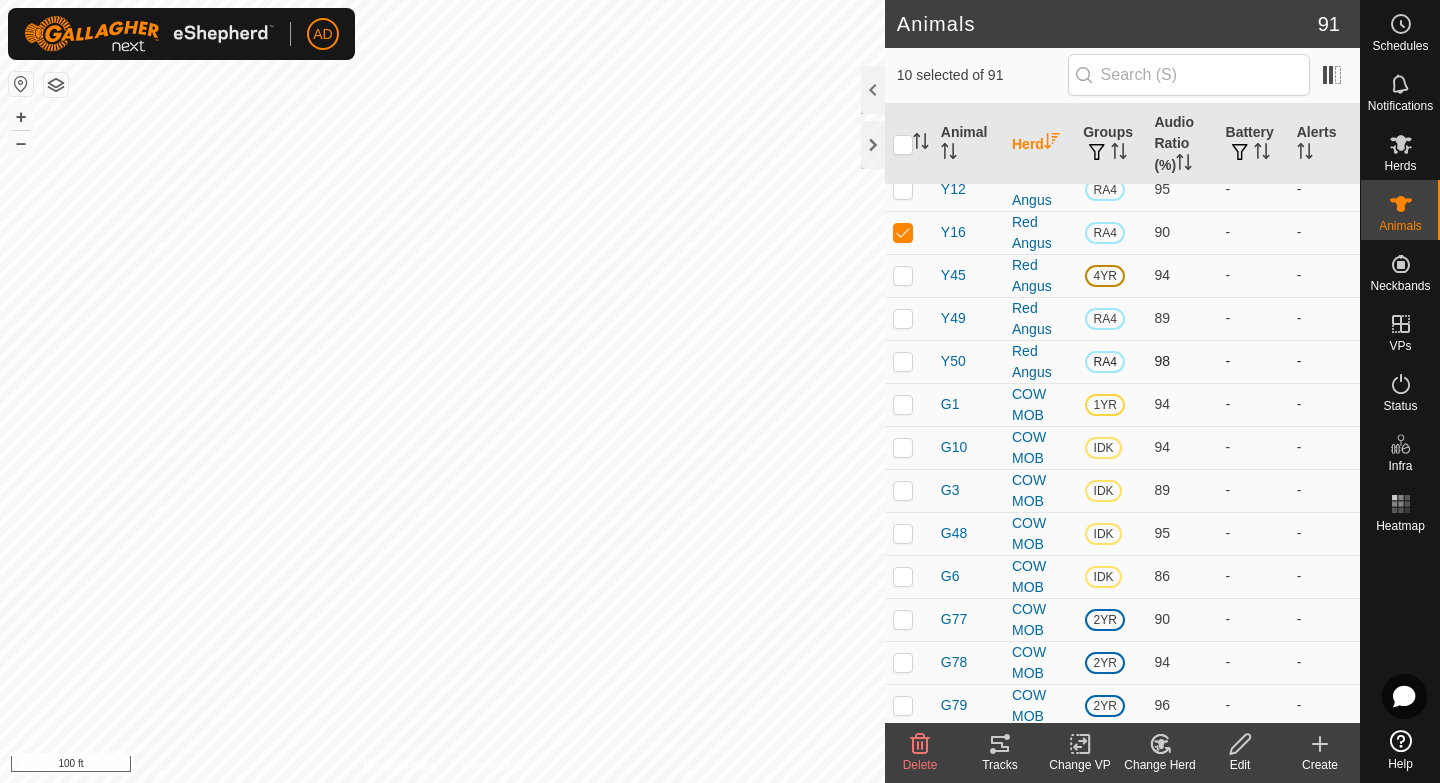 click at bounding box center (903, 361) 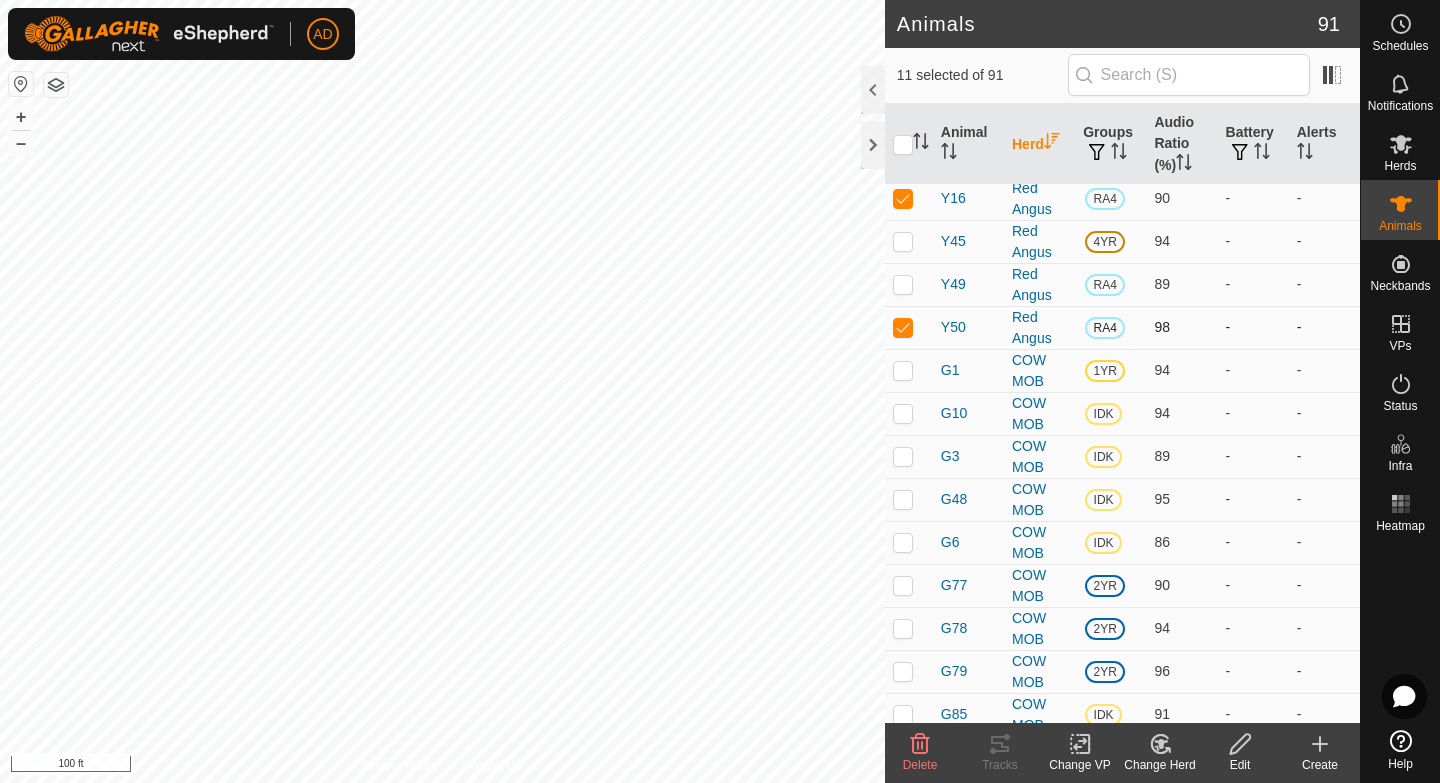 scroll, scrollTop: 1061, scrollLeft: 0, axis: vertical 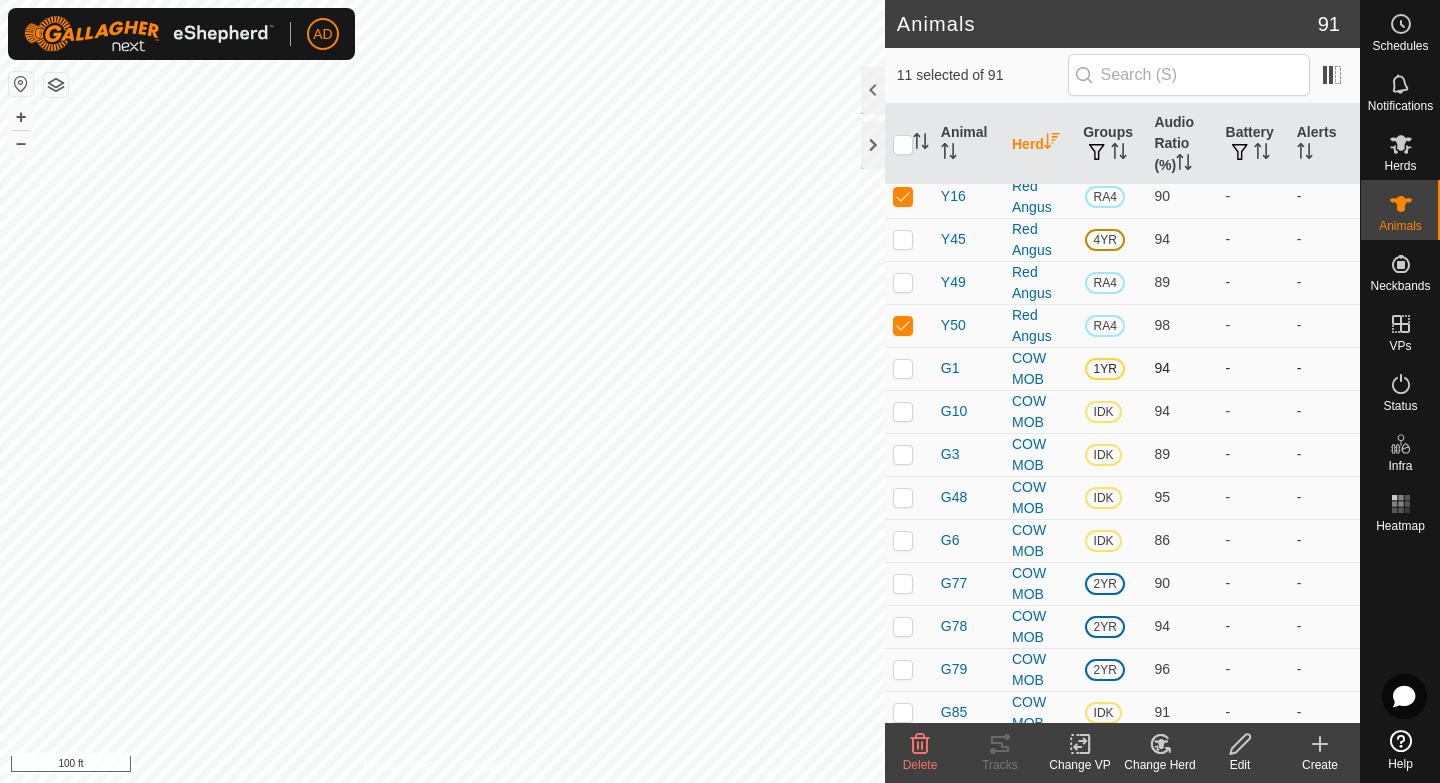 click at bounding box center [903, 368] 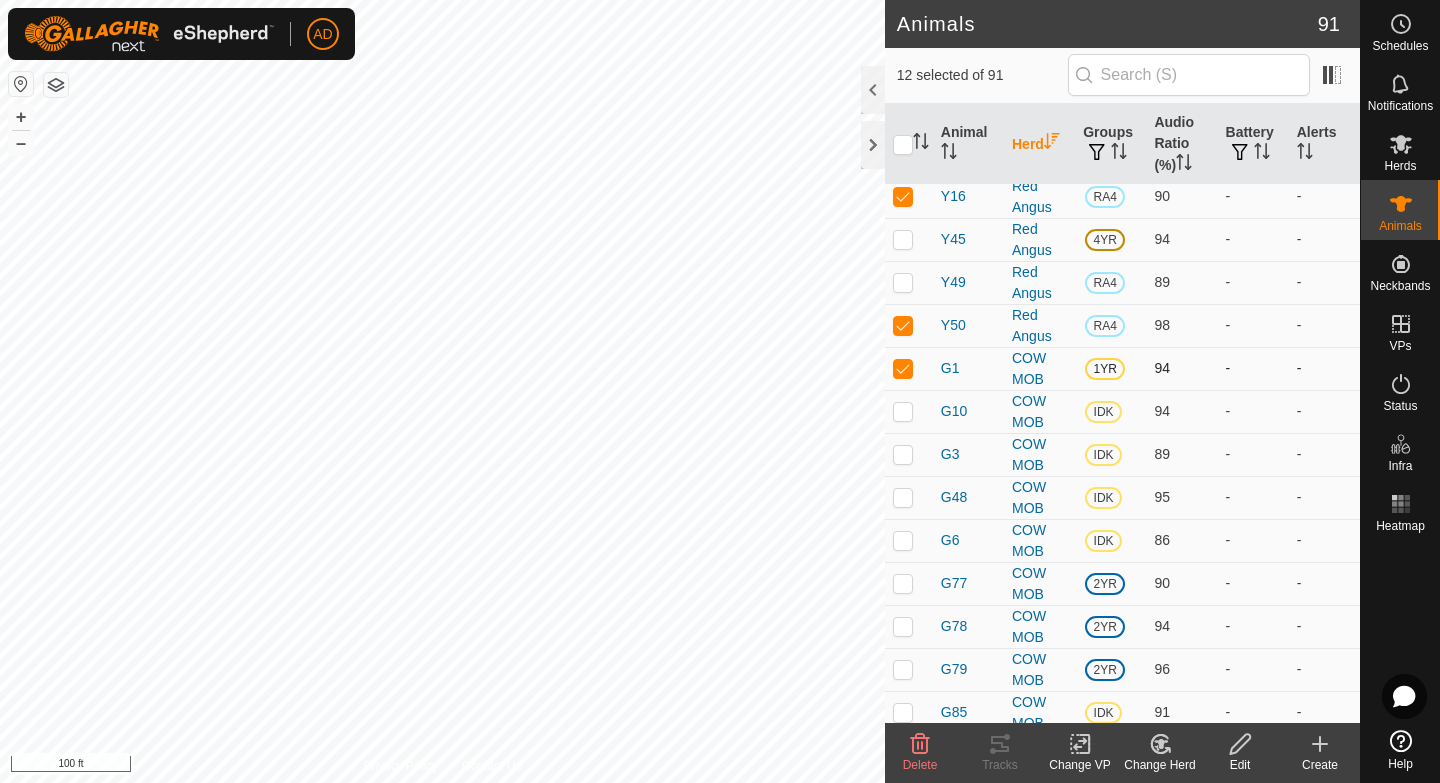 click at bounding box center (903, 368) 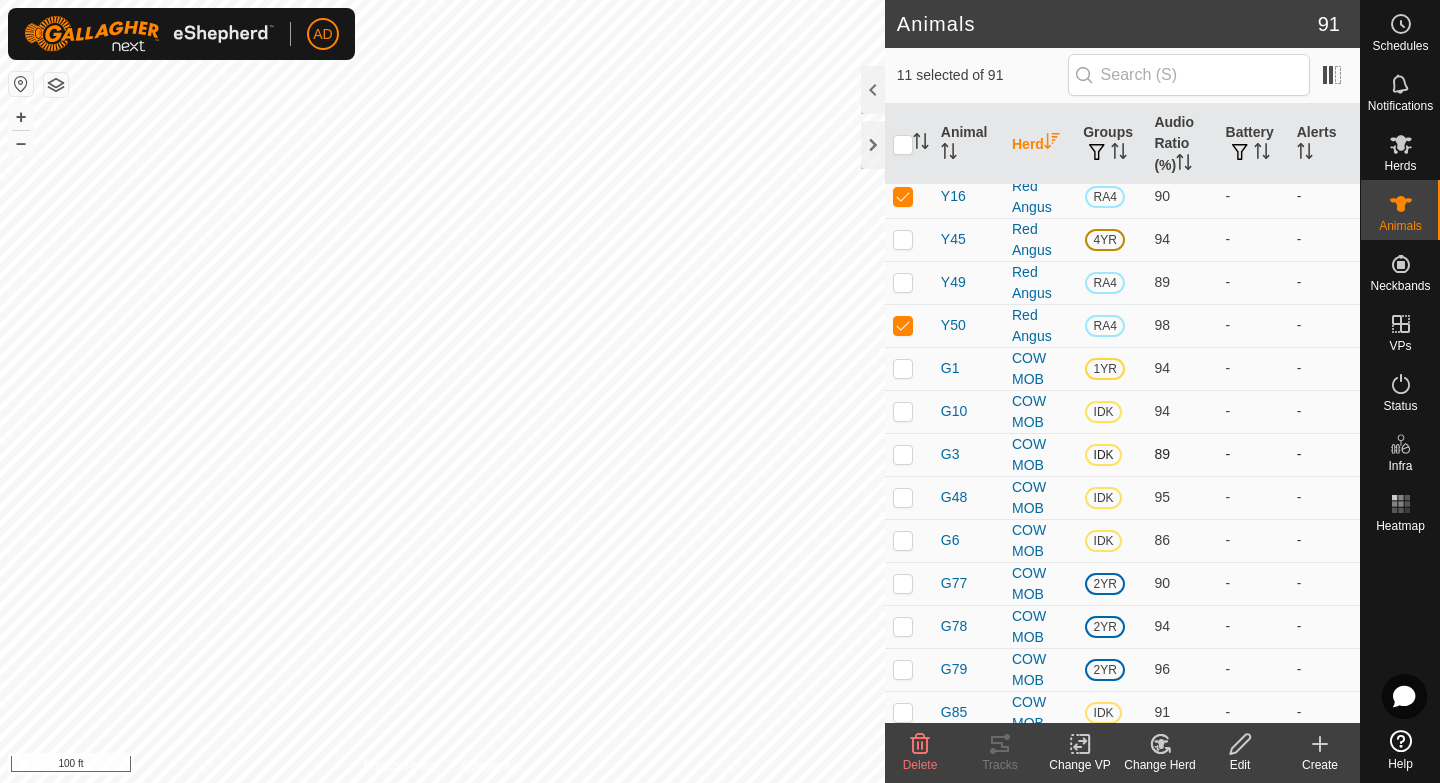 click at bounding box center [903, 454] 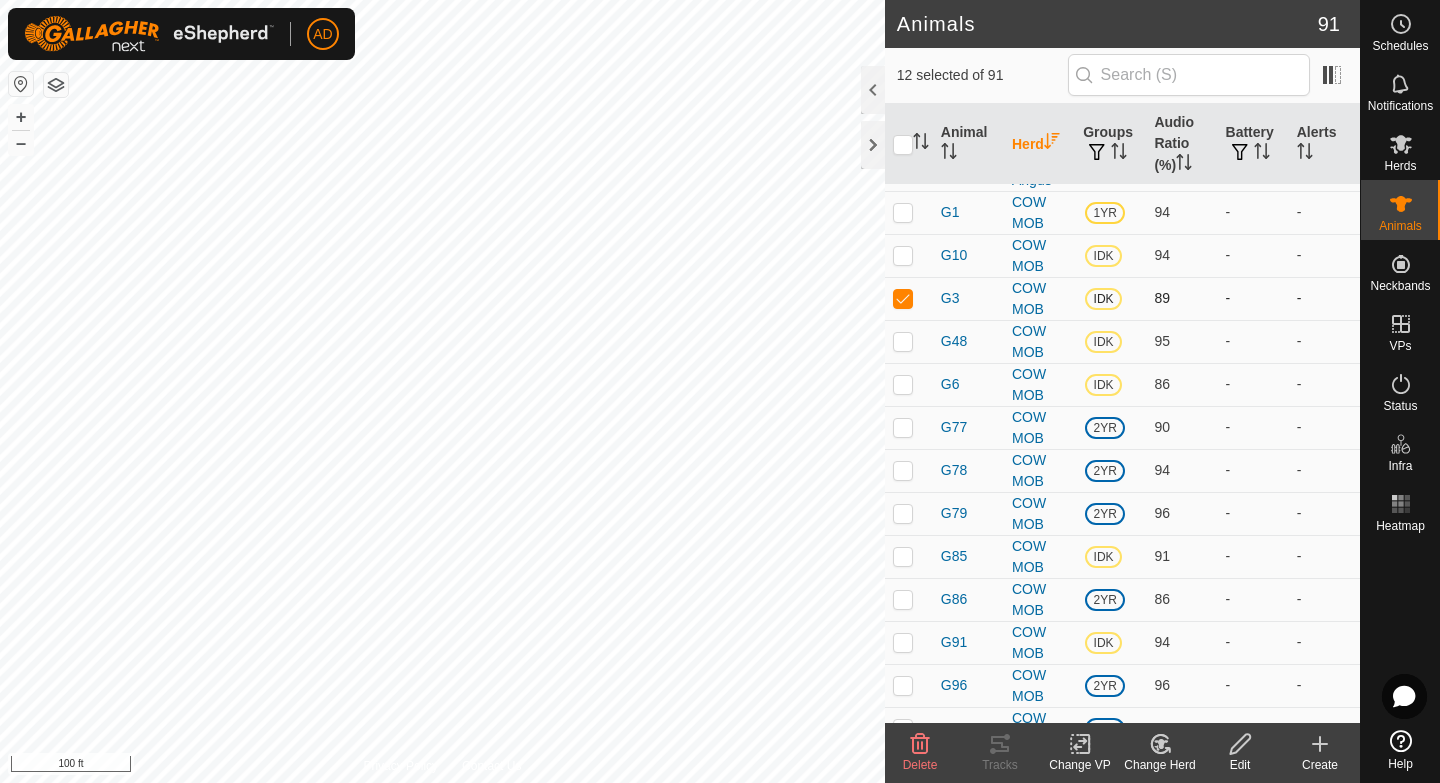 scroll, scrollTop: 1218, scrollLeft: 0, axis: vertical 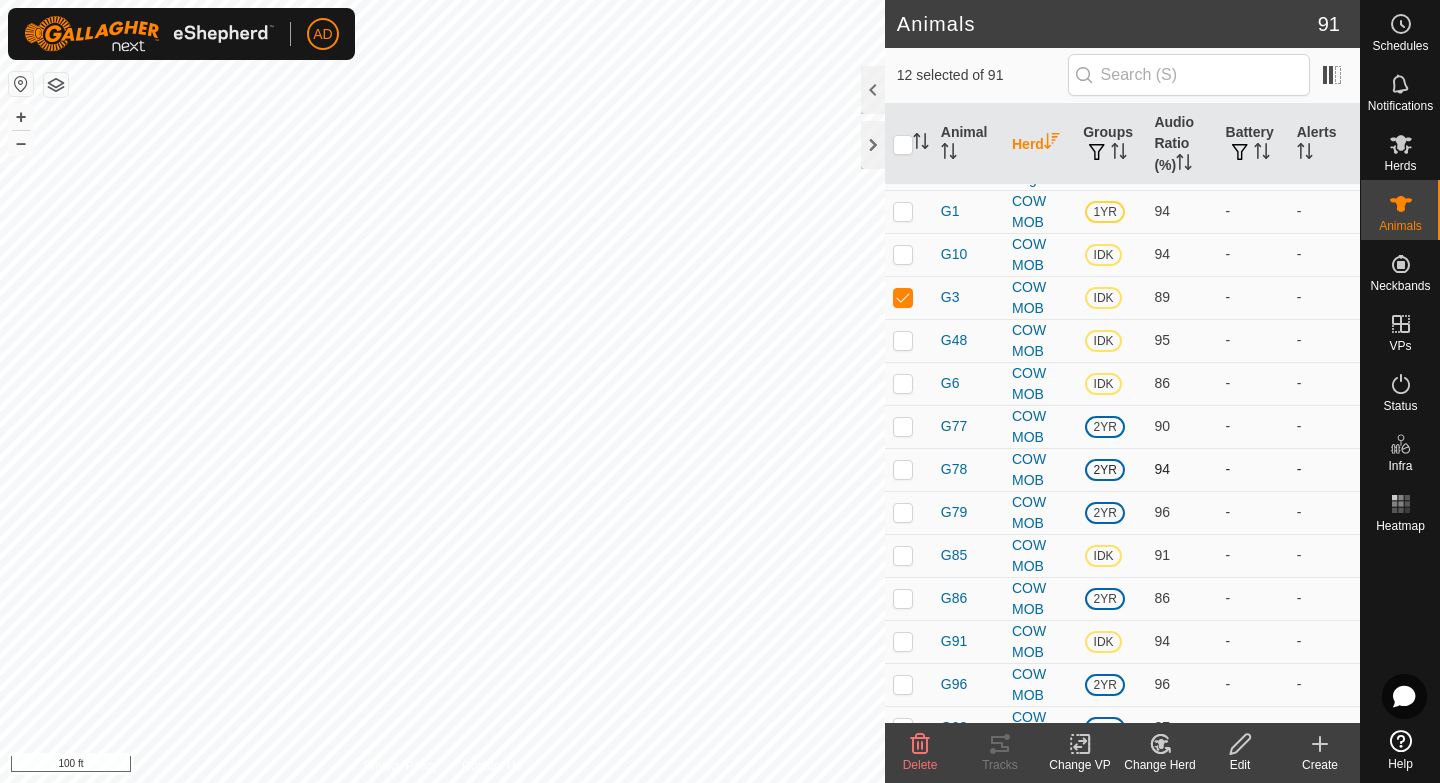 click at bounding box center (903, 469) 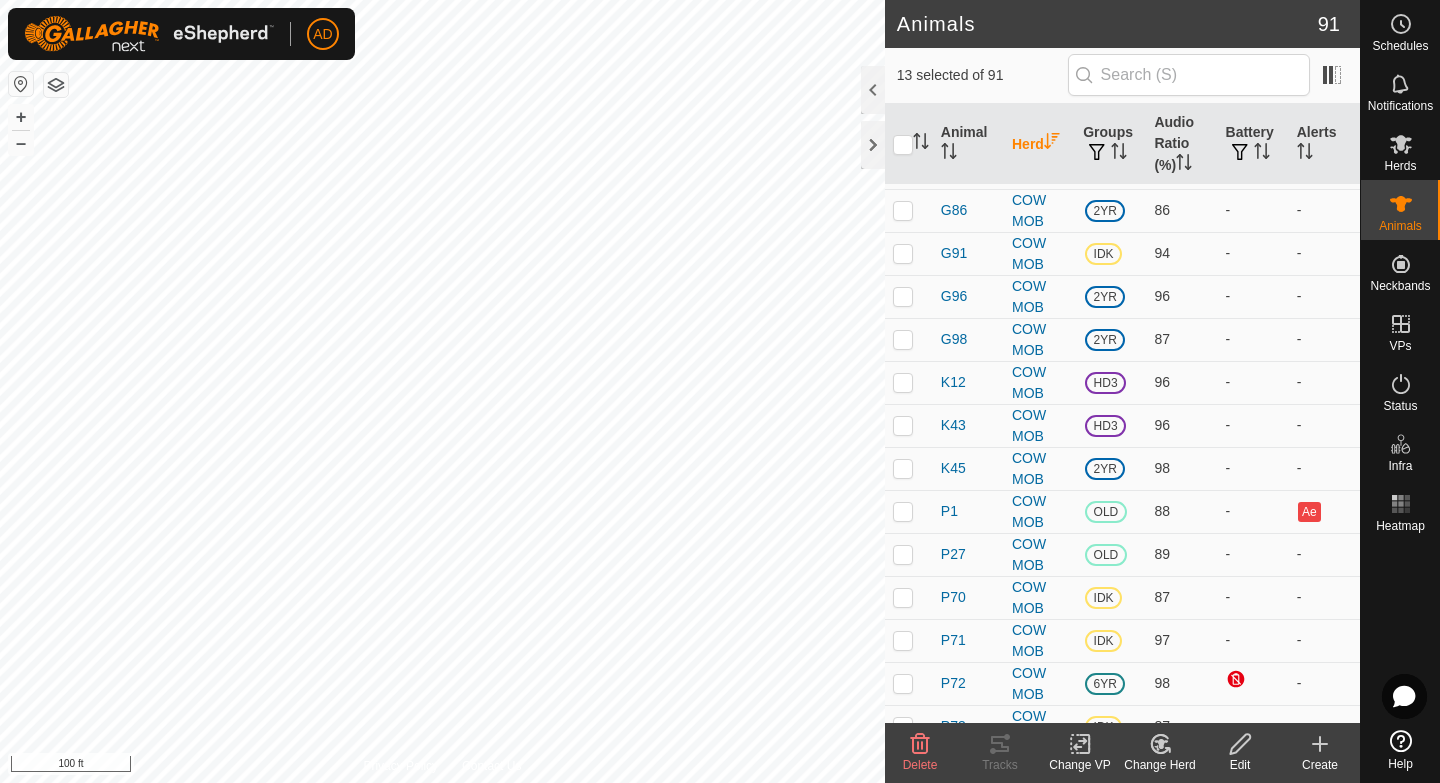 scroll, scrollTop: 1613, scrollLeft: 0, axis: vertical 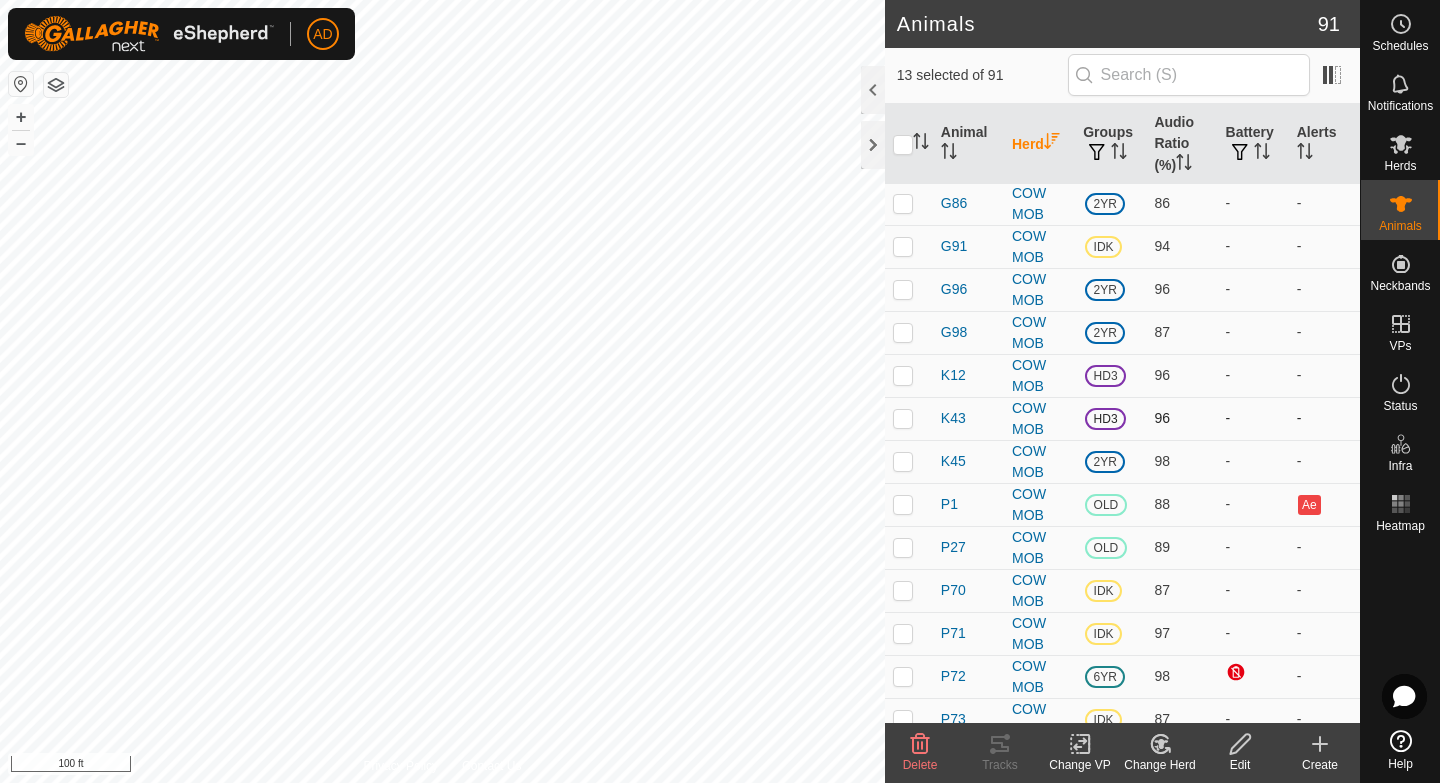 click at bounding box center (909, 418) 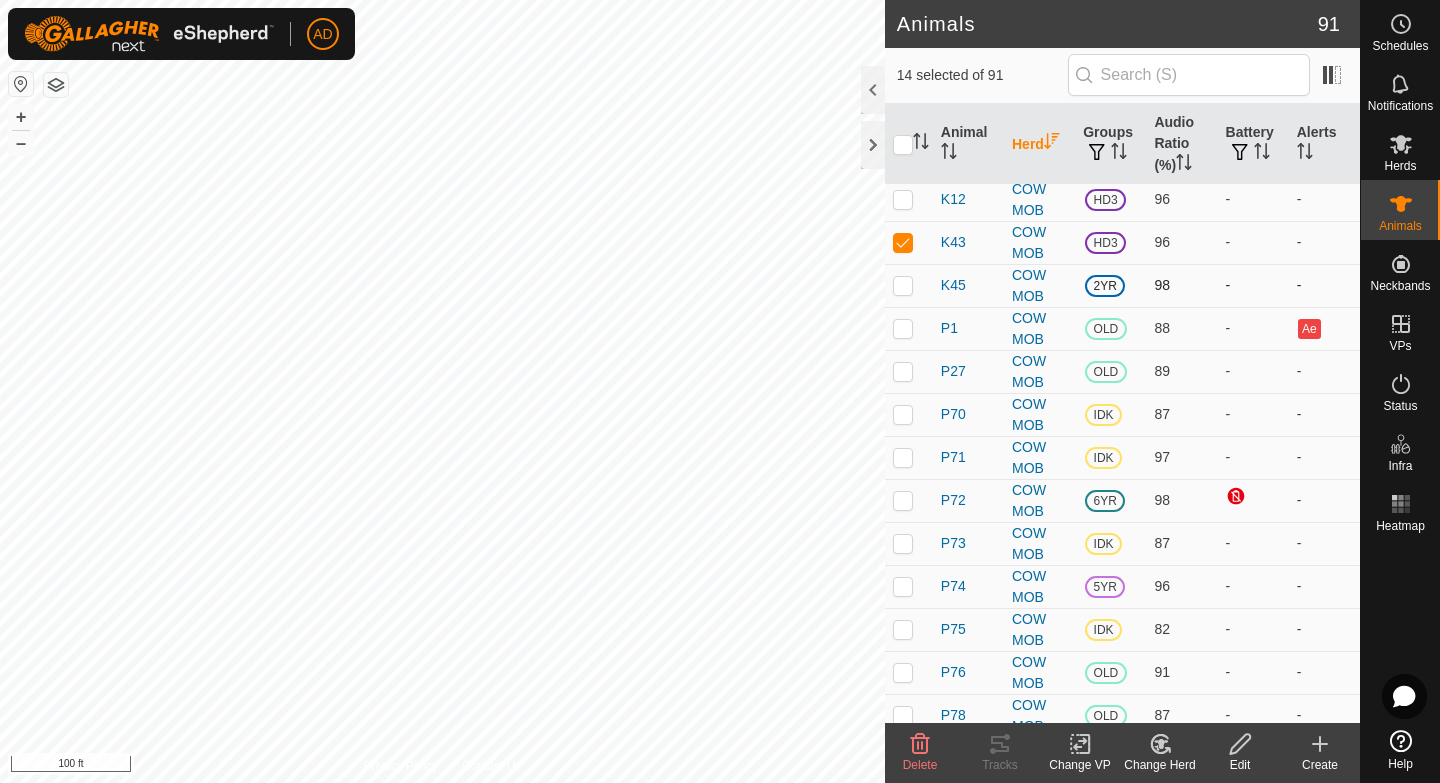 scroll, scrollTop: 1793, scrollLeft: 0, axis: vertical 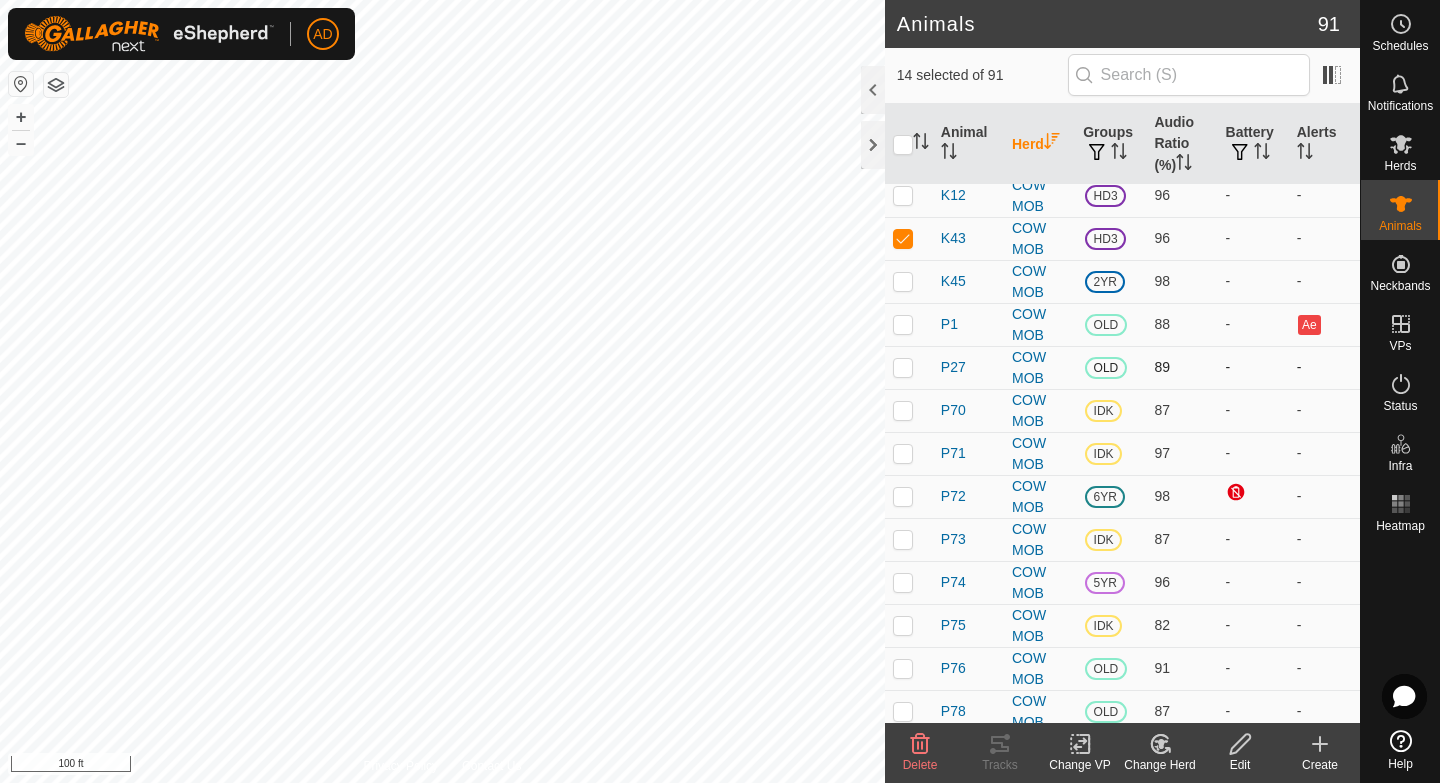 click at bounding box center [903, 367] 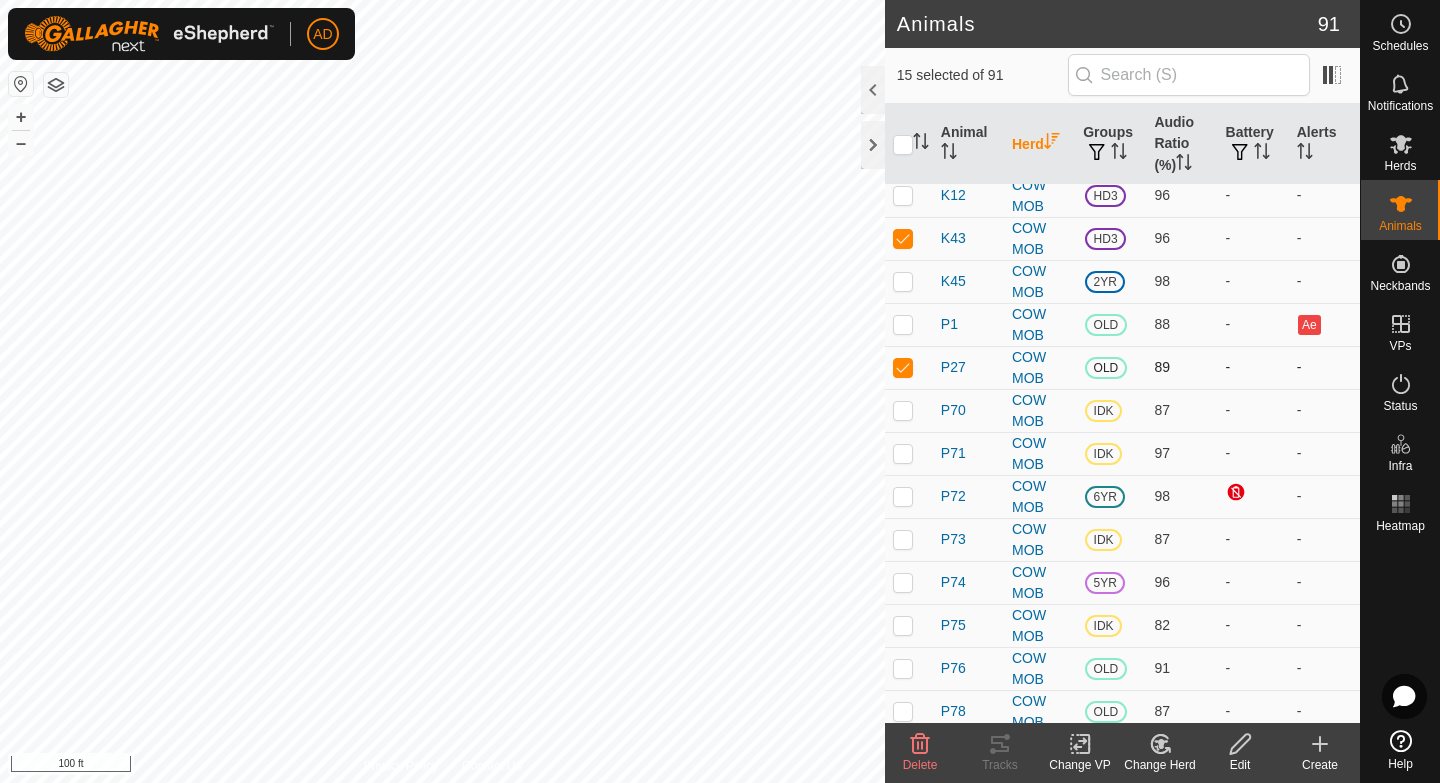 click at bounding box center [903, 367] 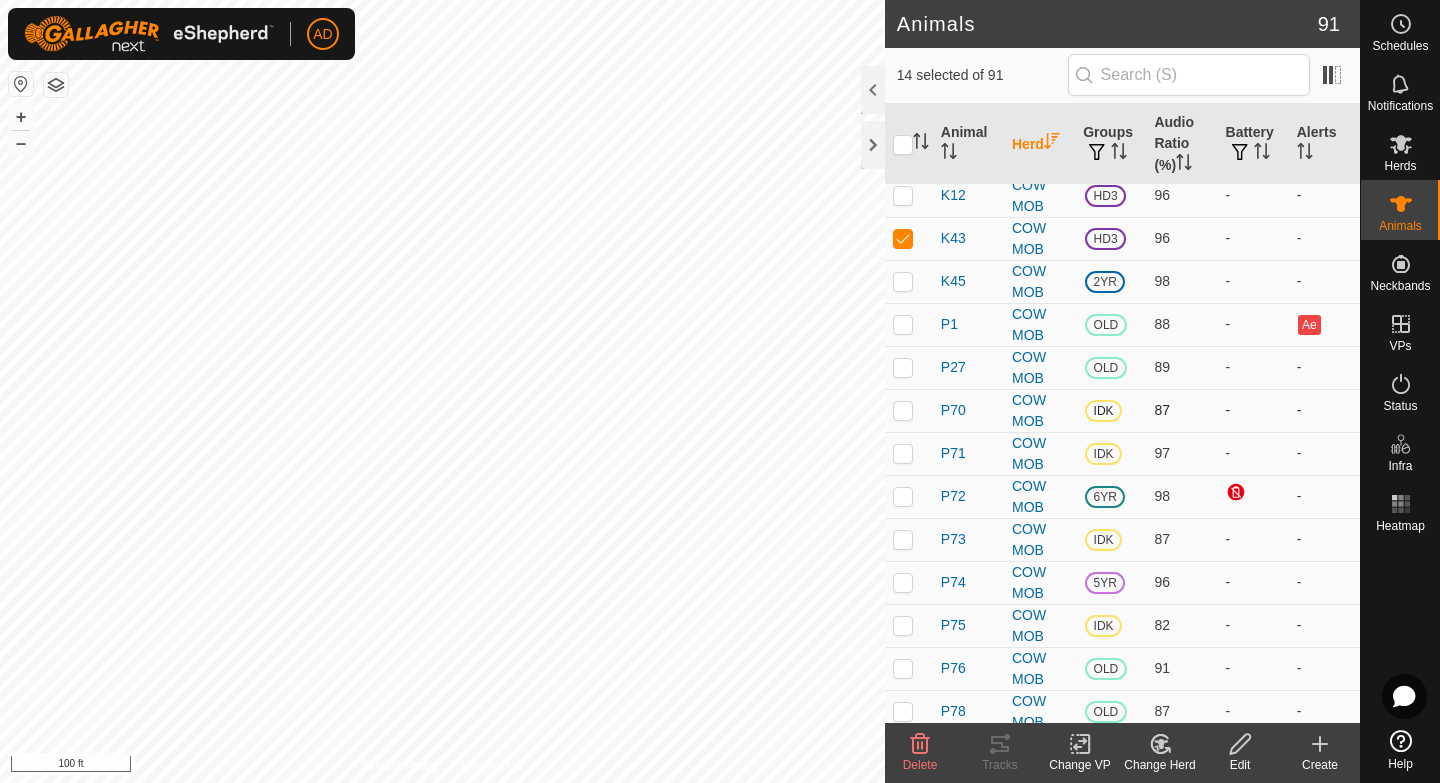 click at bounding box center (903, 410) 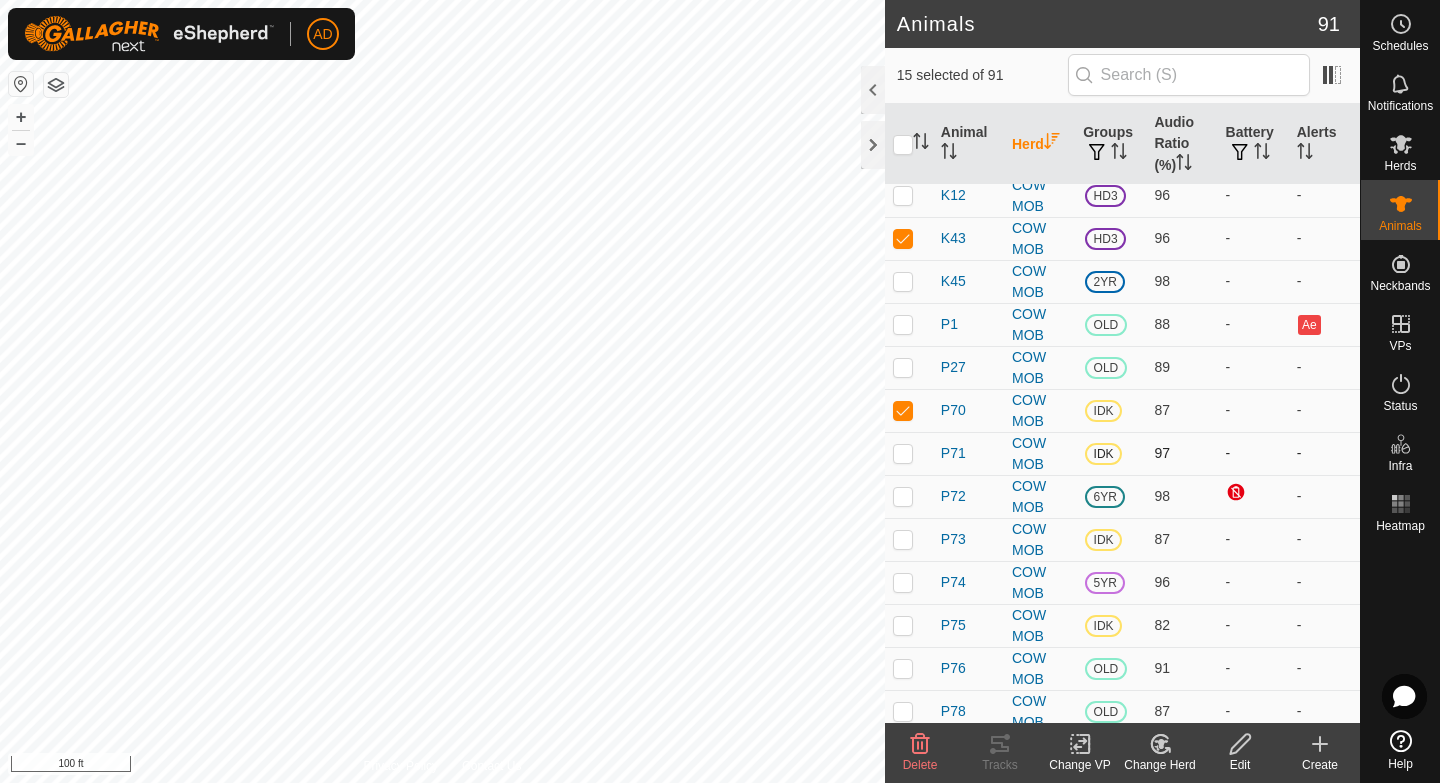 click at bounding box center [909, 453] 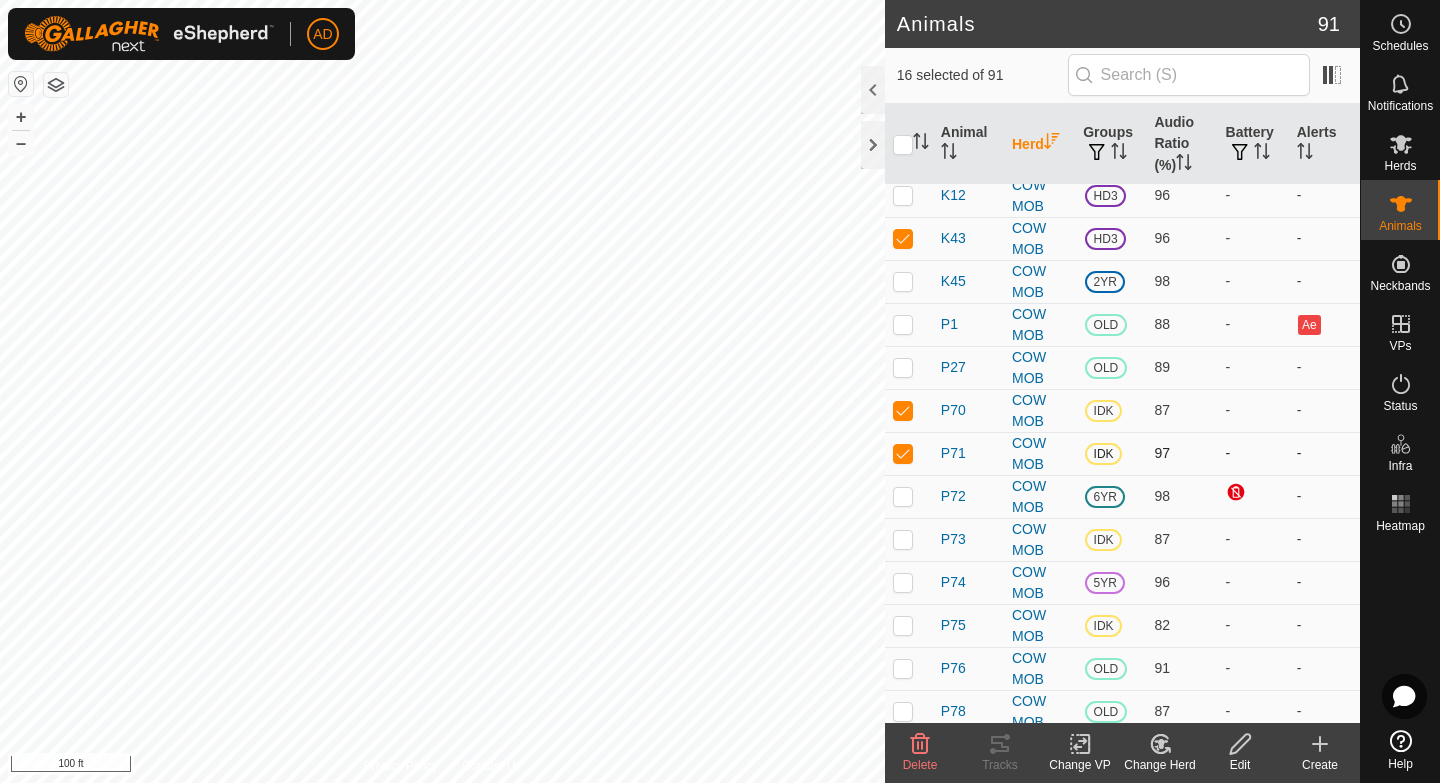 checkbox on "true" 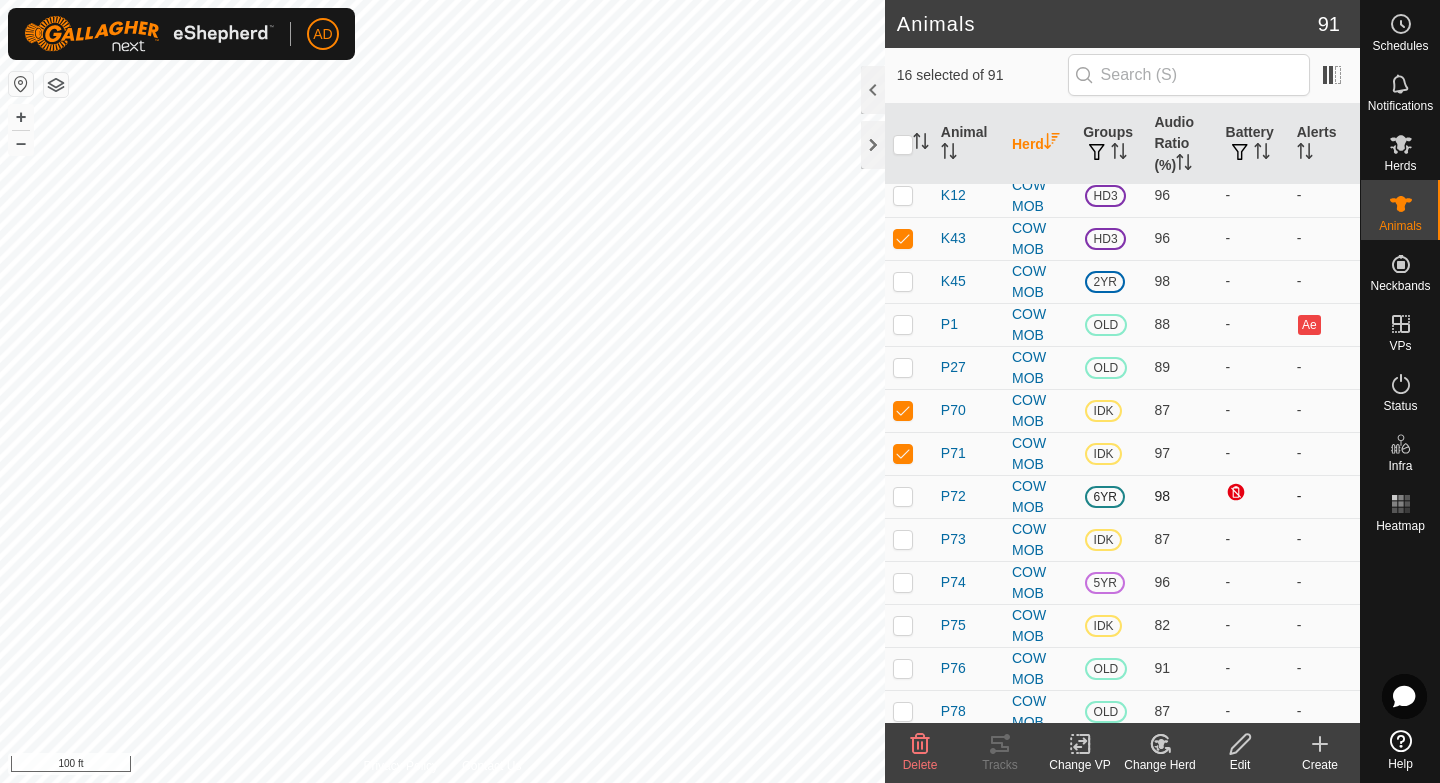click at bounding box center [909, 496] 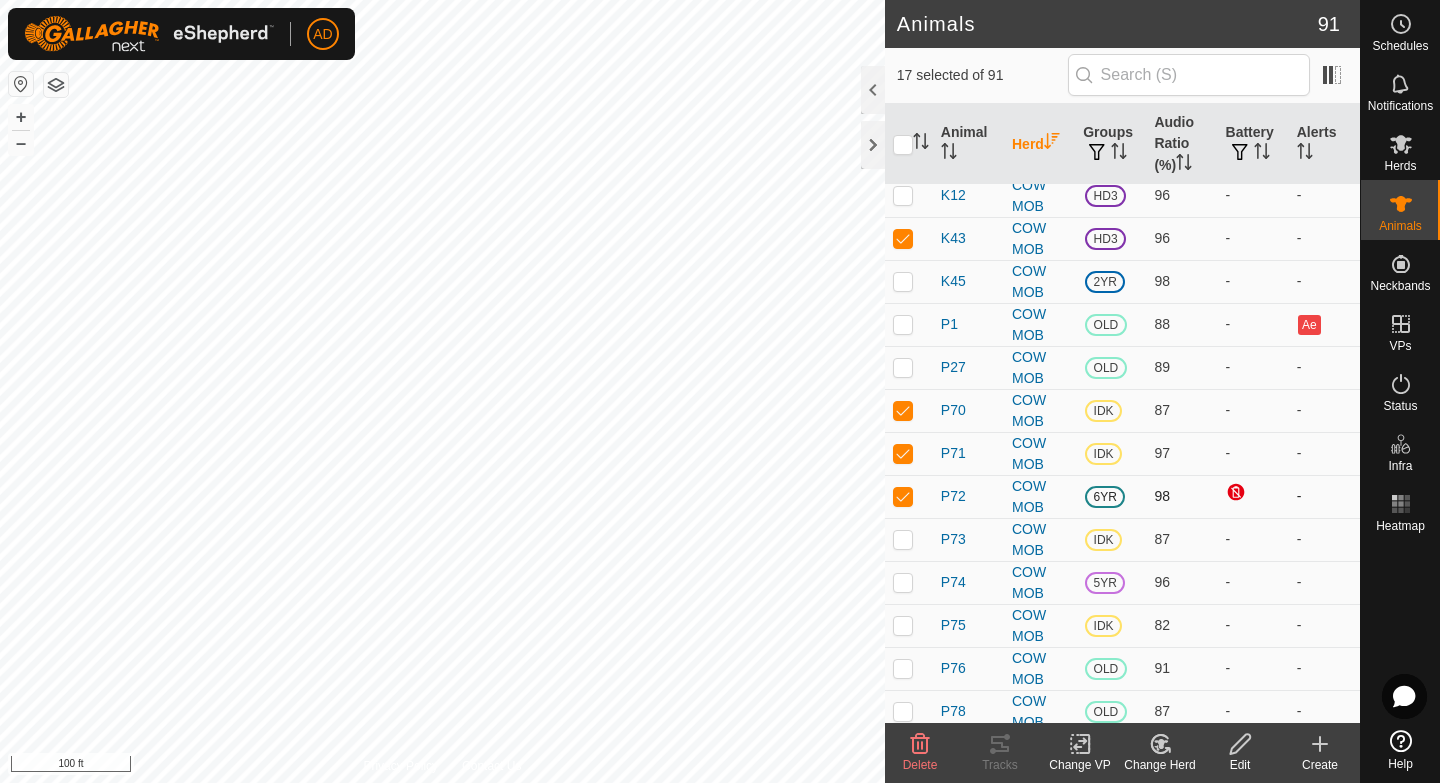 checkbox on "true" 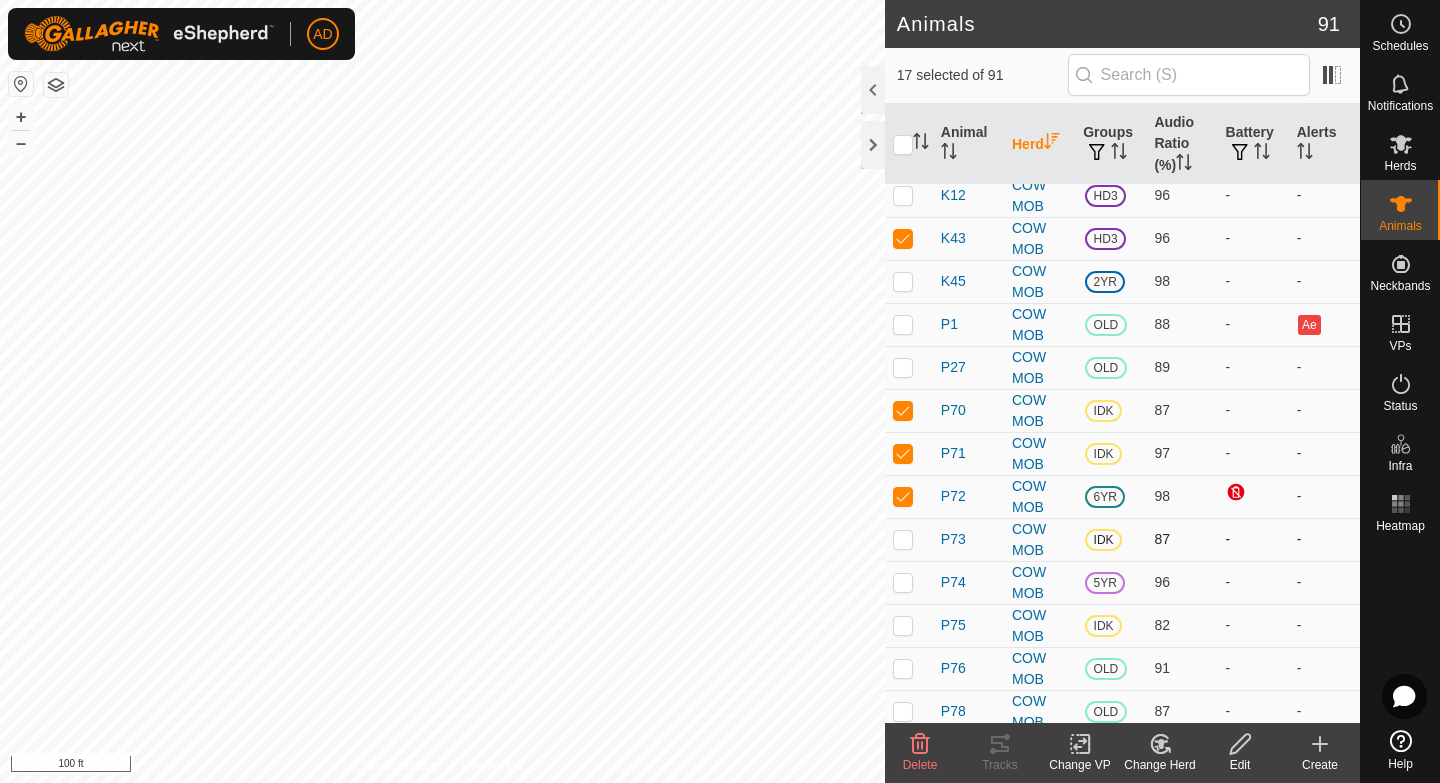 click at bounding box center (909, 539) 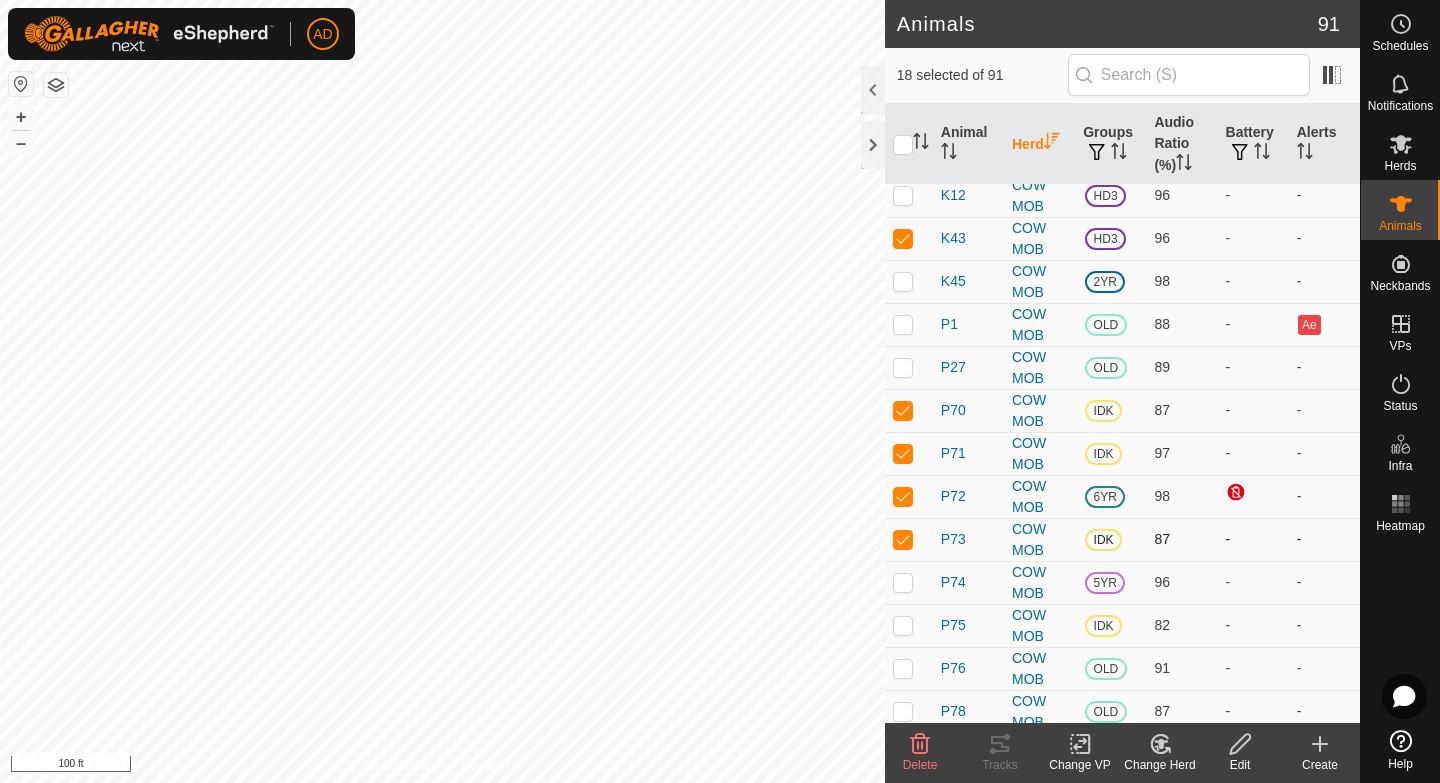 click at bounding box center (909, 539) 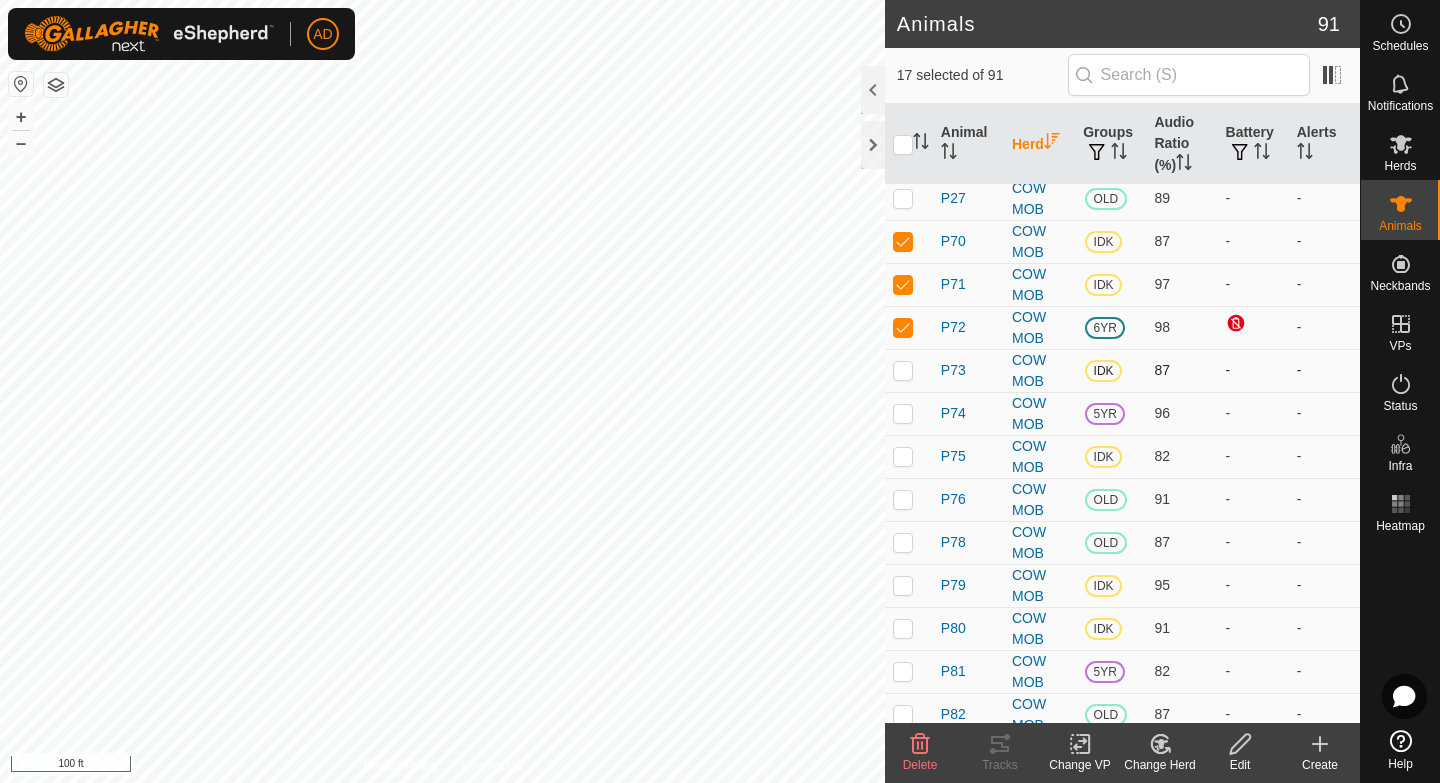 scroll, scrollTop: 1972, scrollLeft: 0, axis: vertical 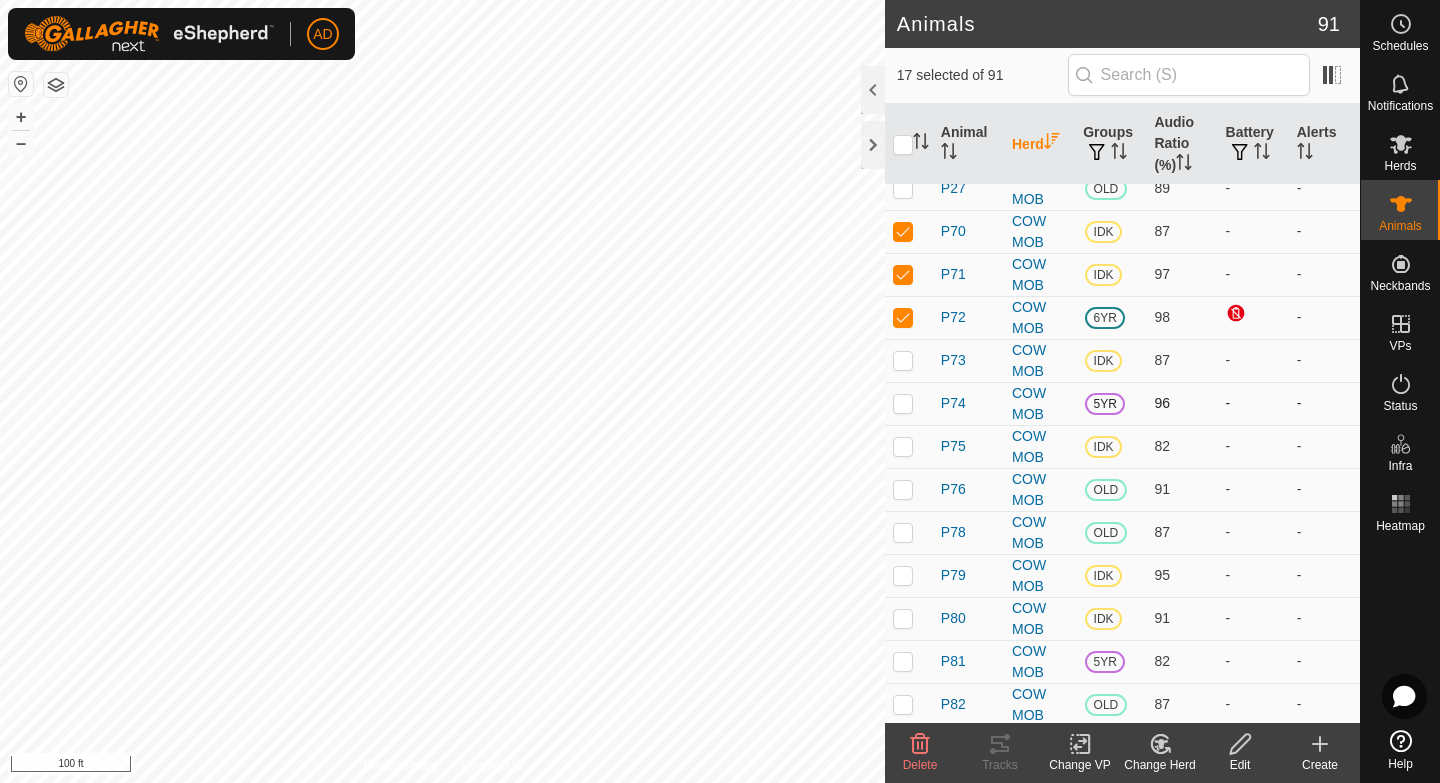 click at bounding box center (903, 403) 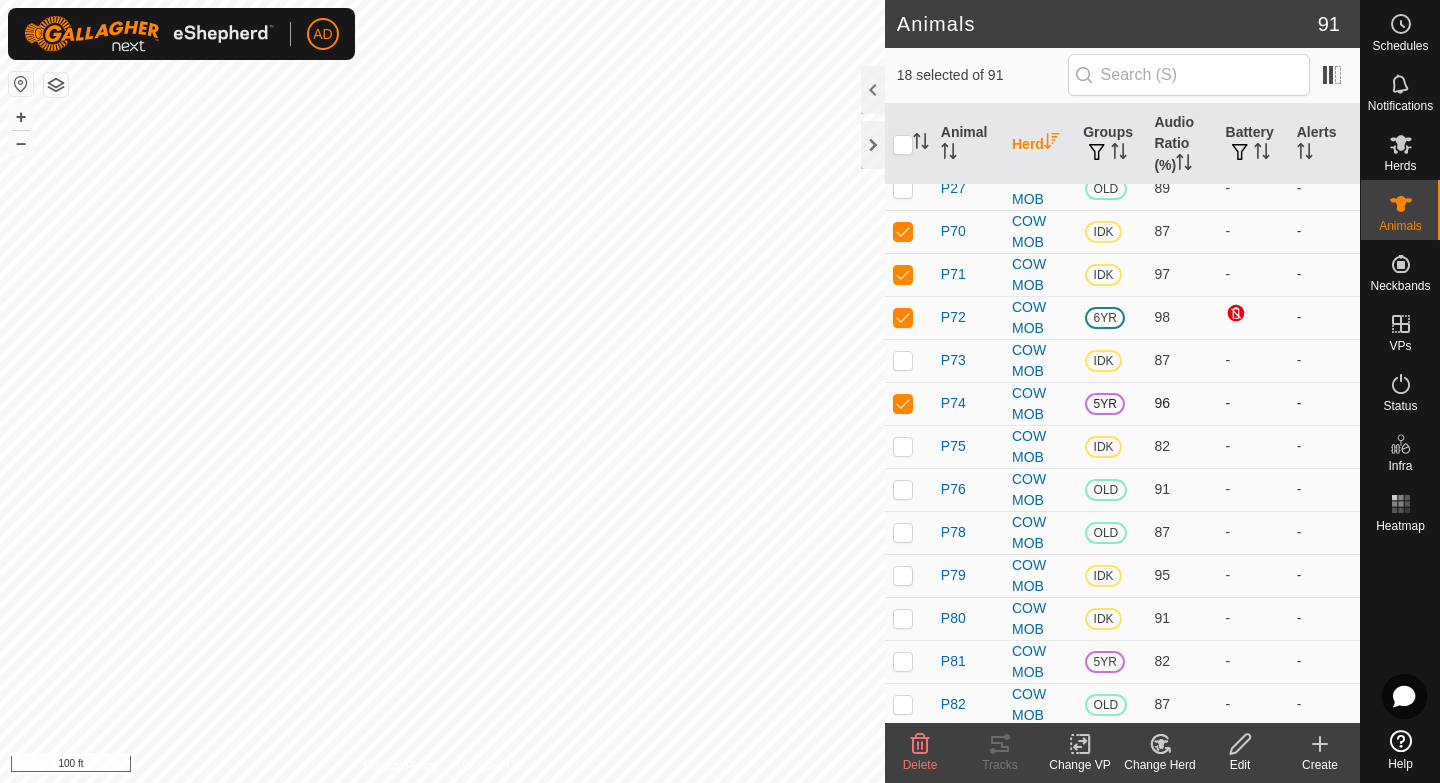 checkbox on "true" 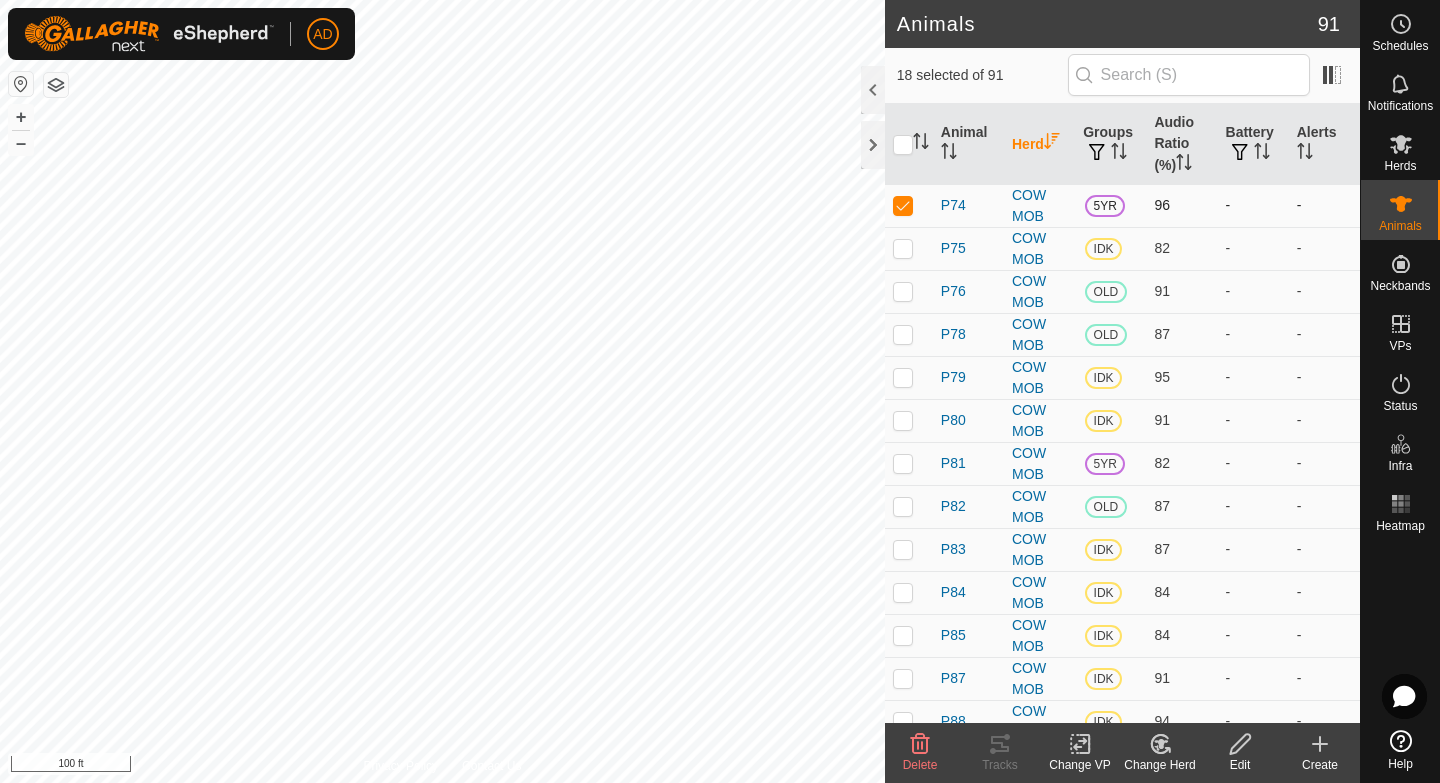 scroll, scrollTop: 2180, scrollLeft: 0, axis: vertical 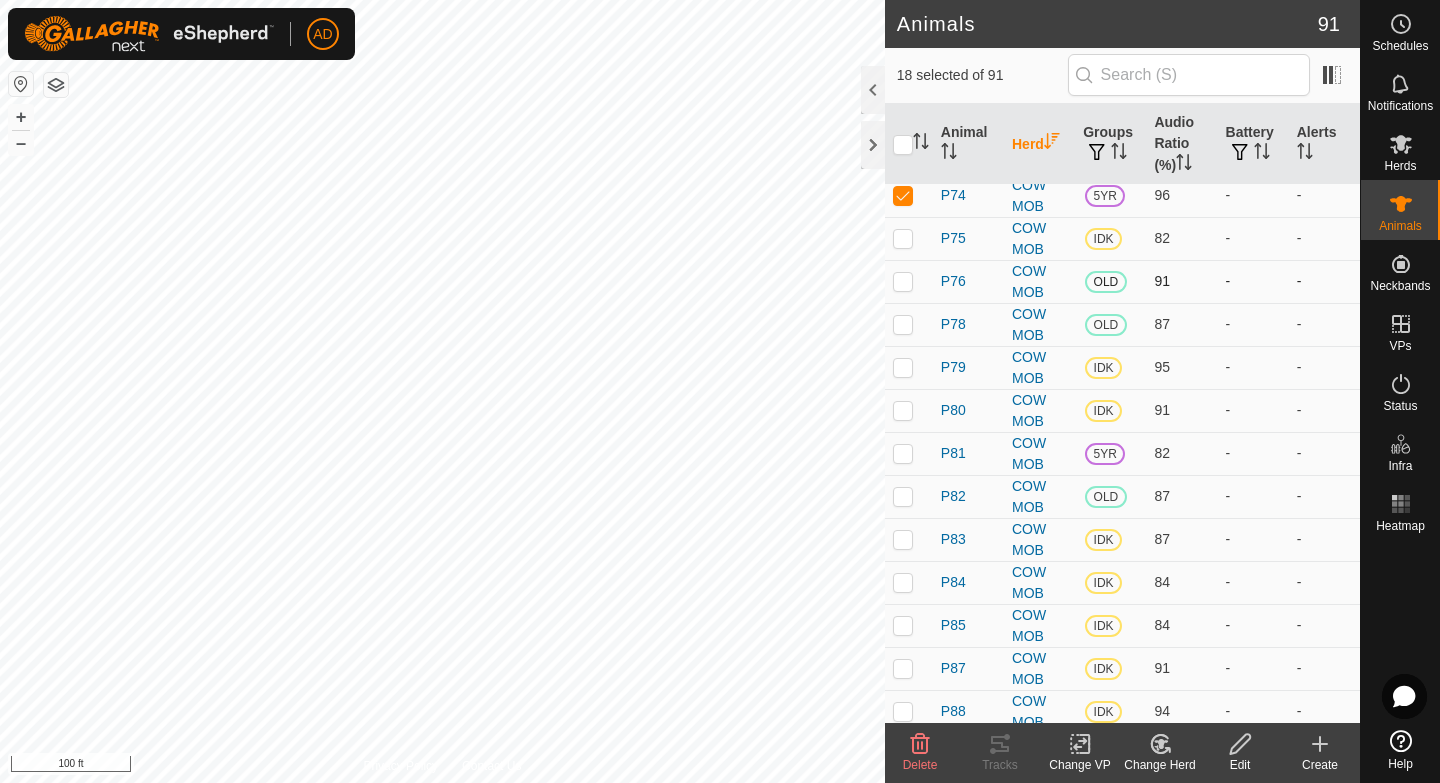 click at bounding box center (903, 281) 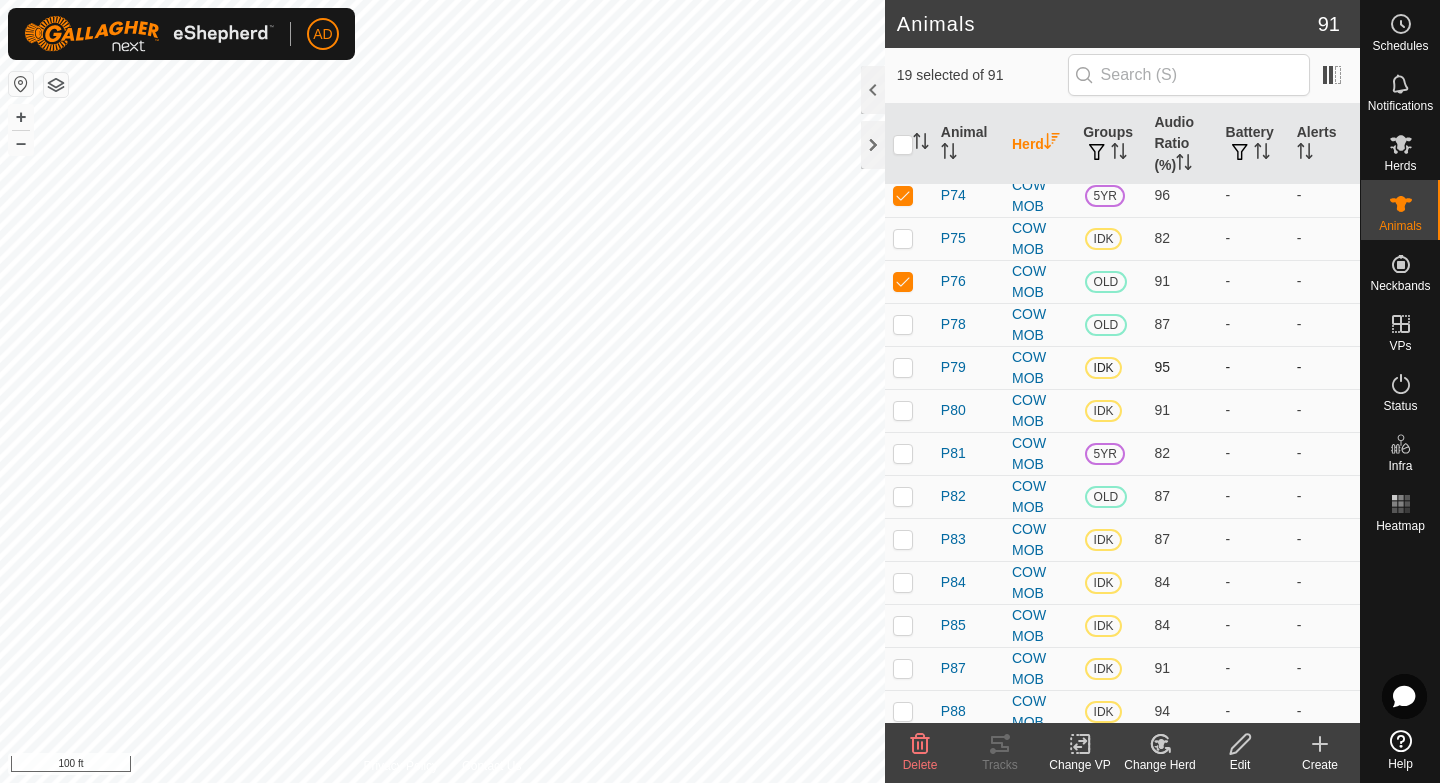 click at bounding box center [903, 367] 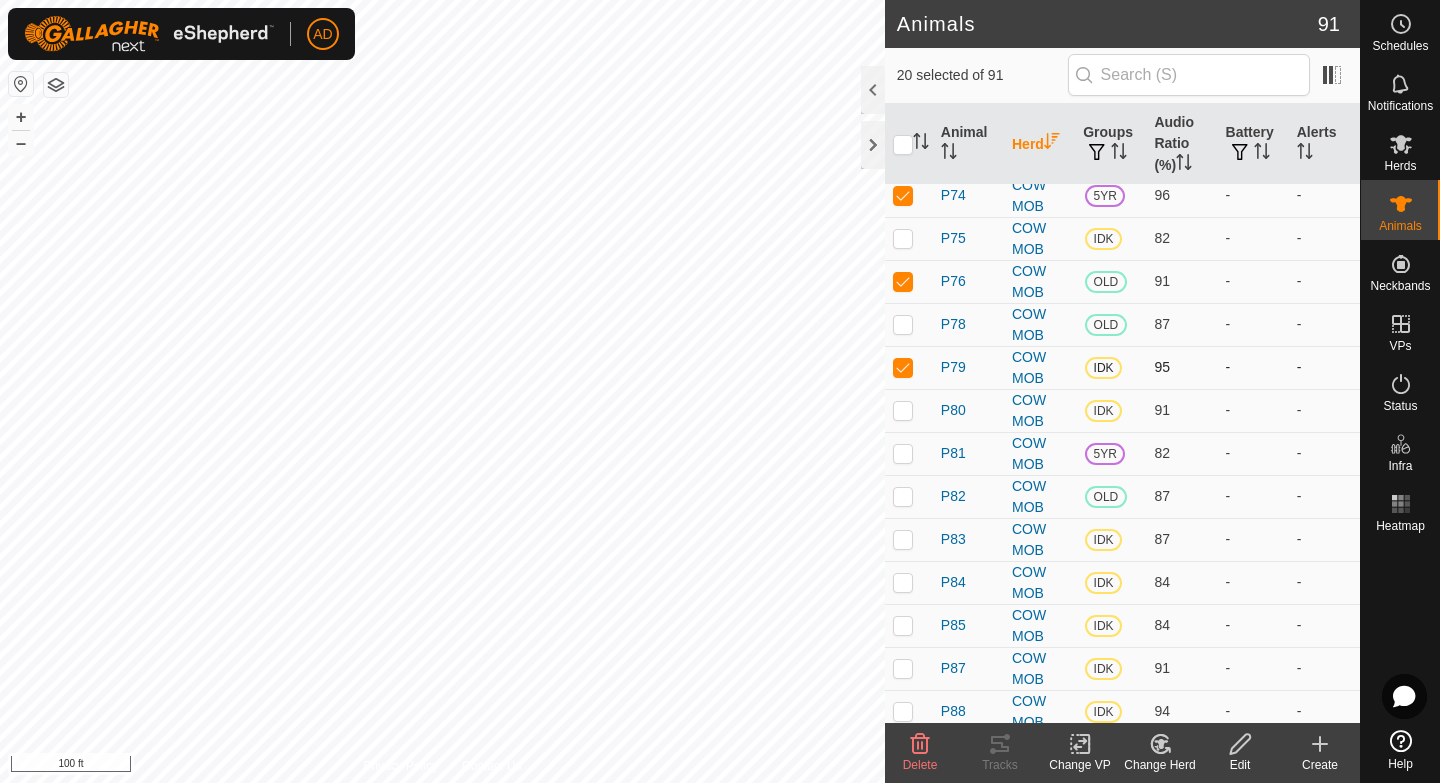 checkbox on "true" 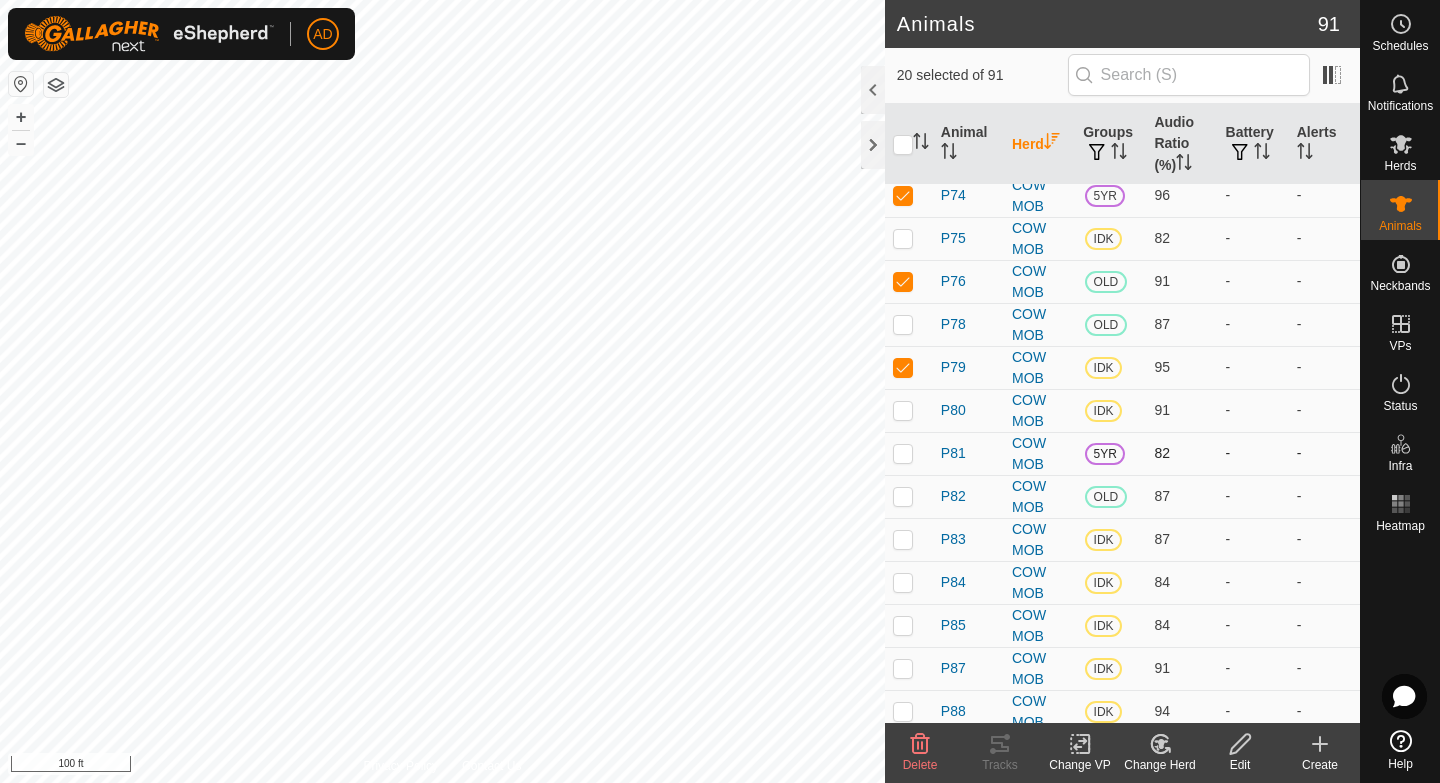 click at bounding box center [903, 453] 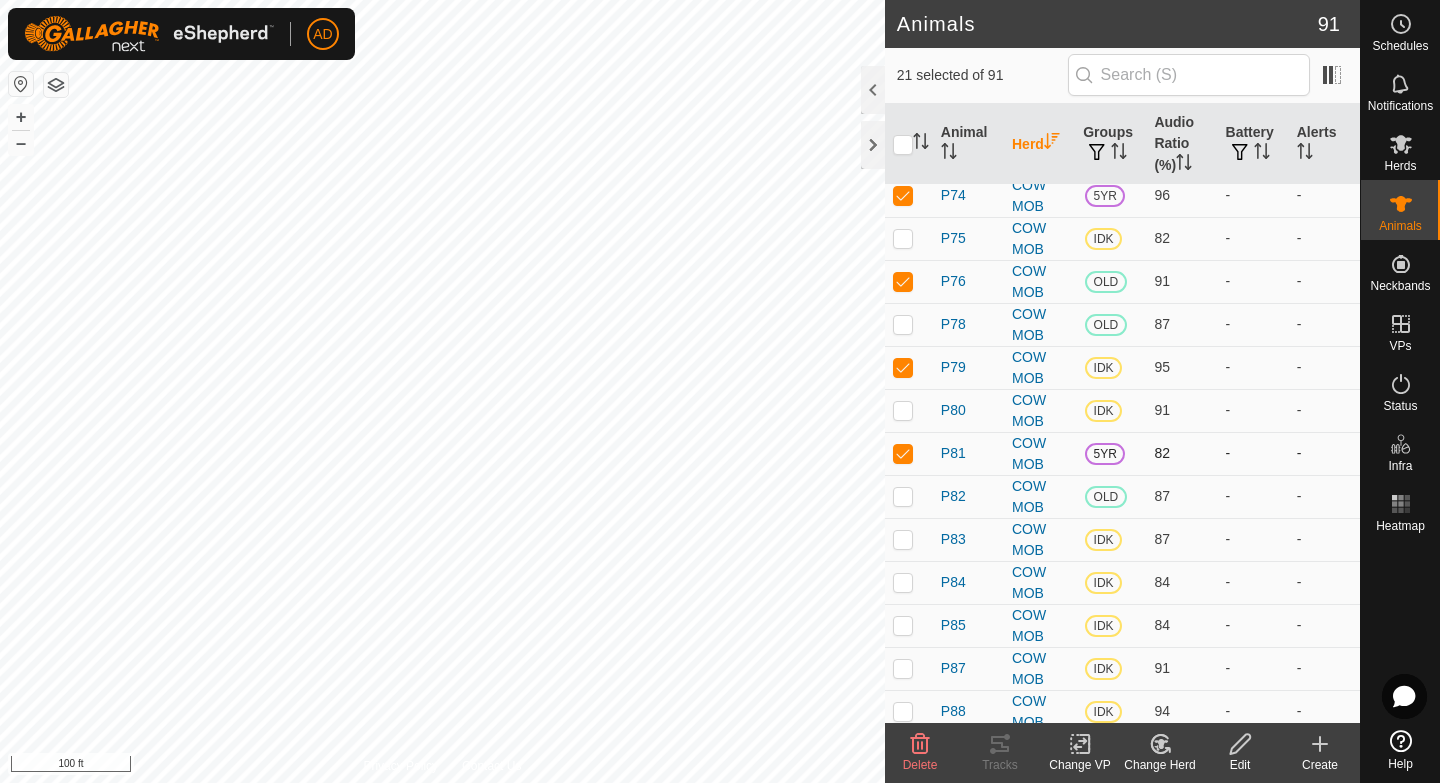 checkbox on "true" 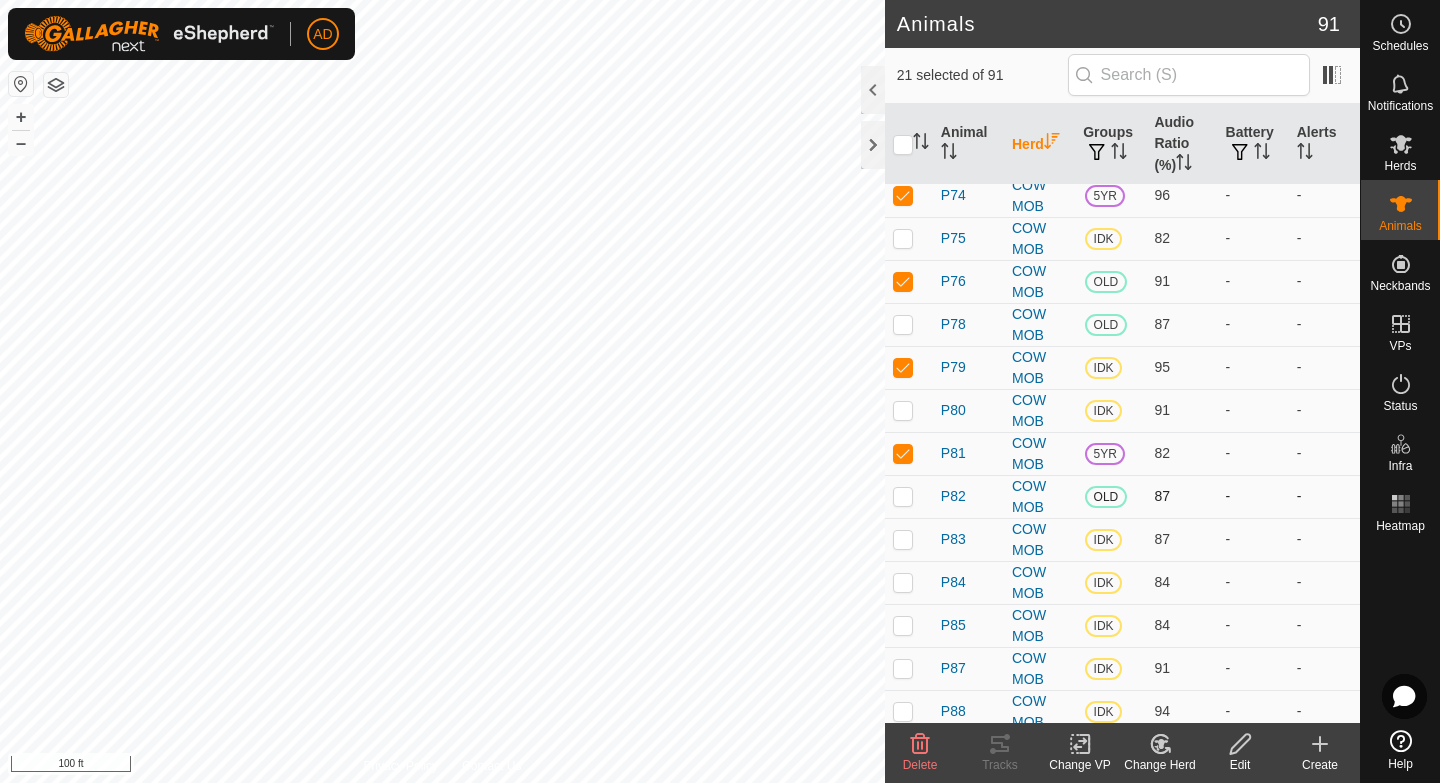 click at bounding box center [903, 496] 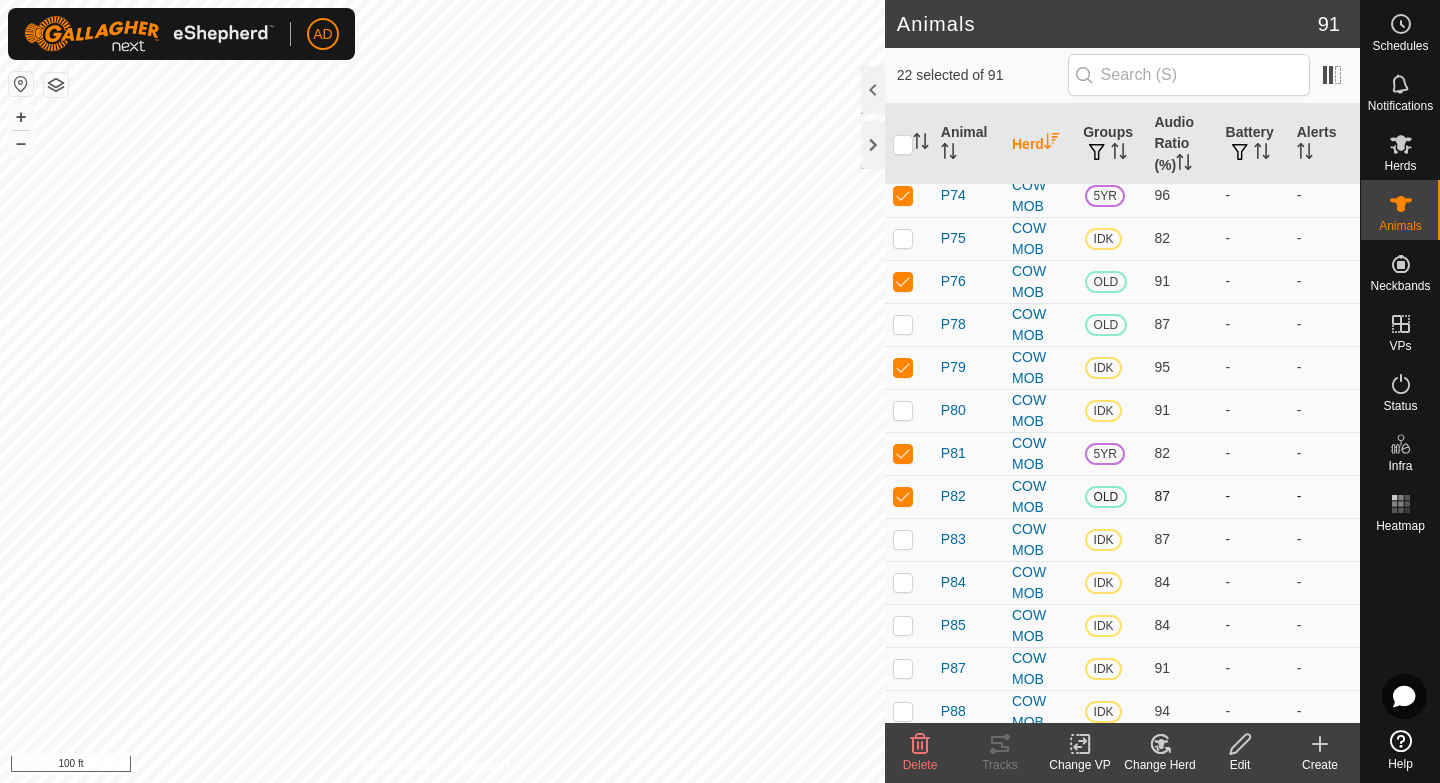 checkbox on "true" 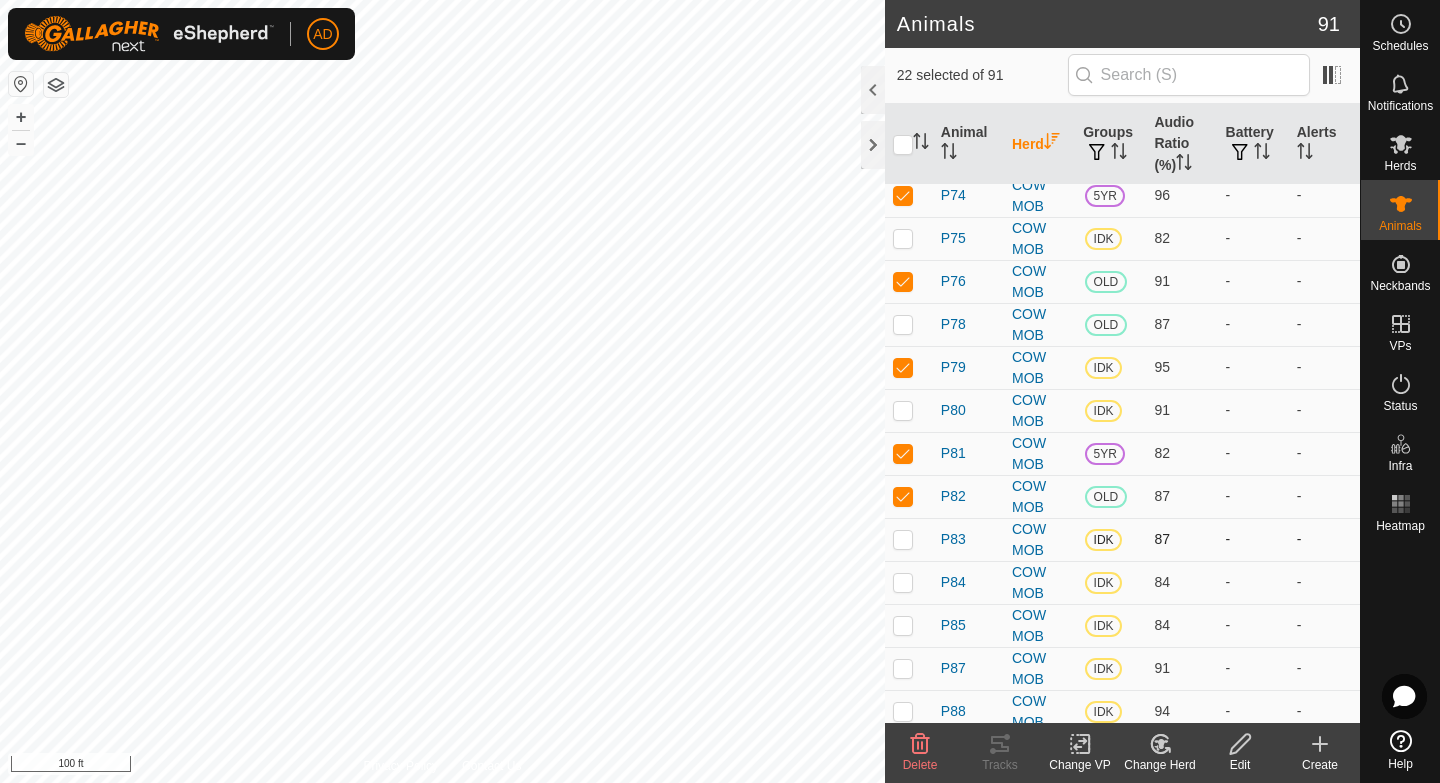 click at bounding box center (903, 539) 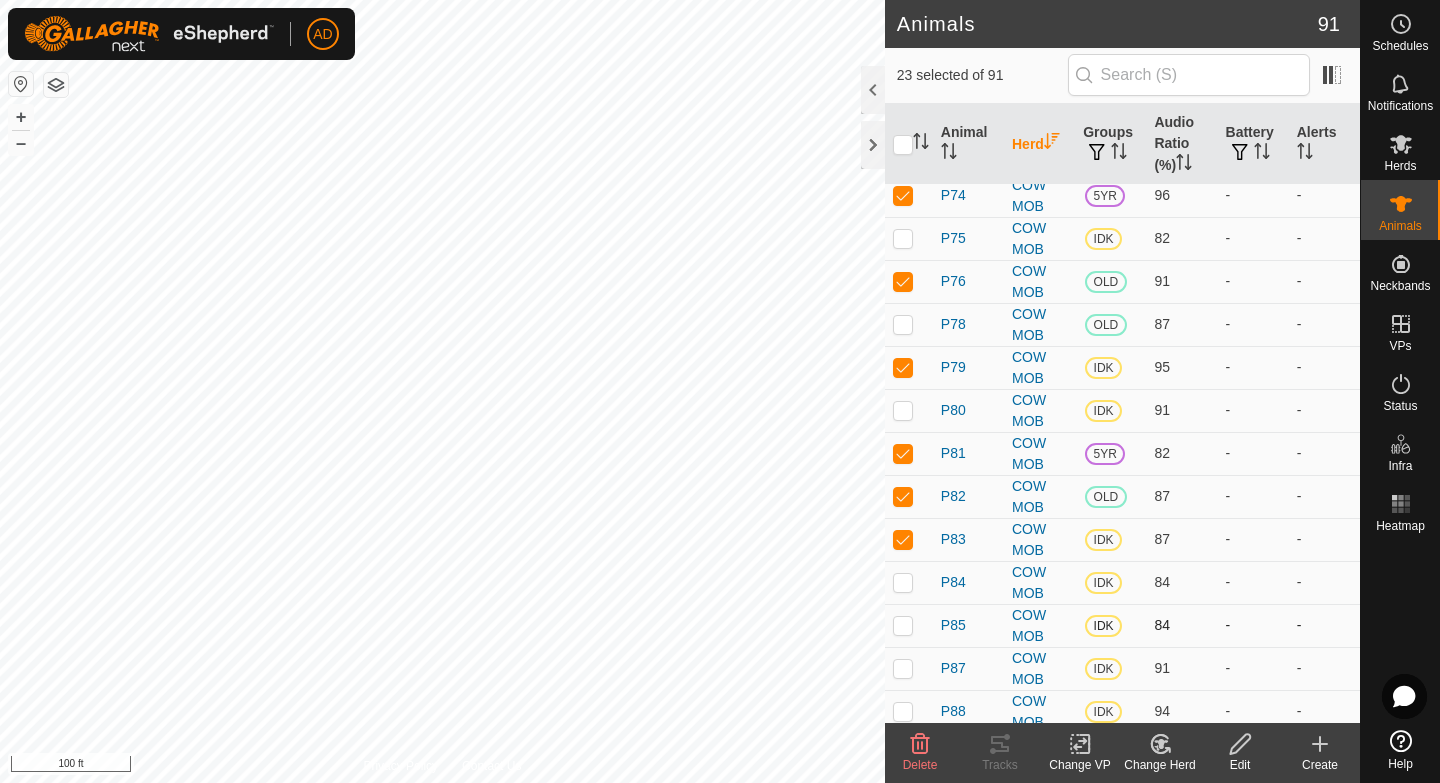 click at bounding box center [903, 625] 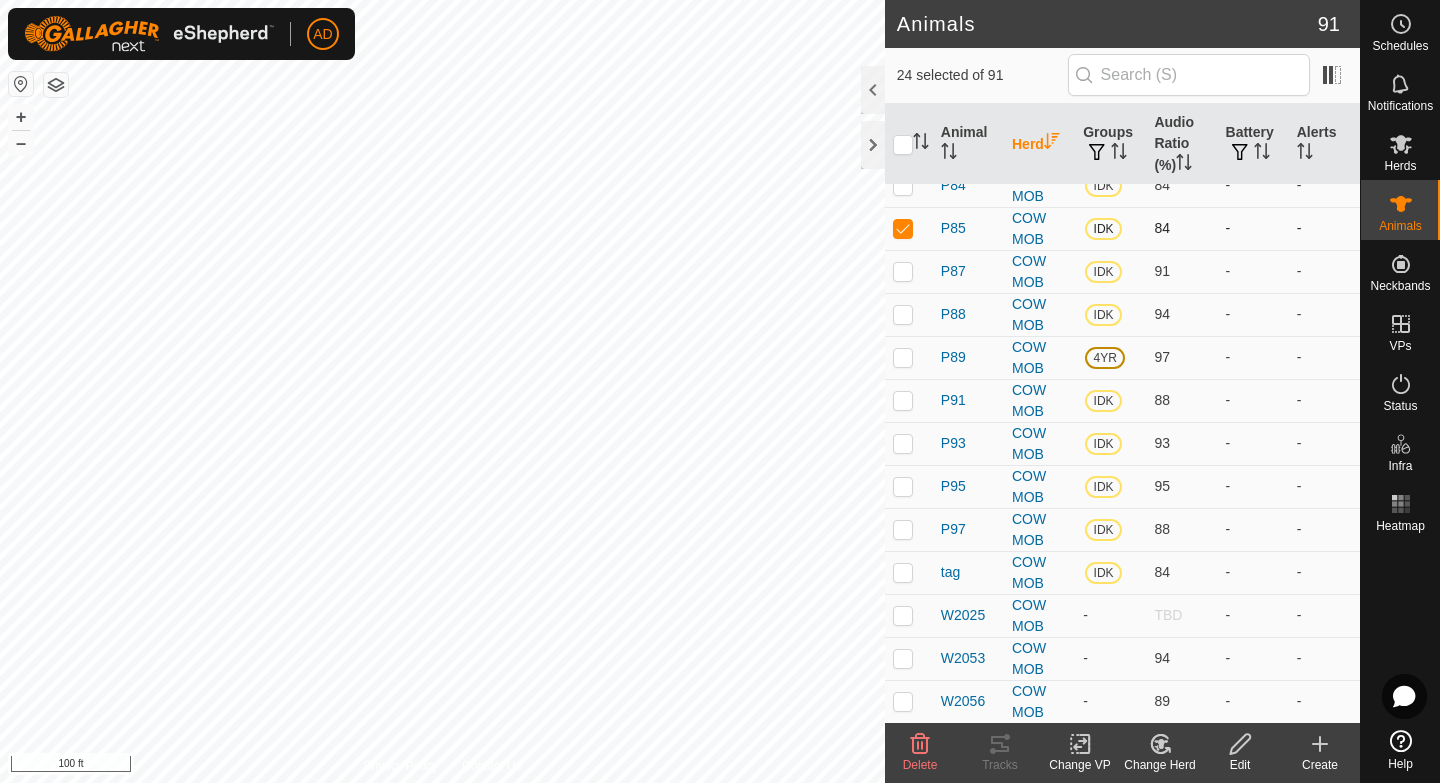 scroll, scrollTop: 2582, scrollLeft: 0, axis: vertical 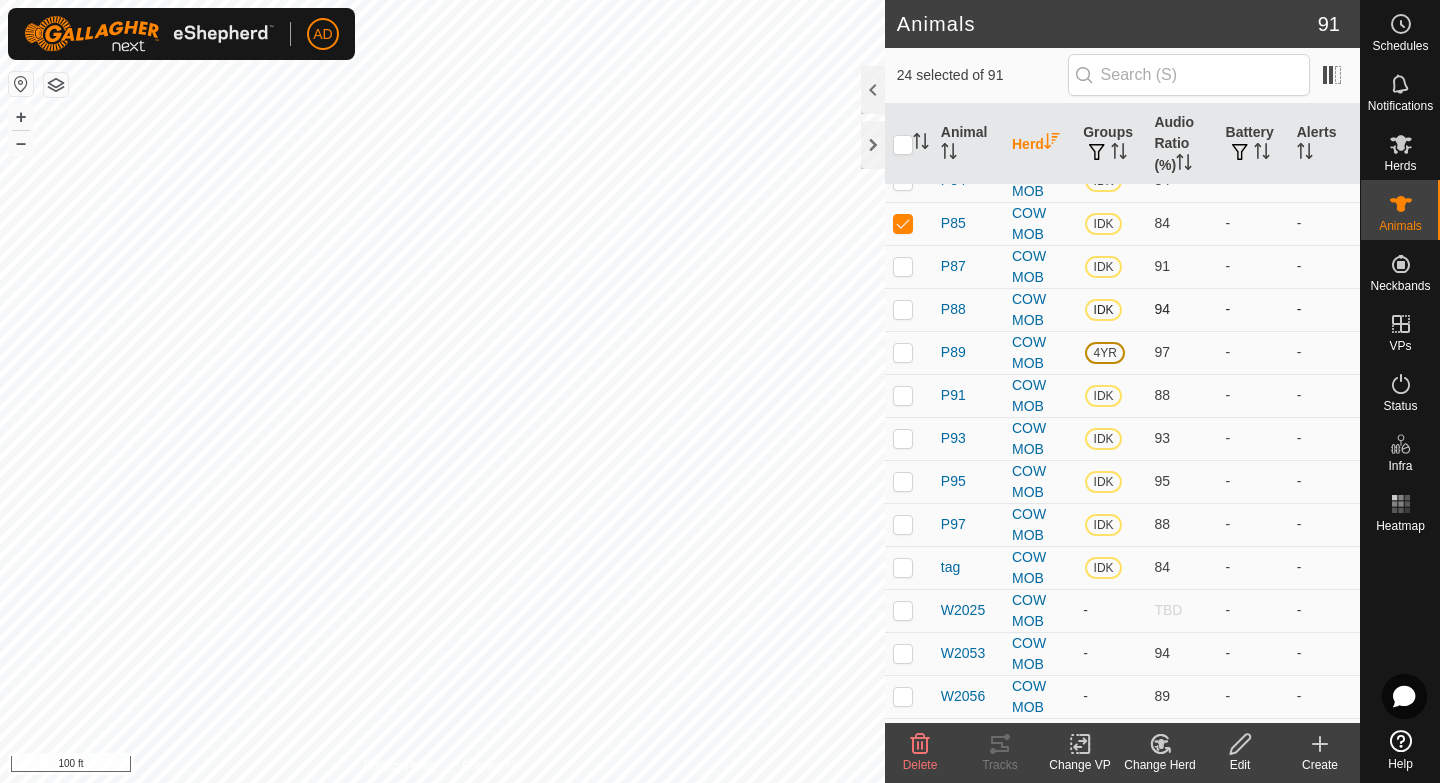 click at bounding box center [903, 309] 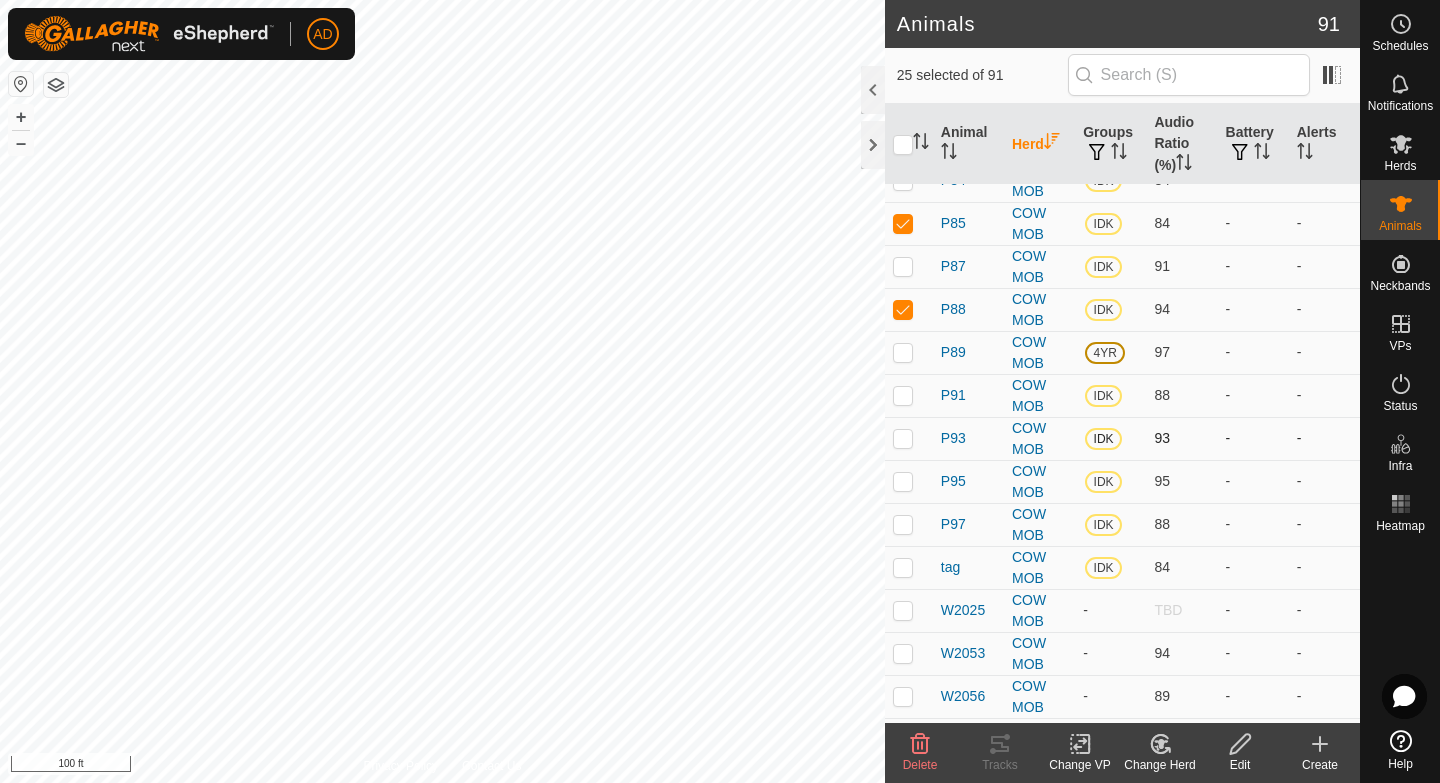 click at bounding box center [903, 438] 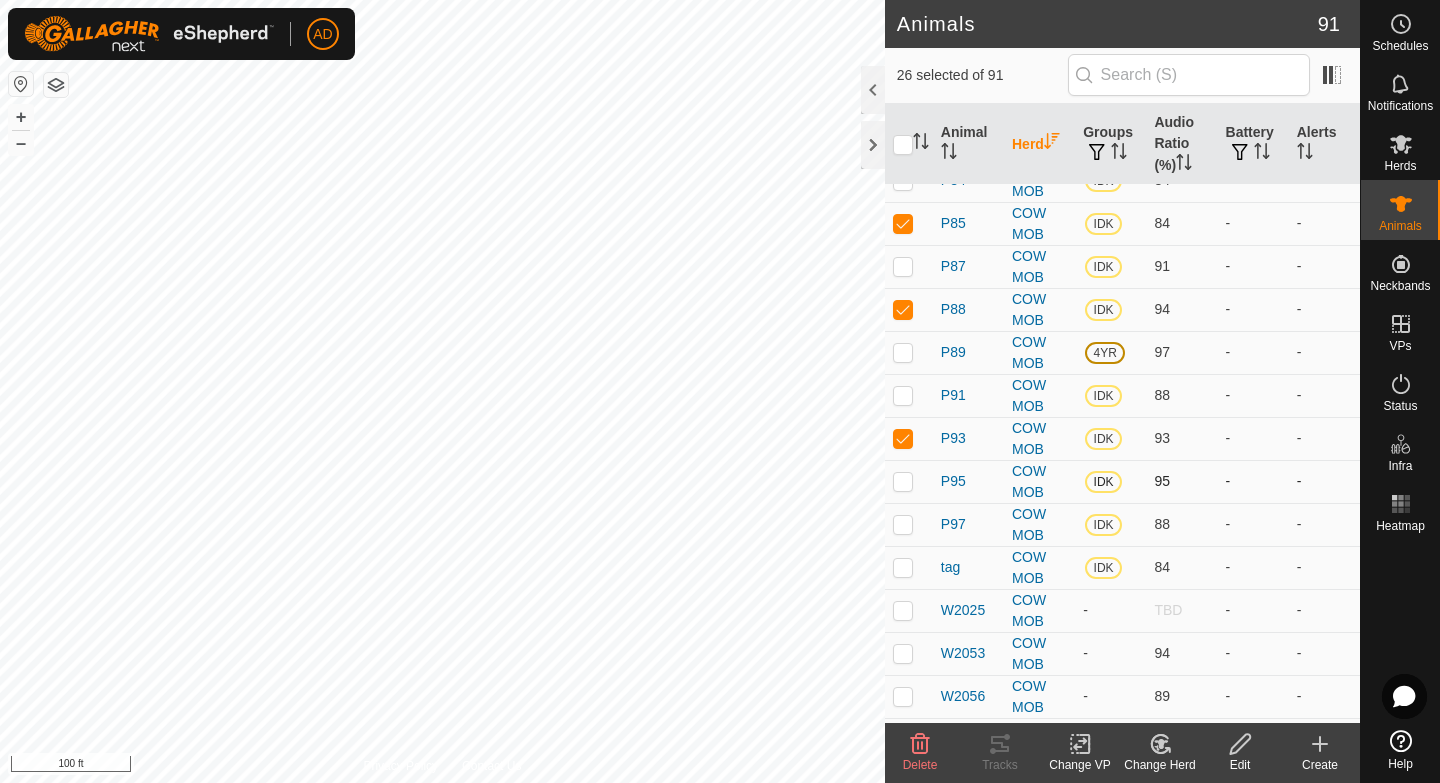 click at bounding box center (903, 481) 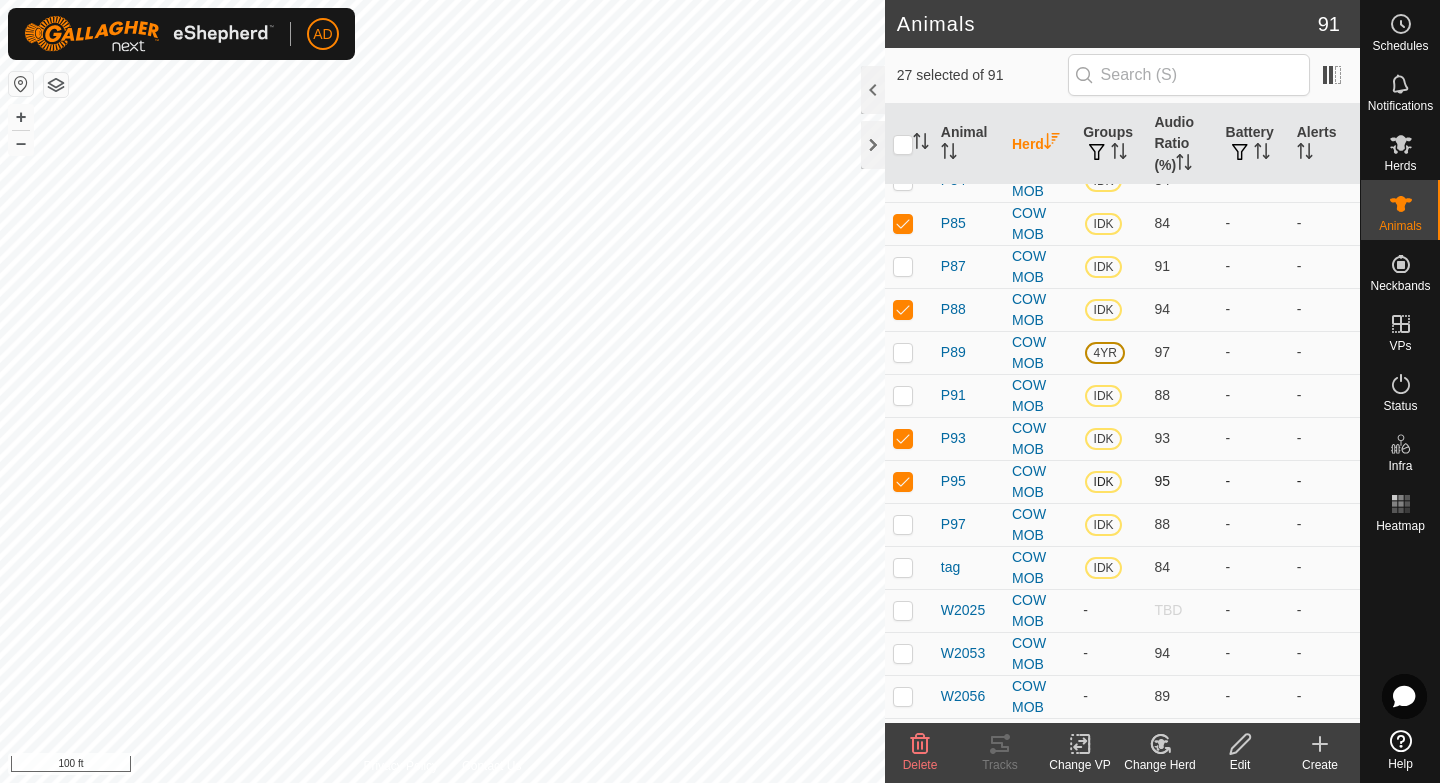 checkbox on "true" 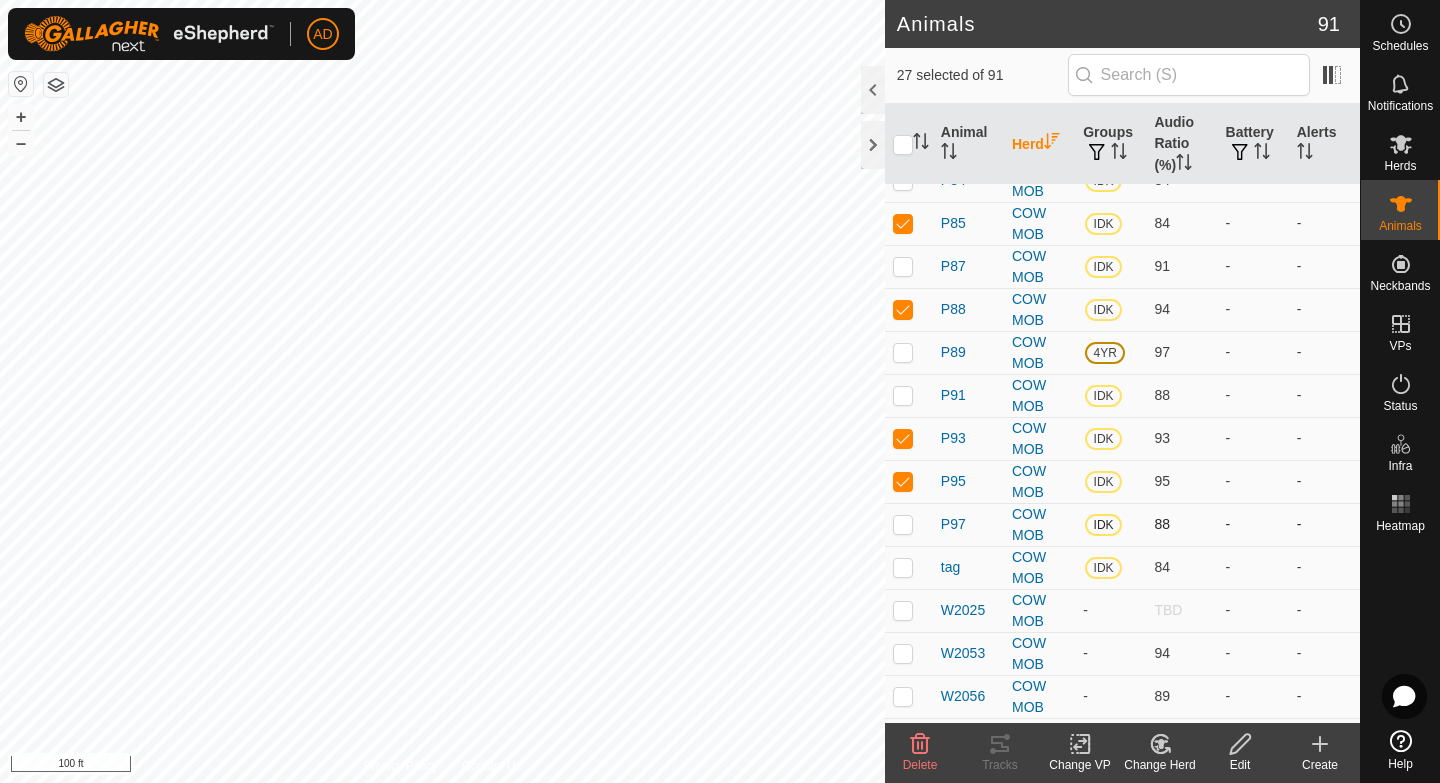 click at bounding box center [903, 524] 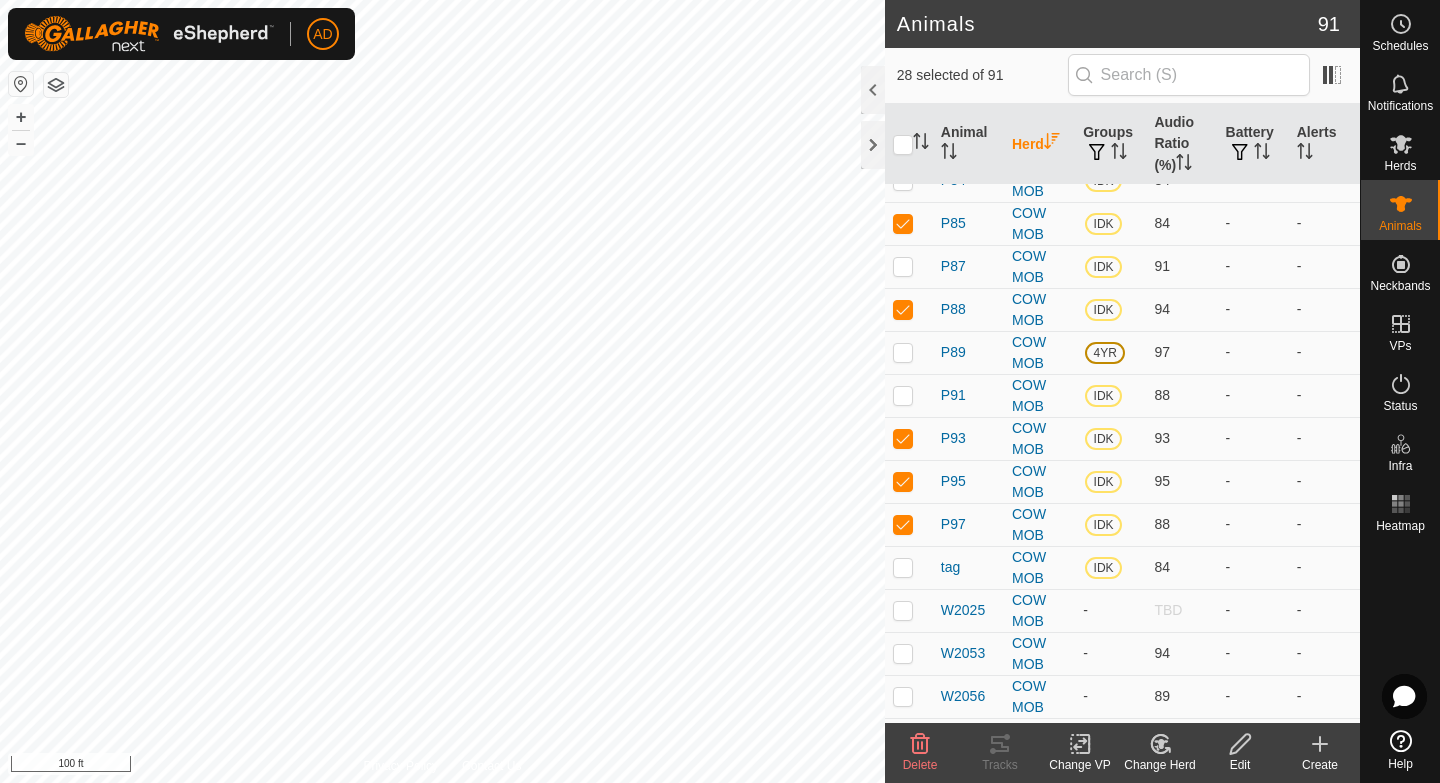 click on "Change Herd" 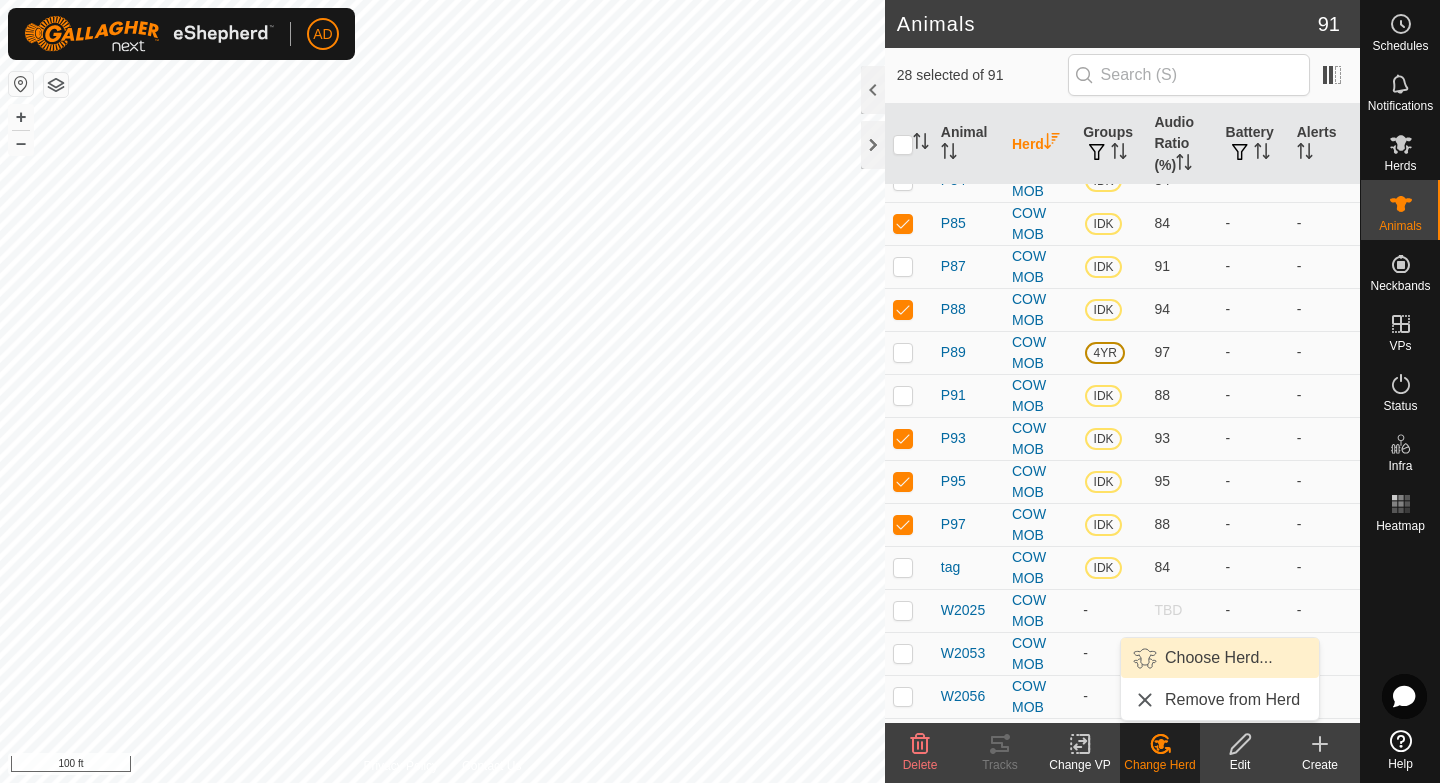 click on "Choose Herd..." at bounding box center (1220, 658) 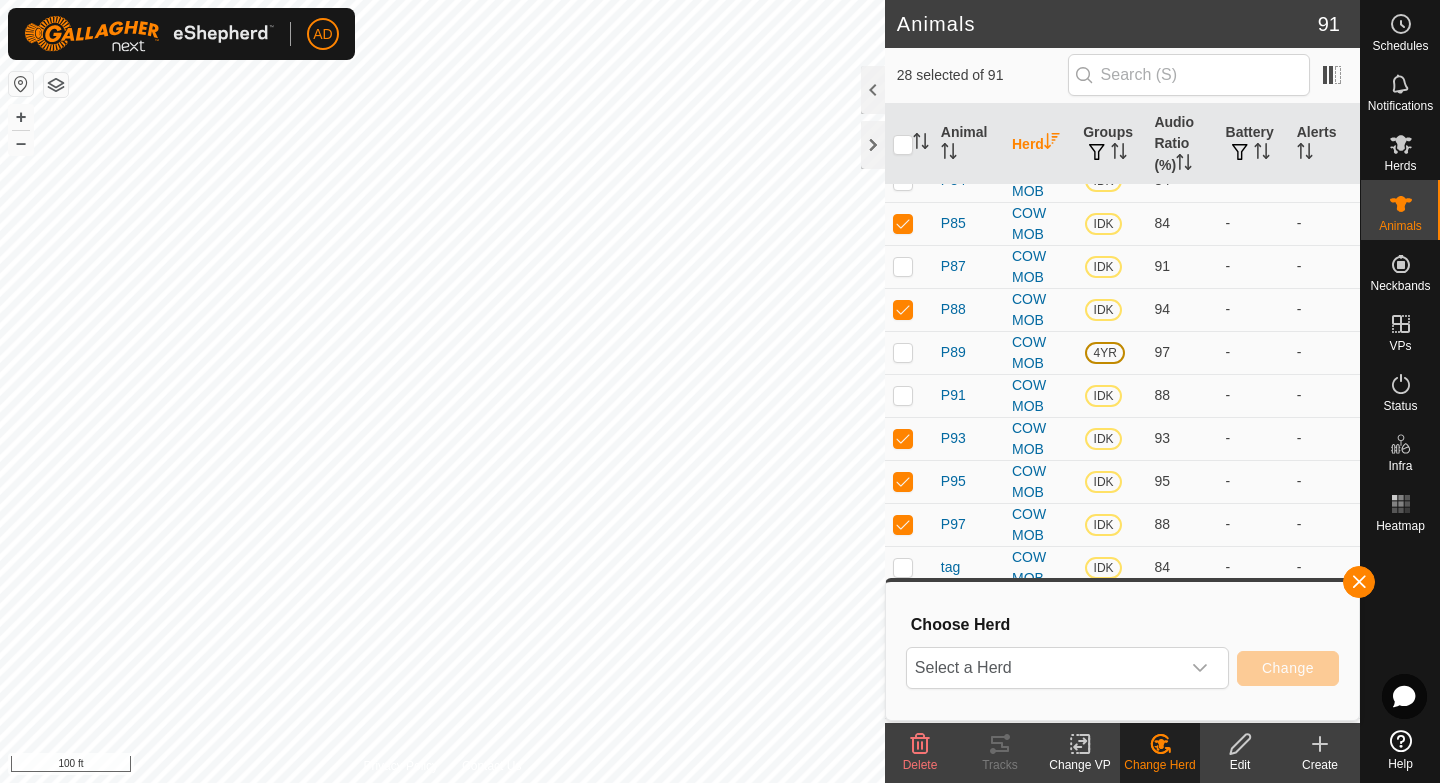 click at bounding box center (1200, 668) 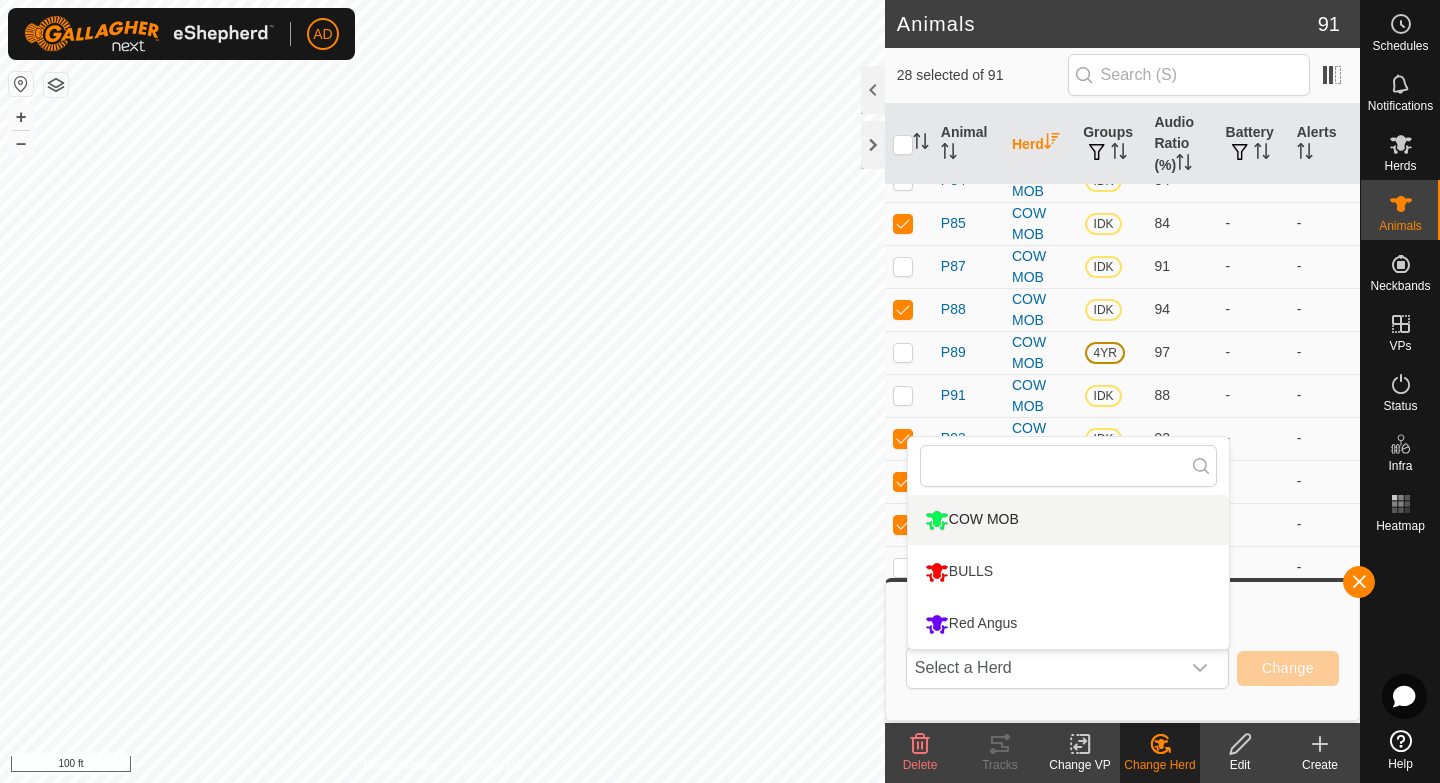 click on "Choose Herd Select a Herd  COW MOB   BULLS   Red Angus  Change" at bounding box center [1122, 651] 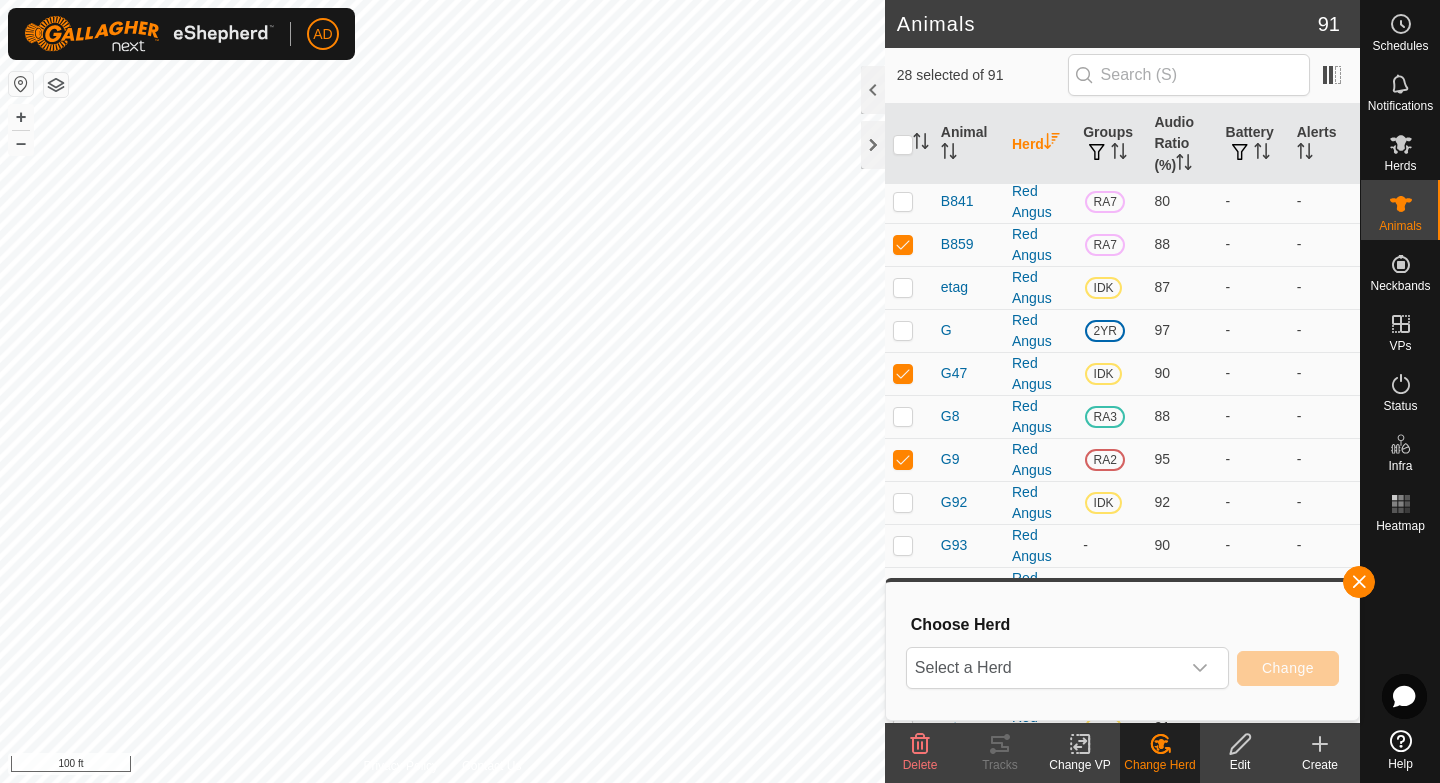 scroll, scrollTop: 0, scrollLeft: 0, axis: both 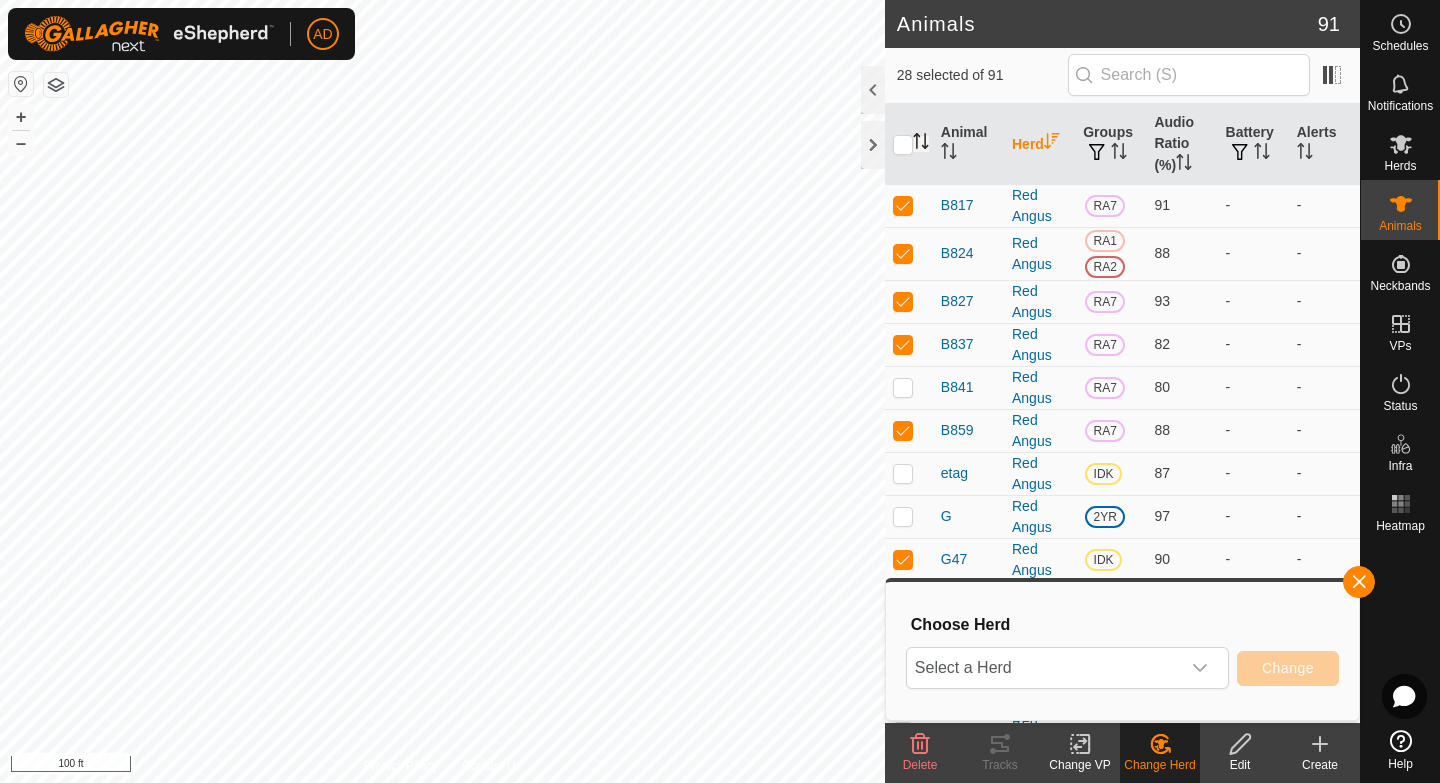 click 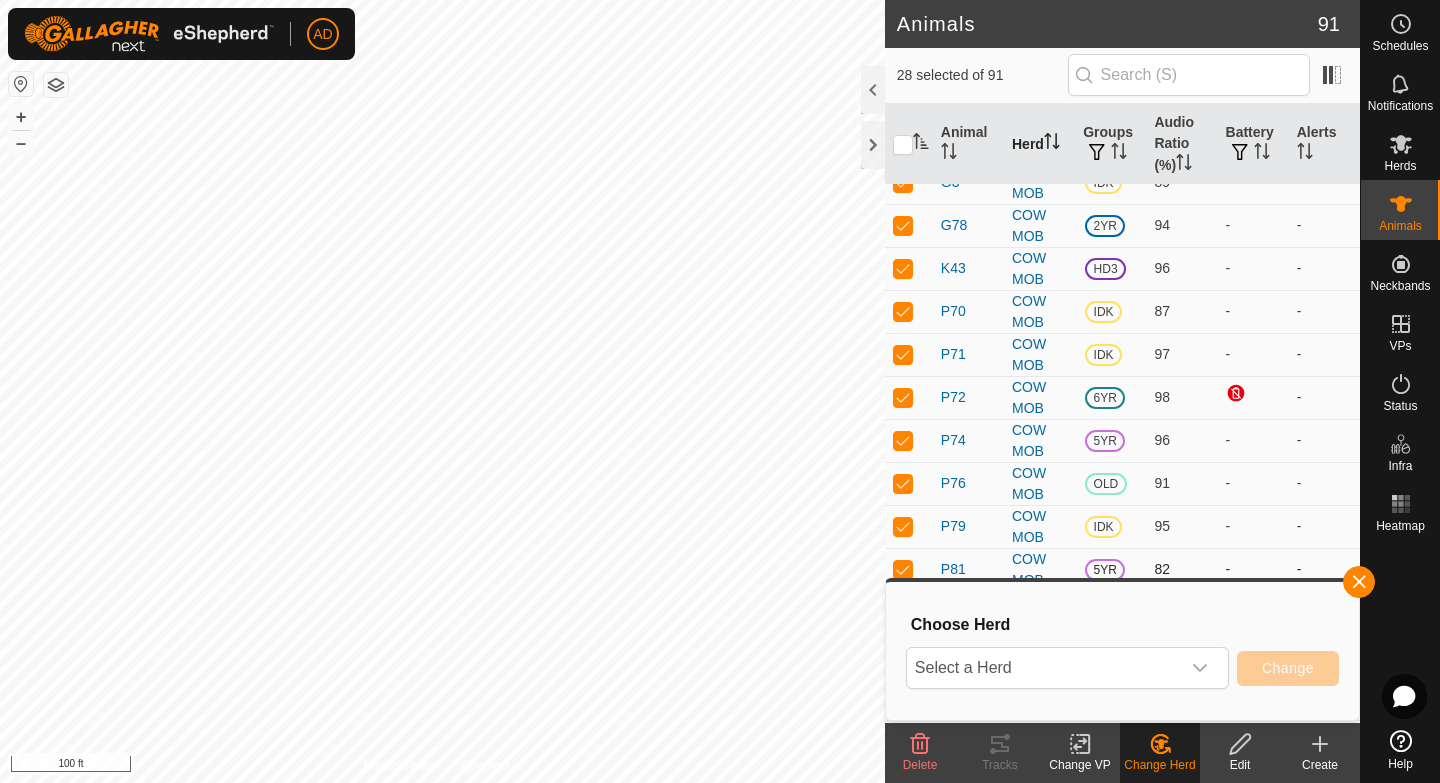 scroll, scrollTop: 439, scrollLeft: 0, axis: vertical 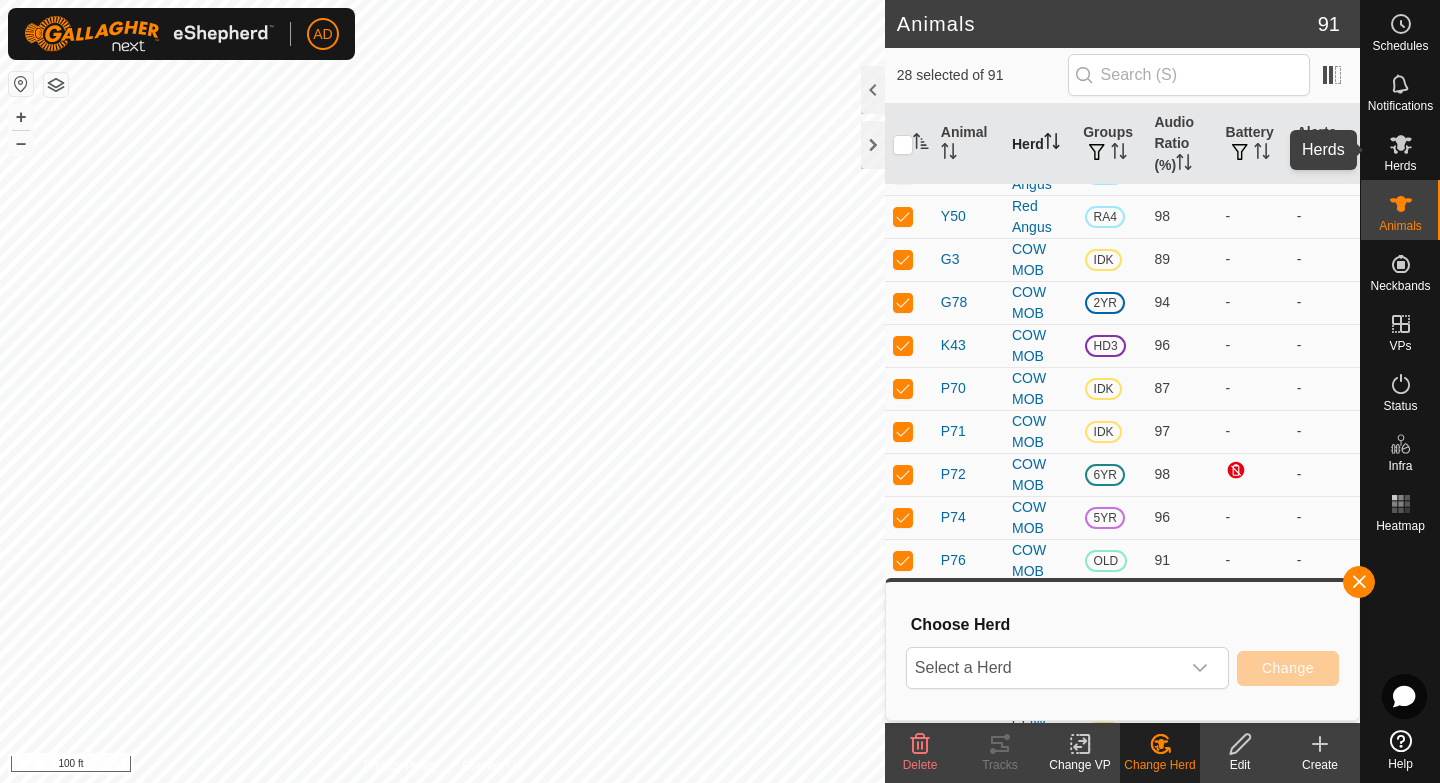 click on "Herds" at bounding box center [1400, 150] 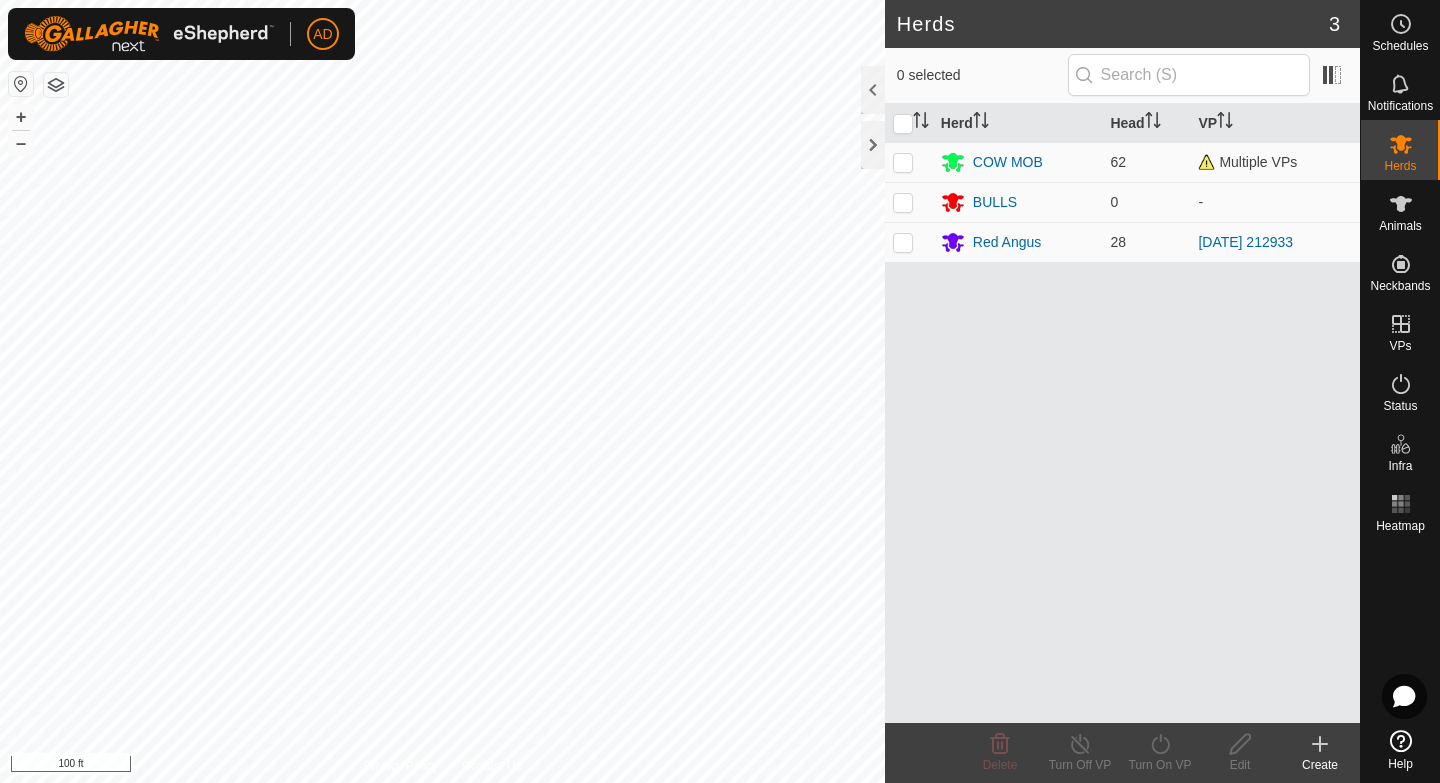 click on "Create" 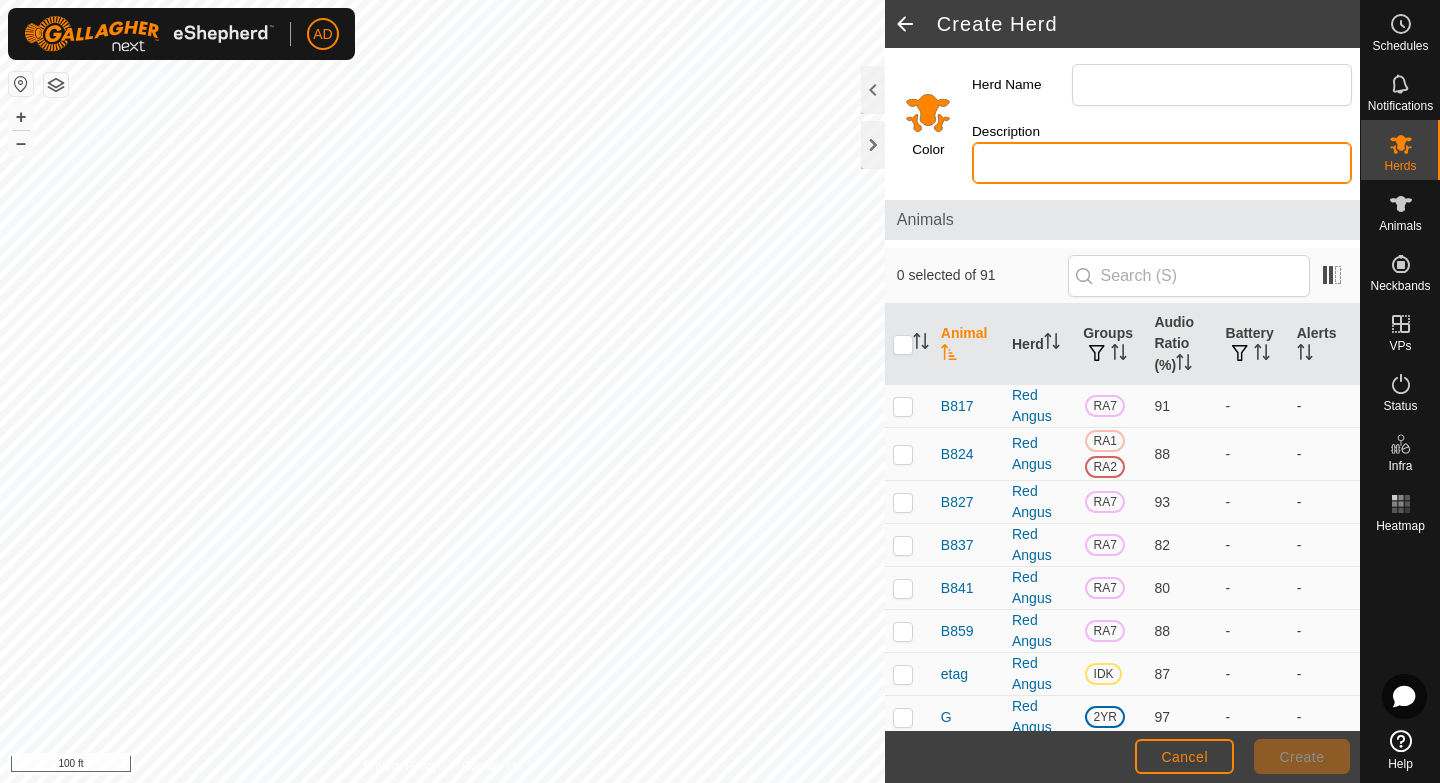 click on "Description" at bounding box center [1162, 163] 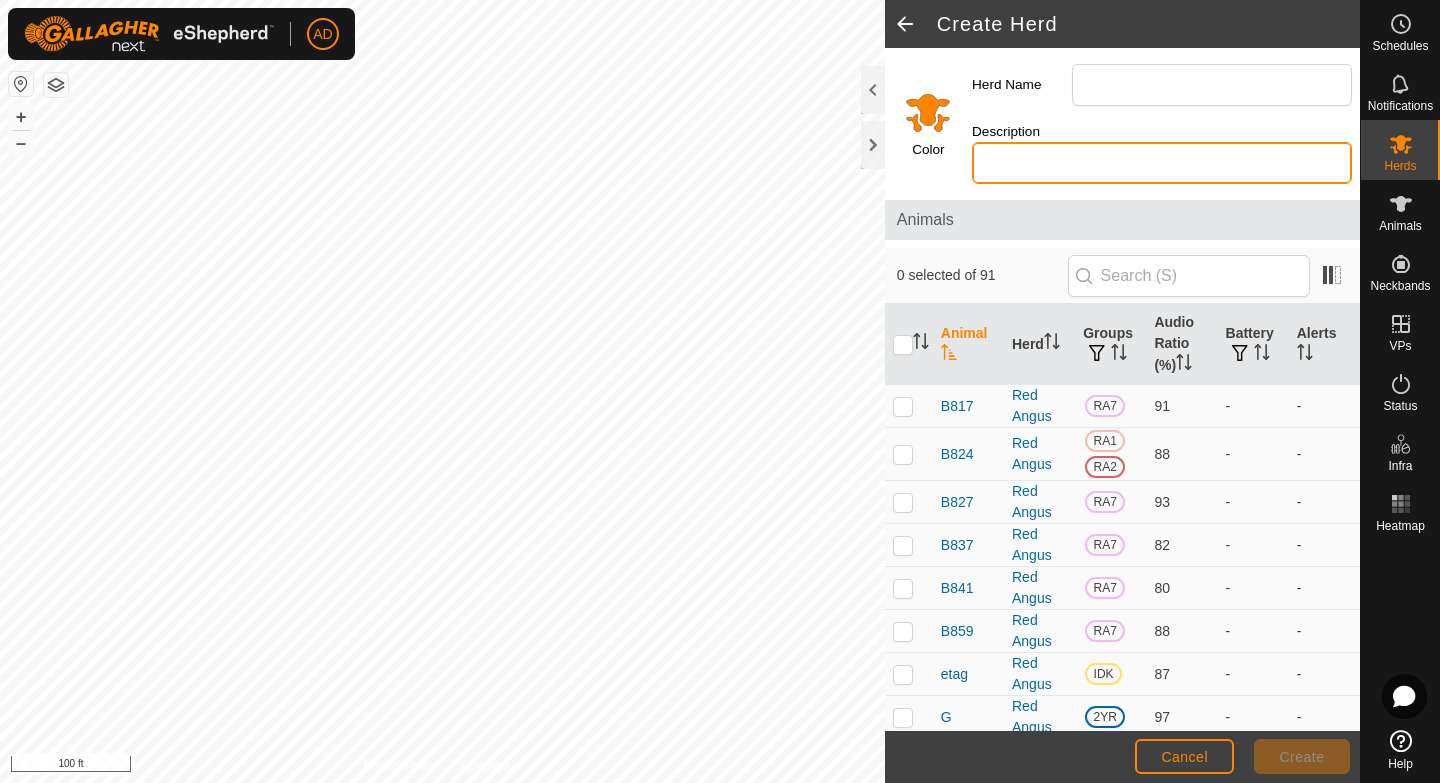 type on "p" 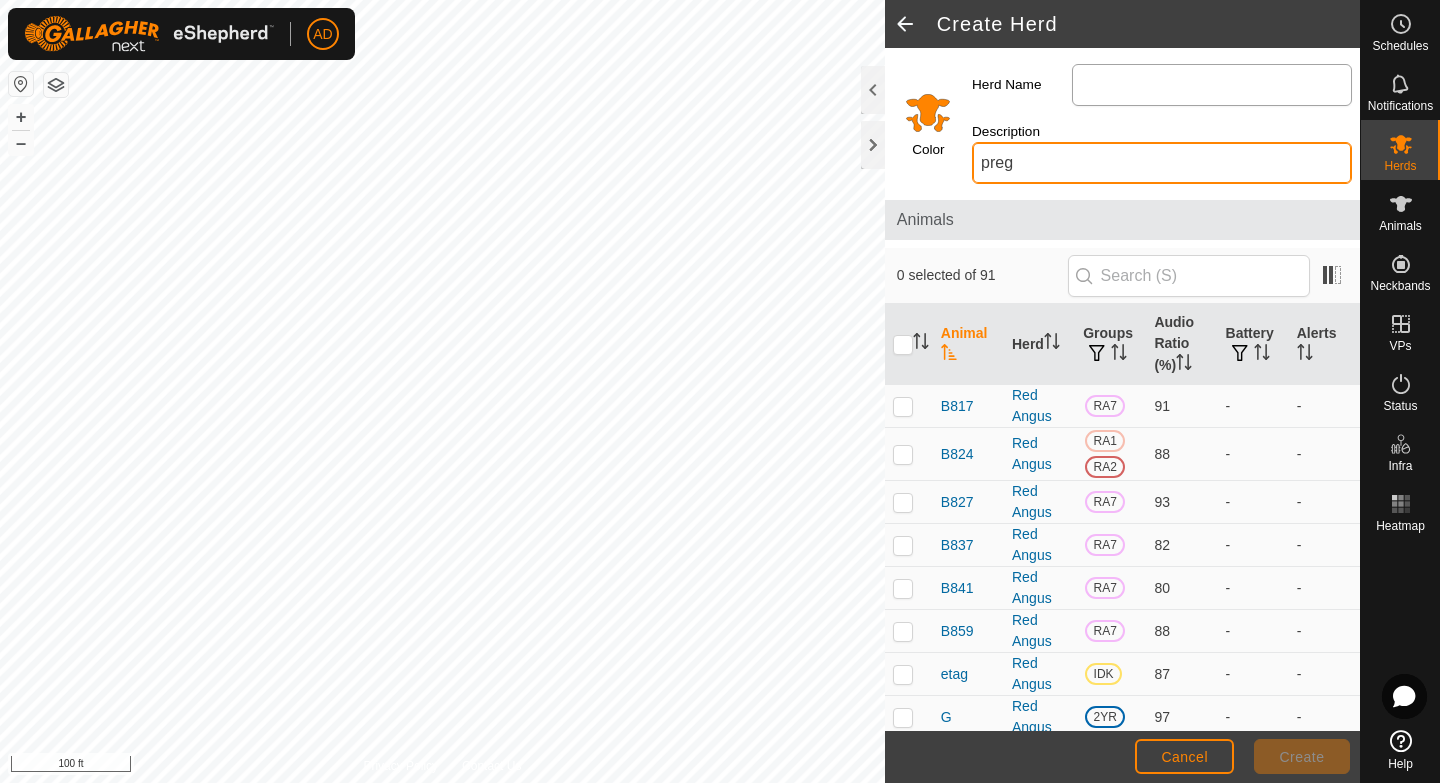 type on "preg" 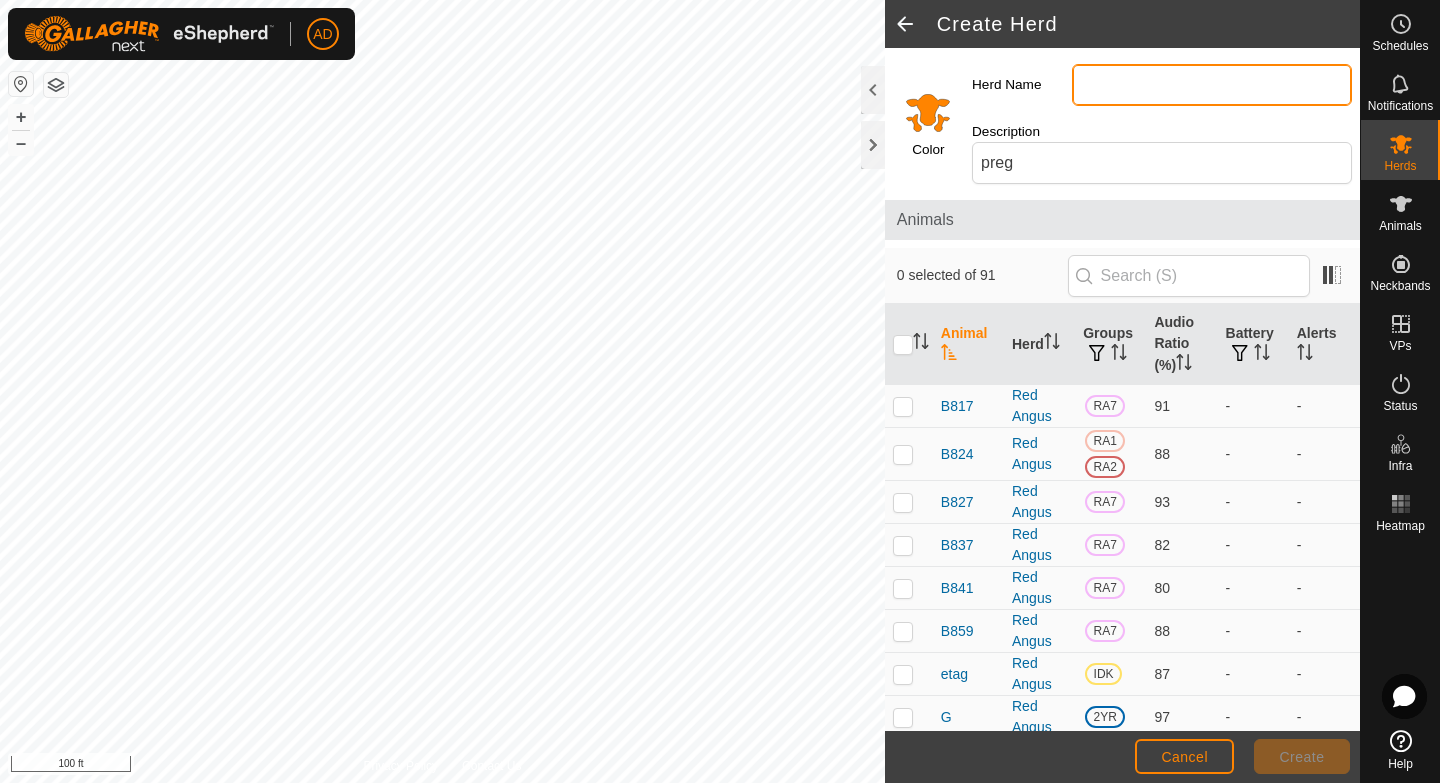 click on "Herd Name" at bounding box center [1212, 85] 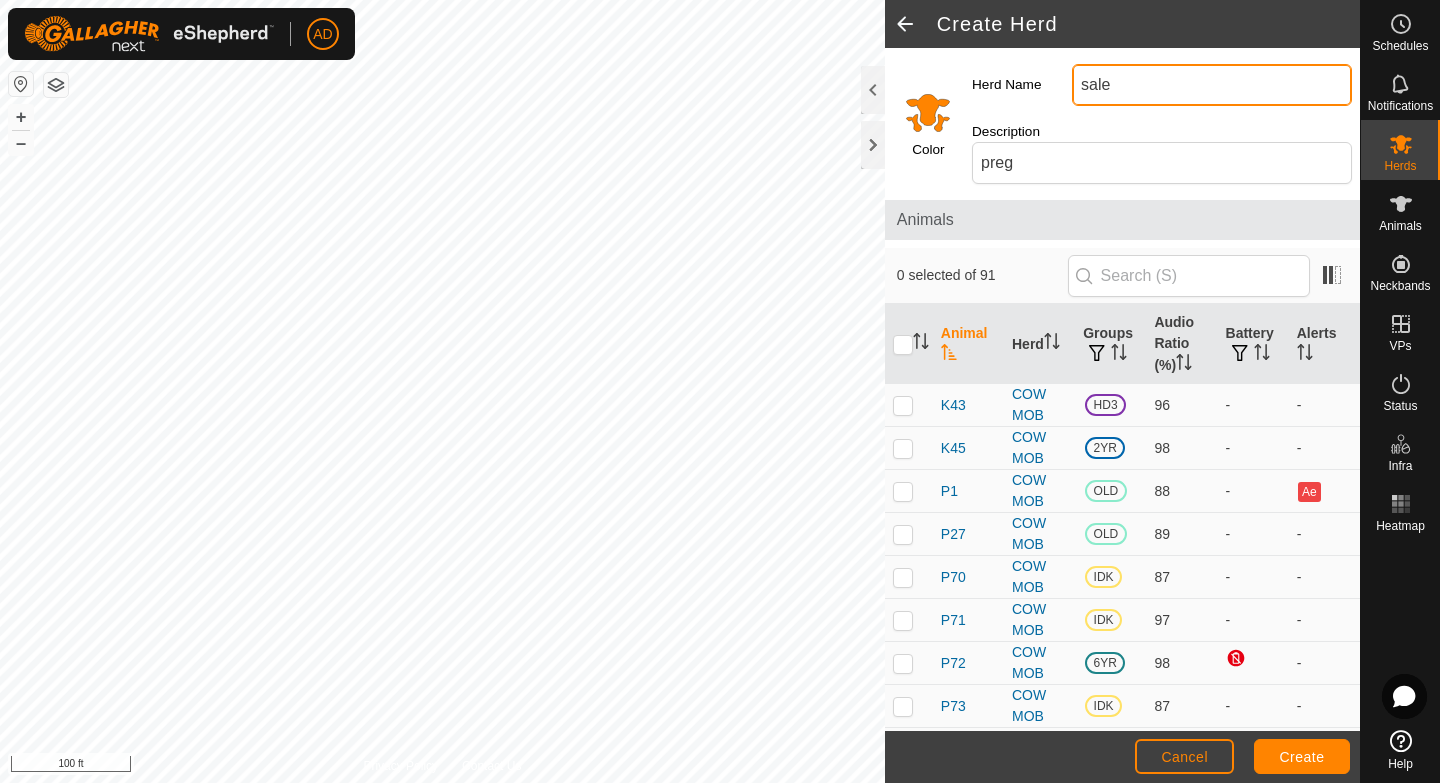 scroll, scrollTop: 0, scrollLeft: 0, axis: both 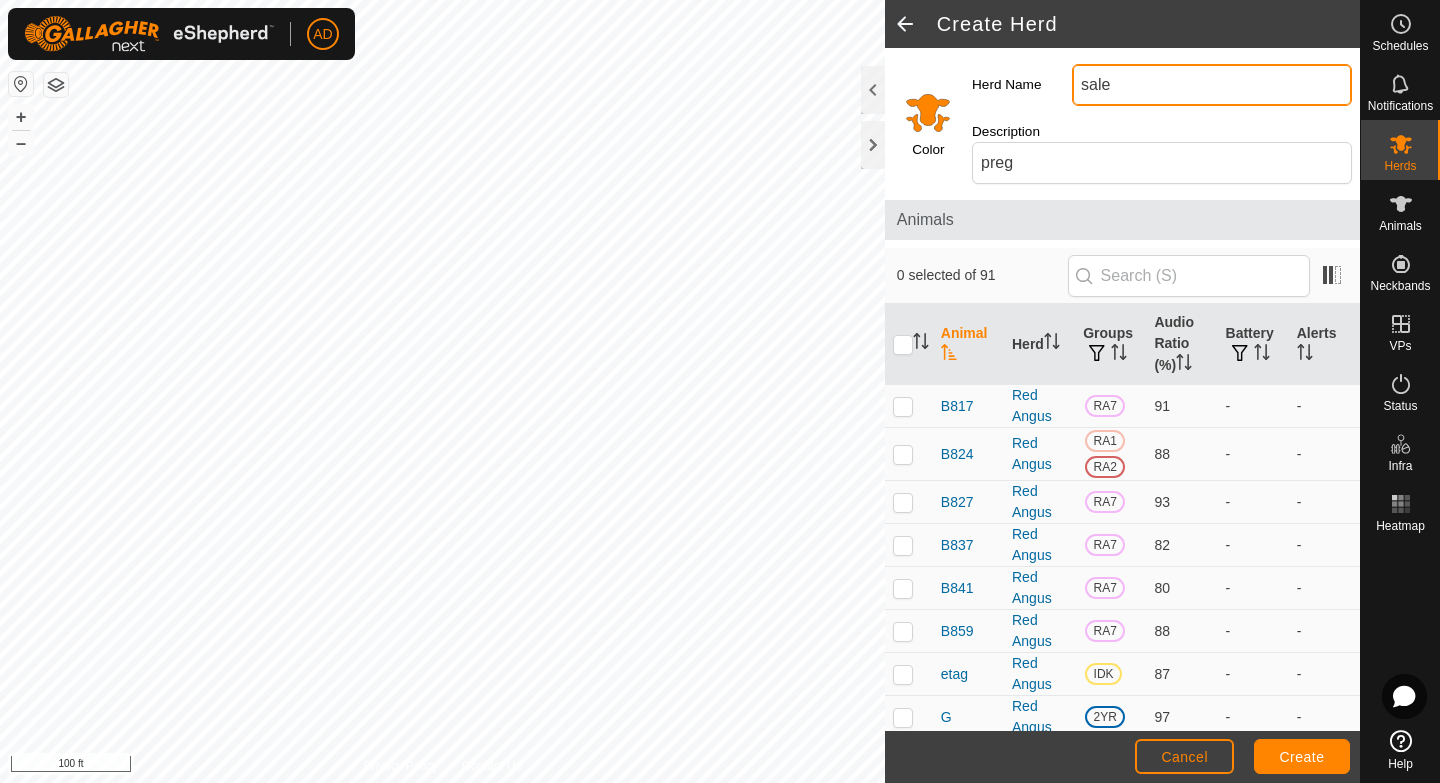 type on "sale" 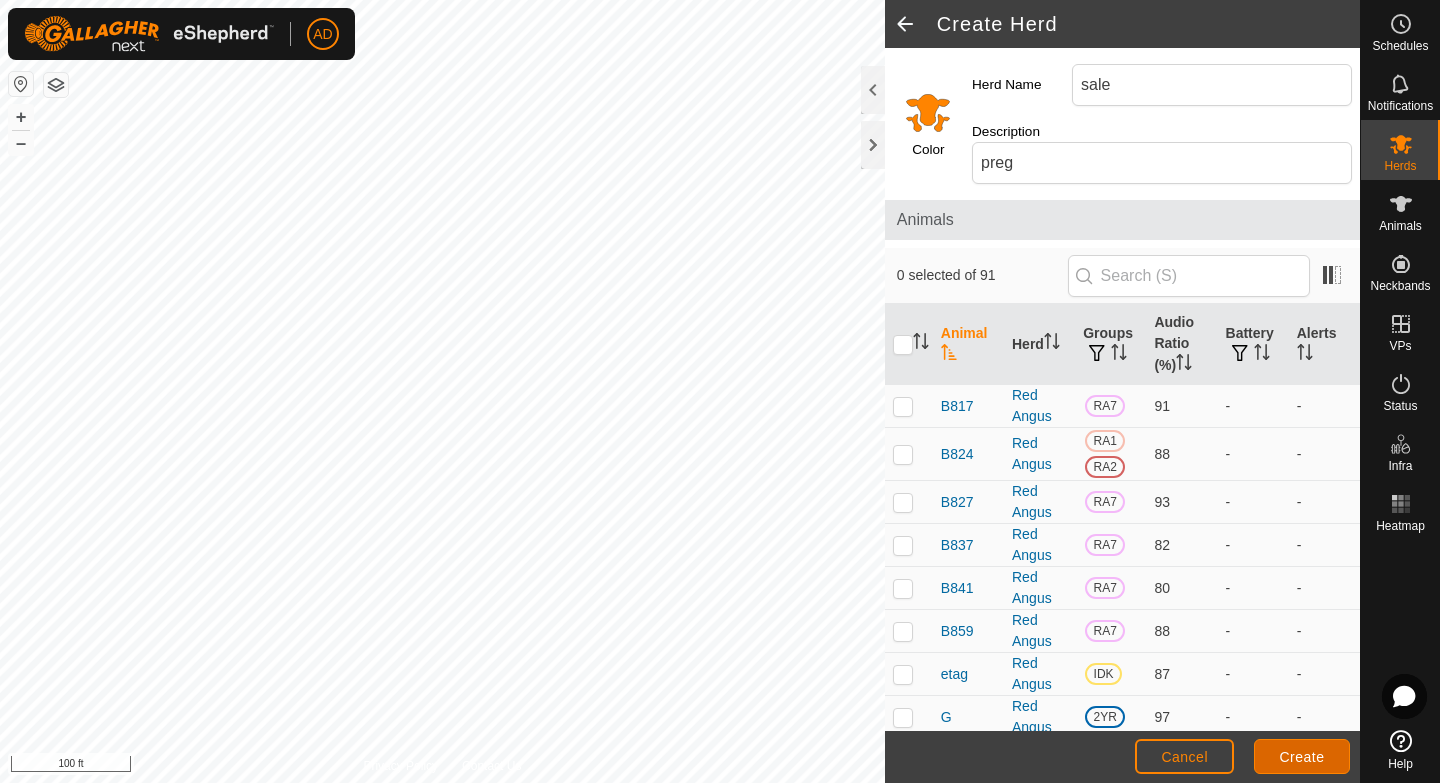 click on "Create" at bounding box center [1302, 756] 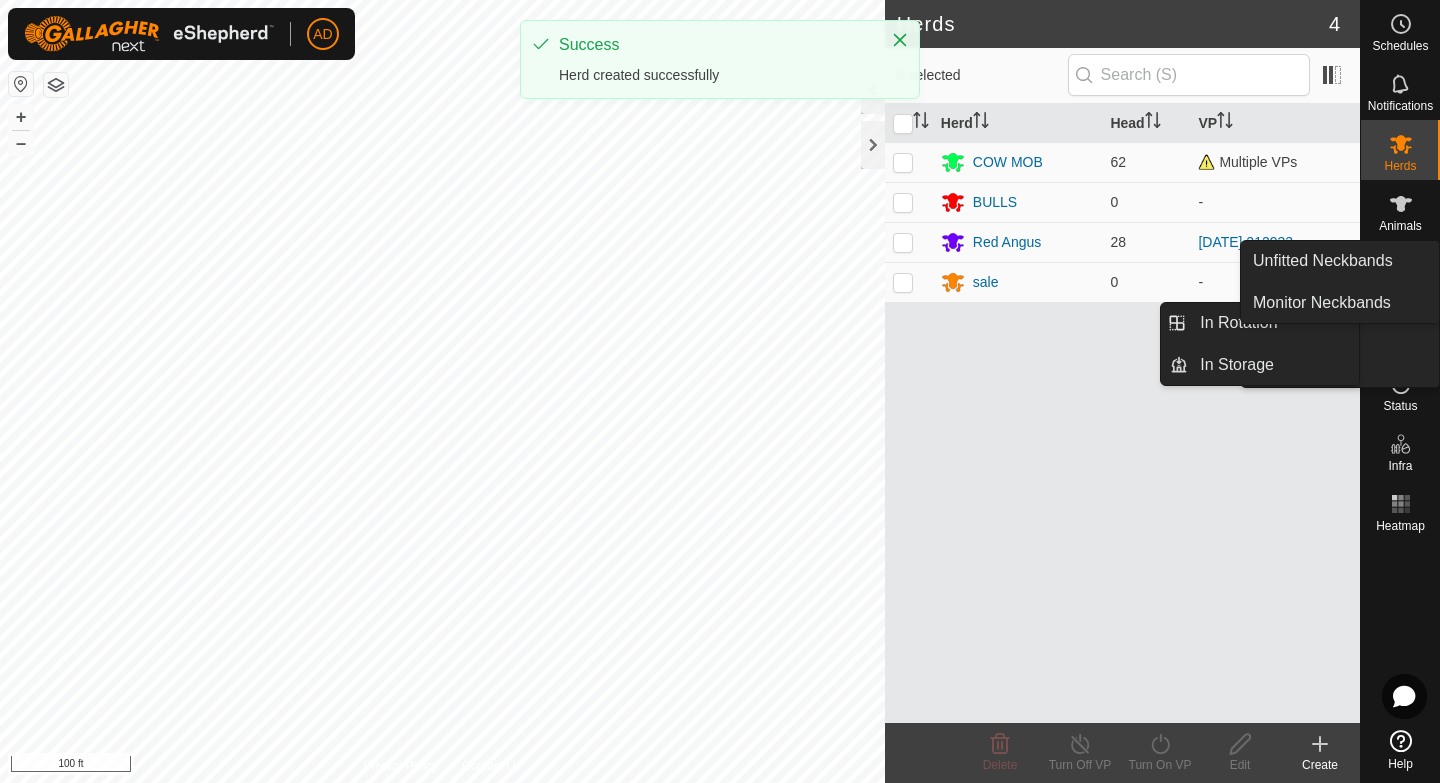 click on "Animals" at bounding box center [1400, 226] 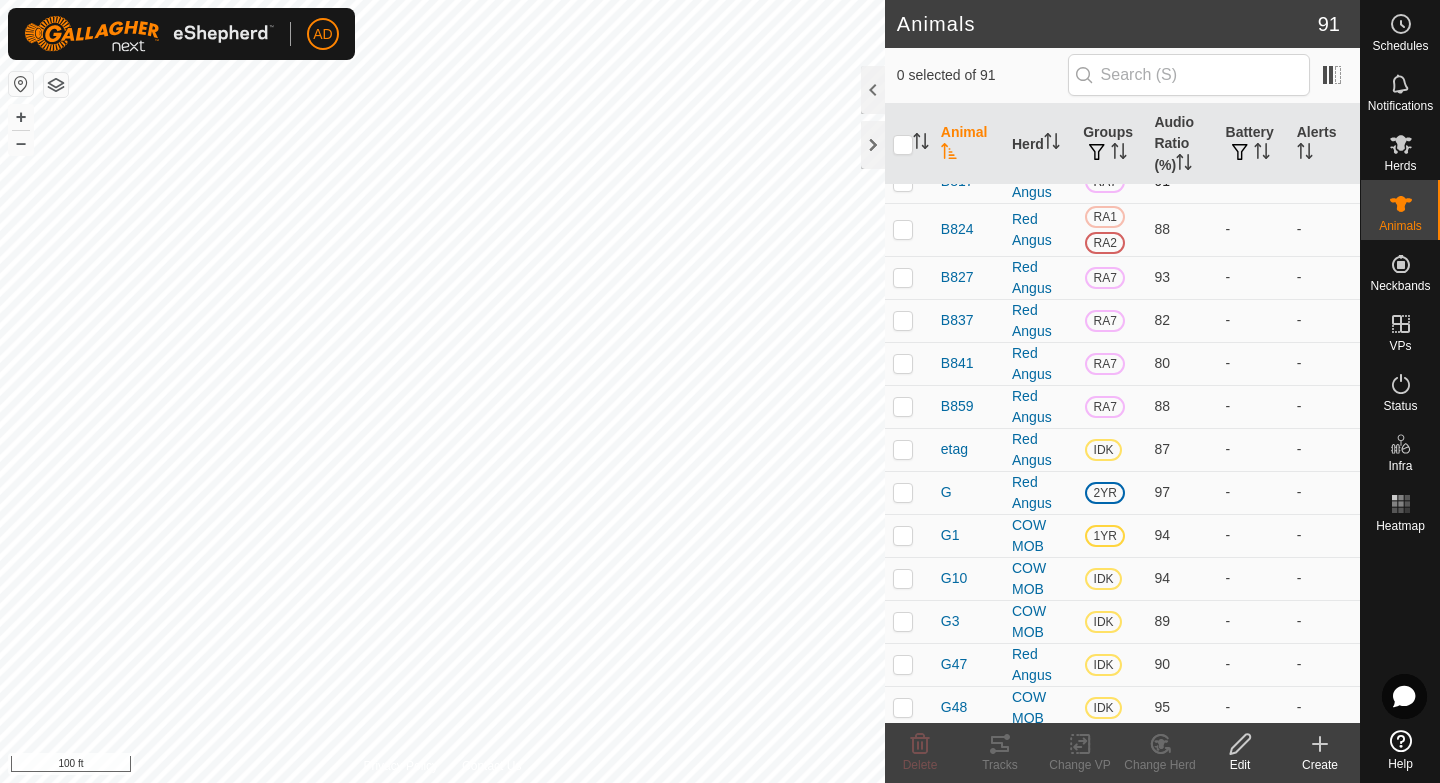 scroll, scrollTop: 0, scrollLeft: 0, axis: both 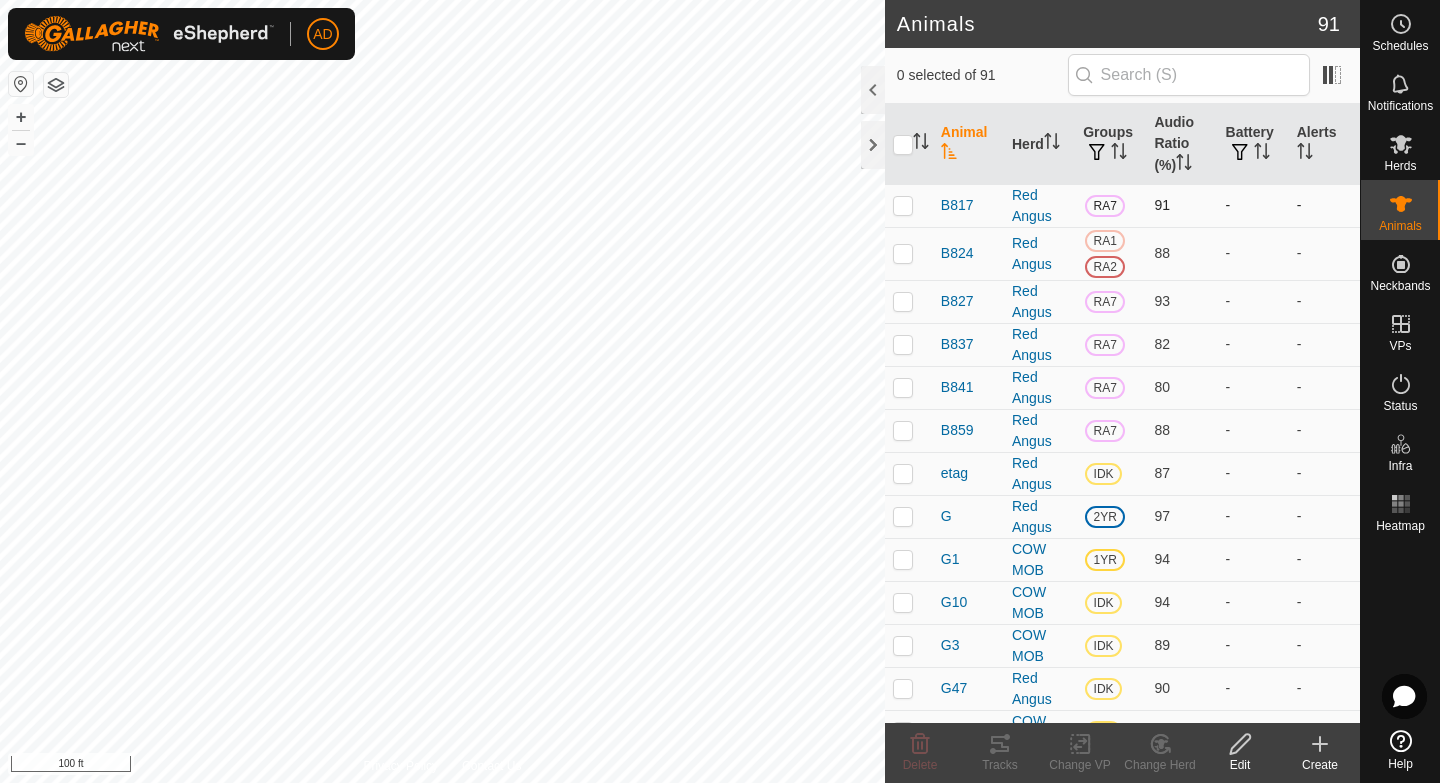 click at bounding box center [903, 205] 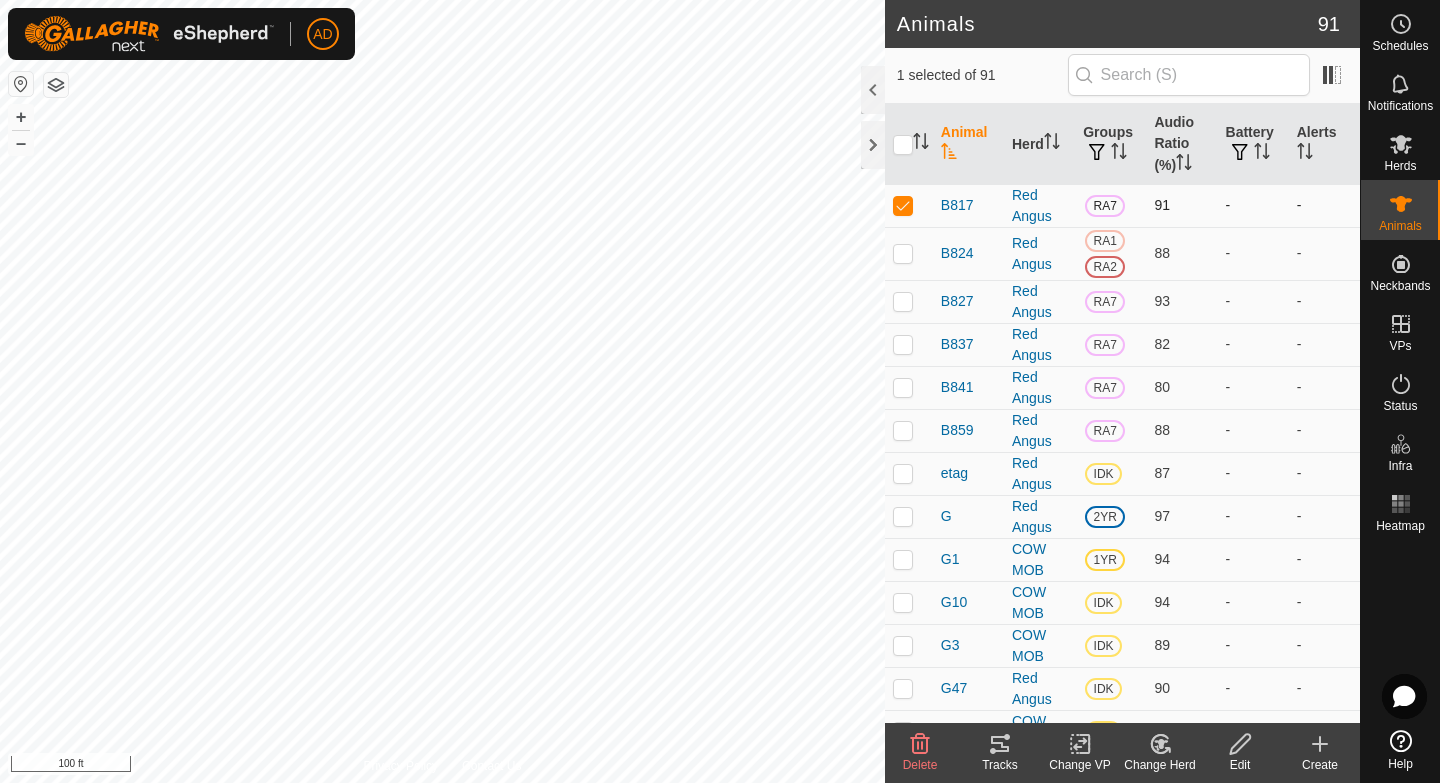 scroll, scrollTop: 2, scrollLeft: 0, axis: vertical 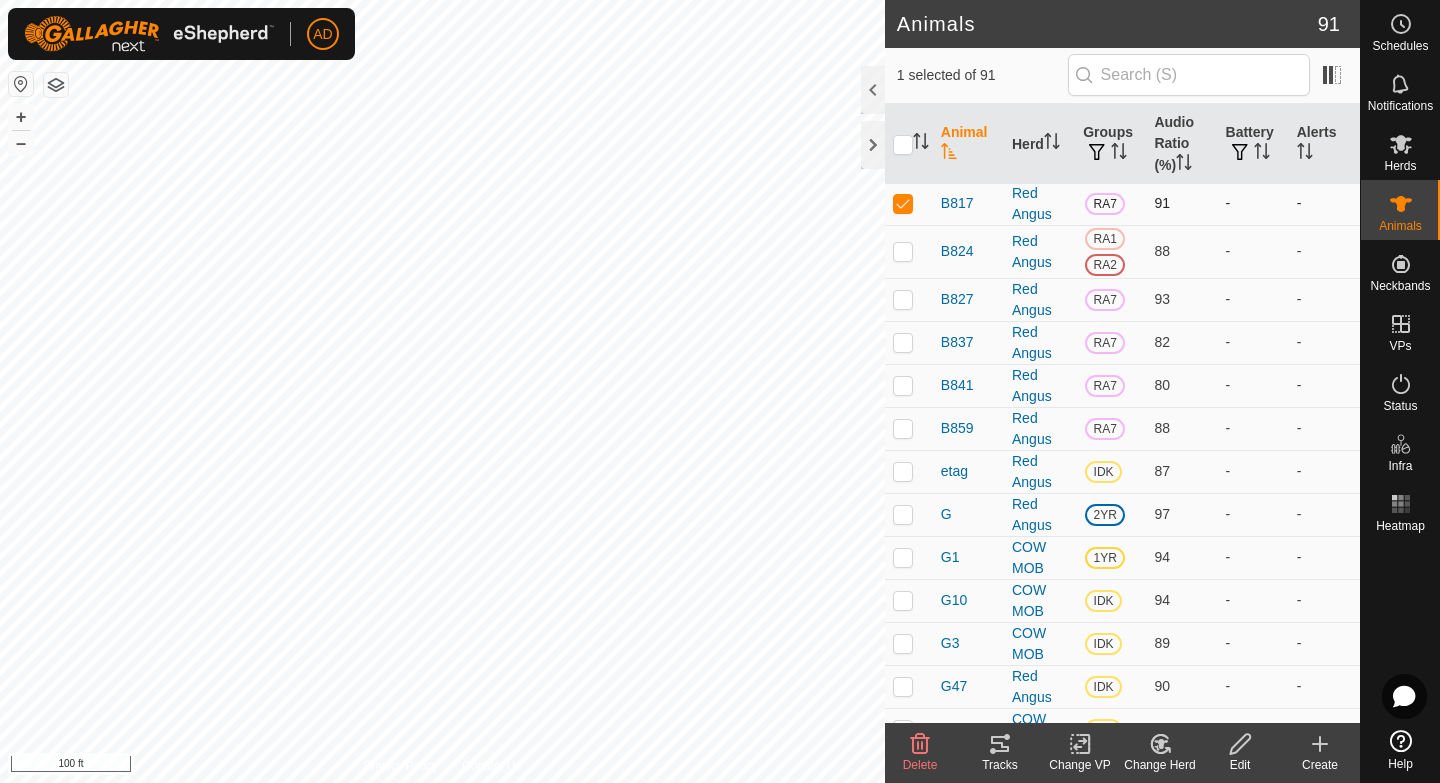 click at bounding box center (903, 203) 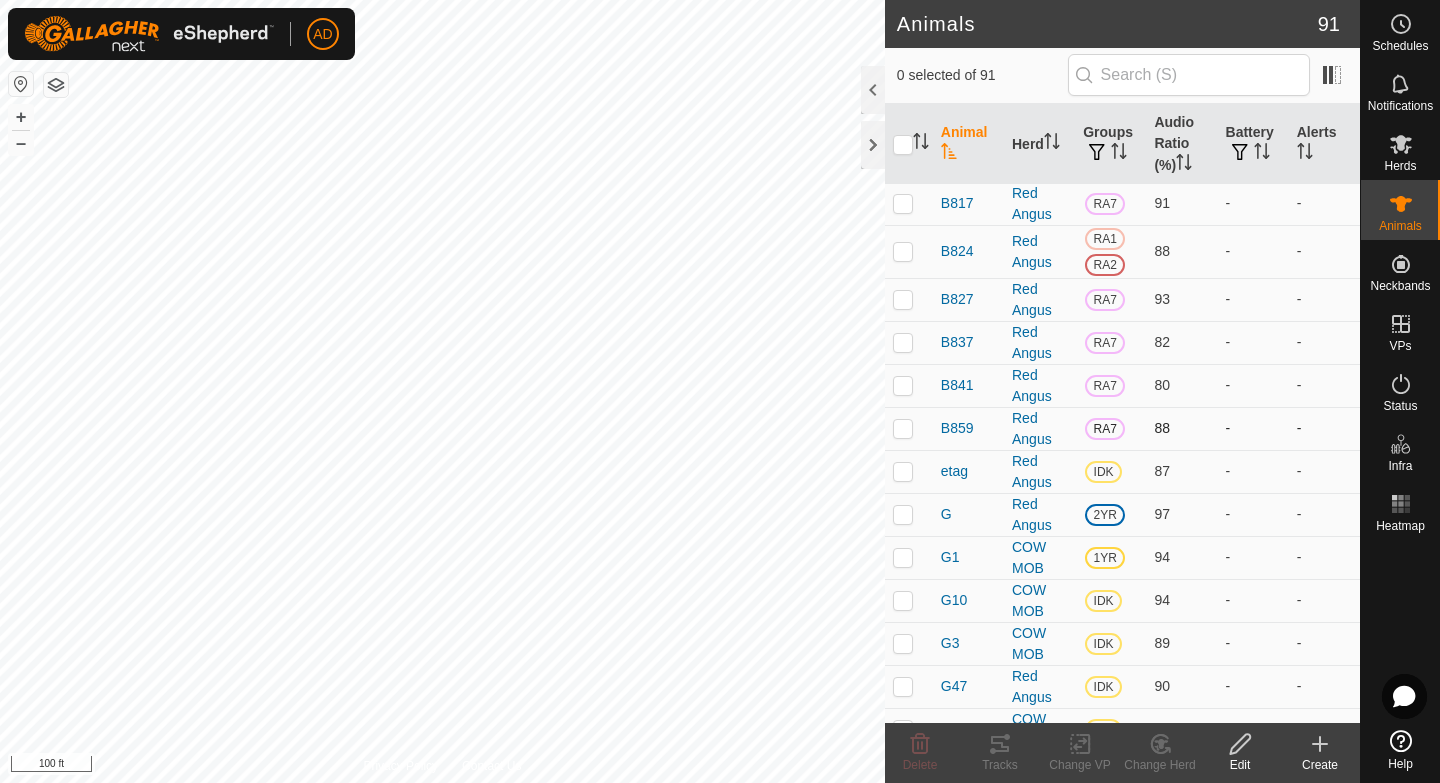 scroll, scrollTop: 0, scrollLeft: 0, axis: both 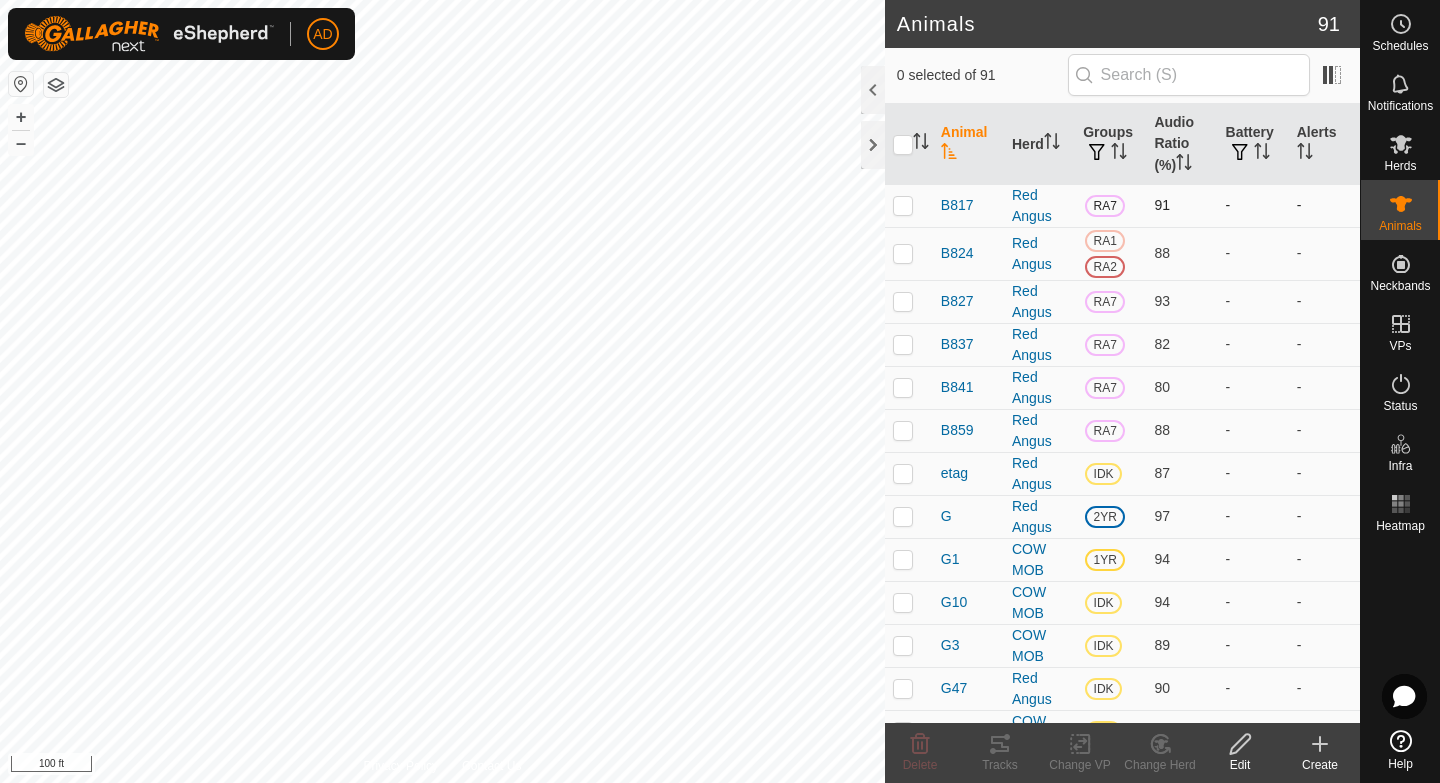 click at bounding box center [903, 205] 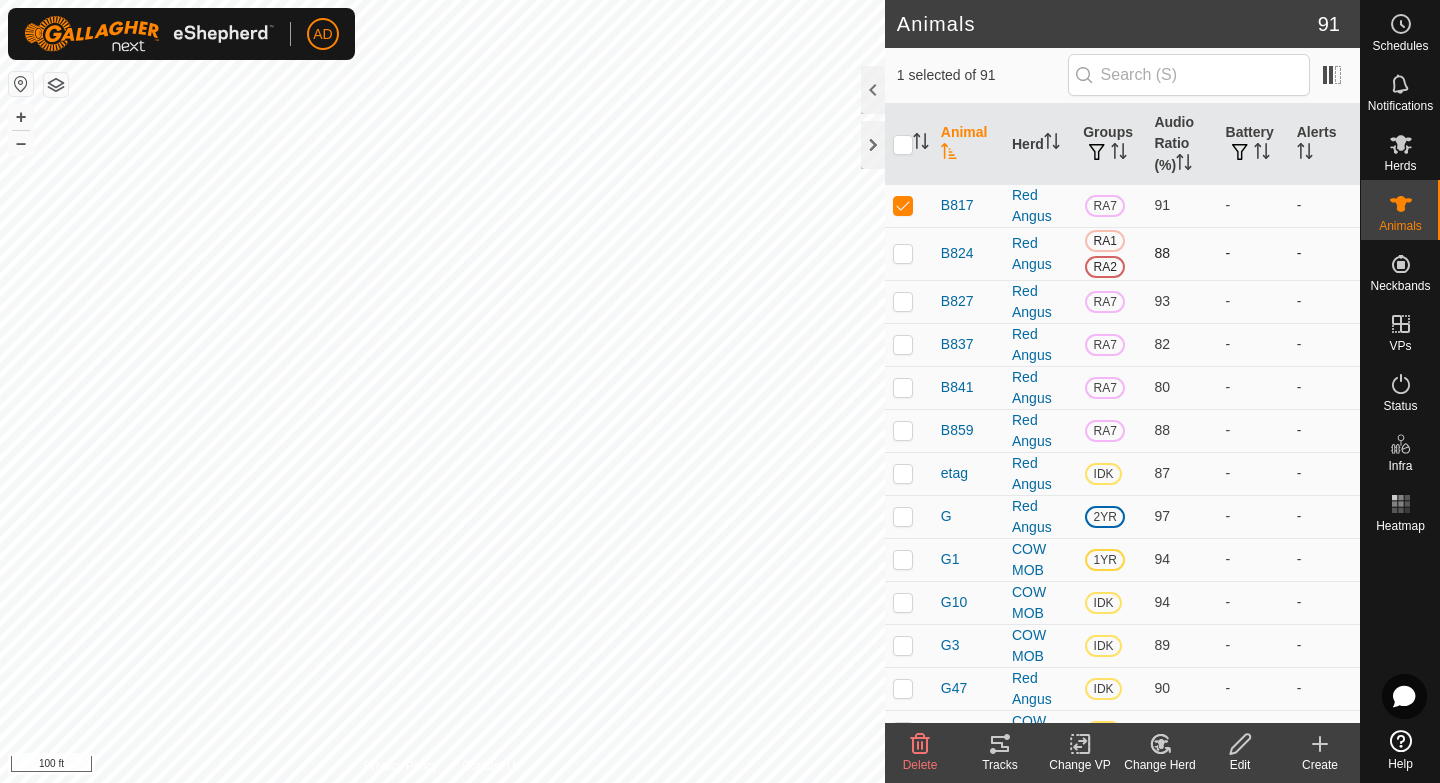 click at bounding box center [909, 253] 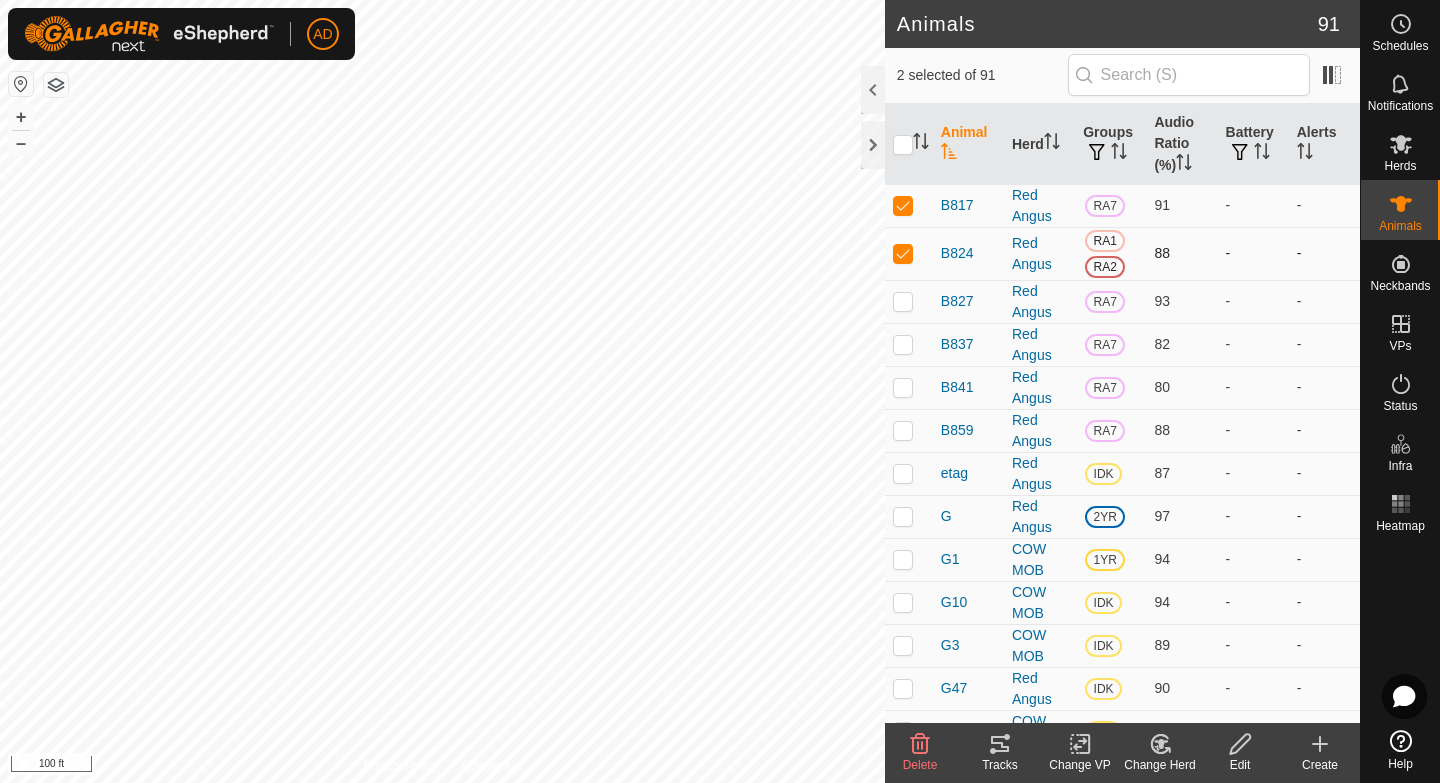 checkbox on "true" 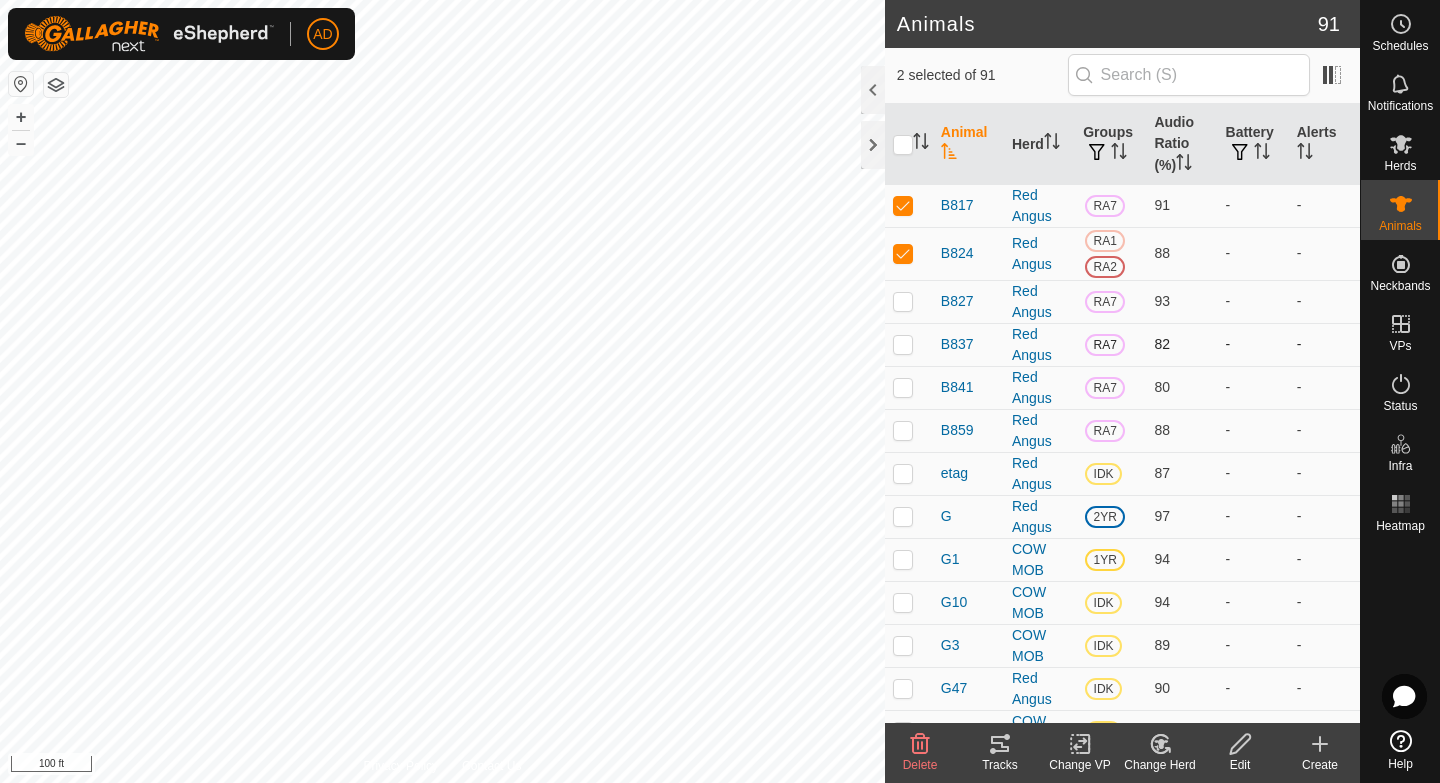 click at bounding box center (903, 344) 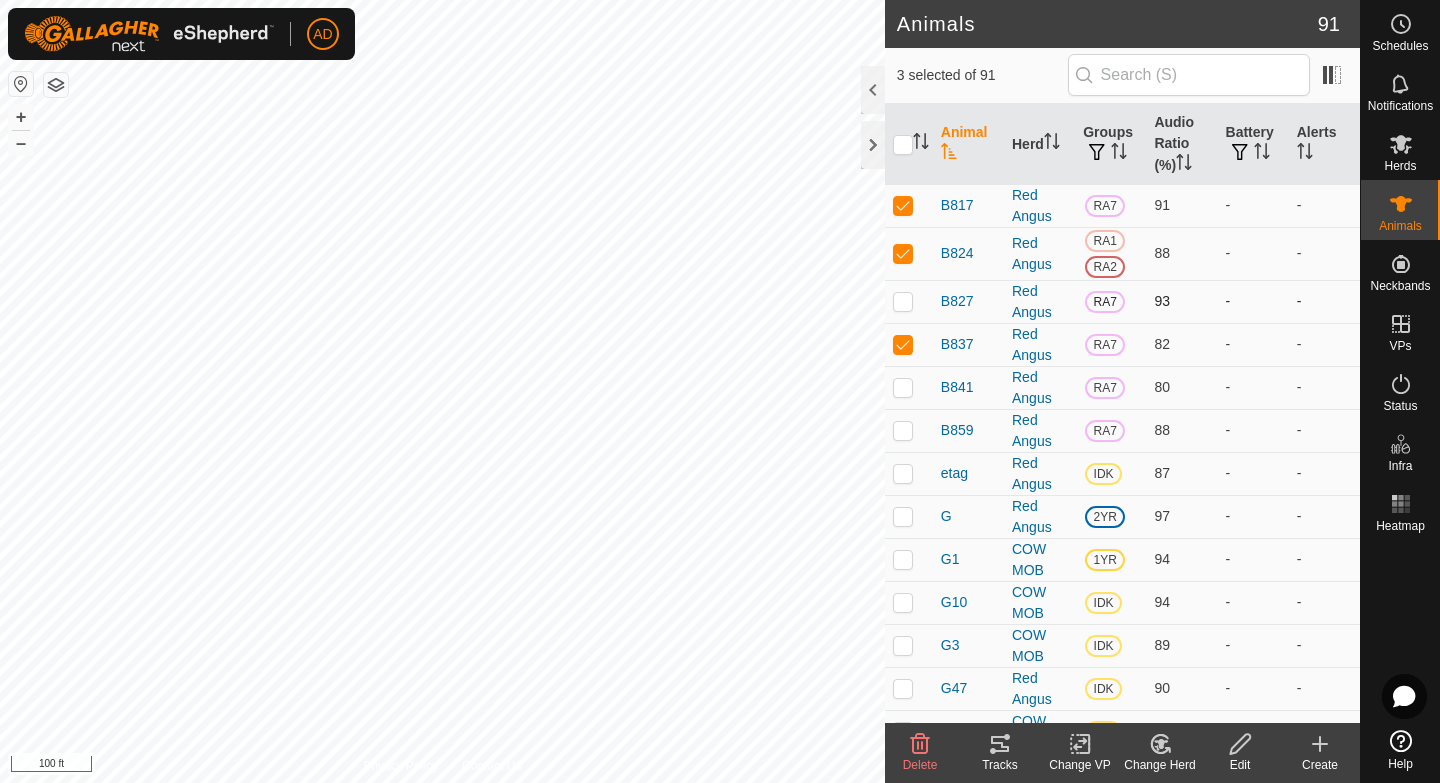 click at bounding box center [909, 301] 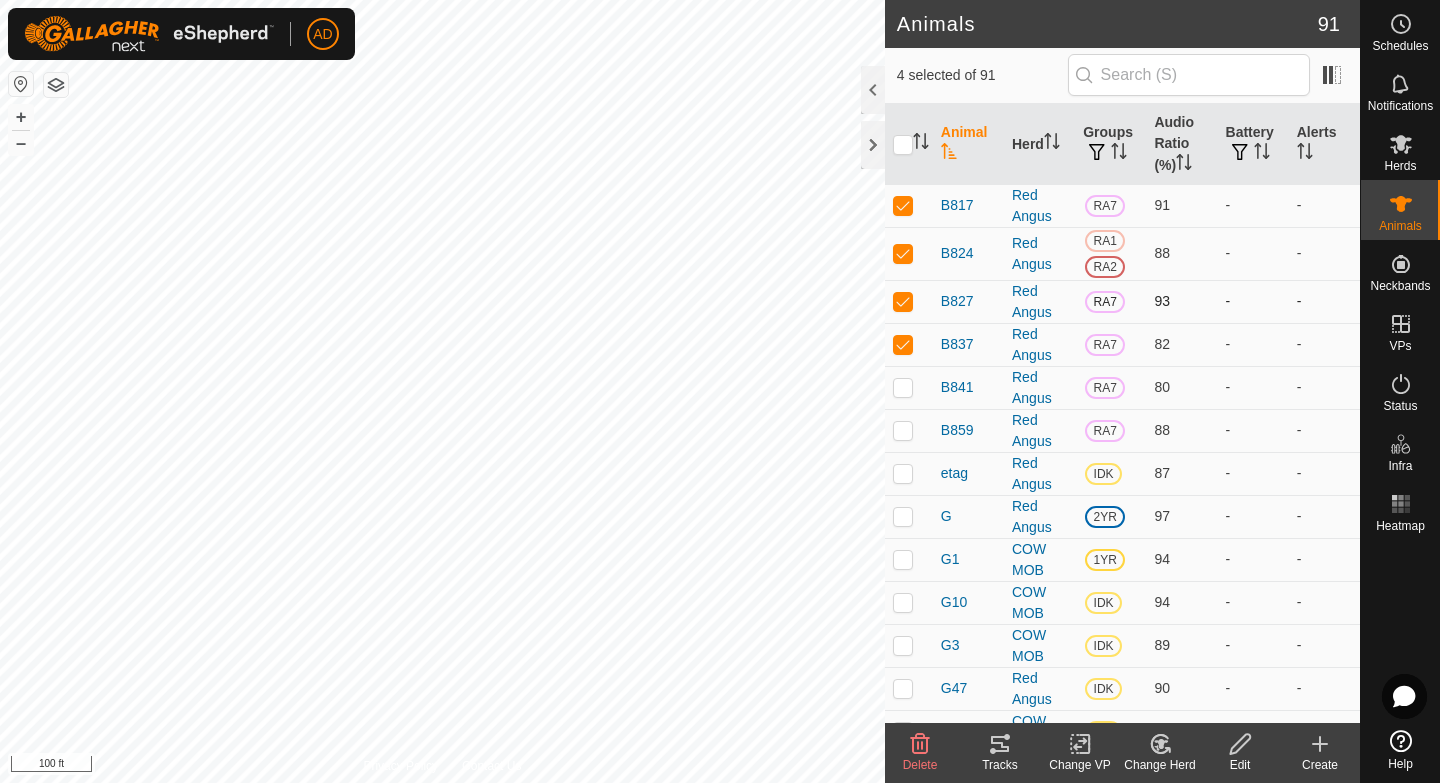 checkbox on "true" 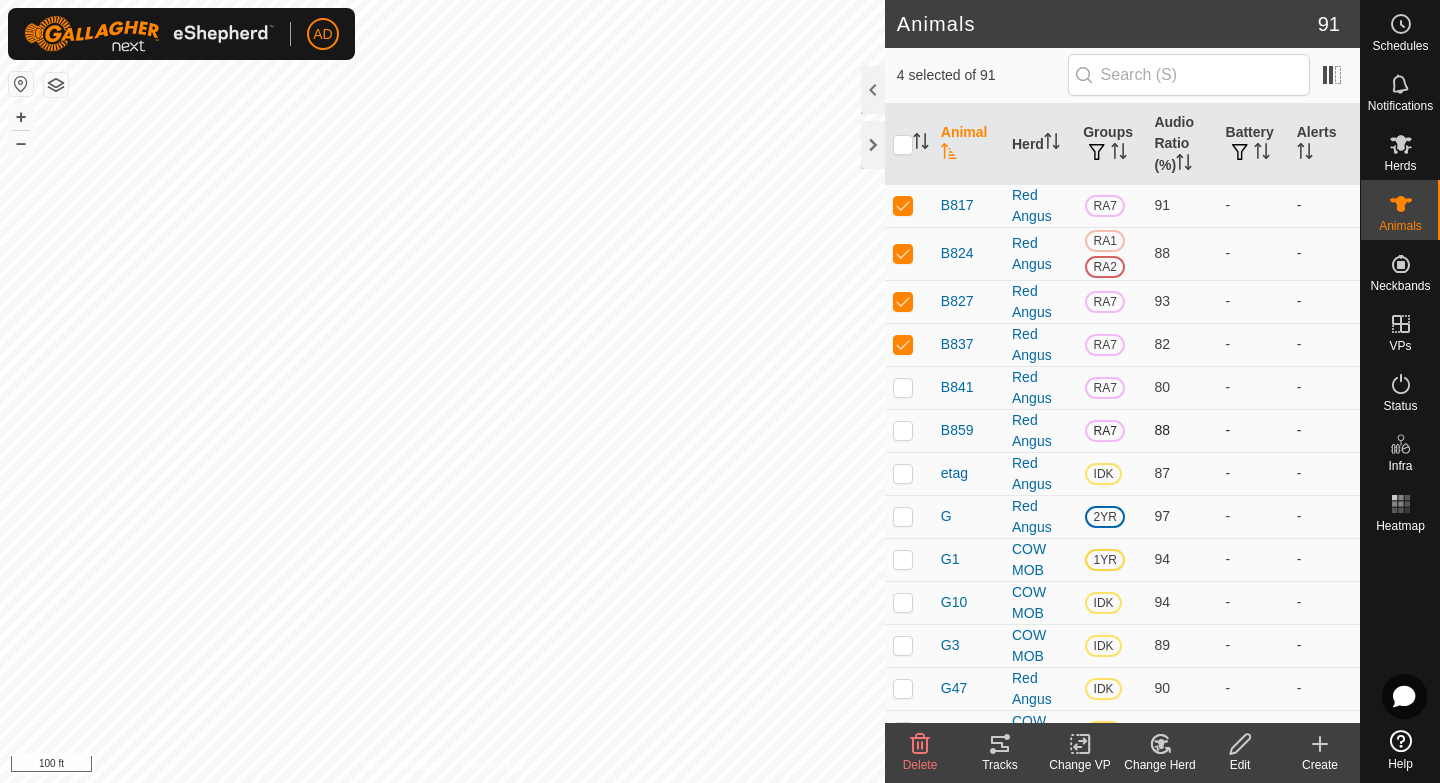 click at bounding box center (903, 430) 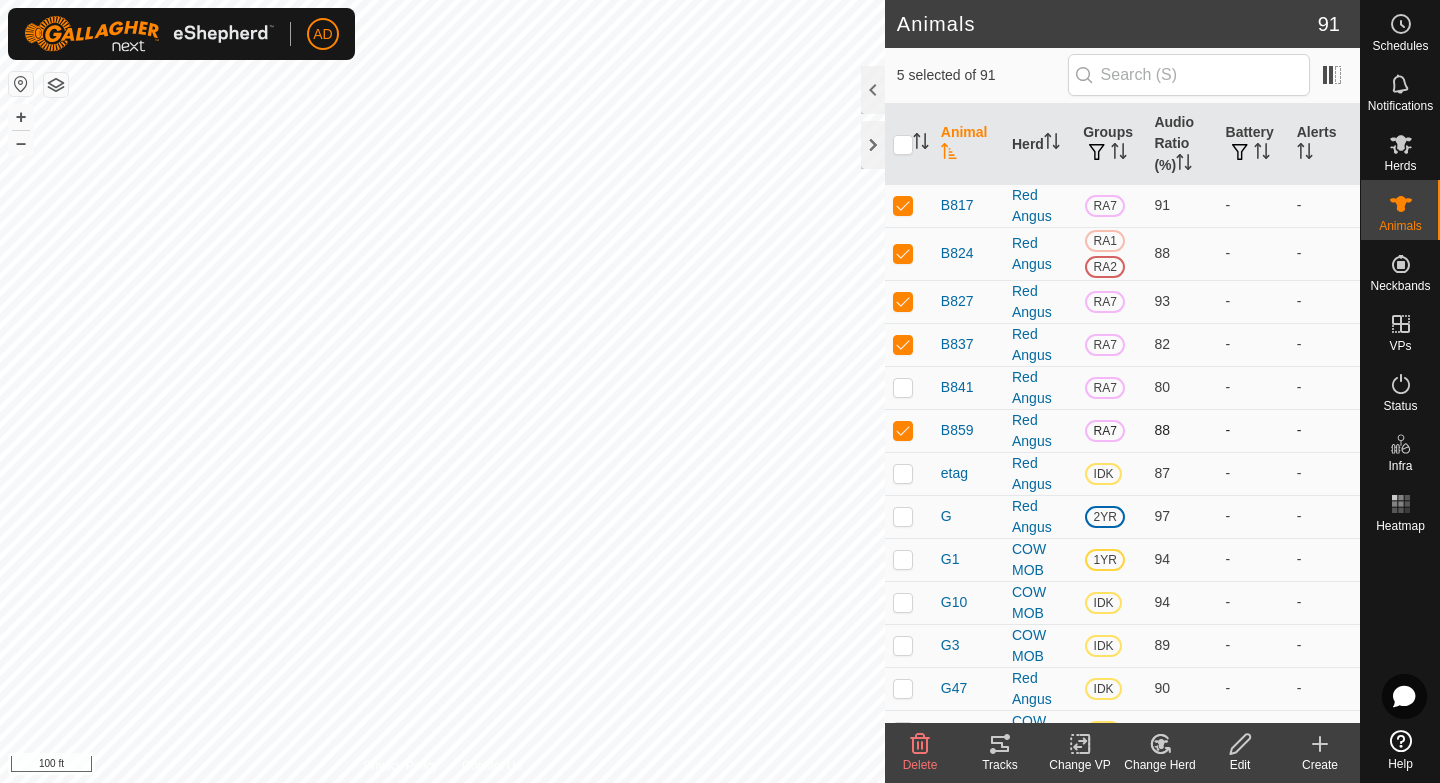checkbox on "true" 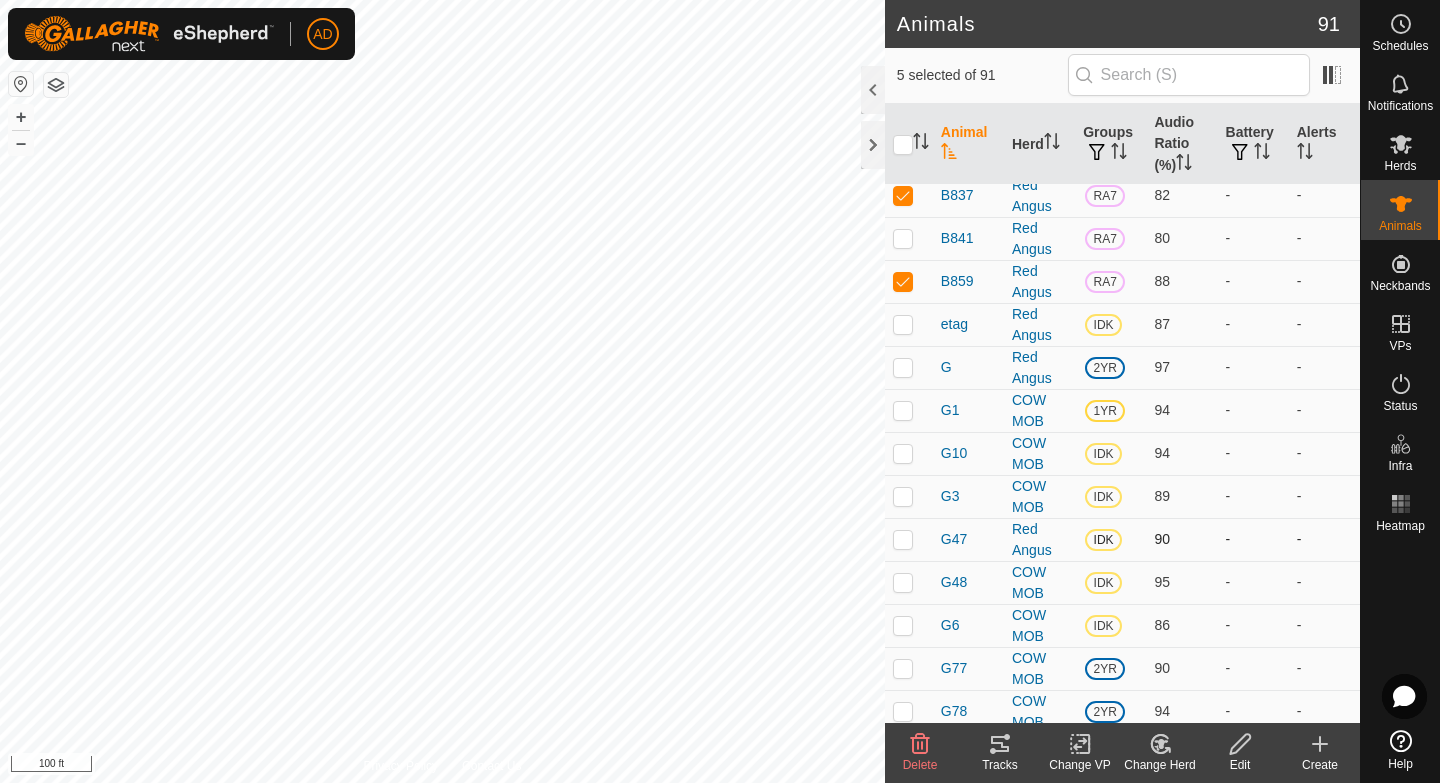 scroll, scrollTop: 169, scrollLeft: 0, axis: vertical 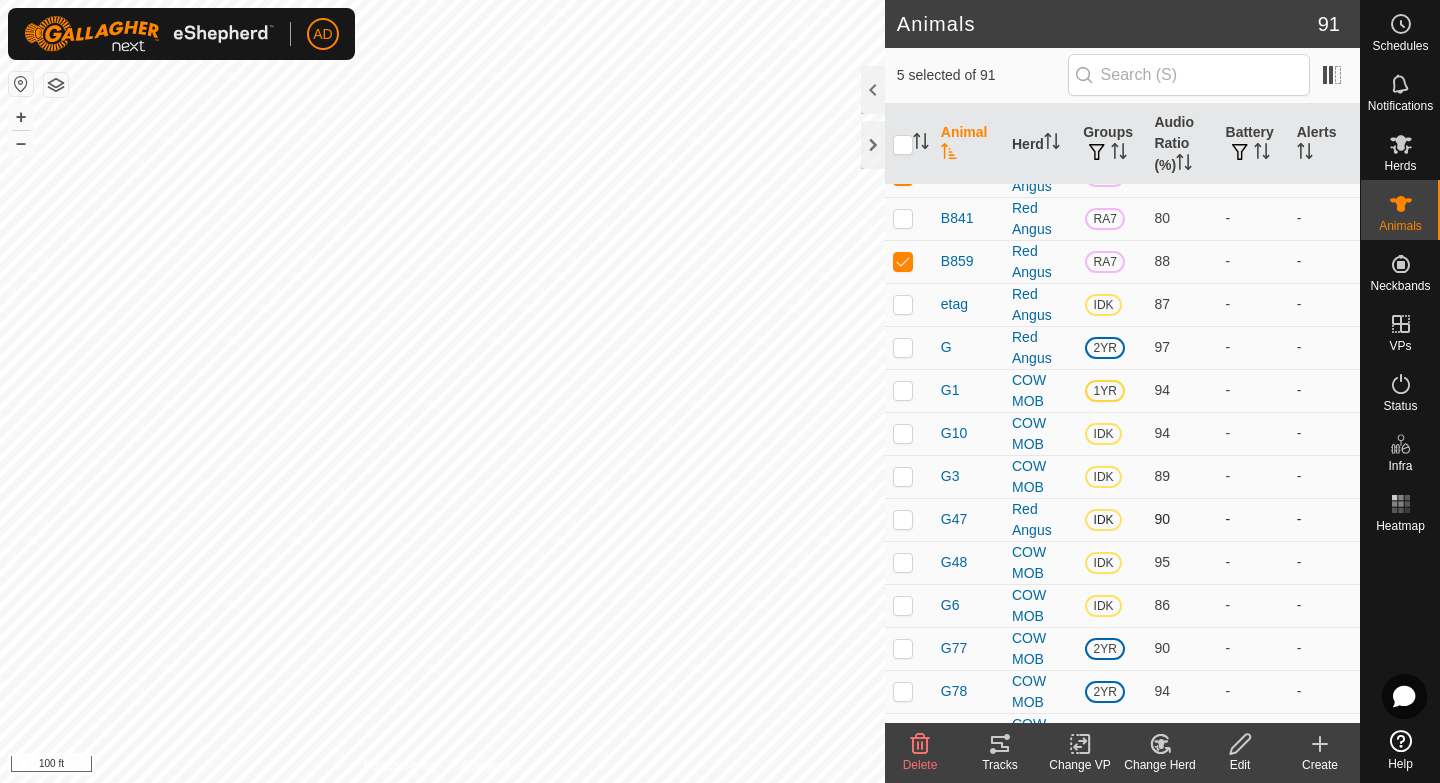 click at bounding box center [909, 519] 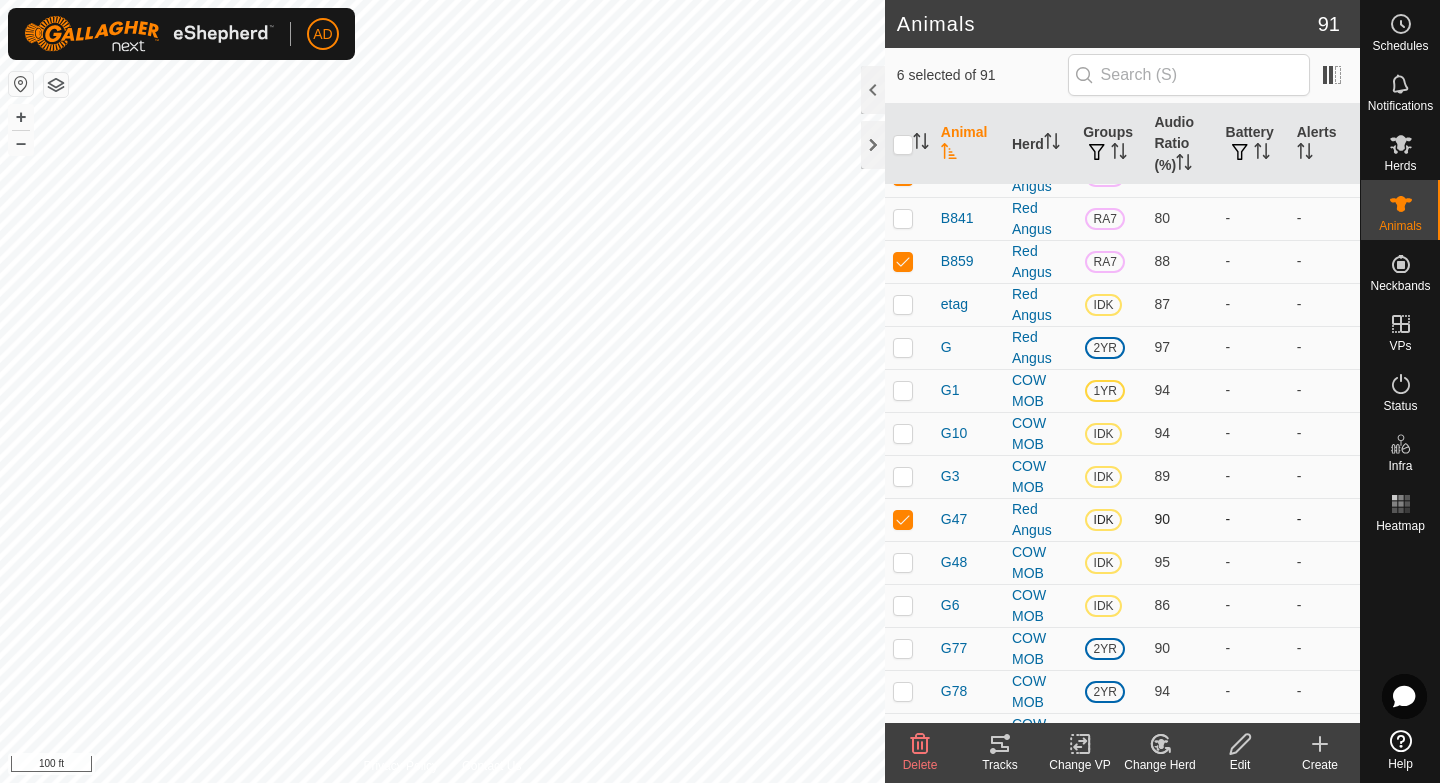 checkbox on "true" 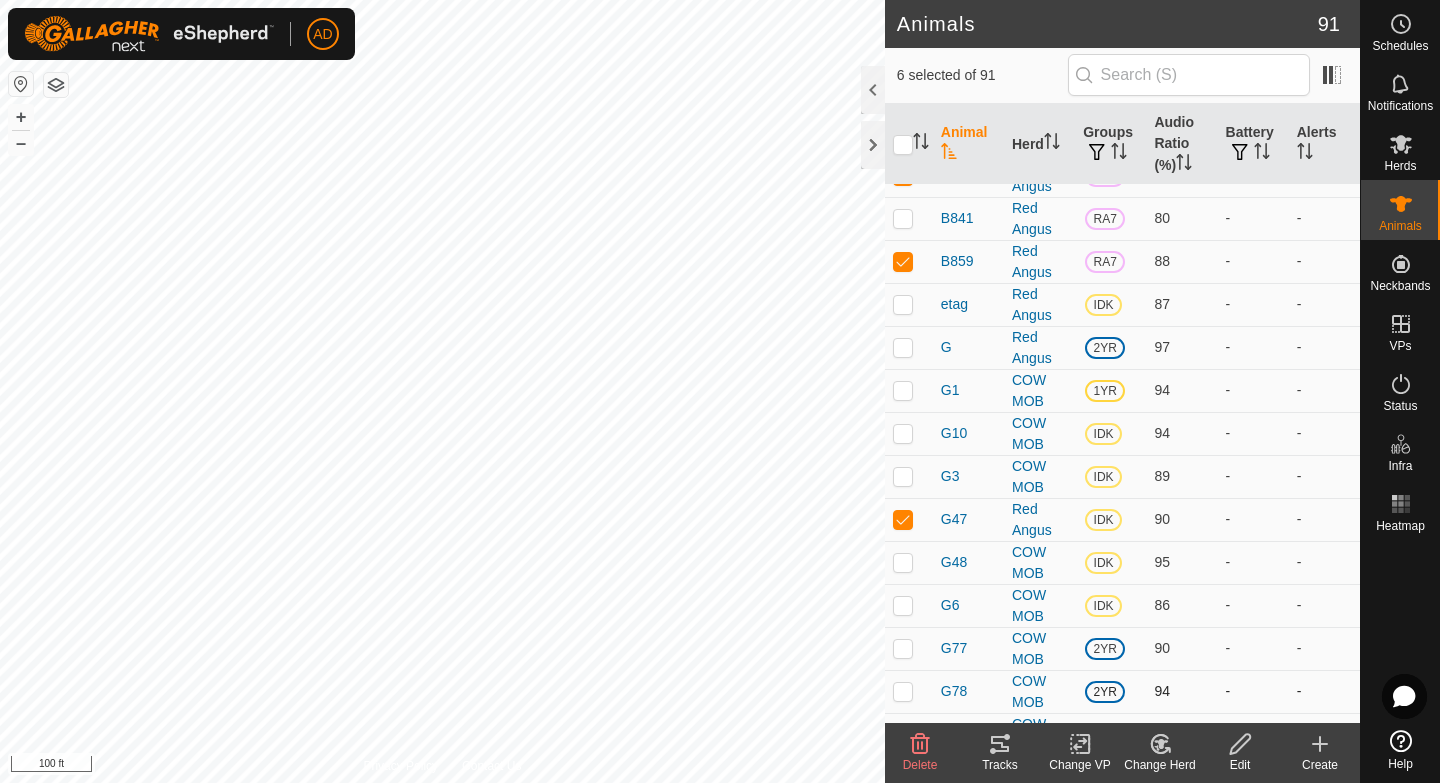 click at bounding box center (903, 691) 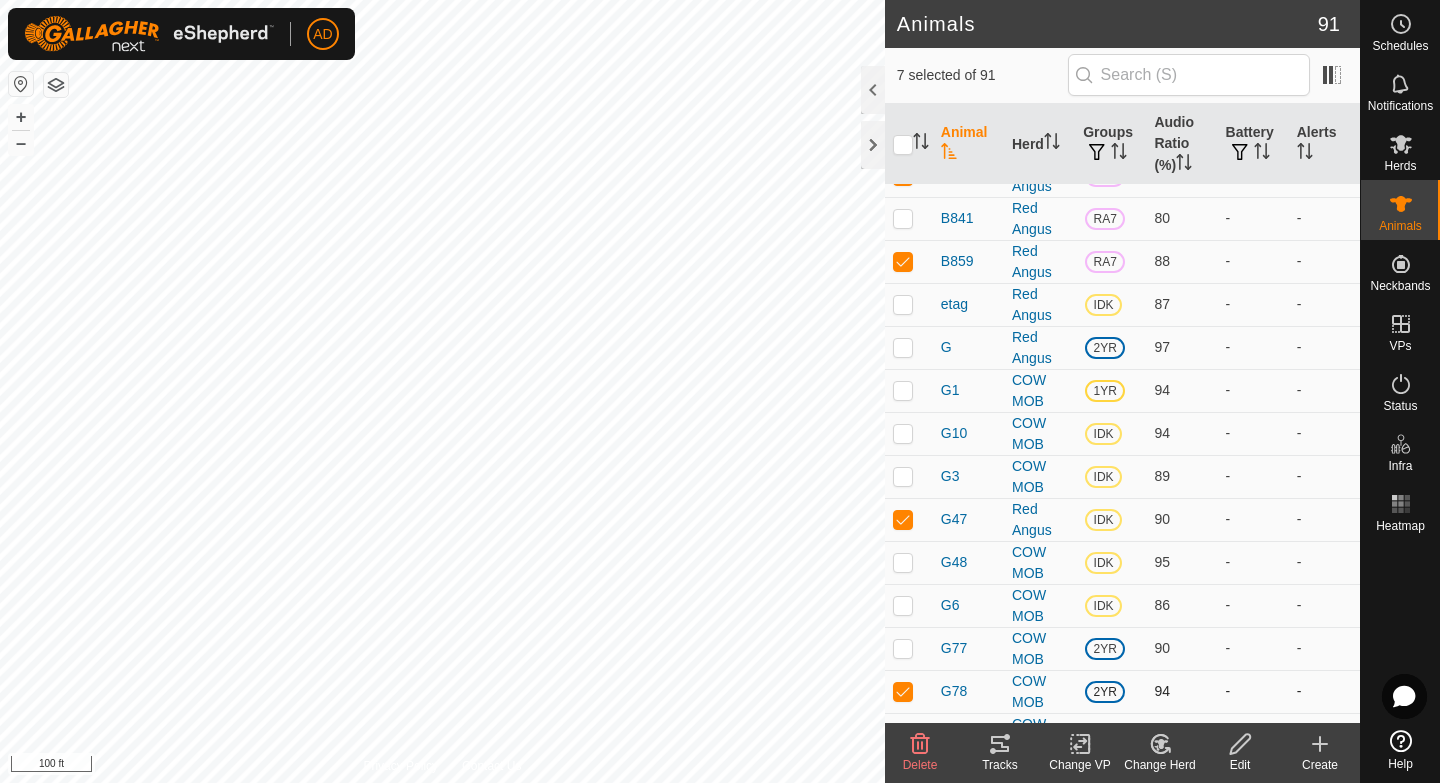 checkbox on "true" 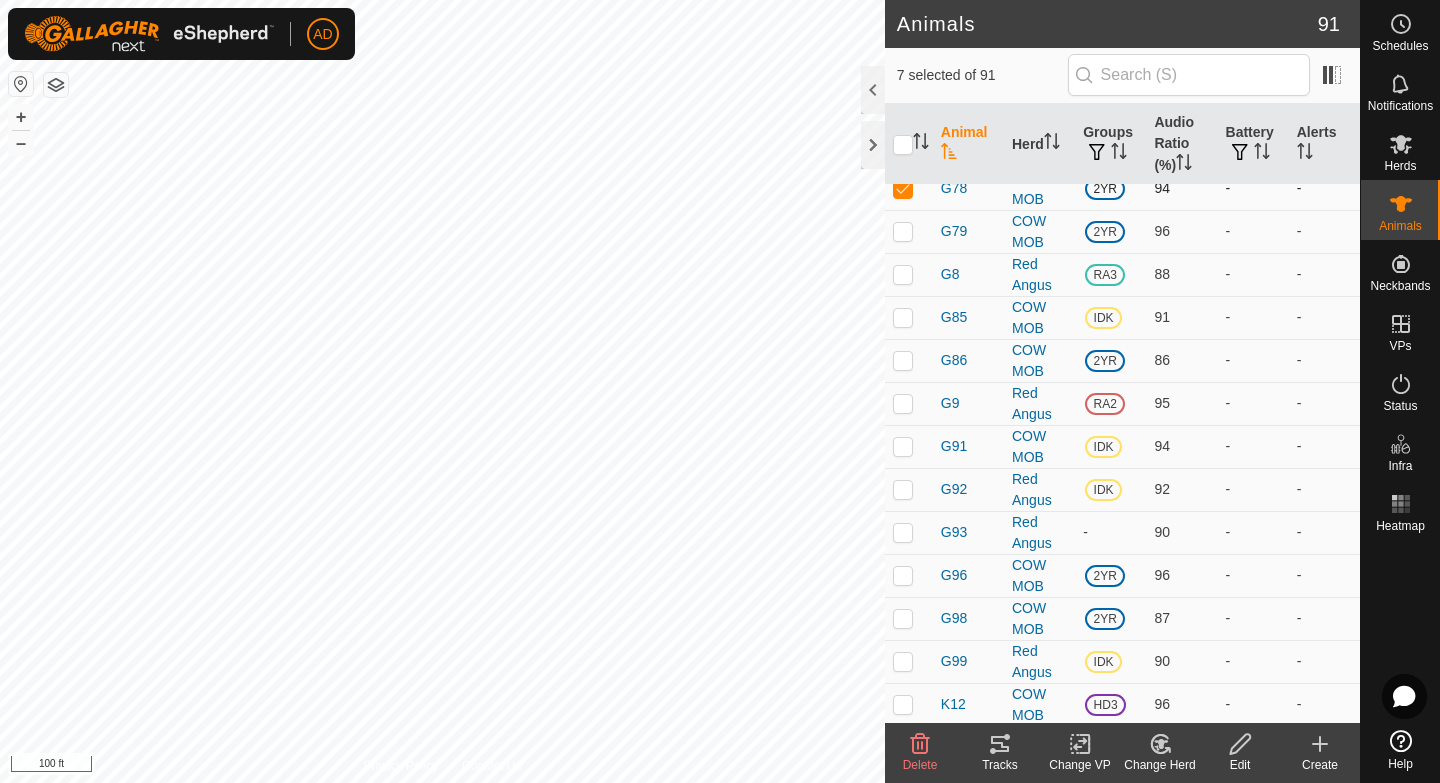 scroll, scrollTop: 665, scrollLeft: 0, axis: vertical 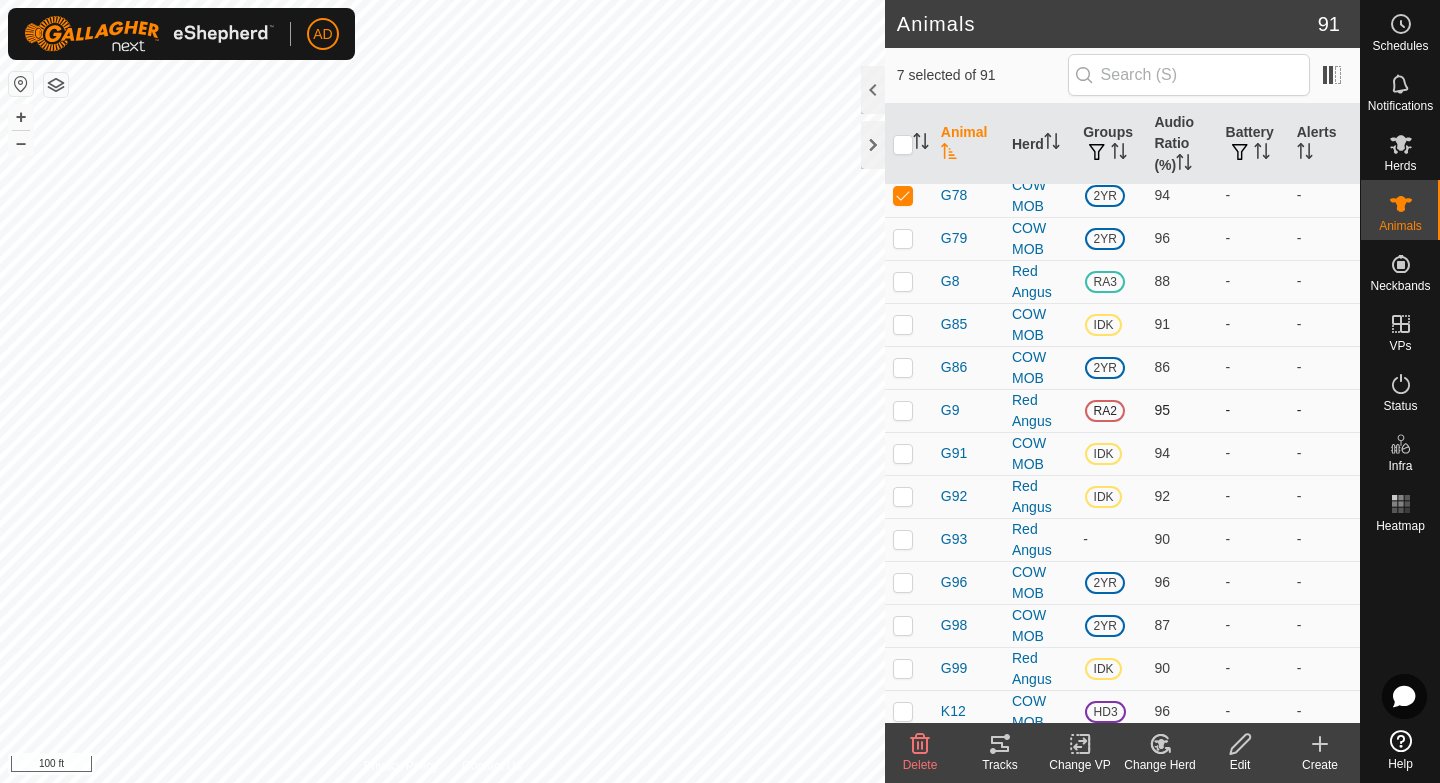 click at bounding box center (903, 410) 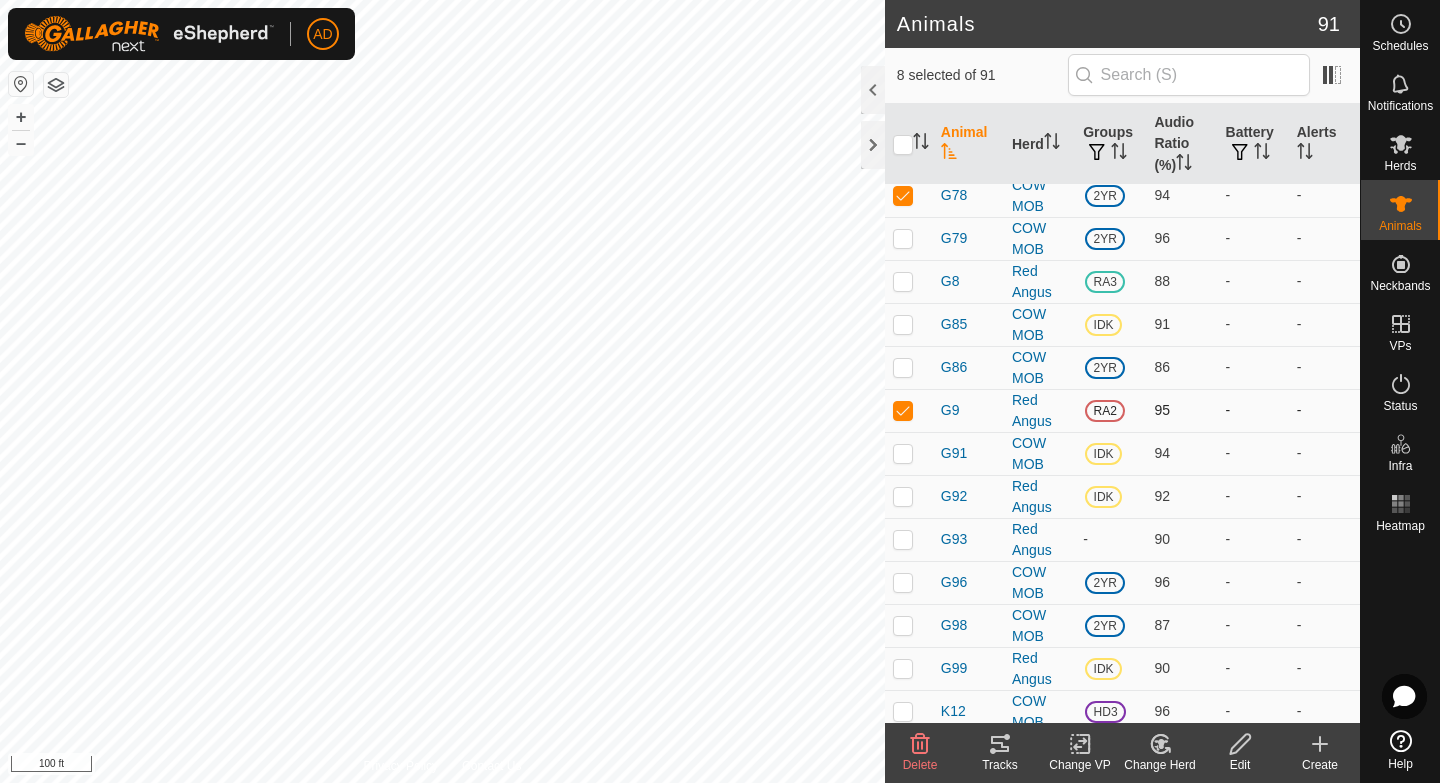 checkbox on "true" 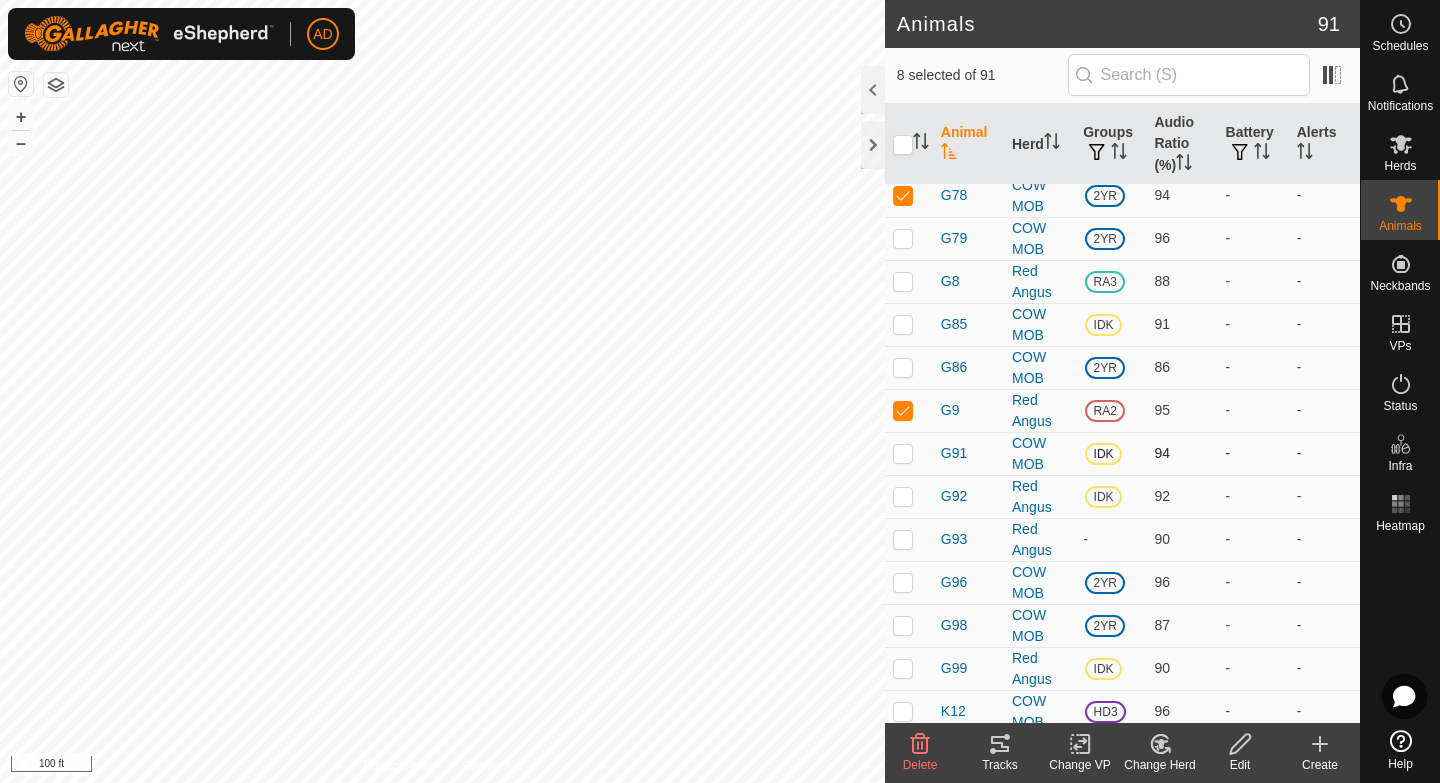 click at bounding box center (909, 453) 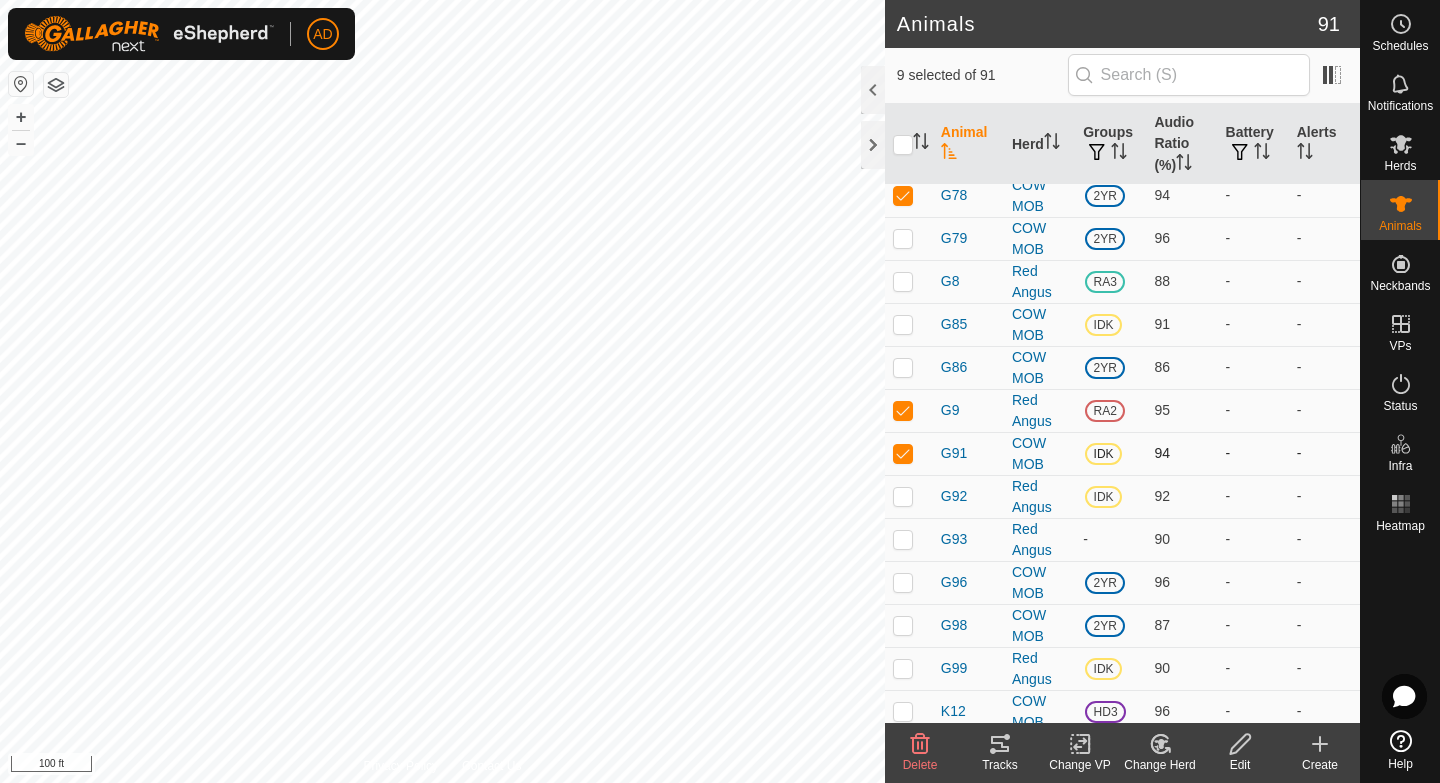 click at bounding box center (909, 453) 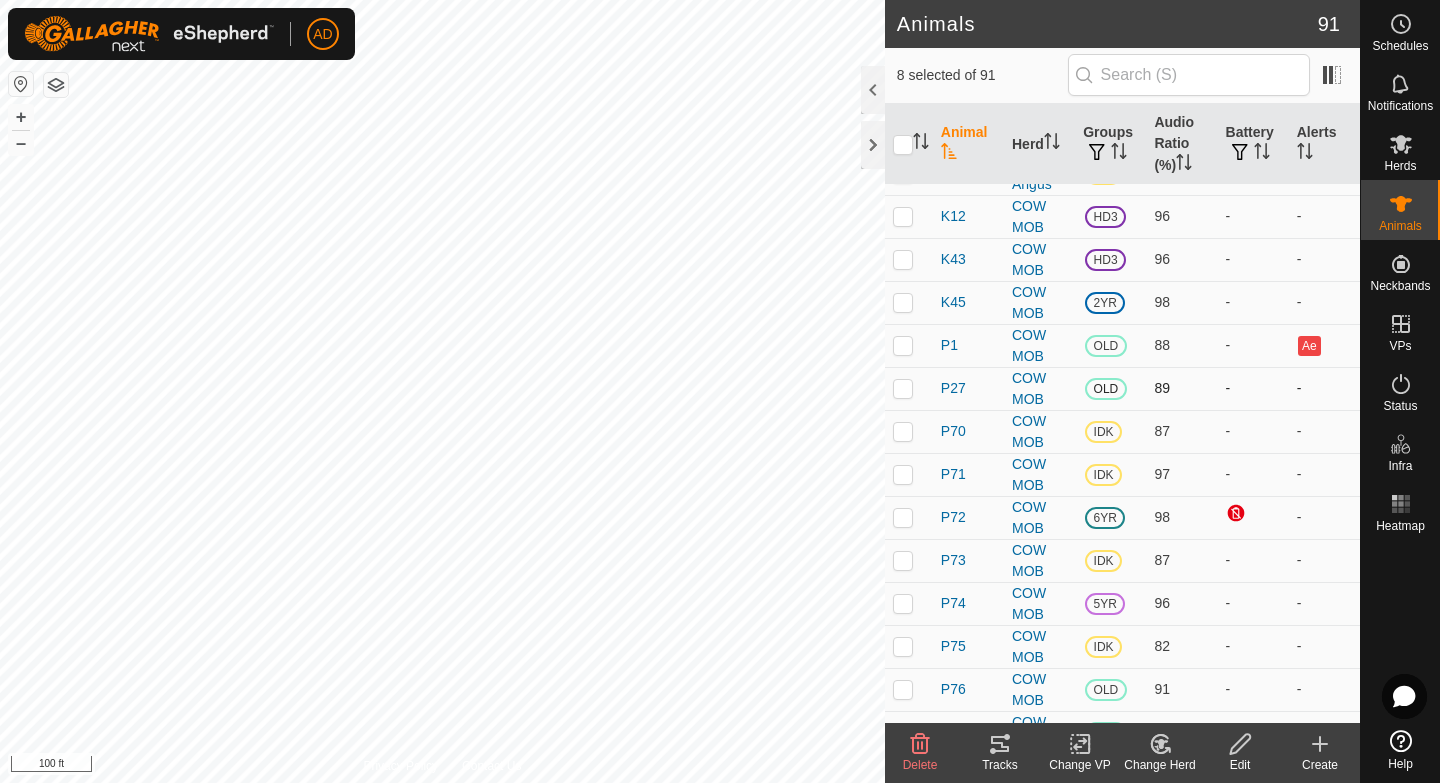 scroll, scrollTop: 1150, scrollLeft: 0, axis: vertical 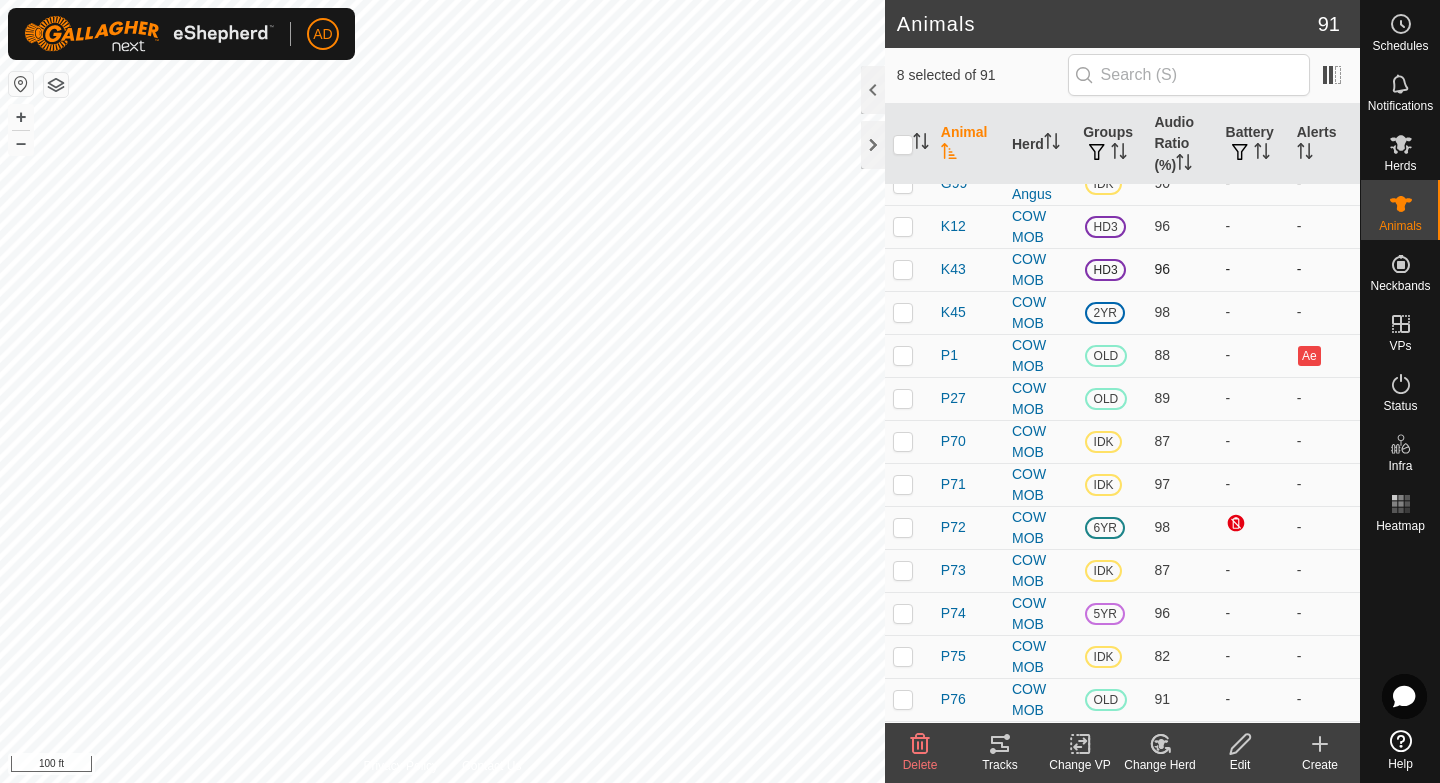click at bounding box center (903, 269) 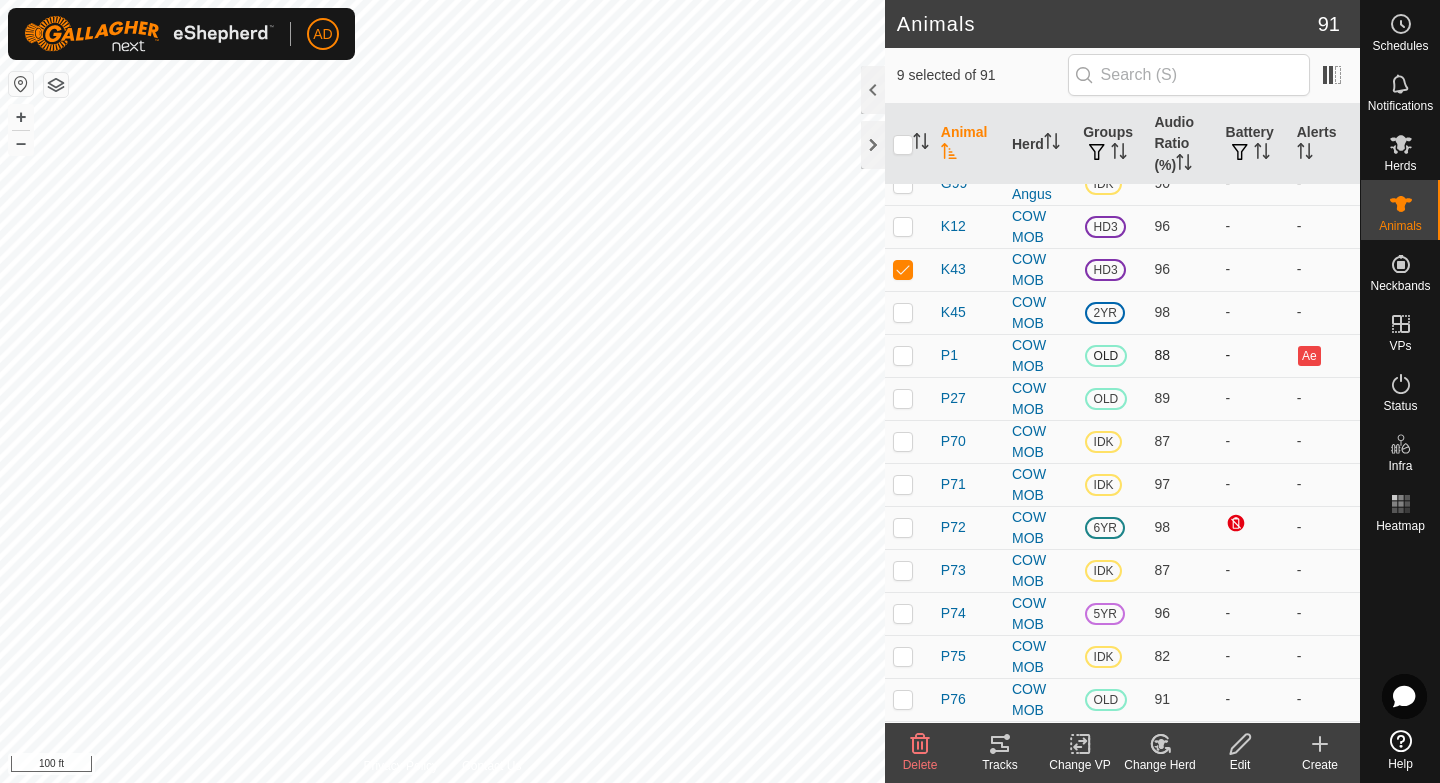 click at bounding box center (903, 355) 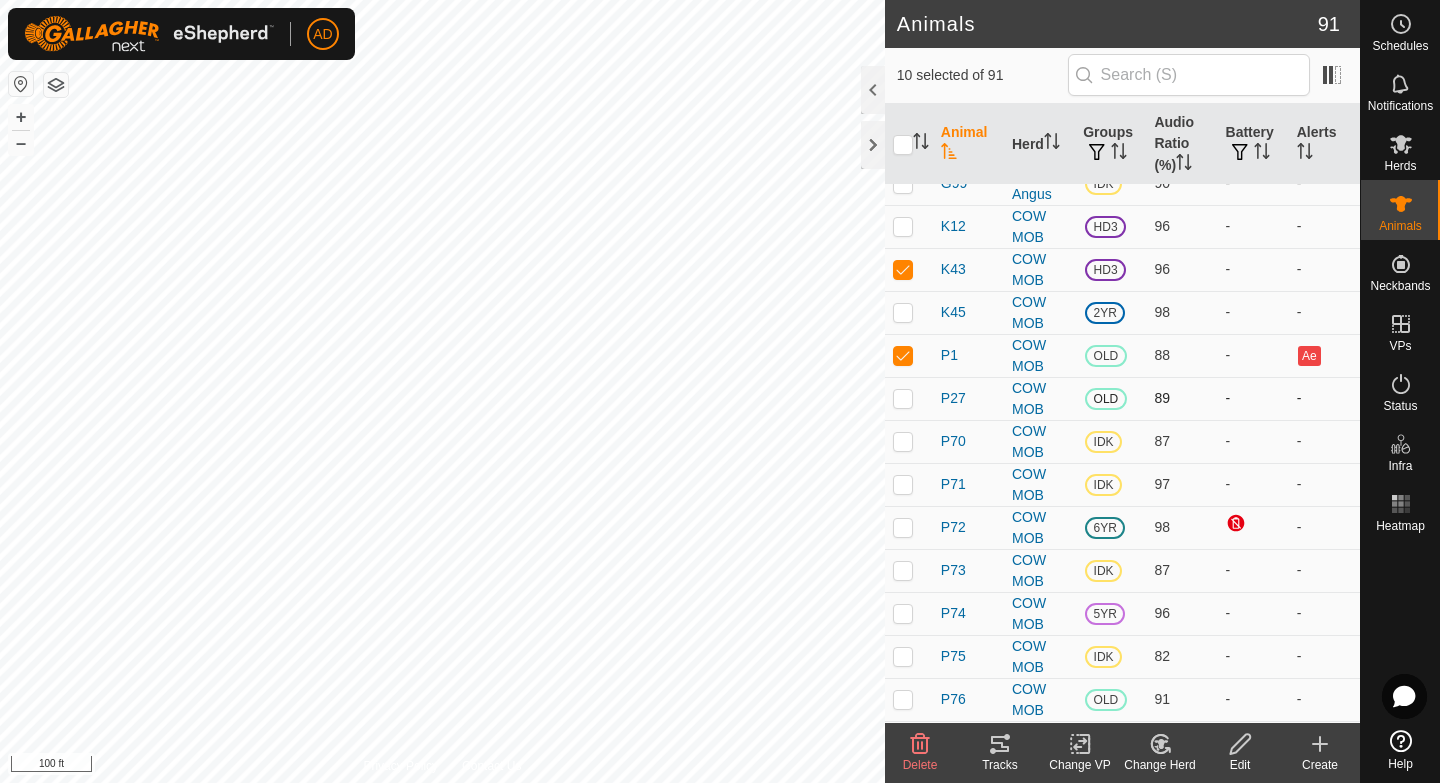 click at bounding box center (903, 398) 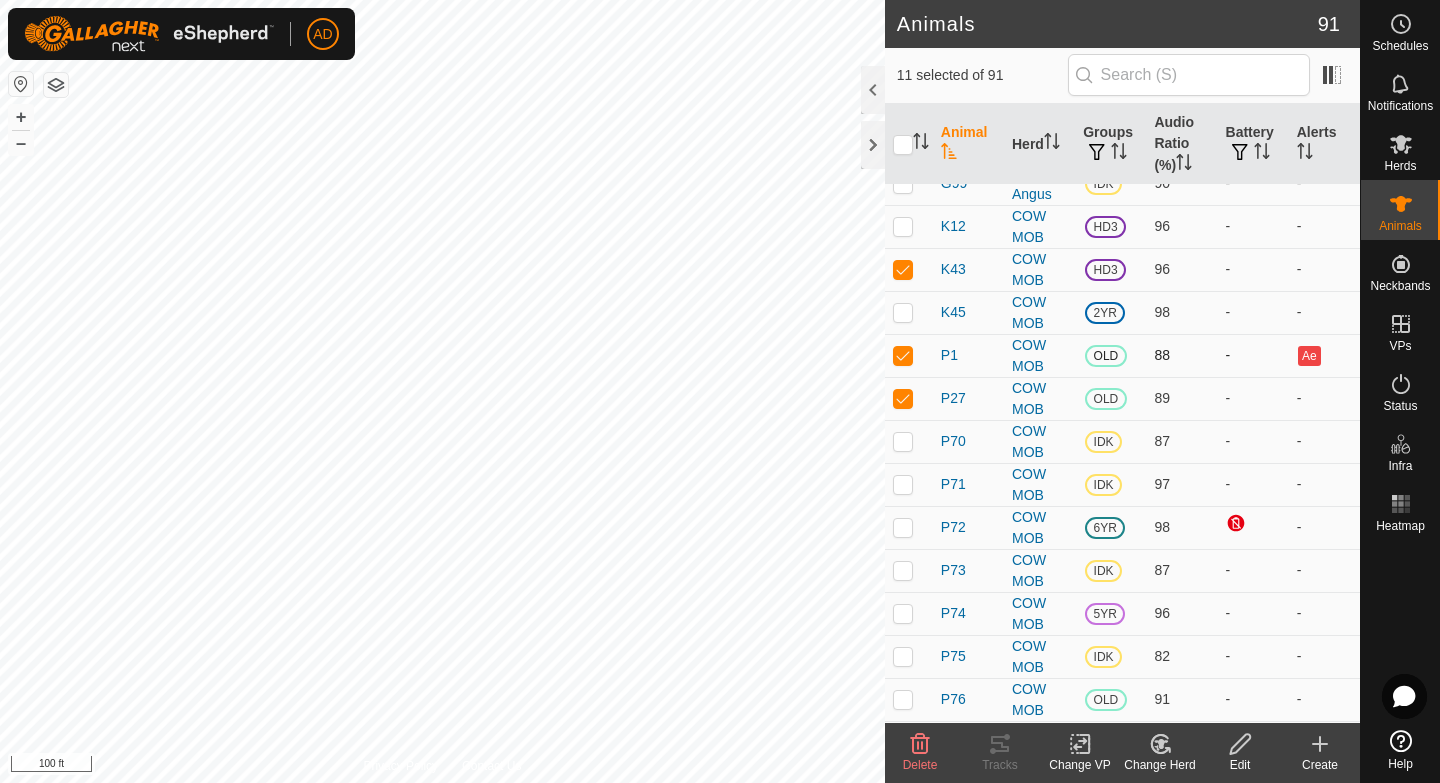 click at bounding box center [903, 355] 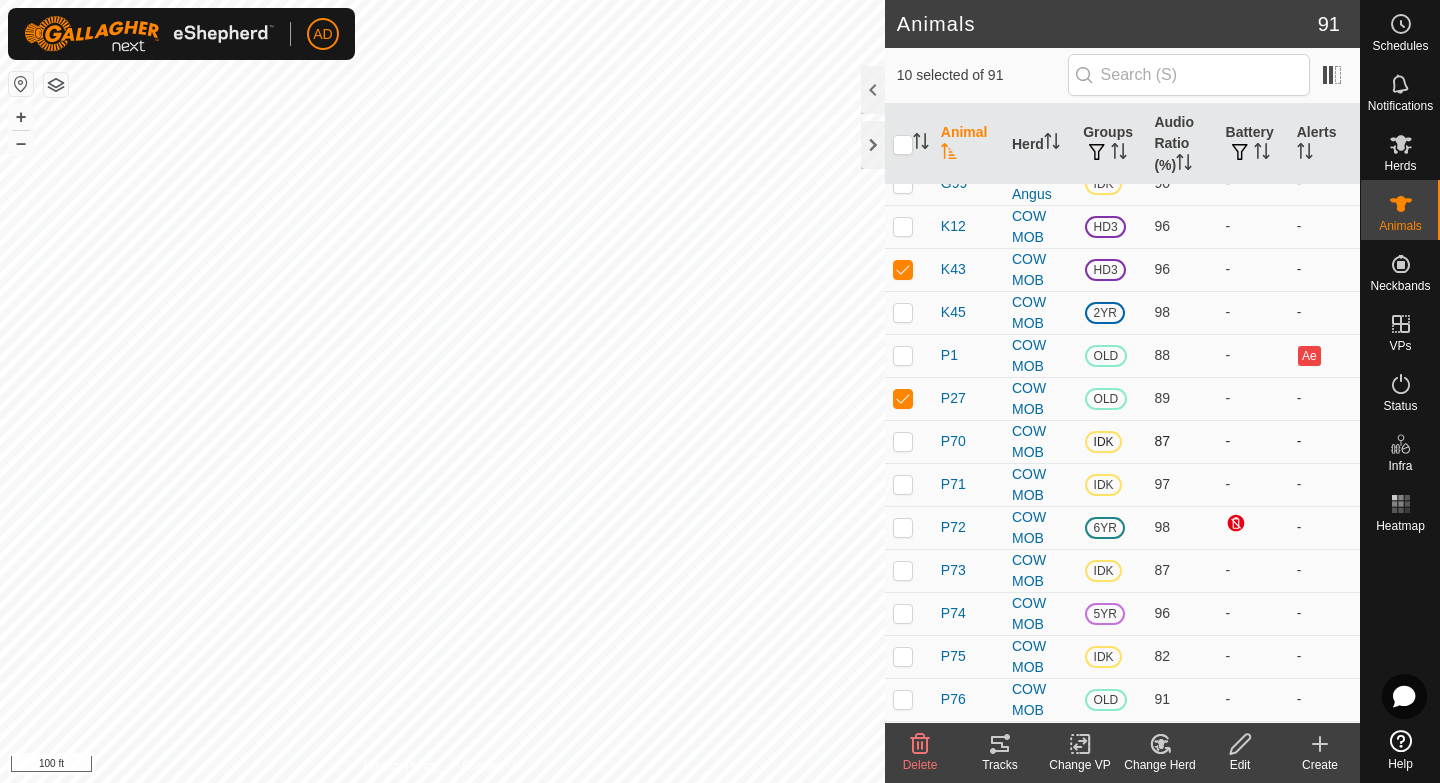 click at bounding box center [903, 441] 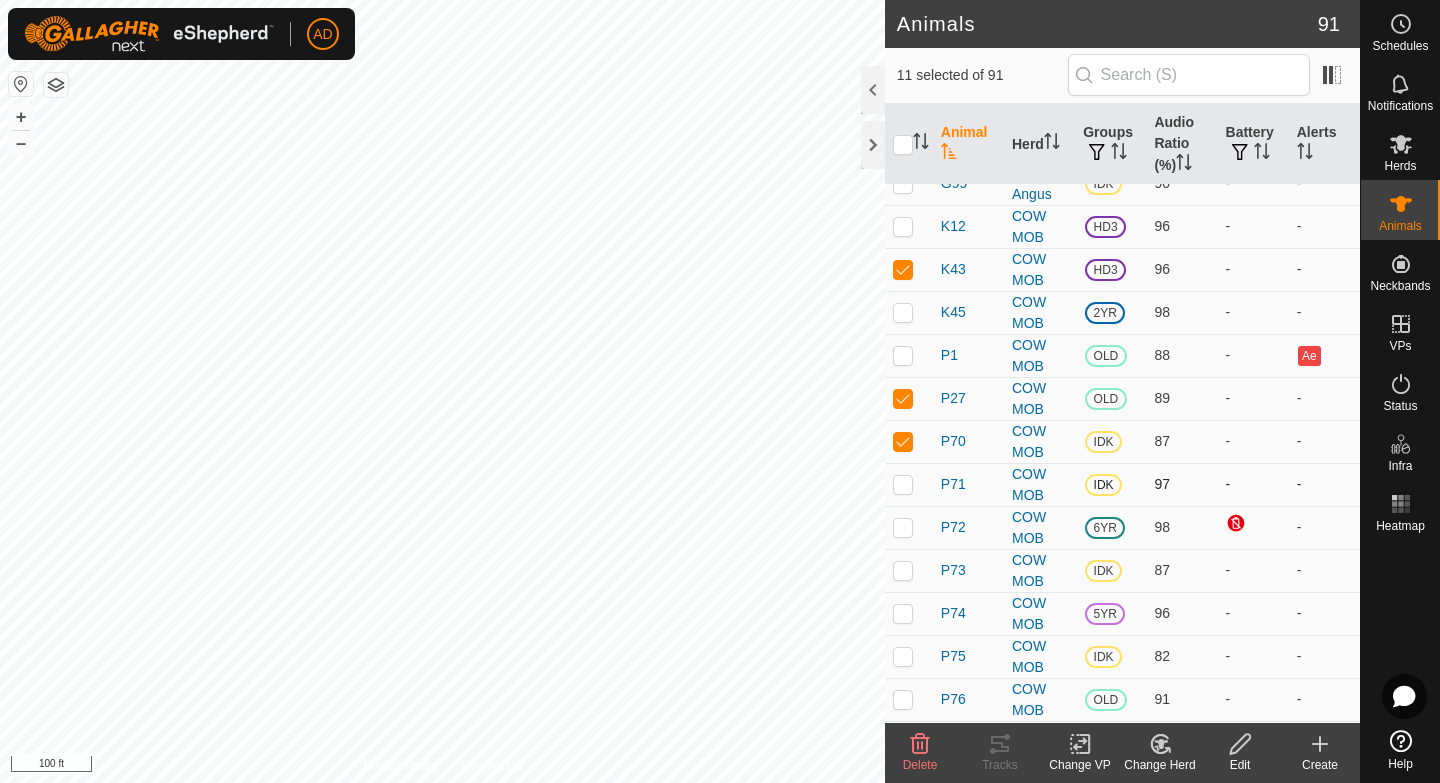 click at bounding box center (909, 484) 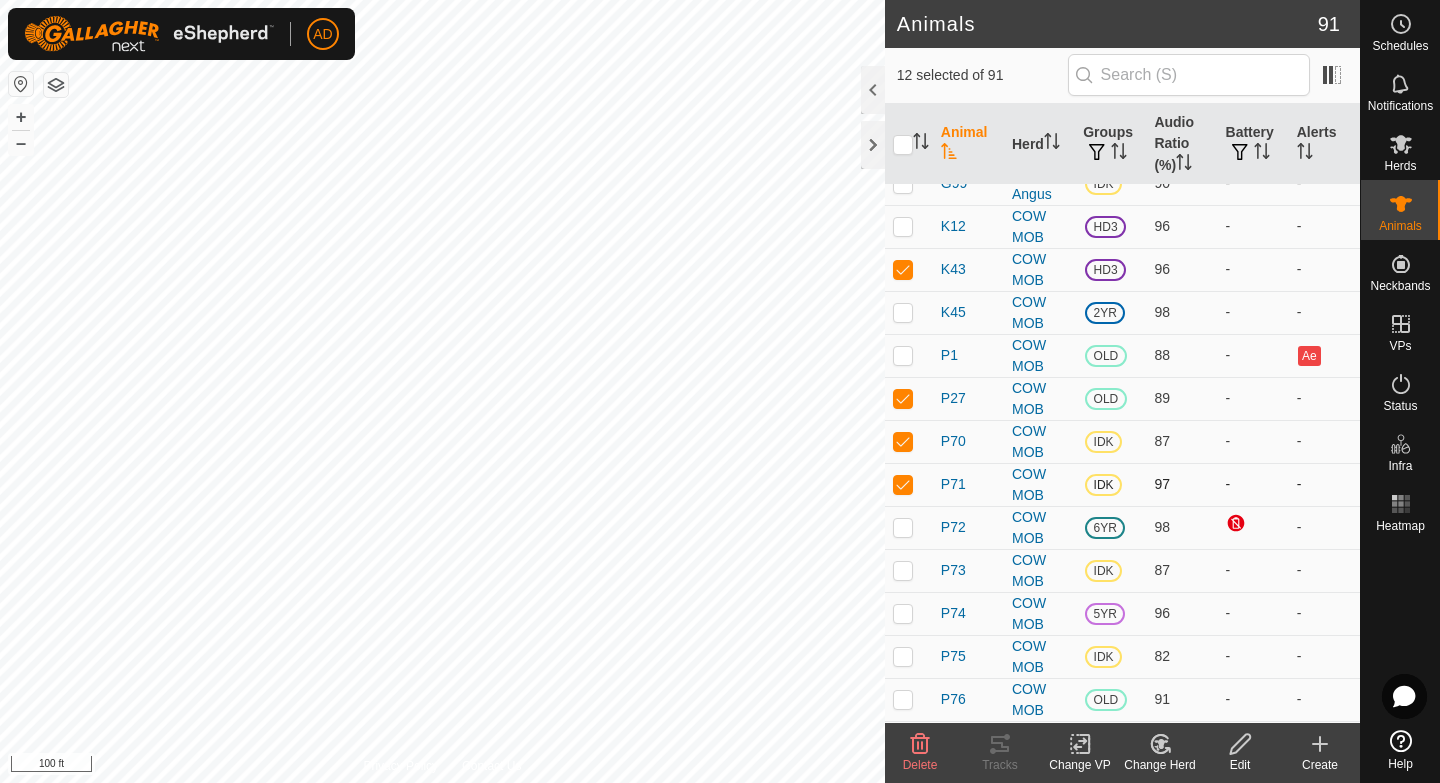 checkbox on "true" 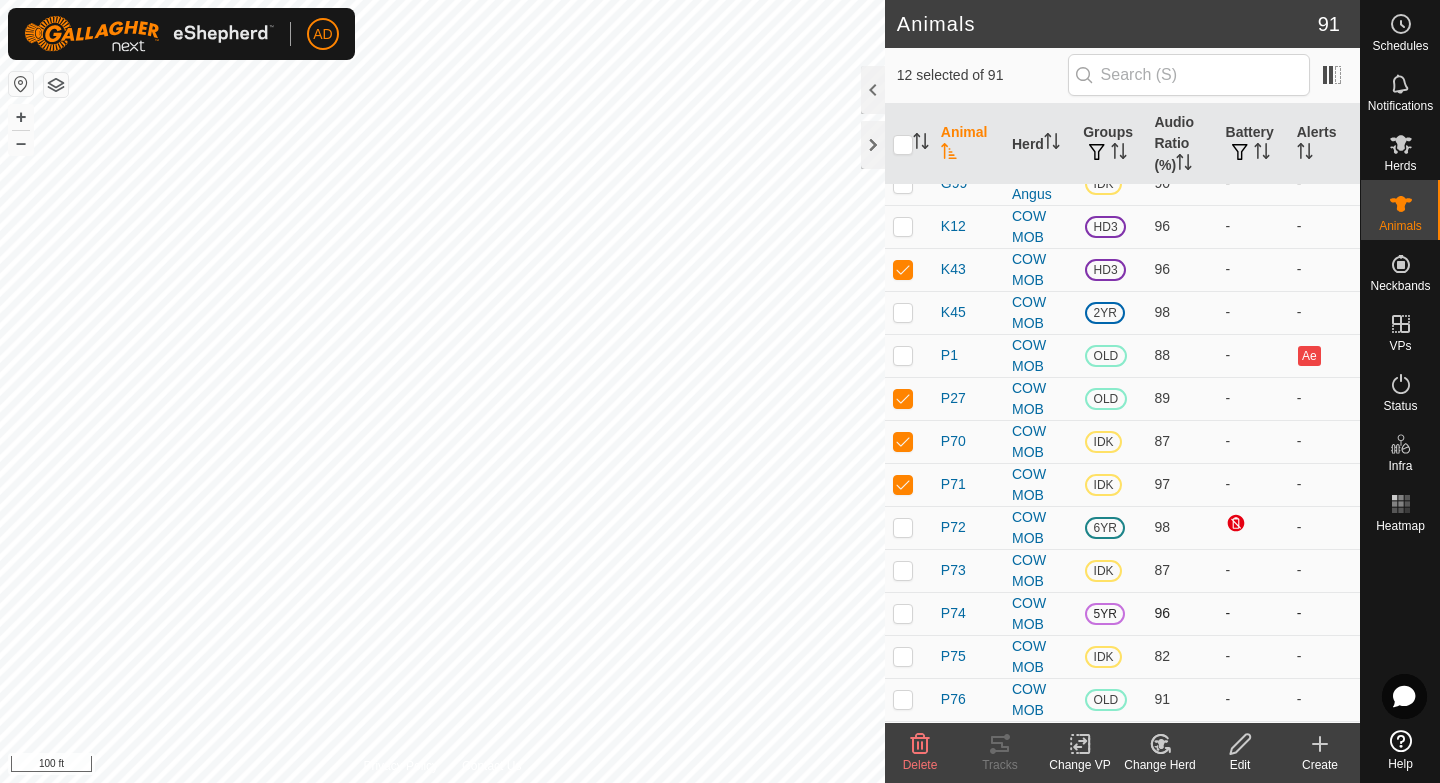 click at bounding box center (903, 527) 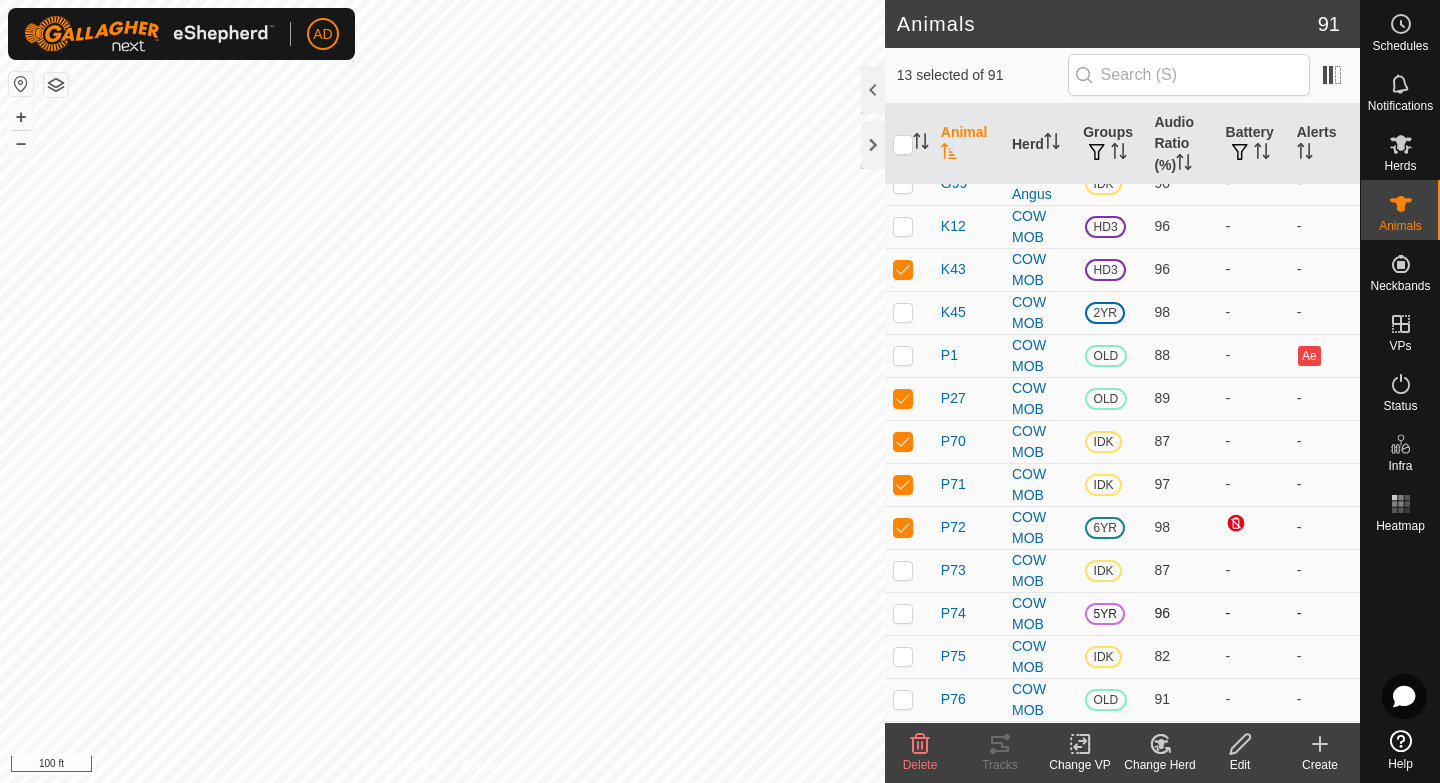 checkbox on "true" 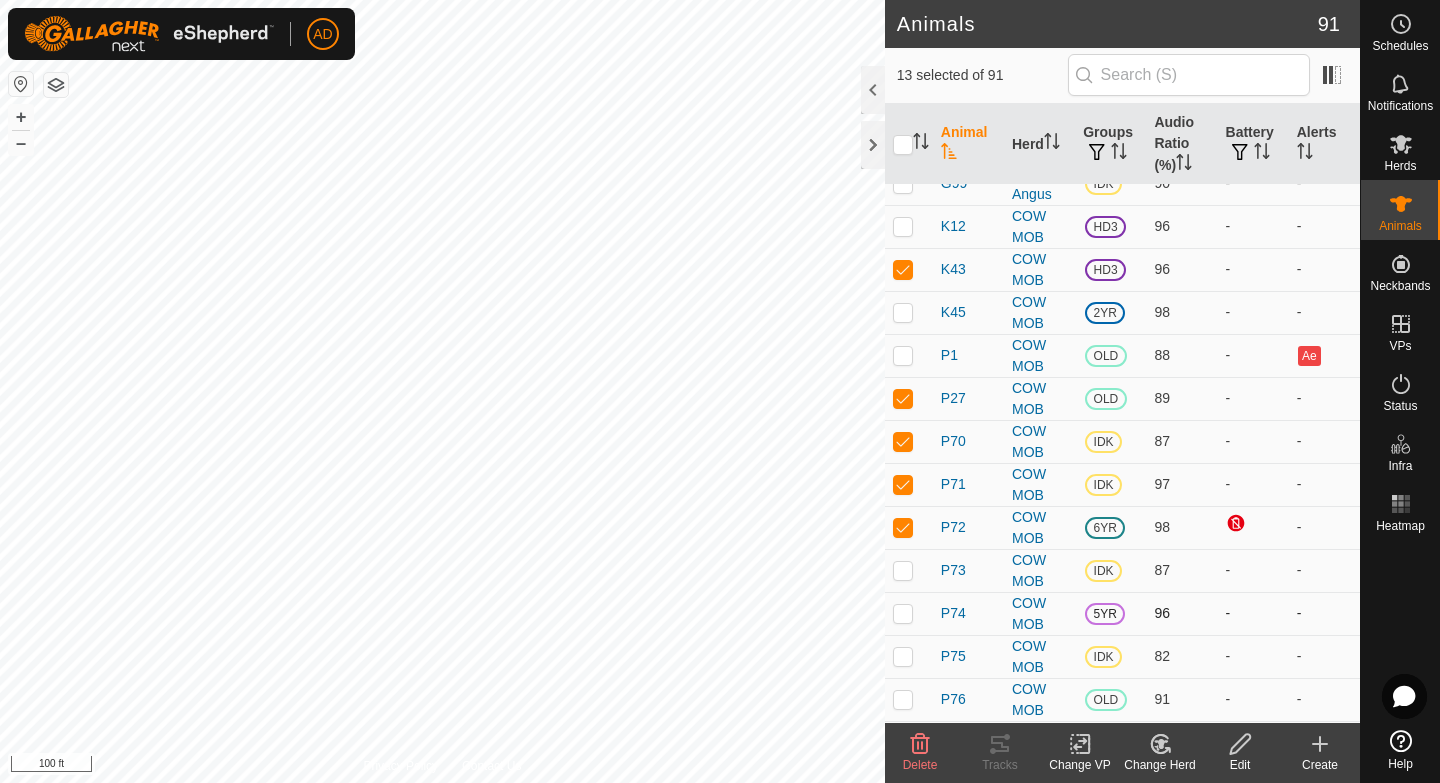 click at bounding box center [909, 613] 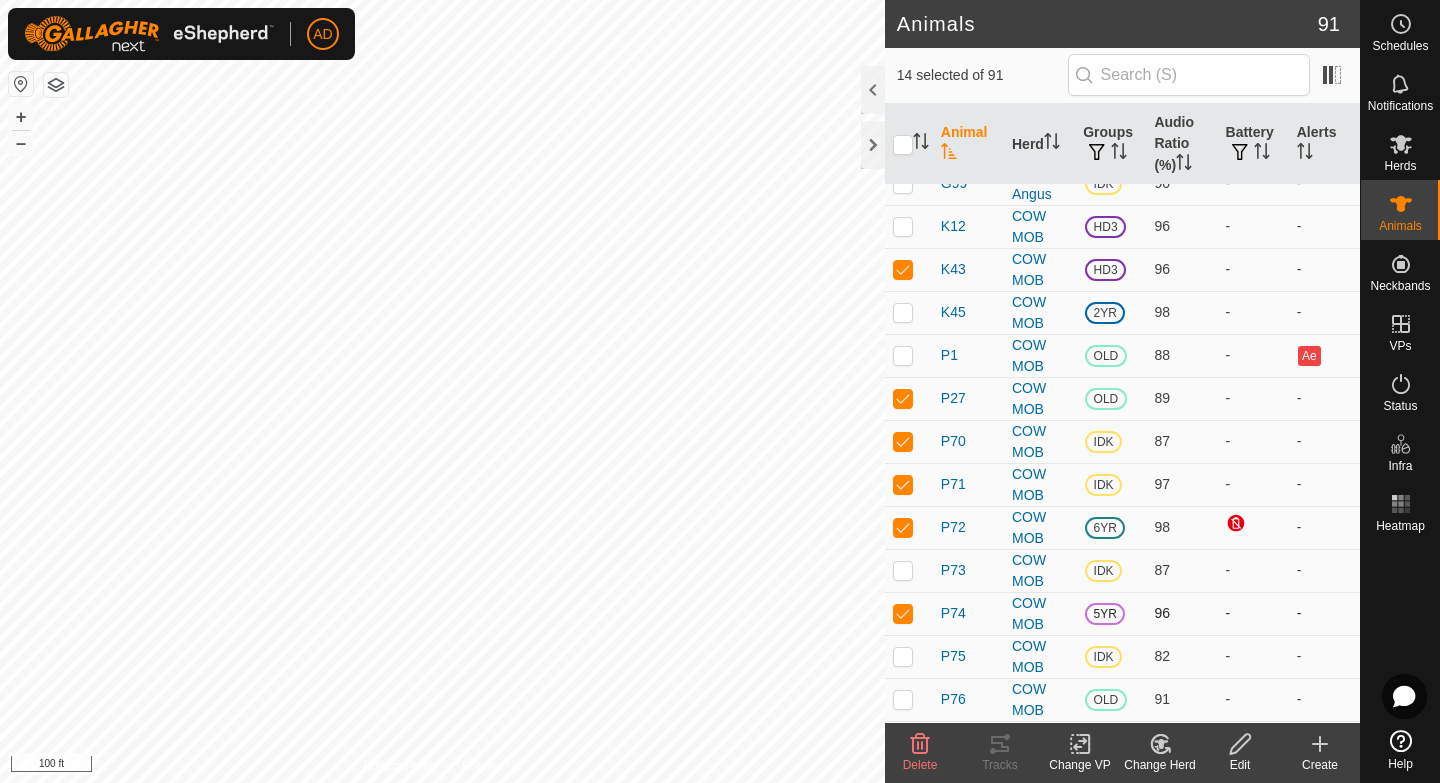 checkbox on "true" 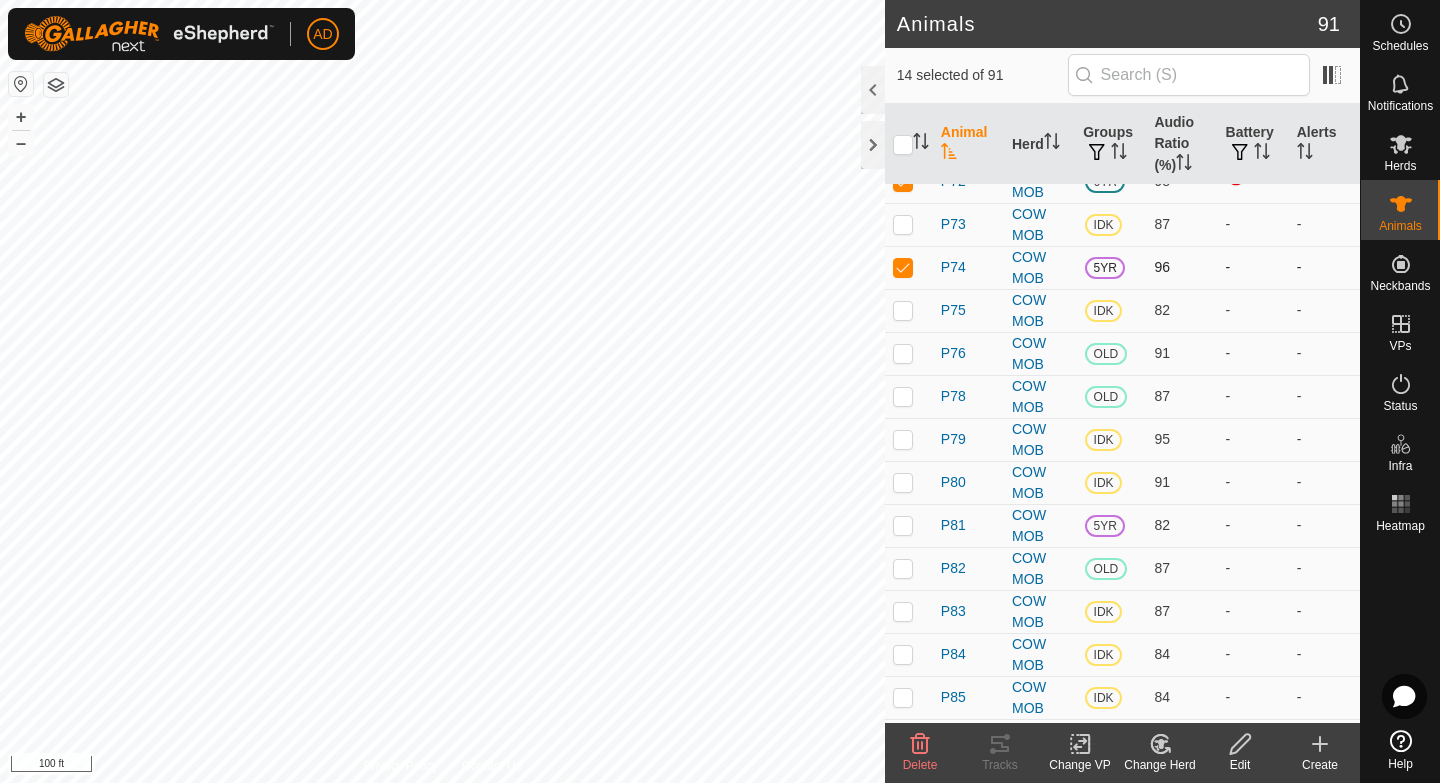 scroll, scrollTop: 1505, scrollLeft: 0, axis: vertical 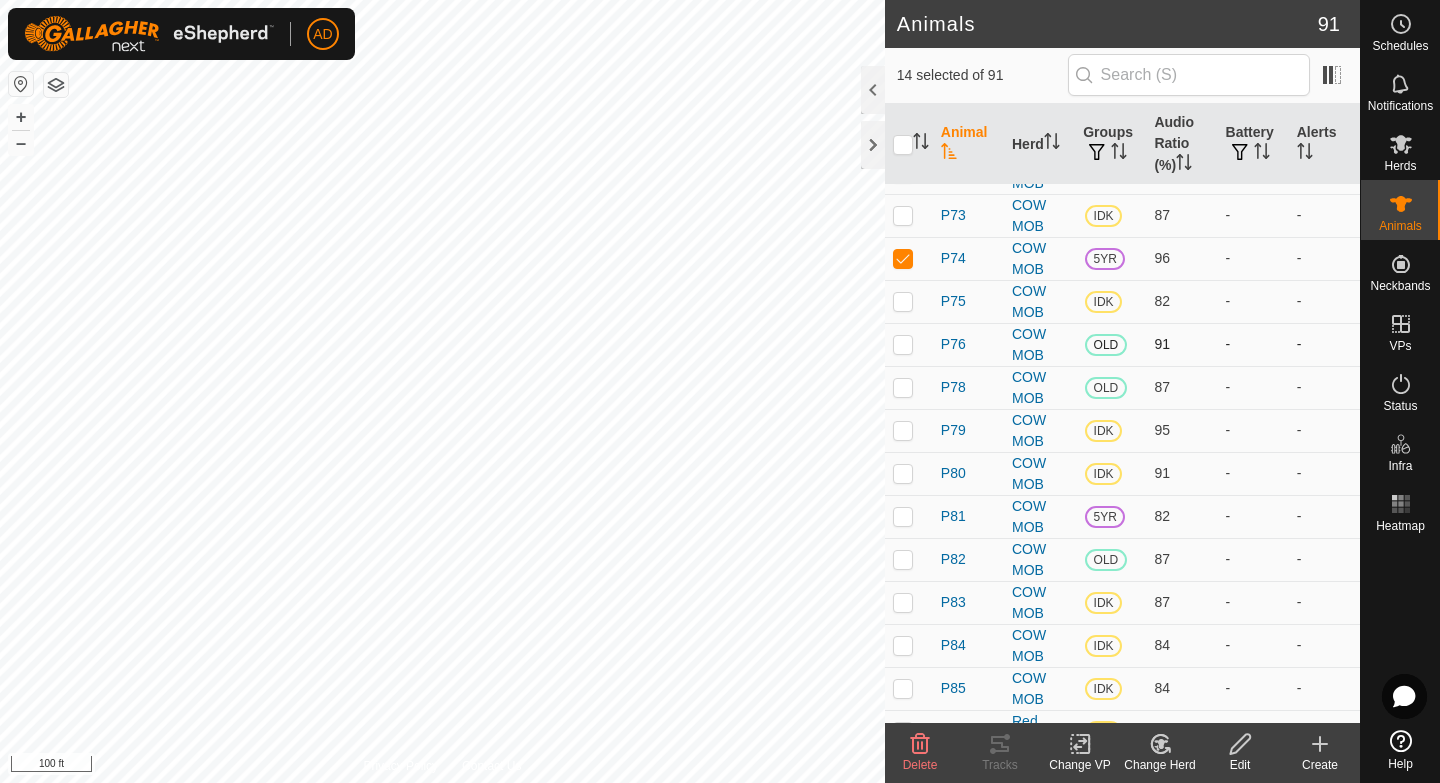 click at bounding box center [903, 344] 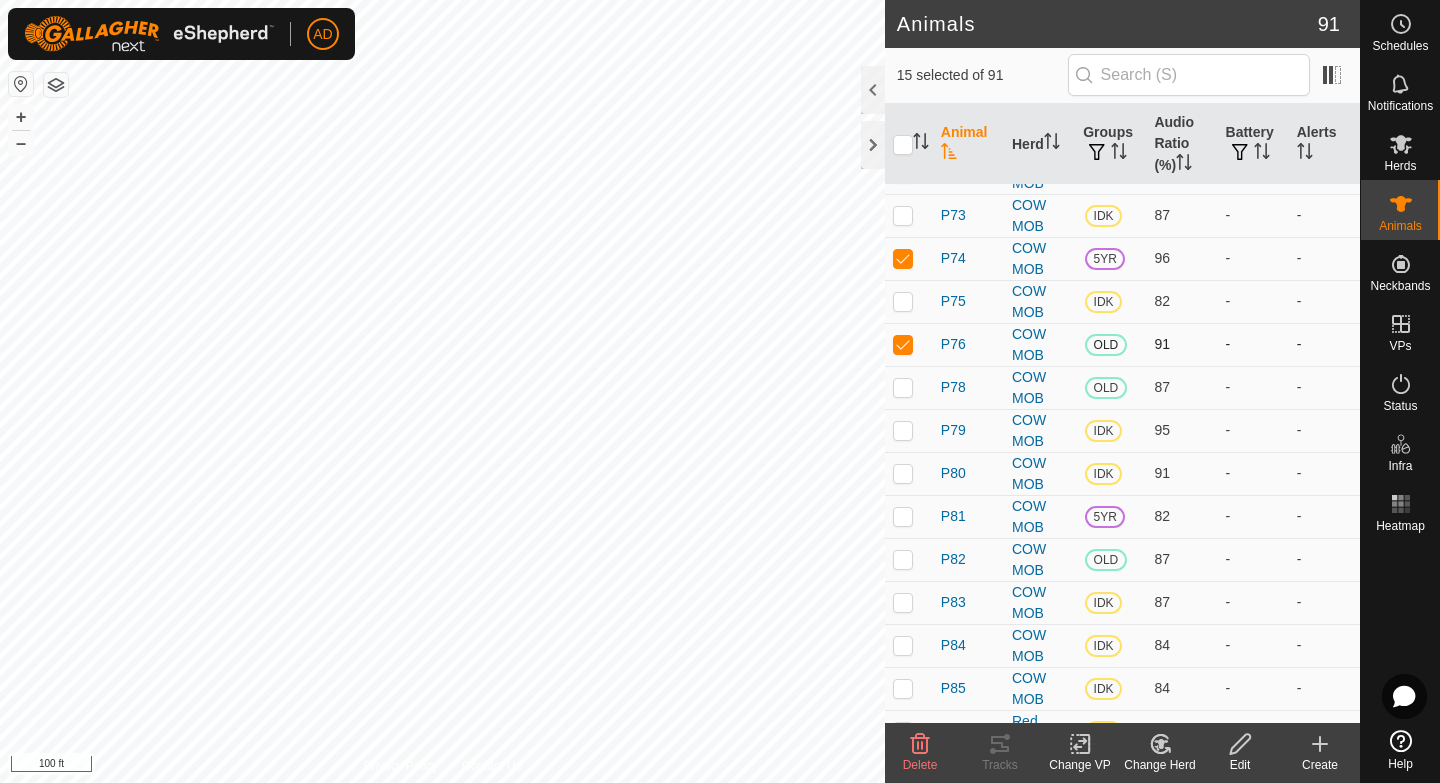 checkbox on "true" 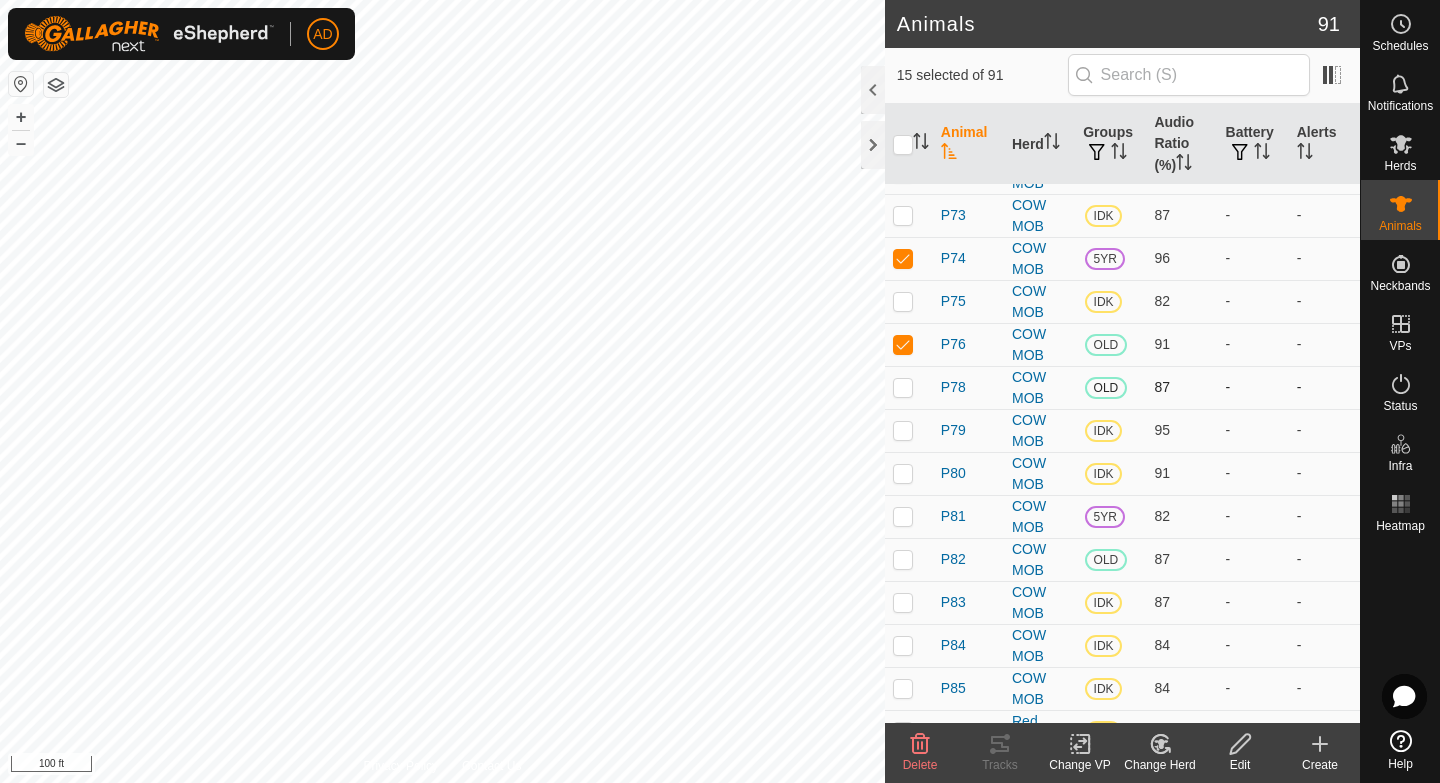 click at bounding box center [909, 387] 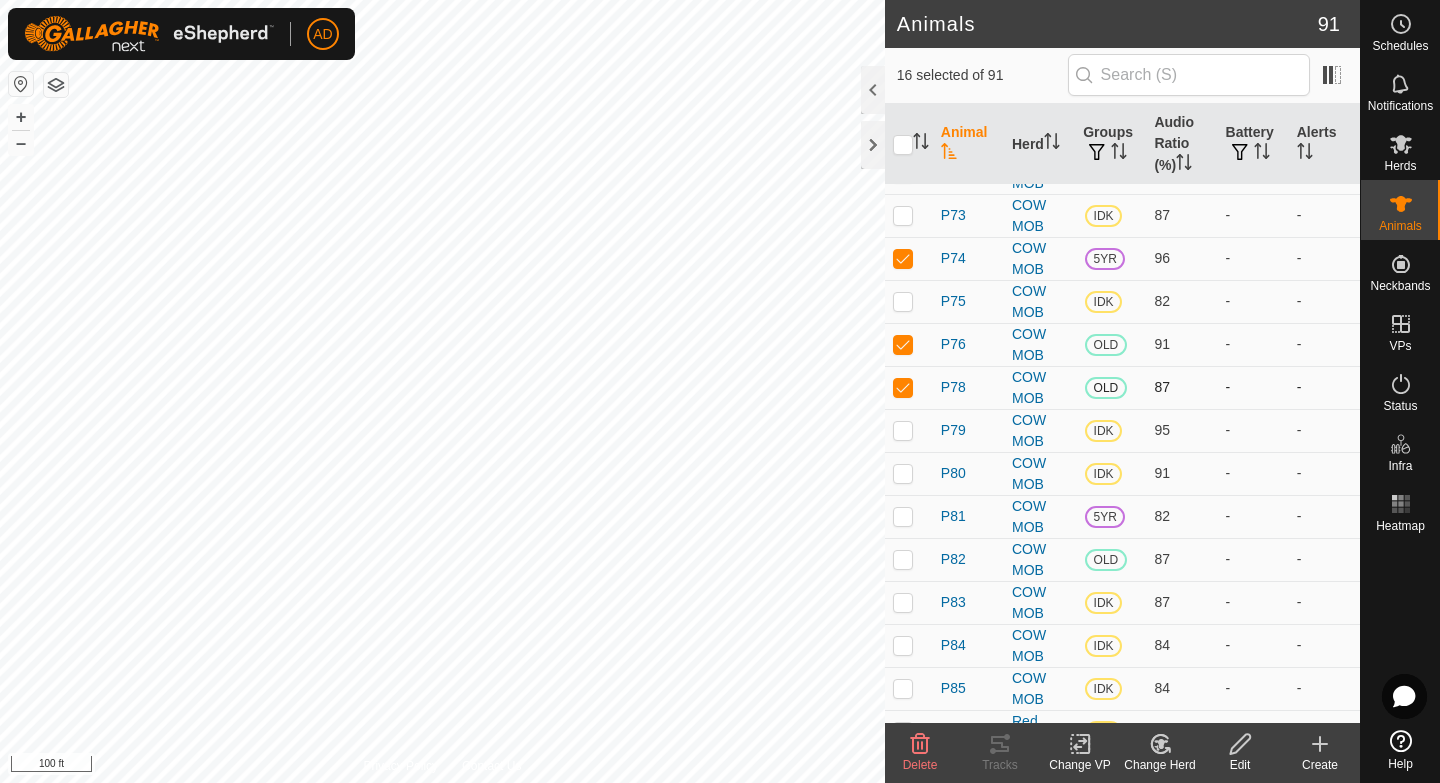 click at bounding box center (909, 387) 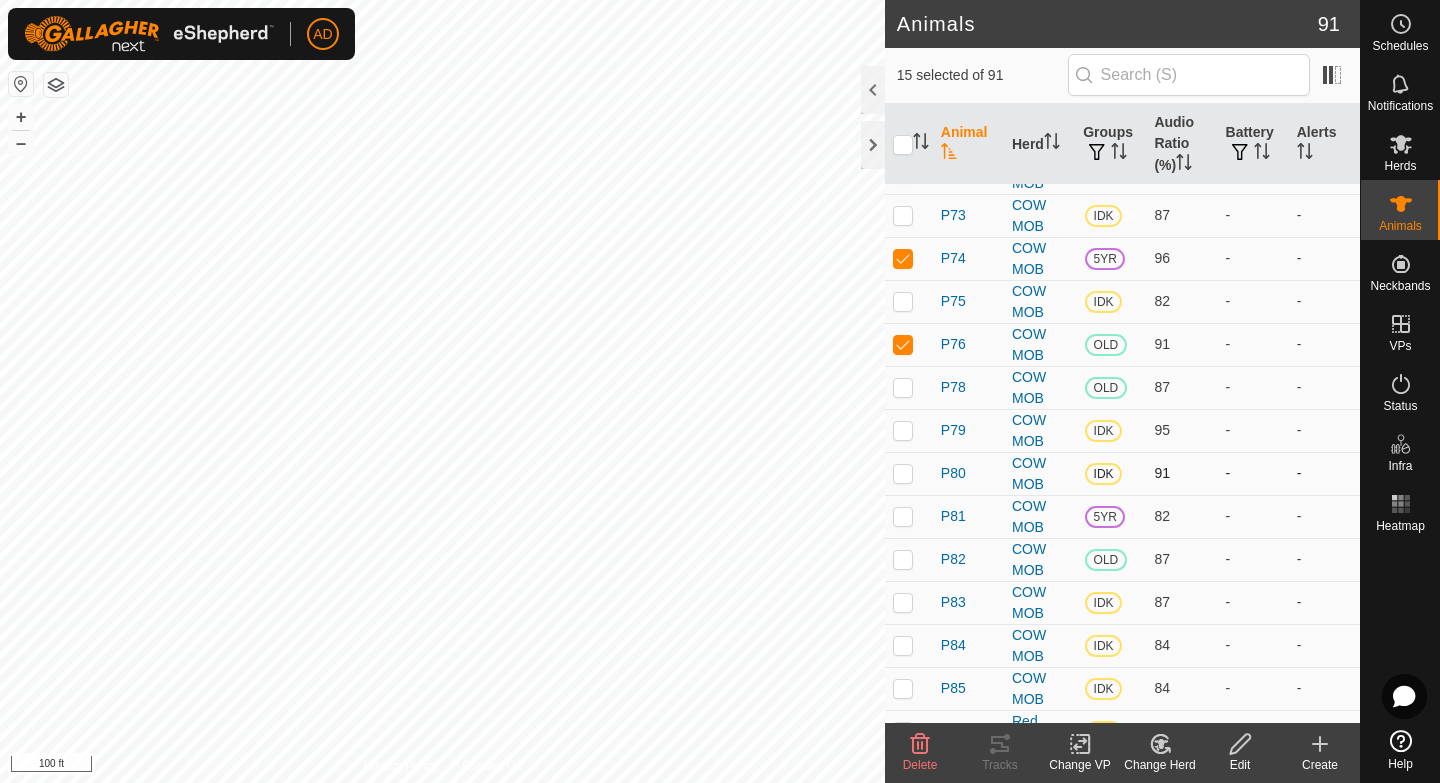 click at bounding box center [909, 473] 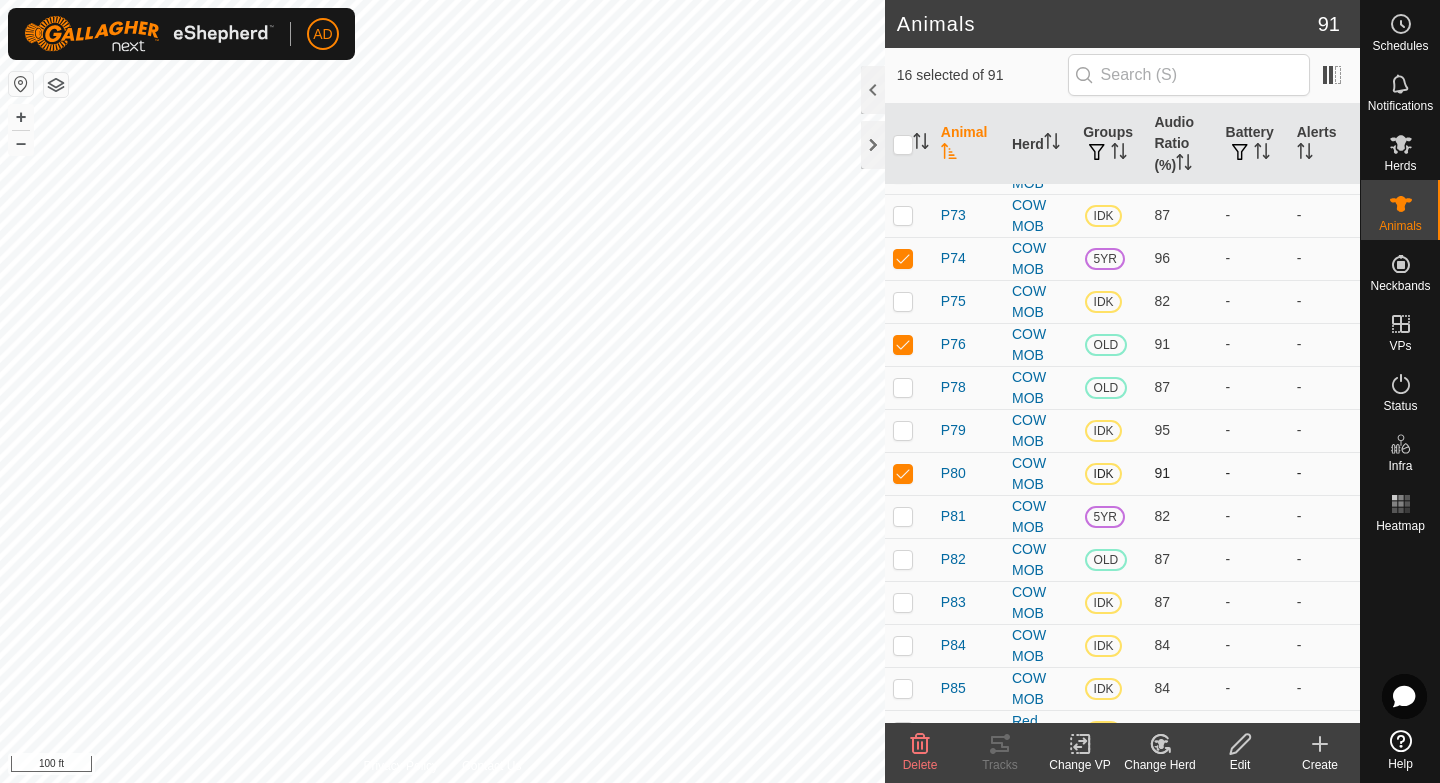 checkbox on "true" 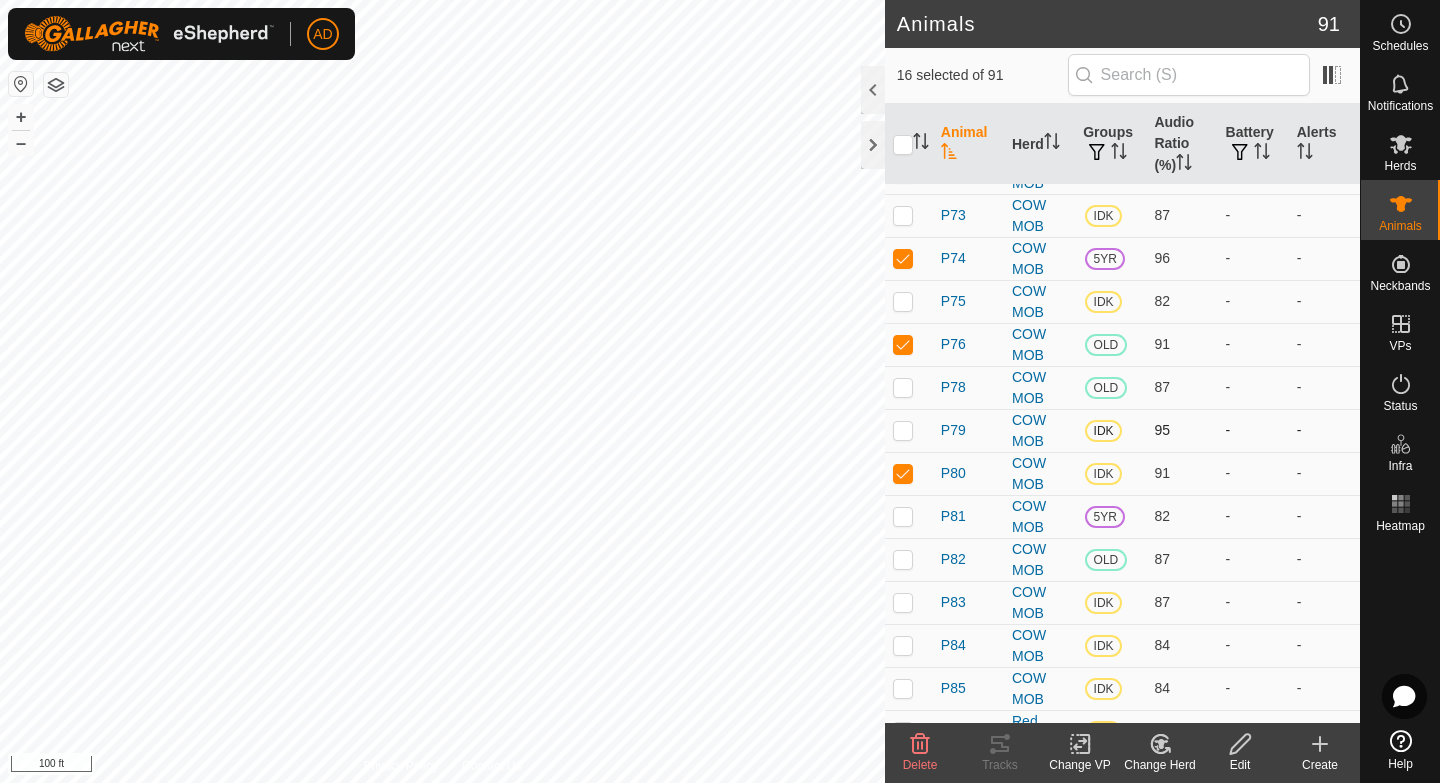 click at bounding box center [903, 430] 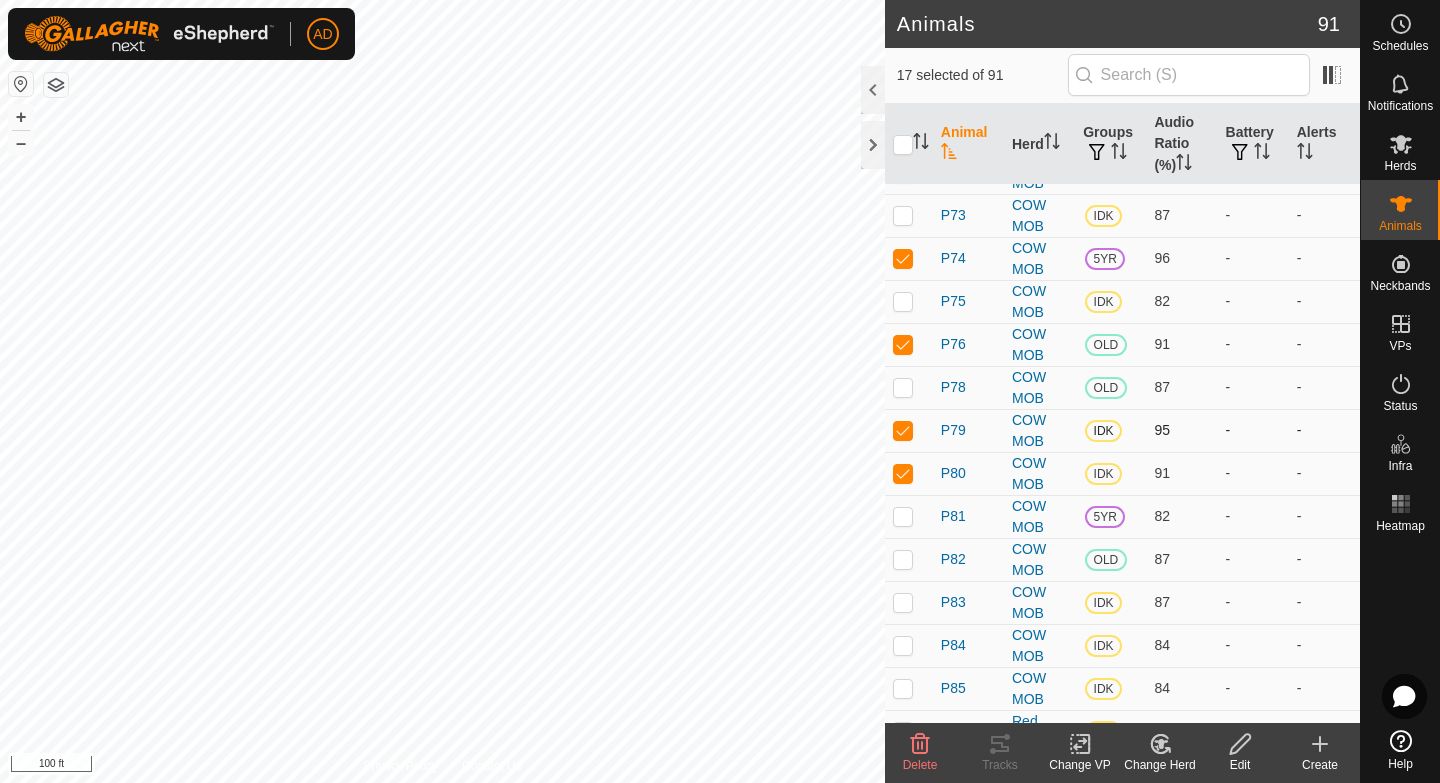 checkbox on "true" 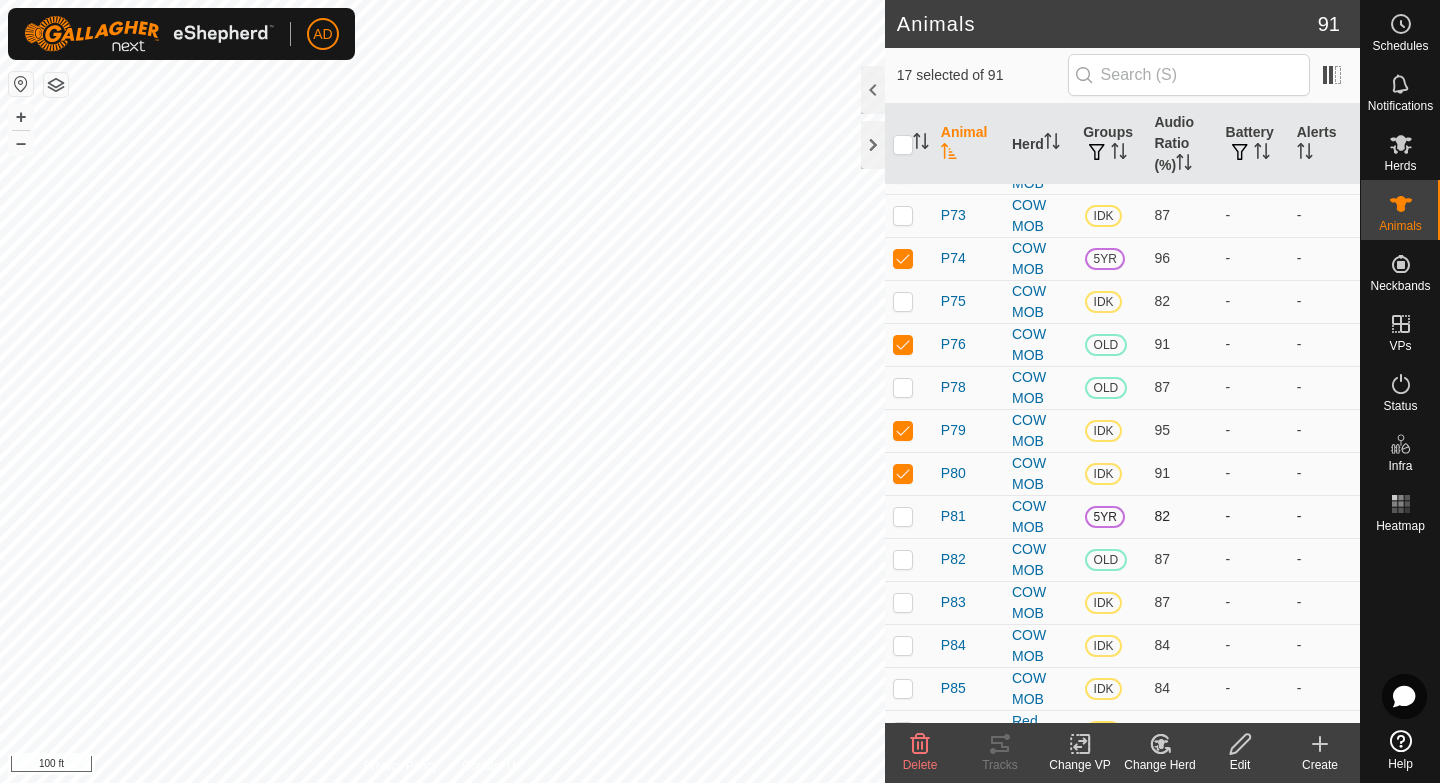 click at bounding box center [903, 516] 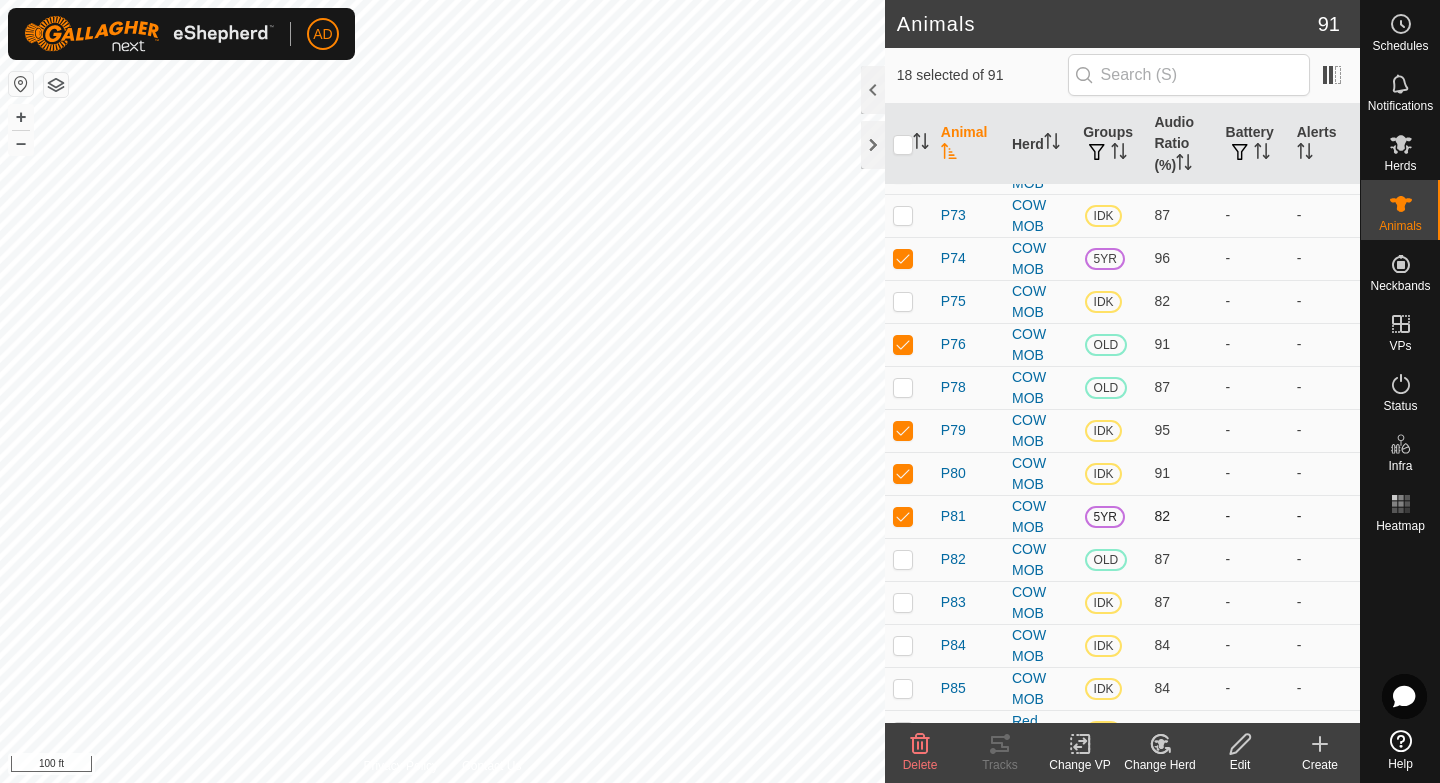 checkbox on "true" 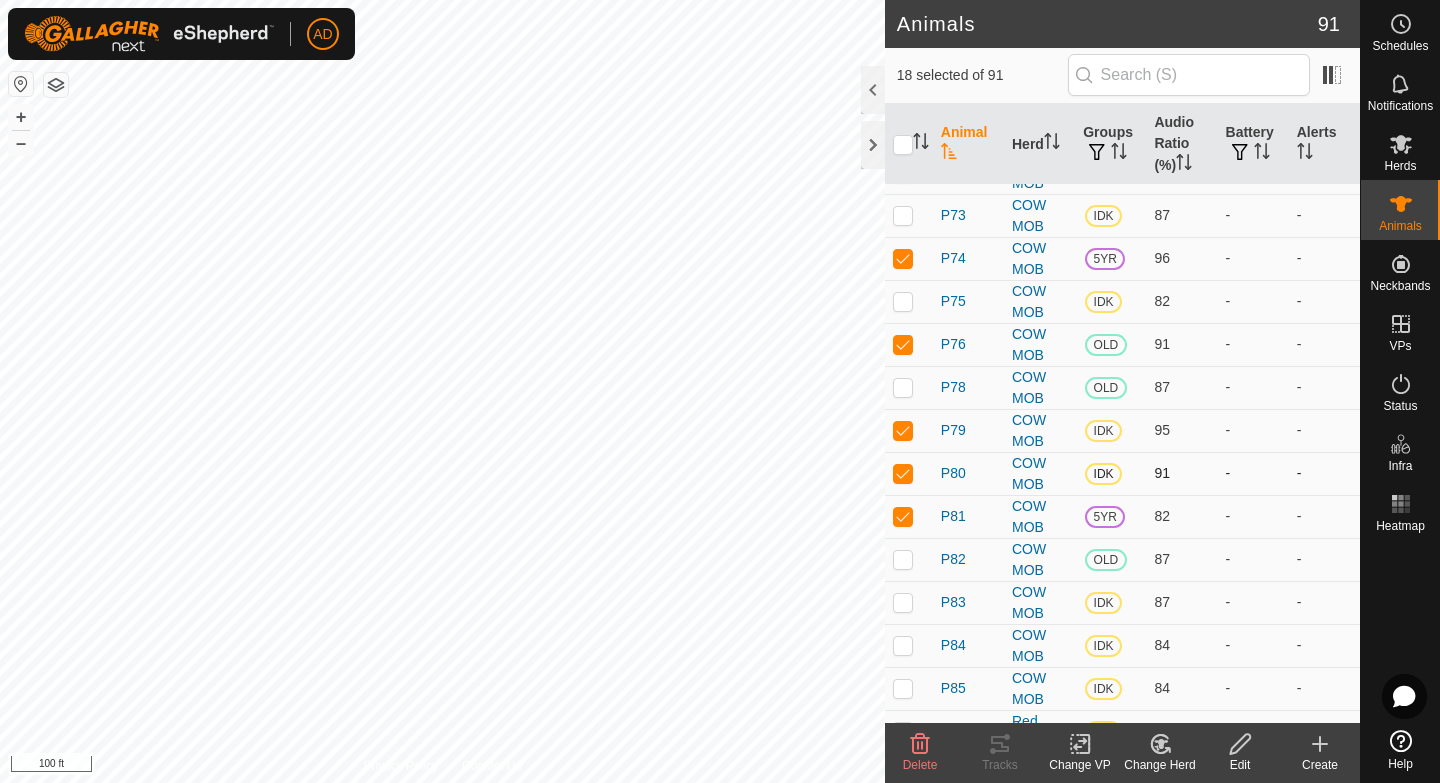 click at bounding box center [909, 473] 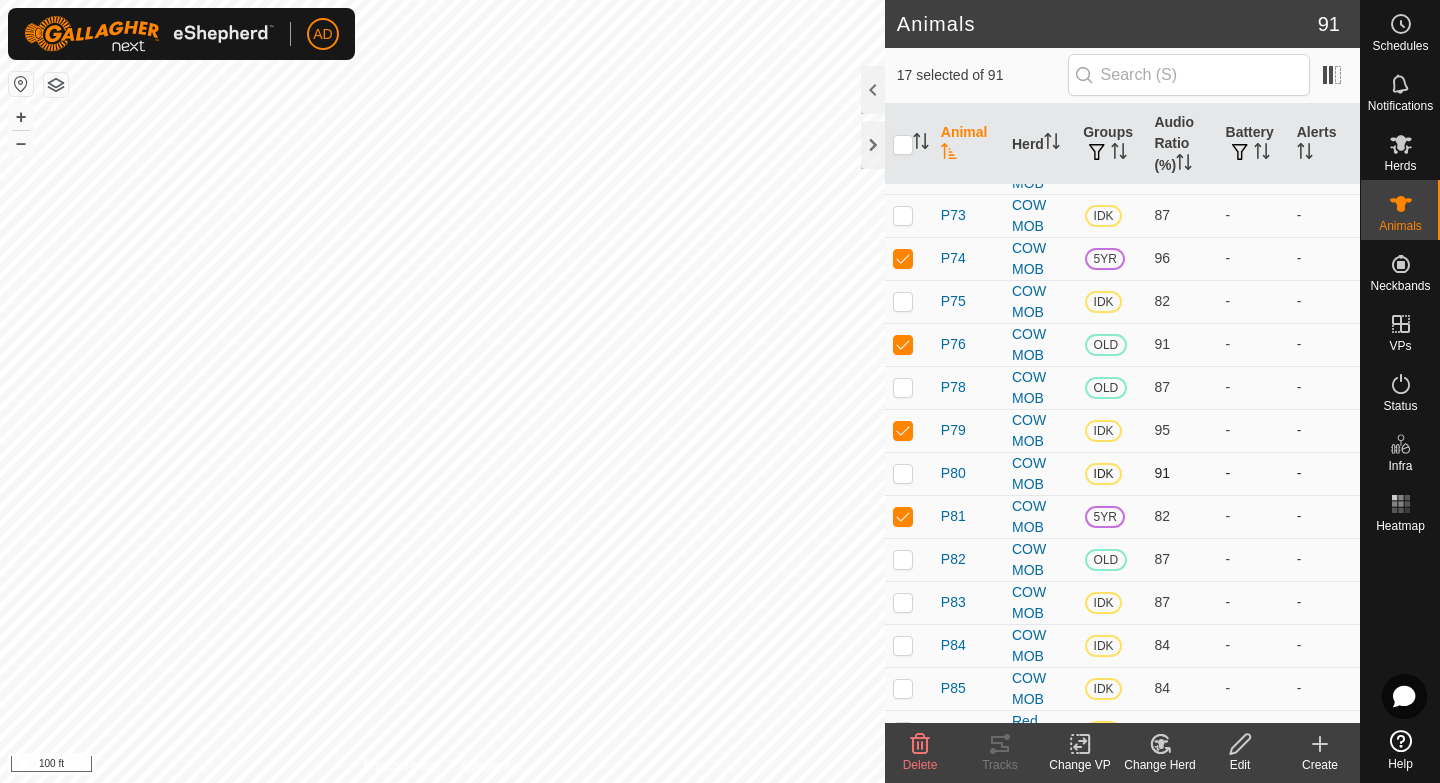 checkbox on "false" 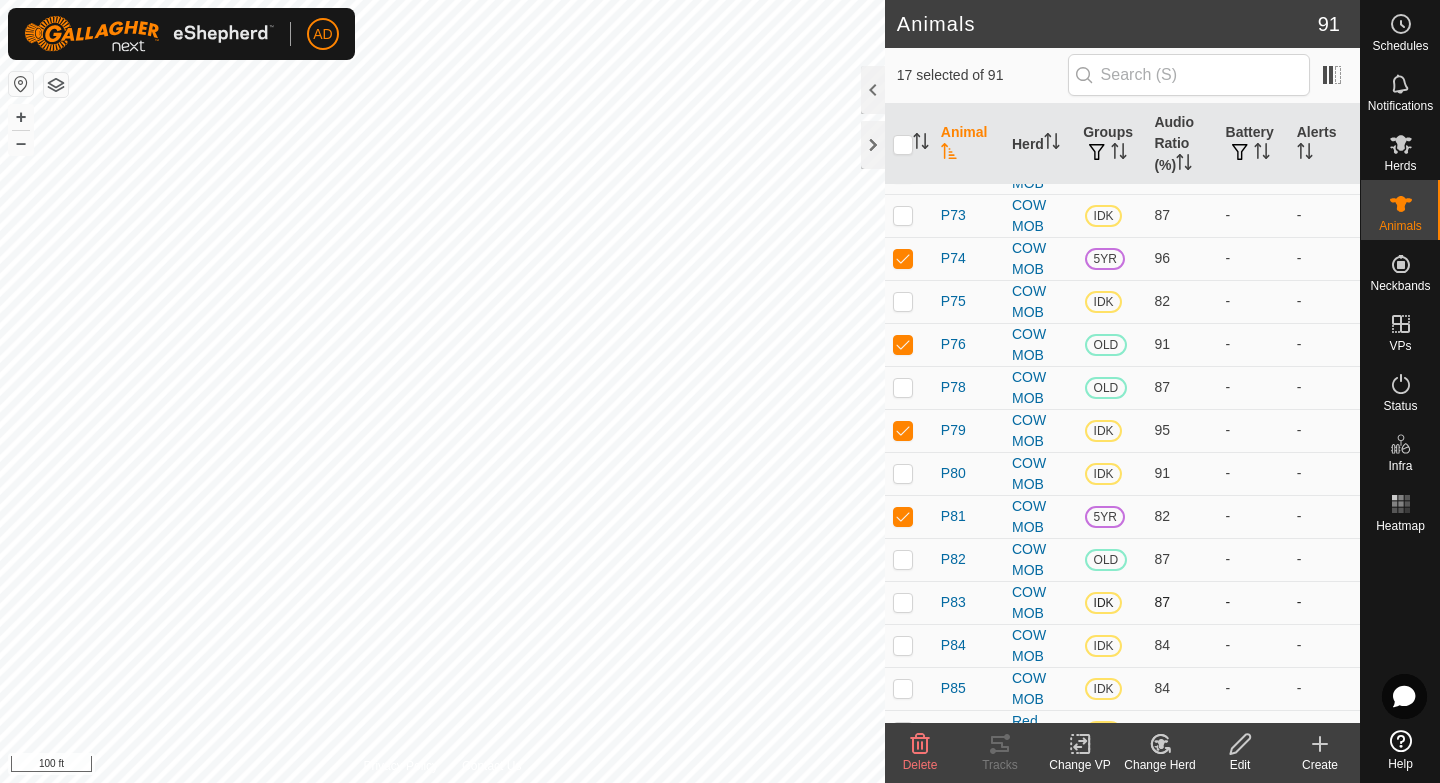 click at bounding box center [909, 602] 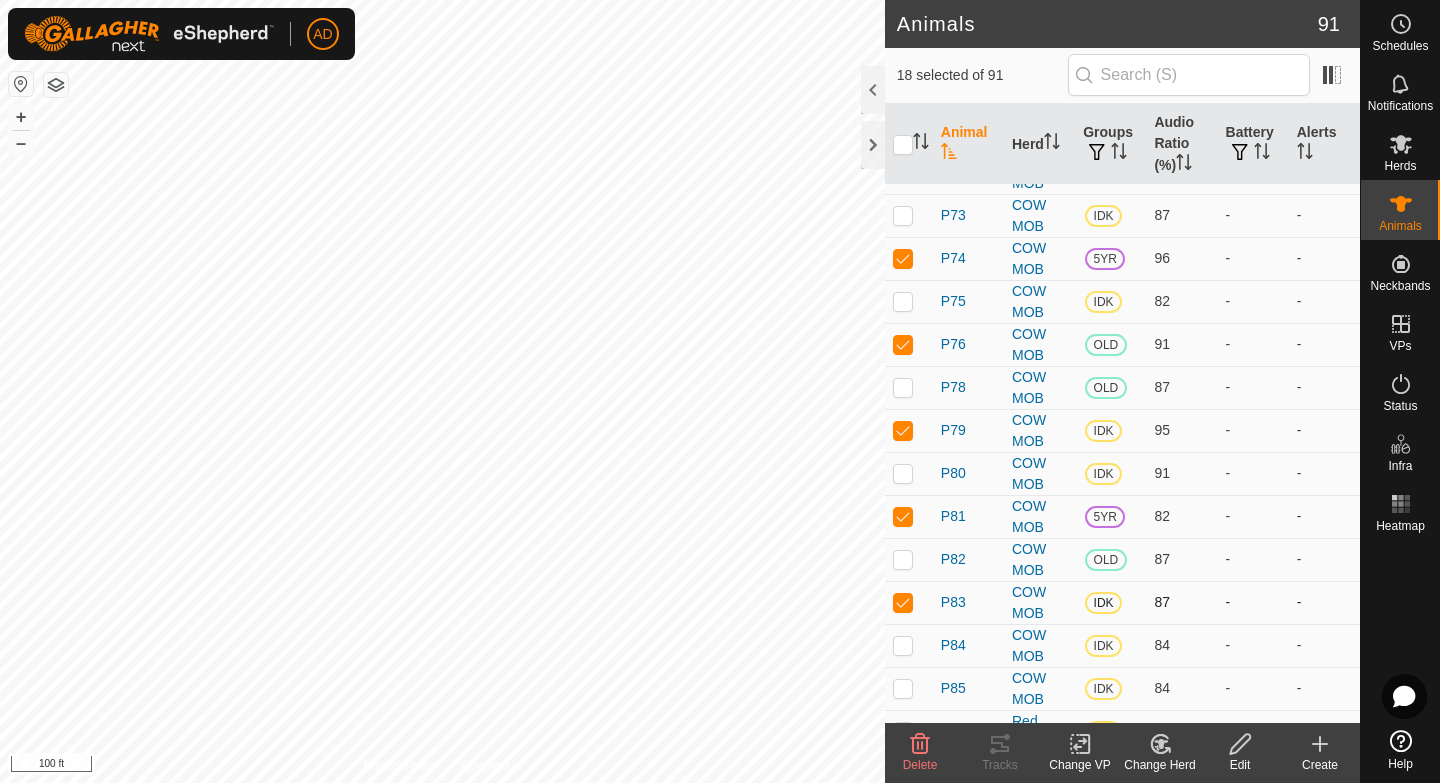 checkbox on "true" 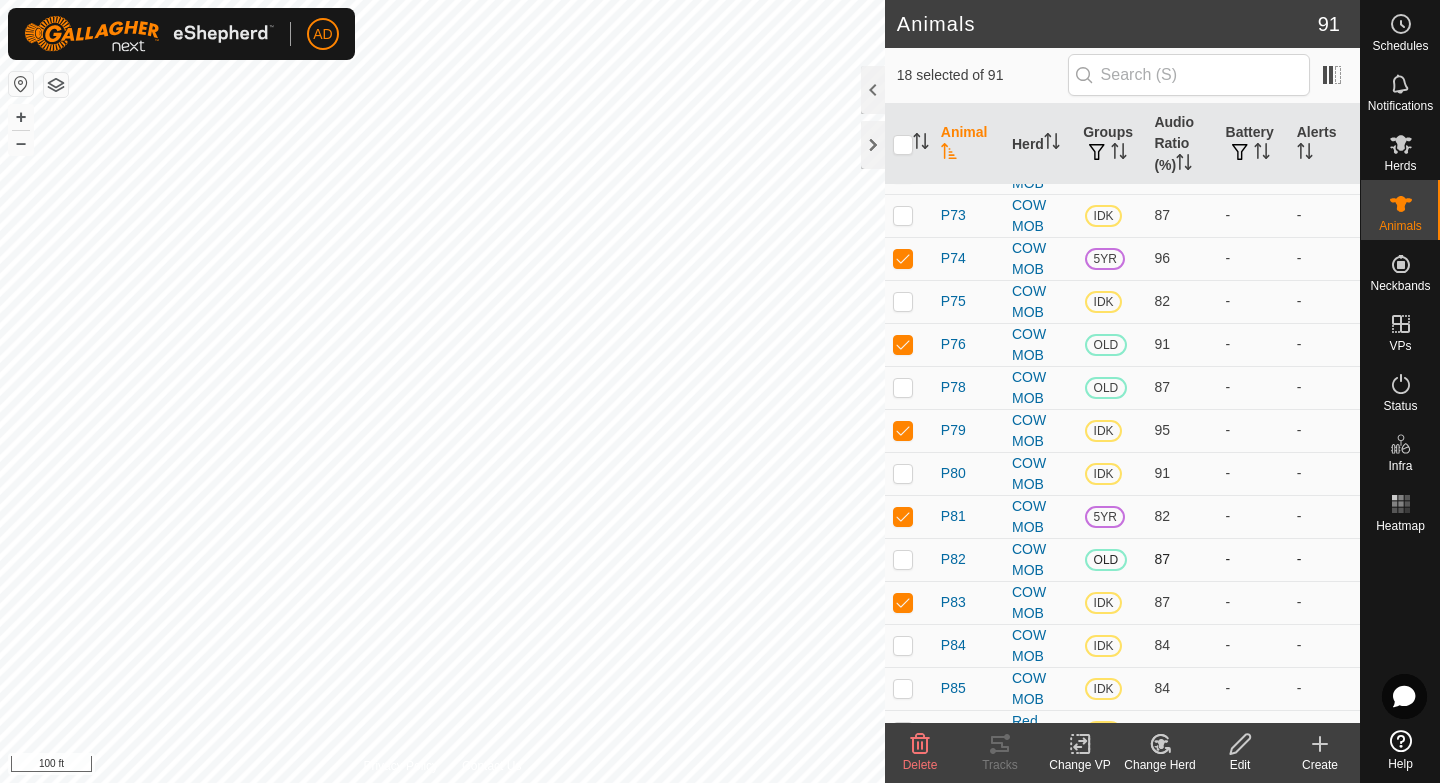 click at bounding box center [909, 559] 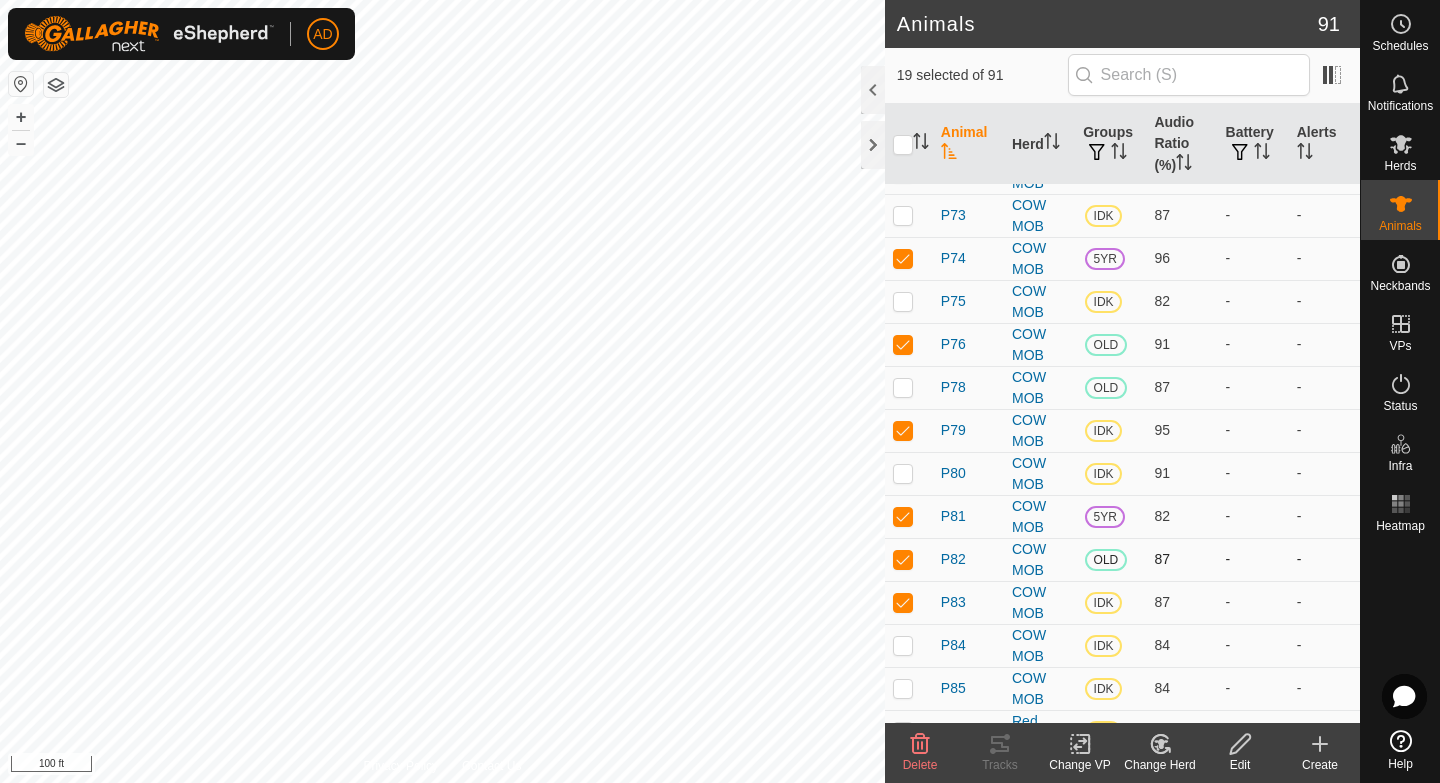 checkbox on "true" 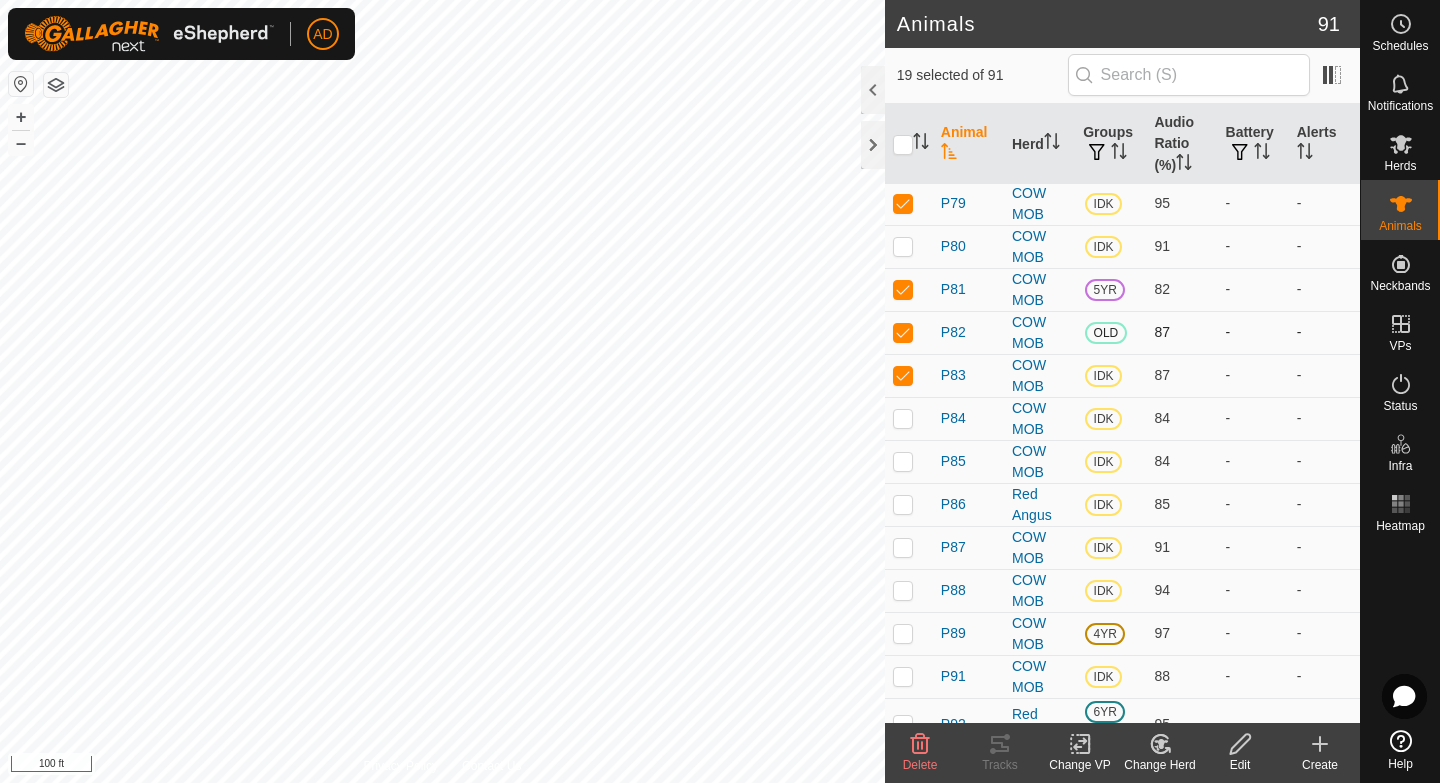scroll, scrollTop: 1734, scrollLeft: 0, axis: vertical 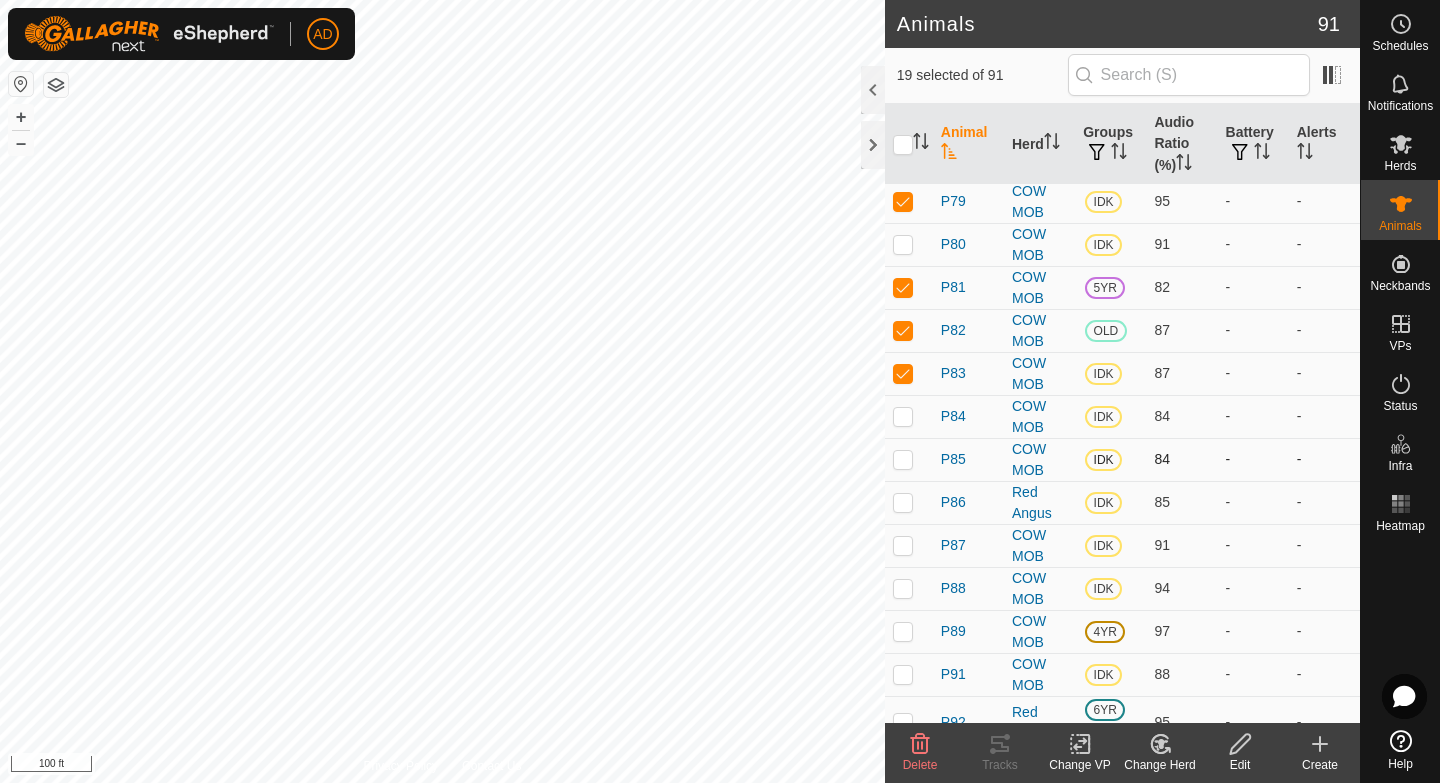 click at bounding box center (903, 459) 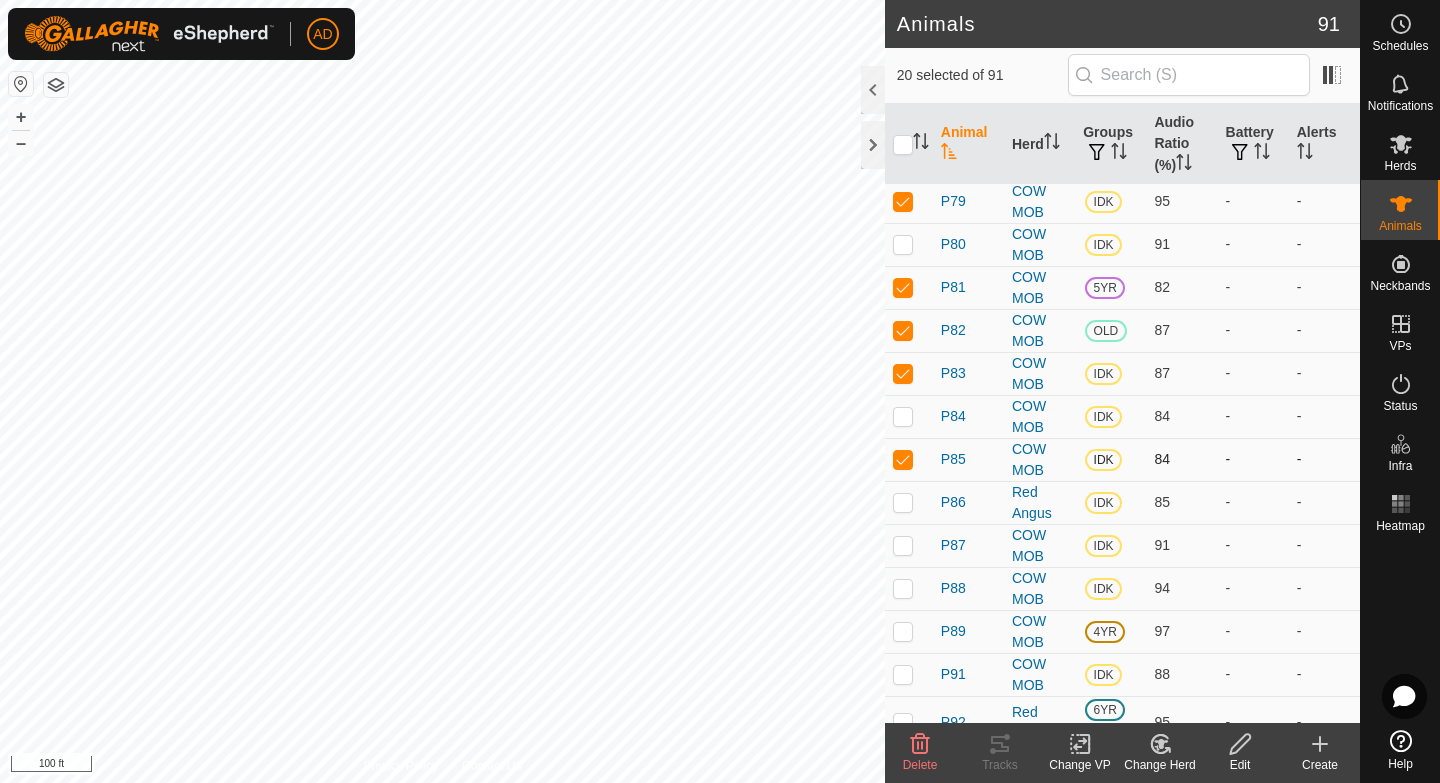 checkbox on "true" 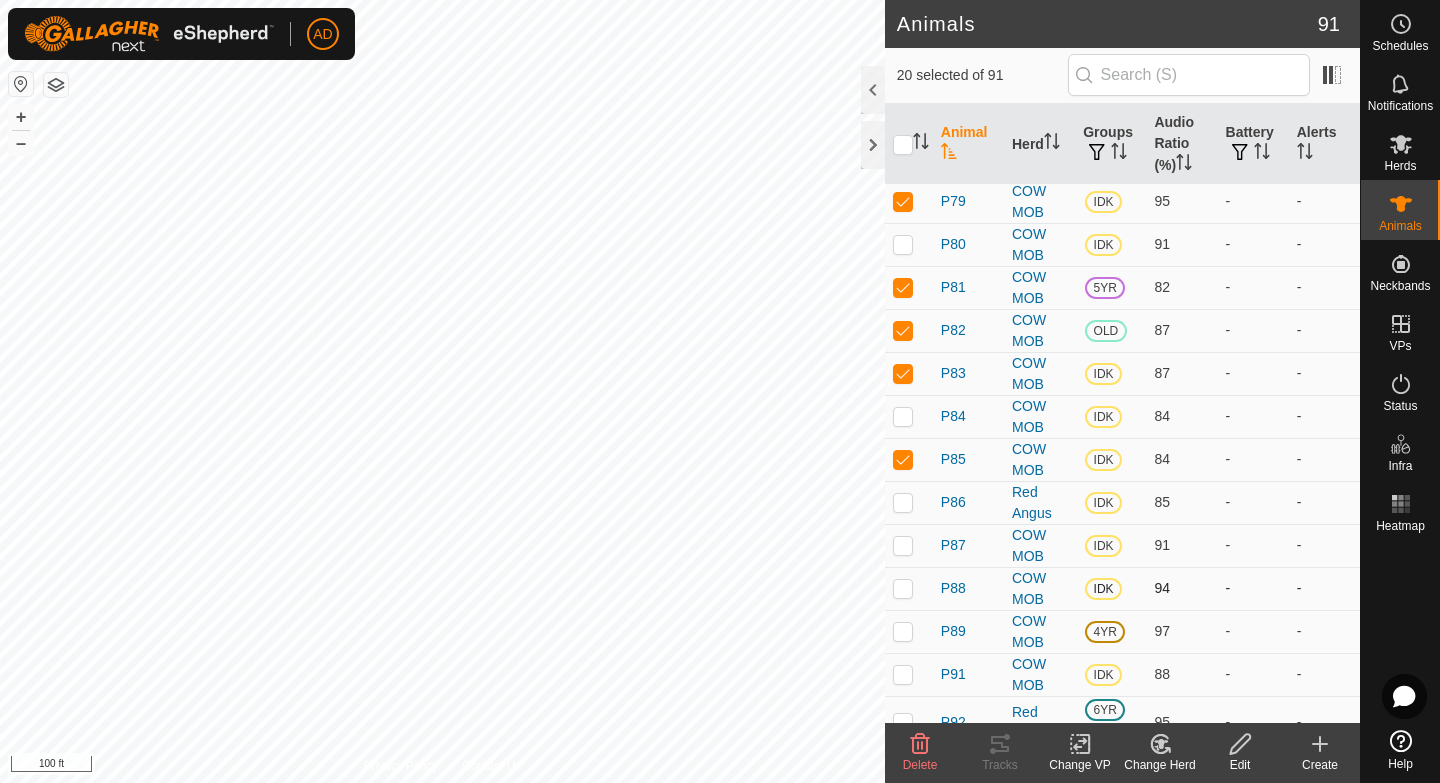 click at bounding box center (903, 588) 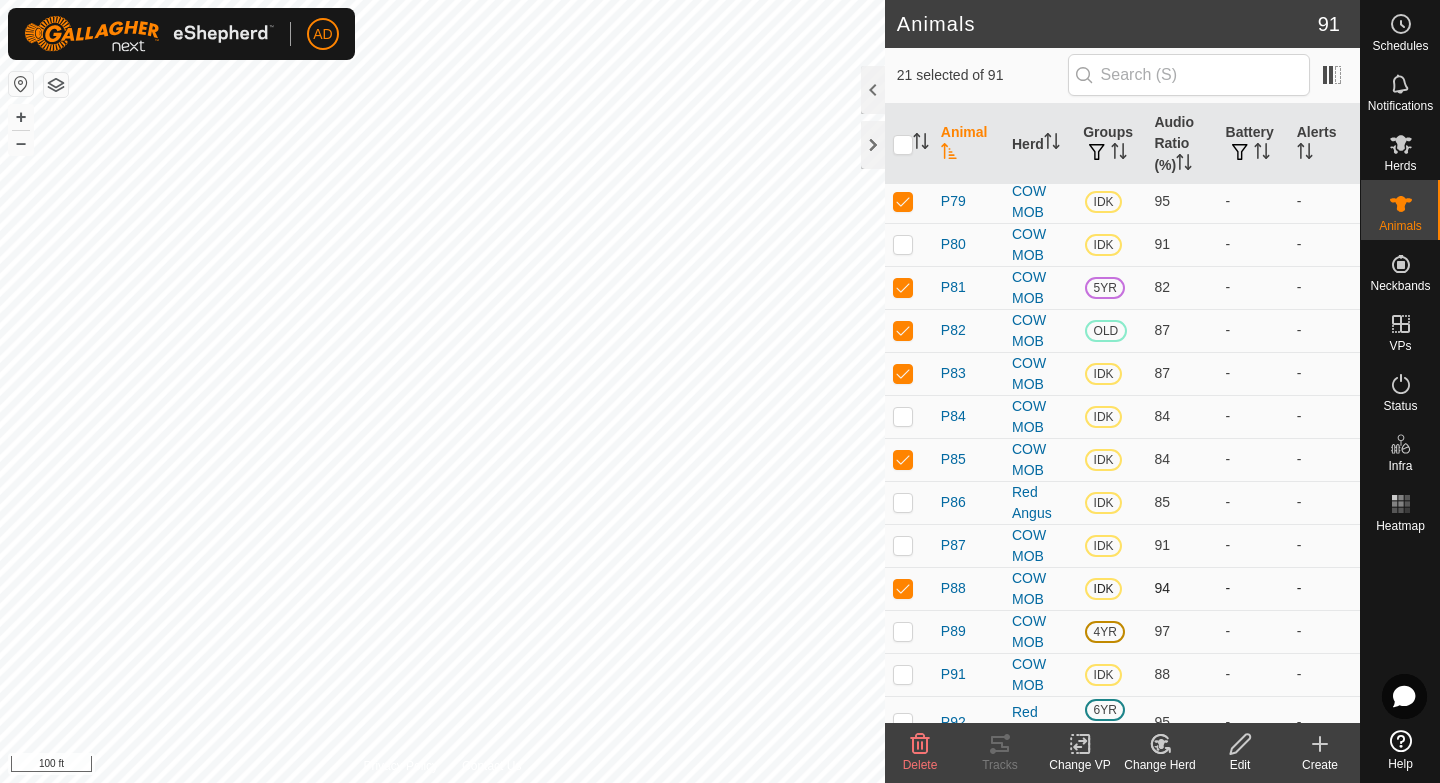 checkbox on "true" 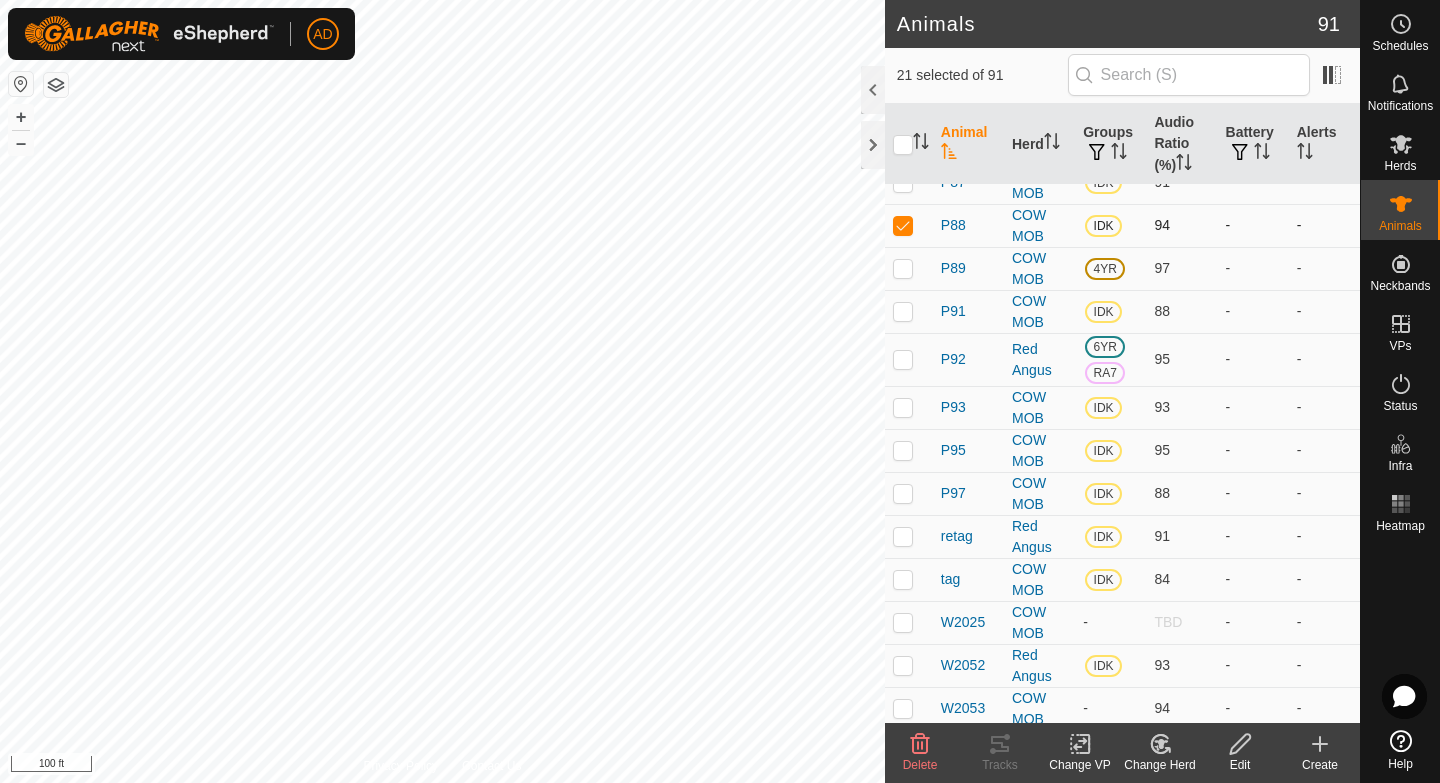 scroll, scrollTop: 2098, scrollLeft: 0, axis: vertical 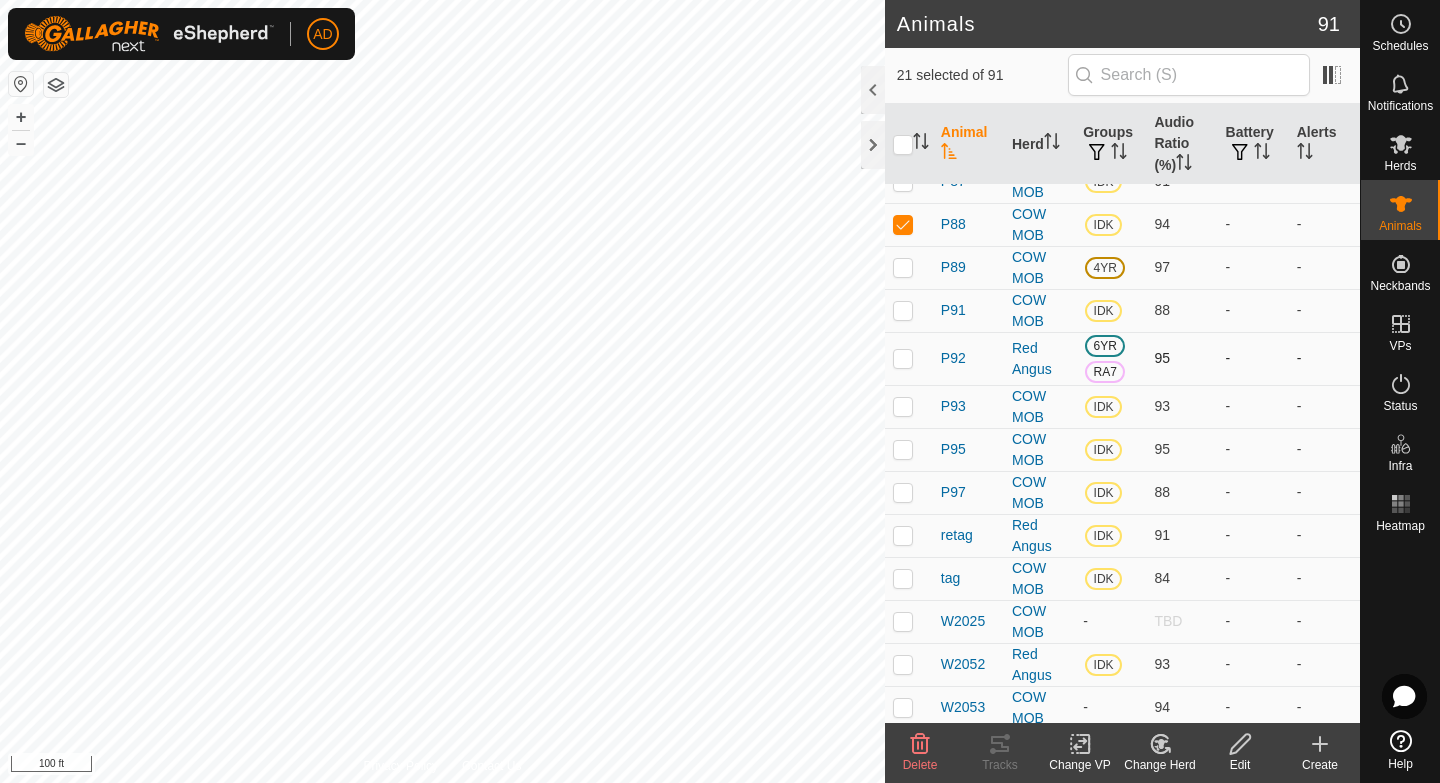 click at bounding box center [903, 358] 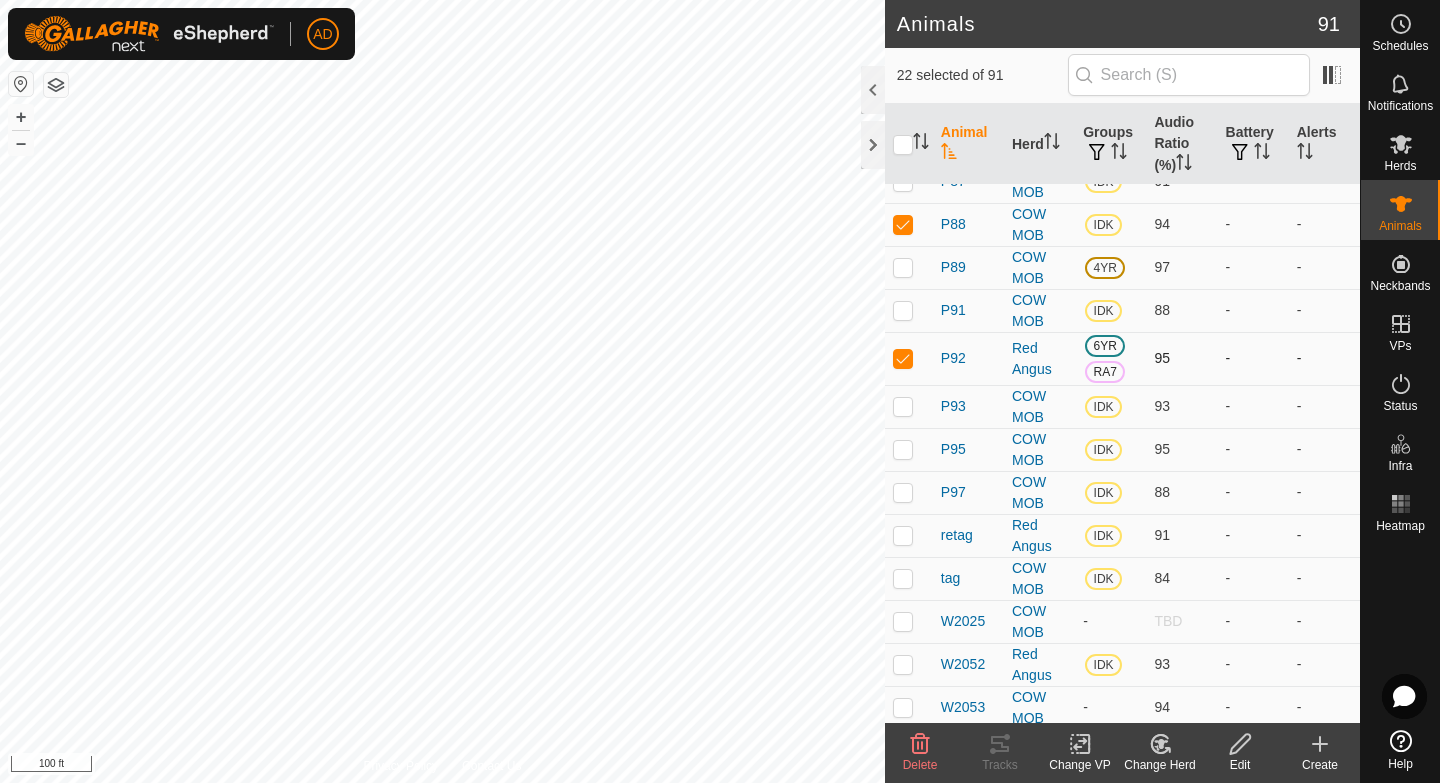 checkbox on "true" 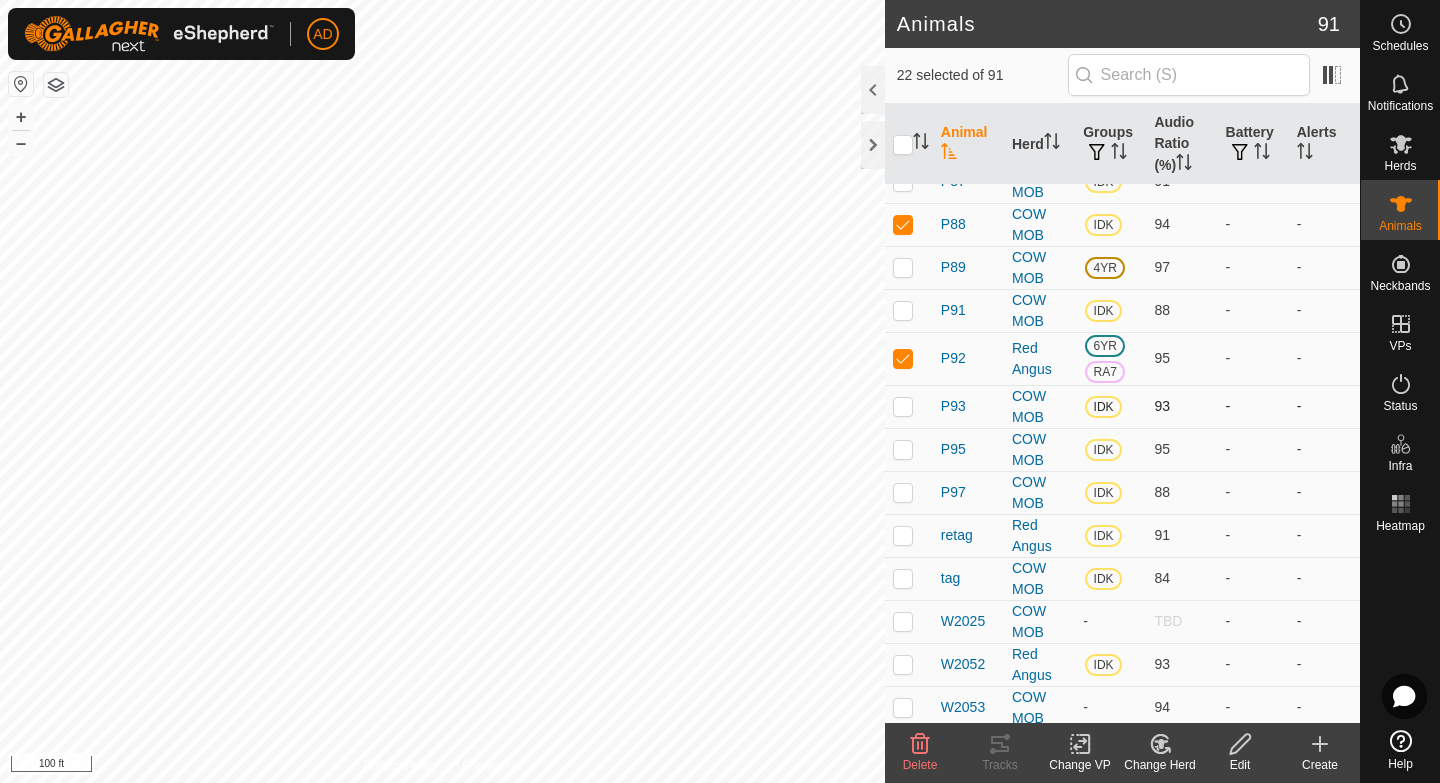 click at bounding box center (903, 406) 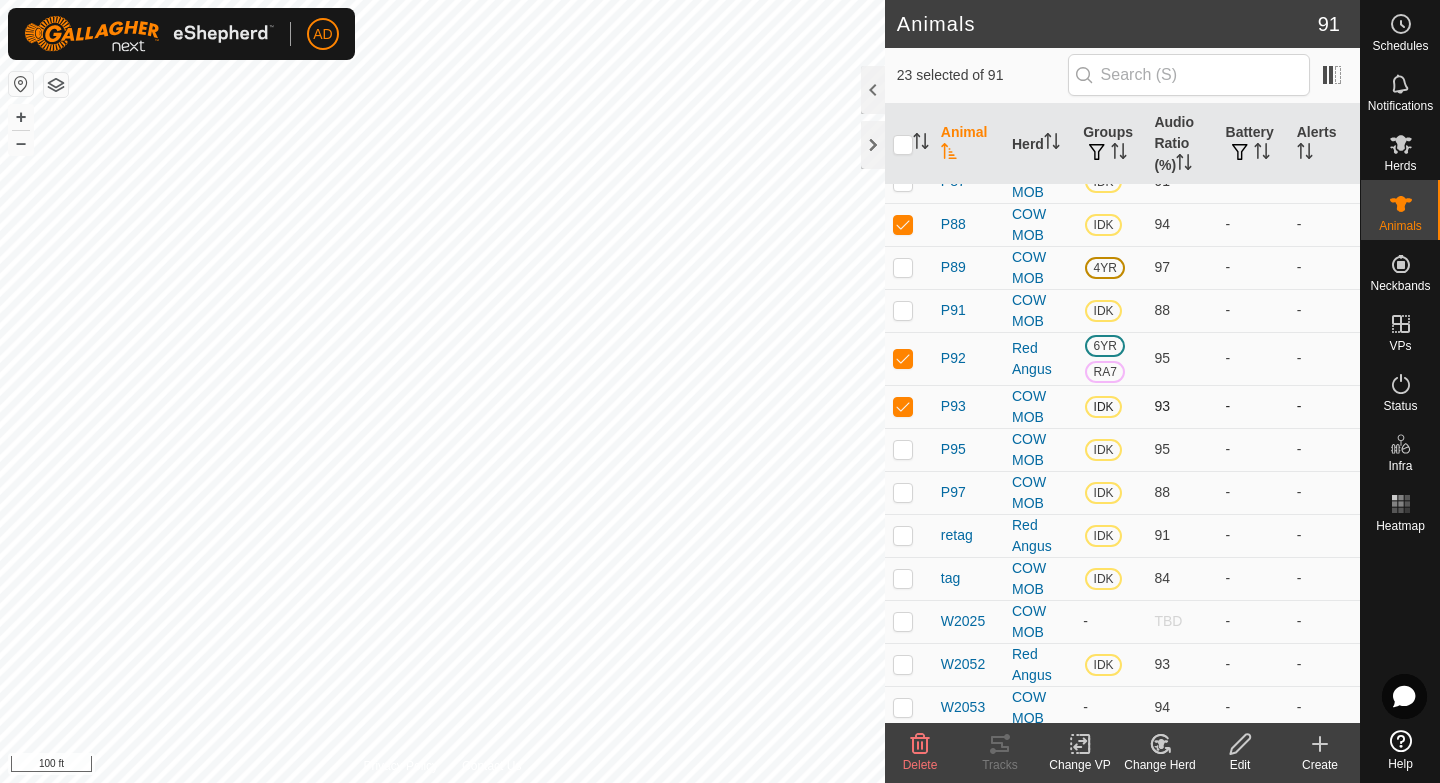 checkbox on "true" 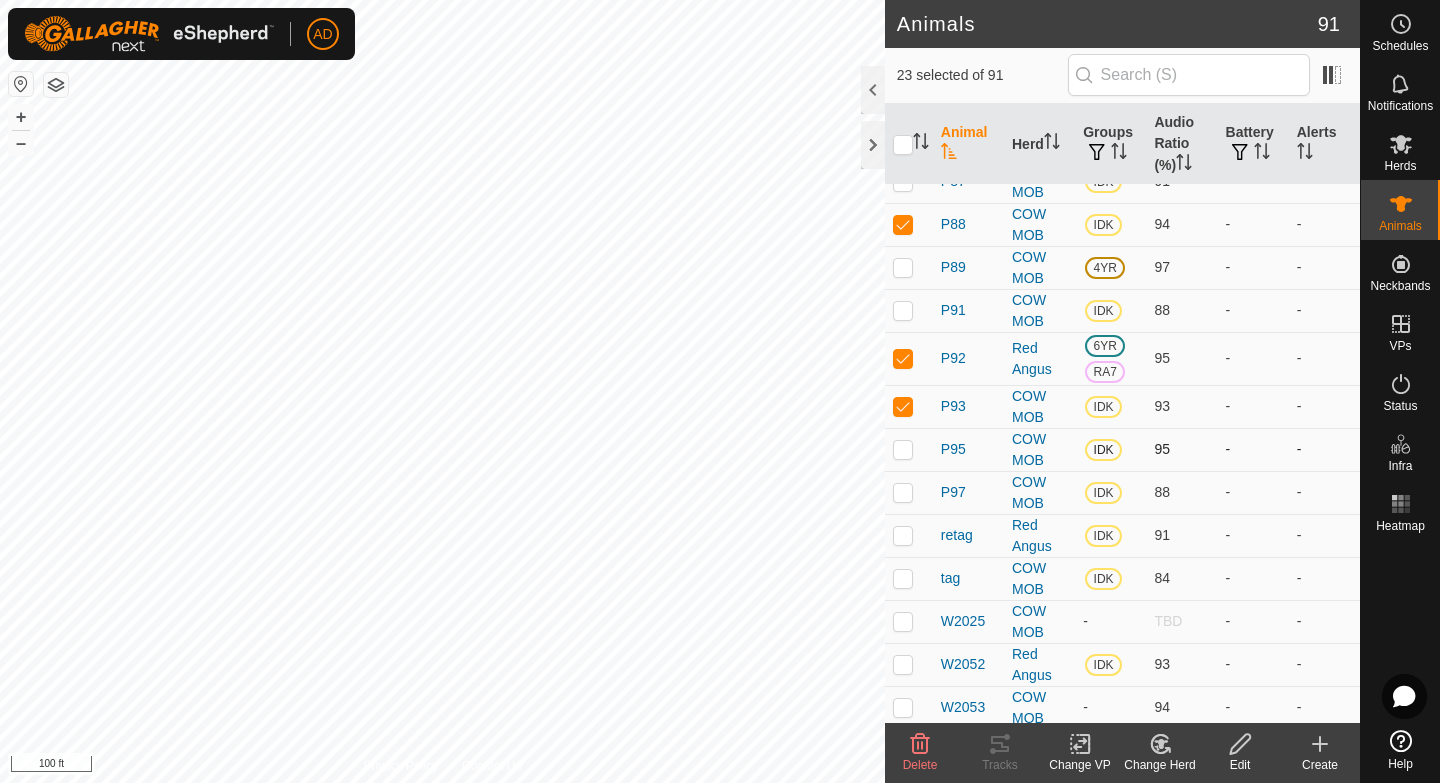 click at bounding box center (909, 449) 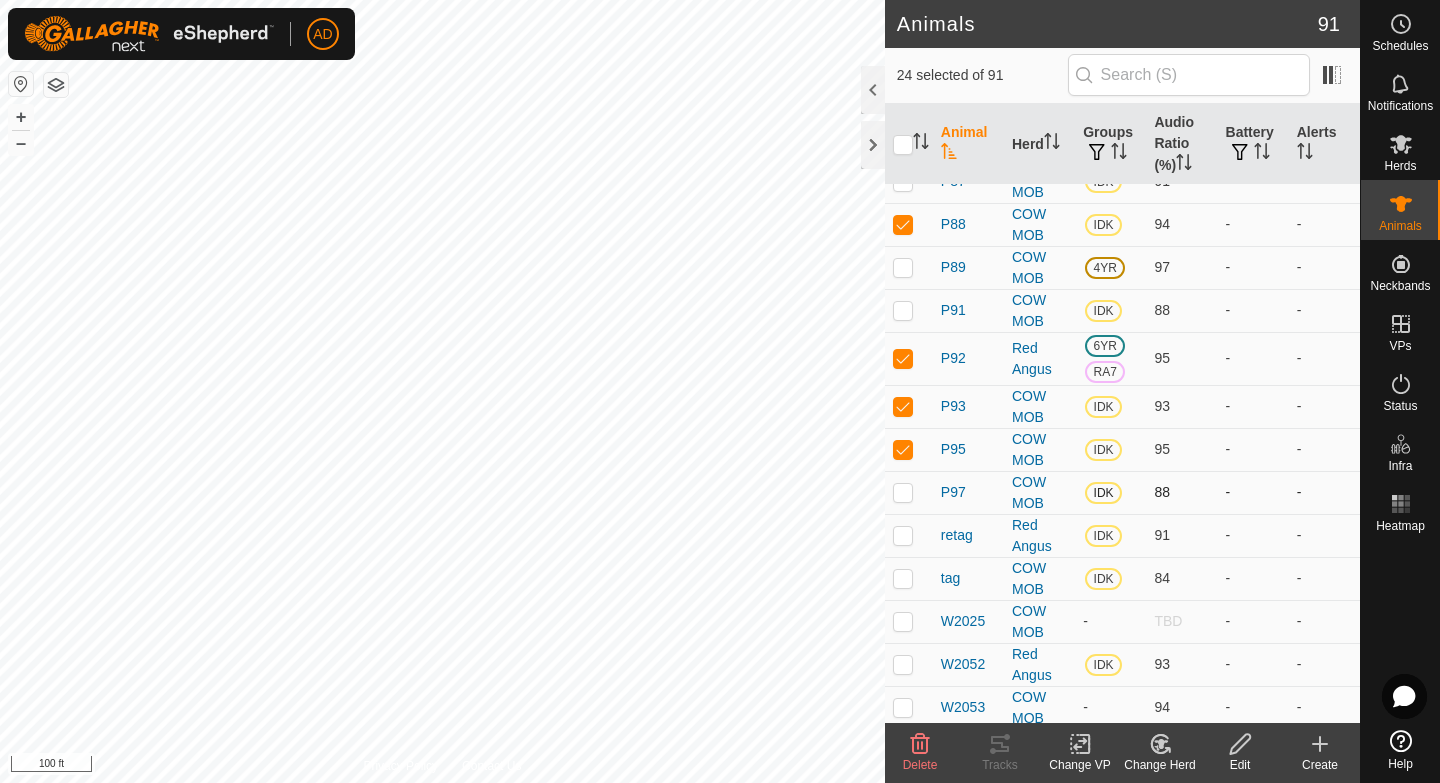 click at bounding box center [909, 492] 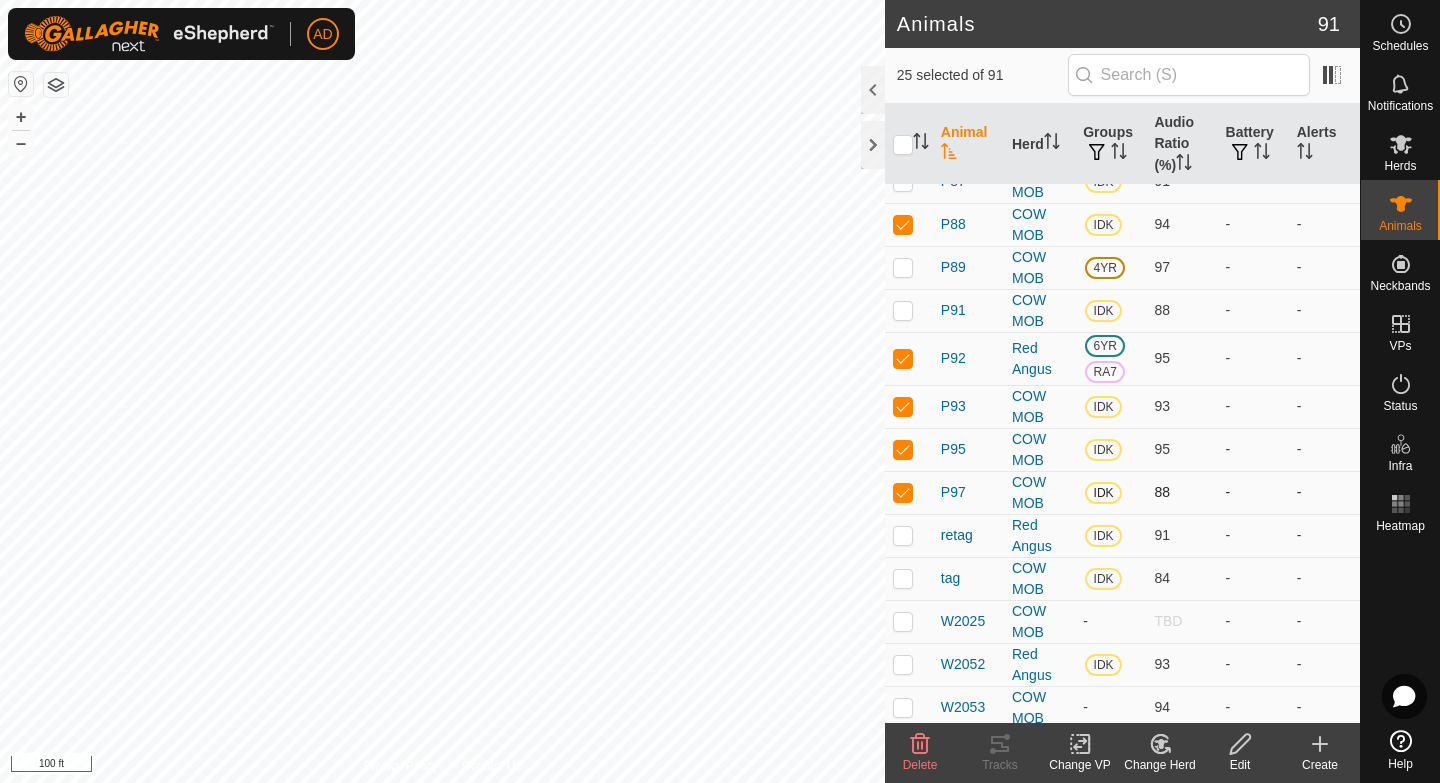 click at bounding box center (909, 492) 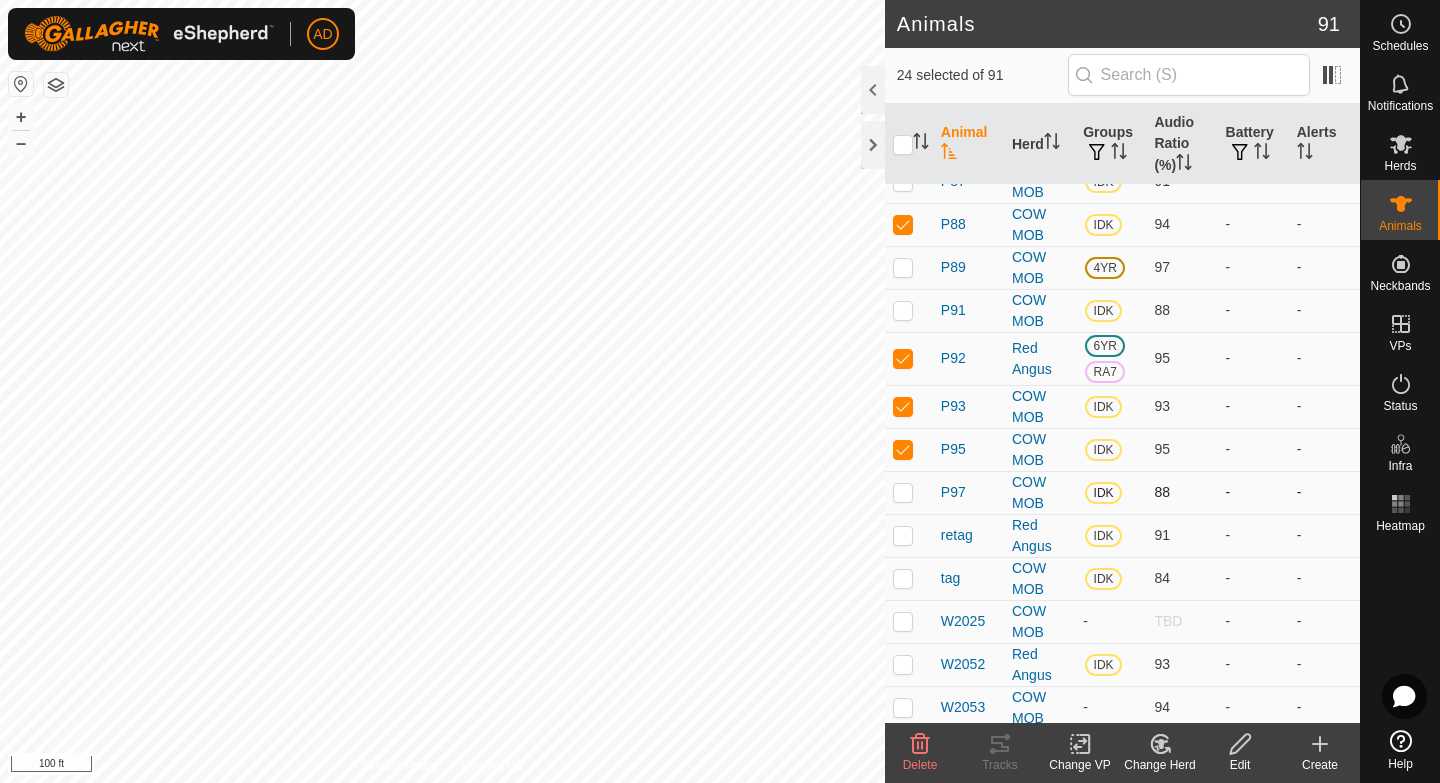 click at bounding box center (909, 492) 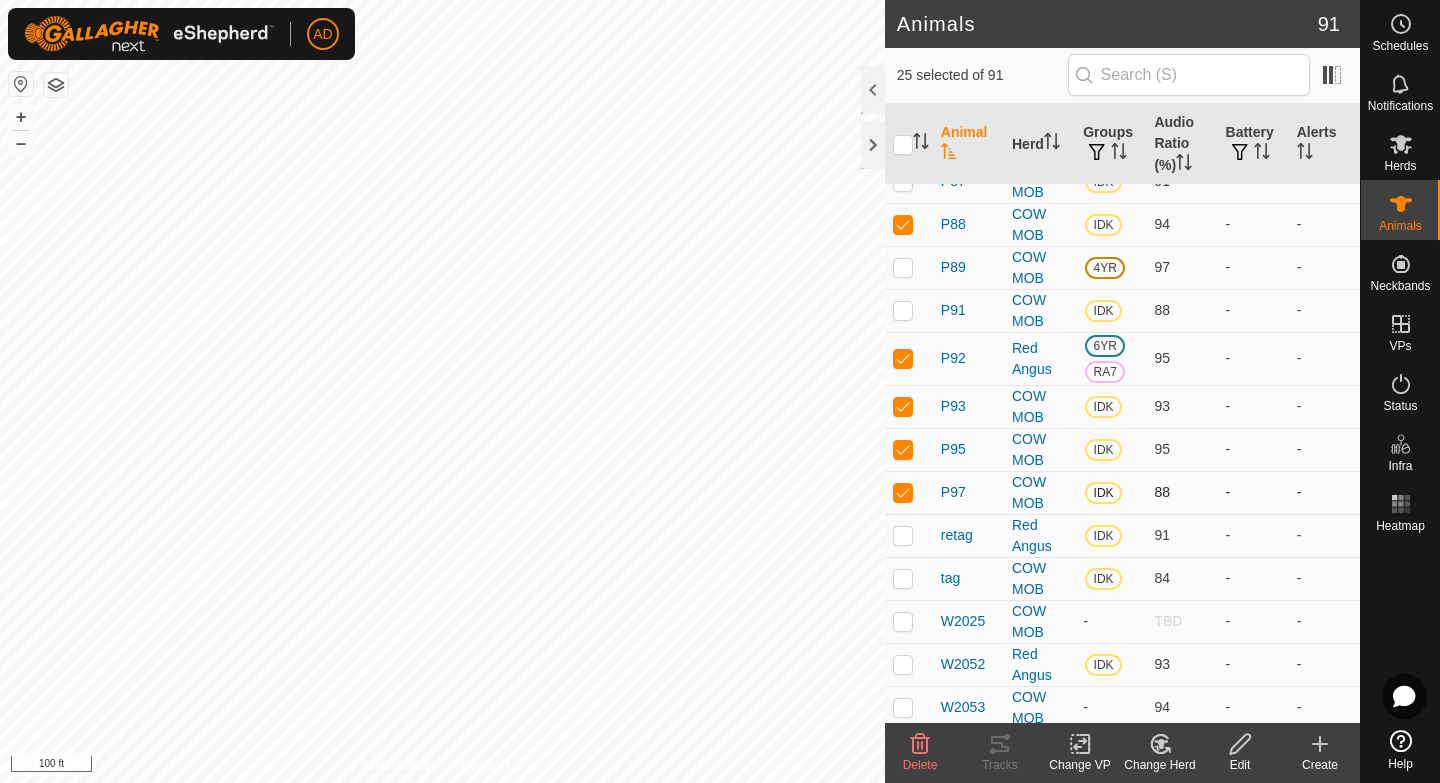 checkbox on "true" 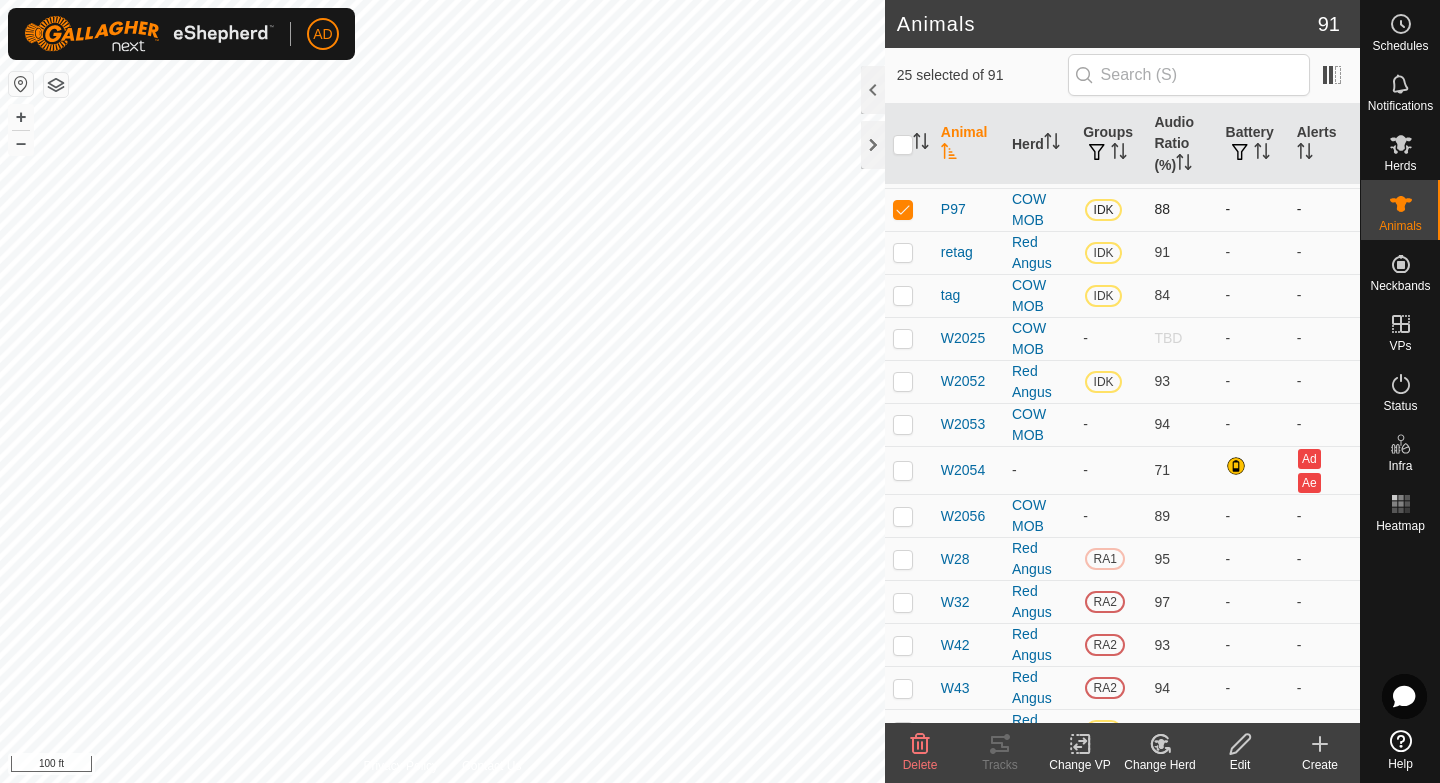 scroll, scrollTop: 2383, scrollLeft: 0, axis: vertical 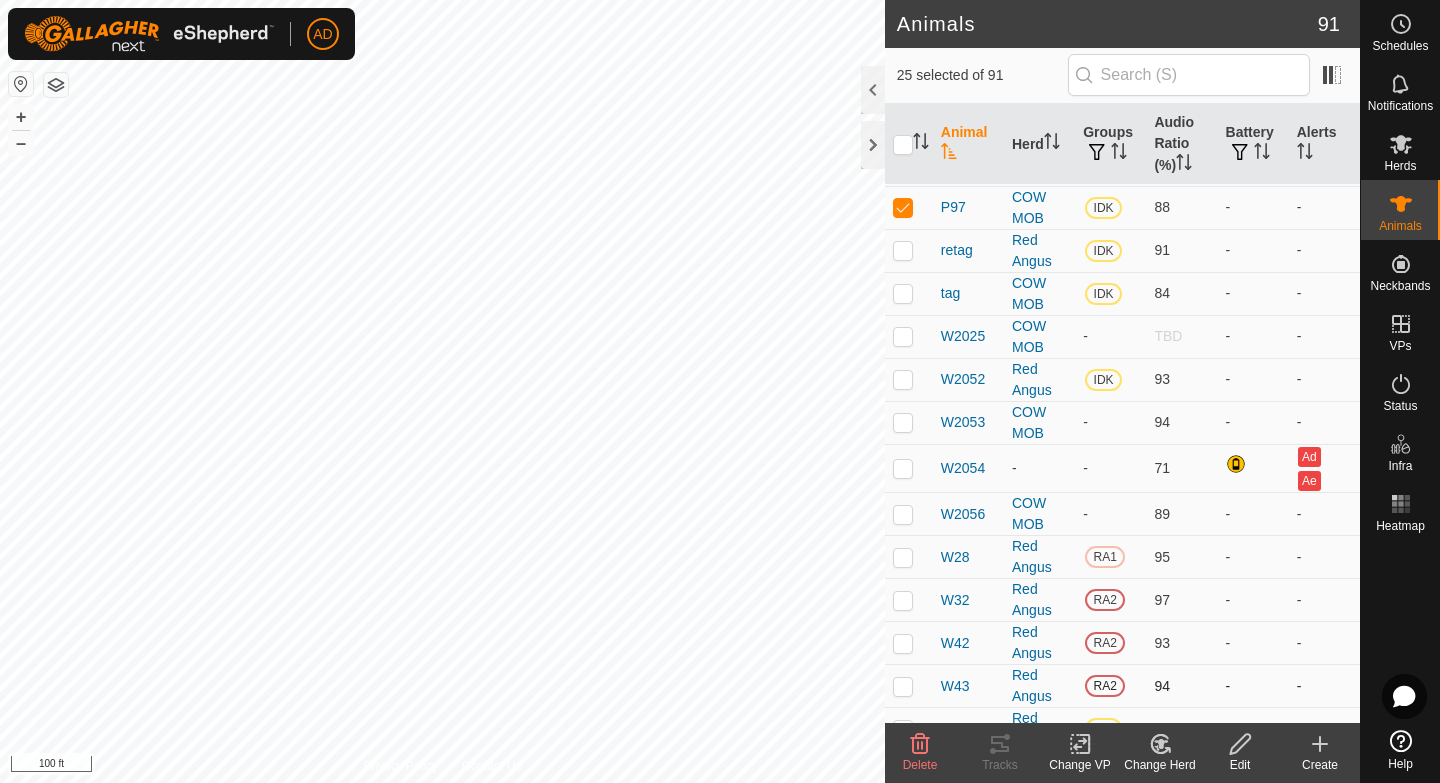 click at bounding box center (903, 686) 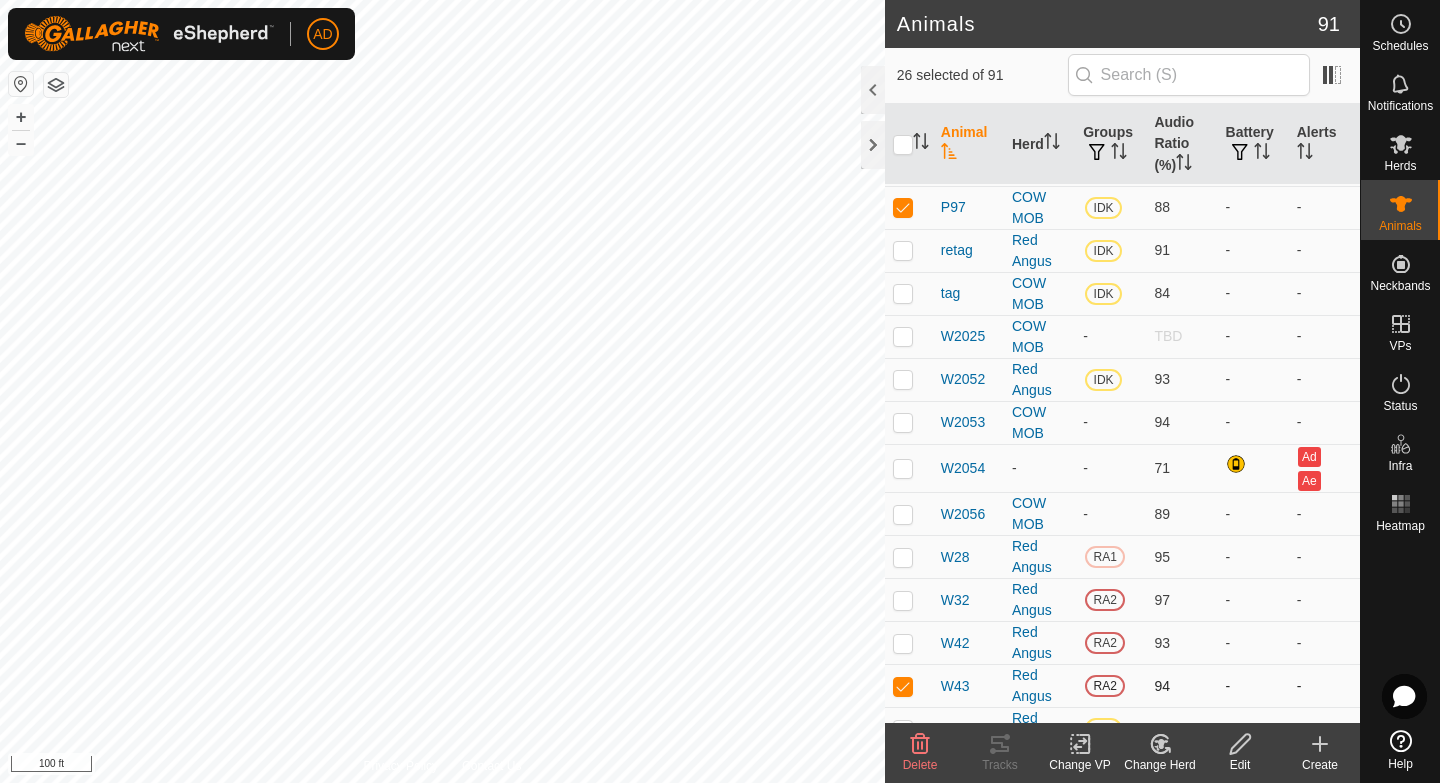 checkbox on "true" 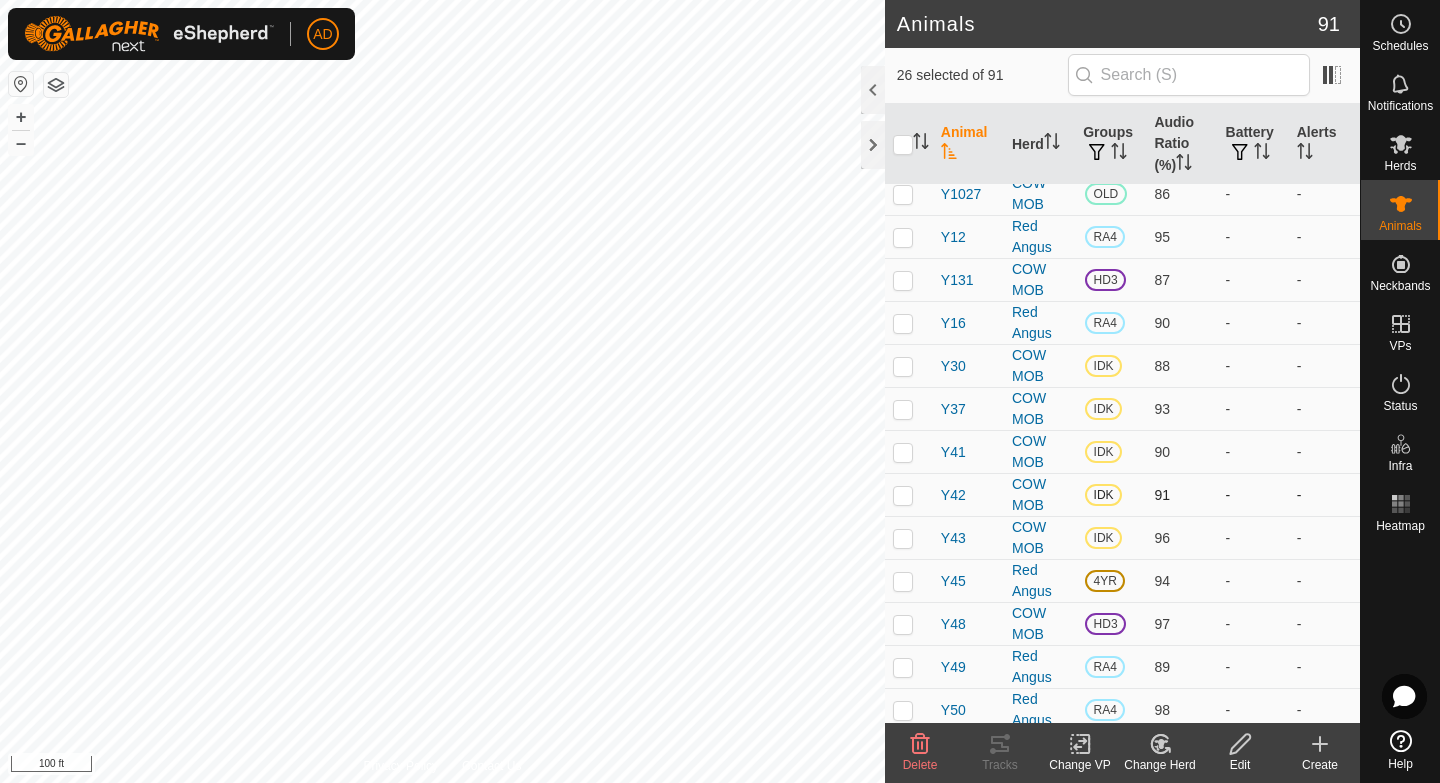 scroll, scrollTop: 2955, scrollLeft: 0, axis: vertical 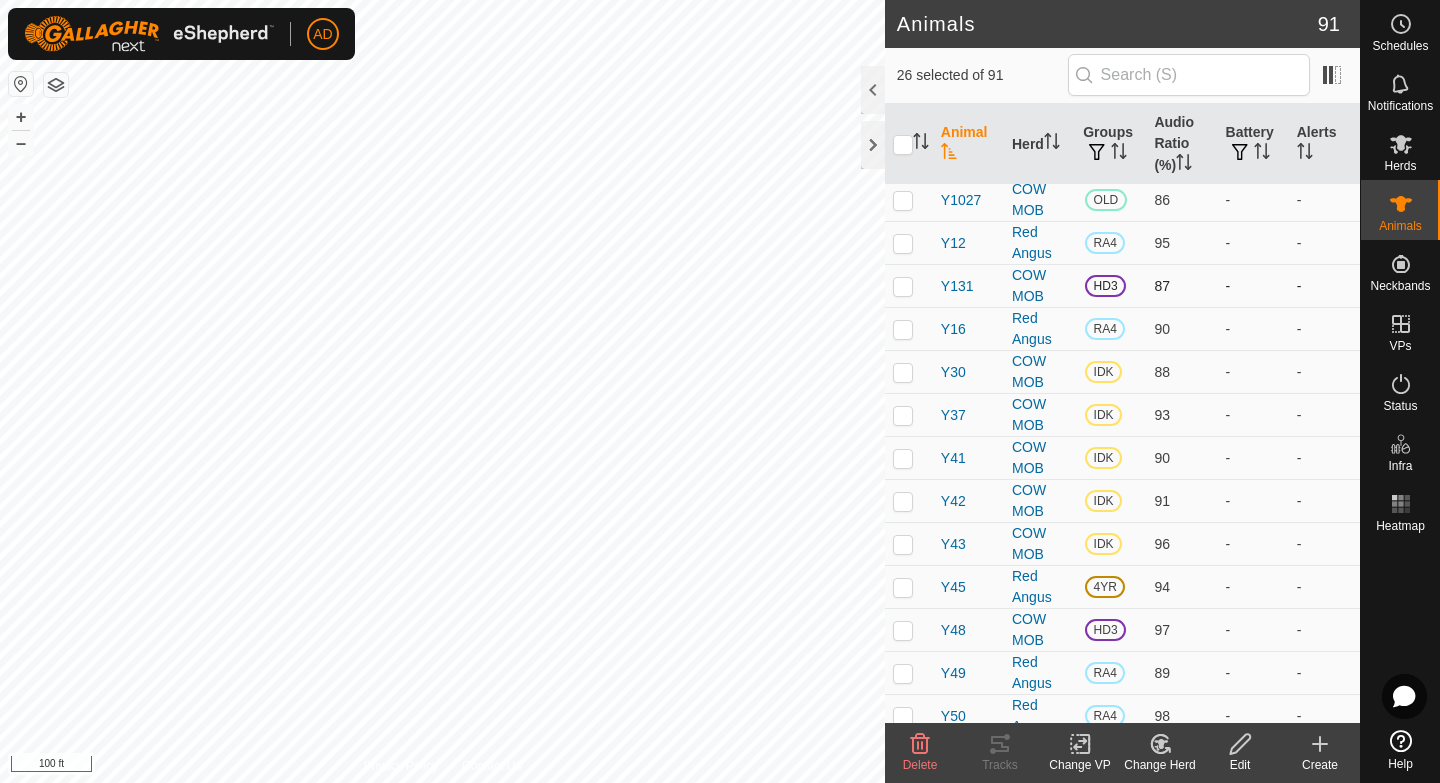 click at bounding box center (903, 286) 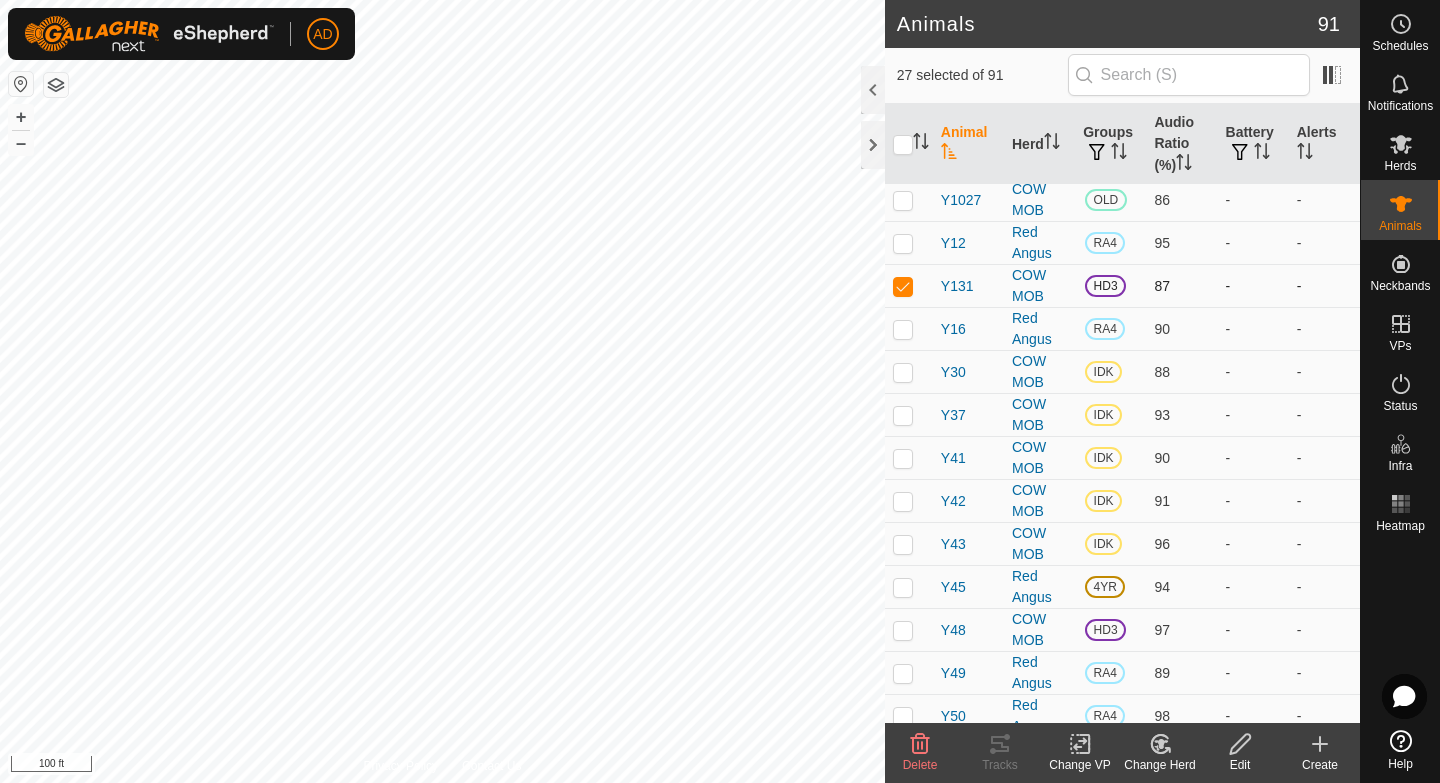 checkbox on "true" 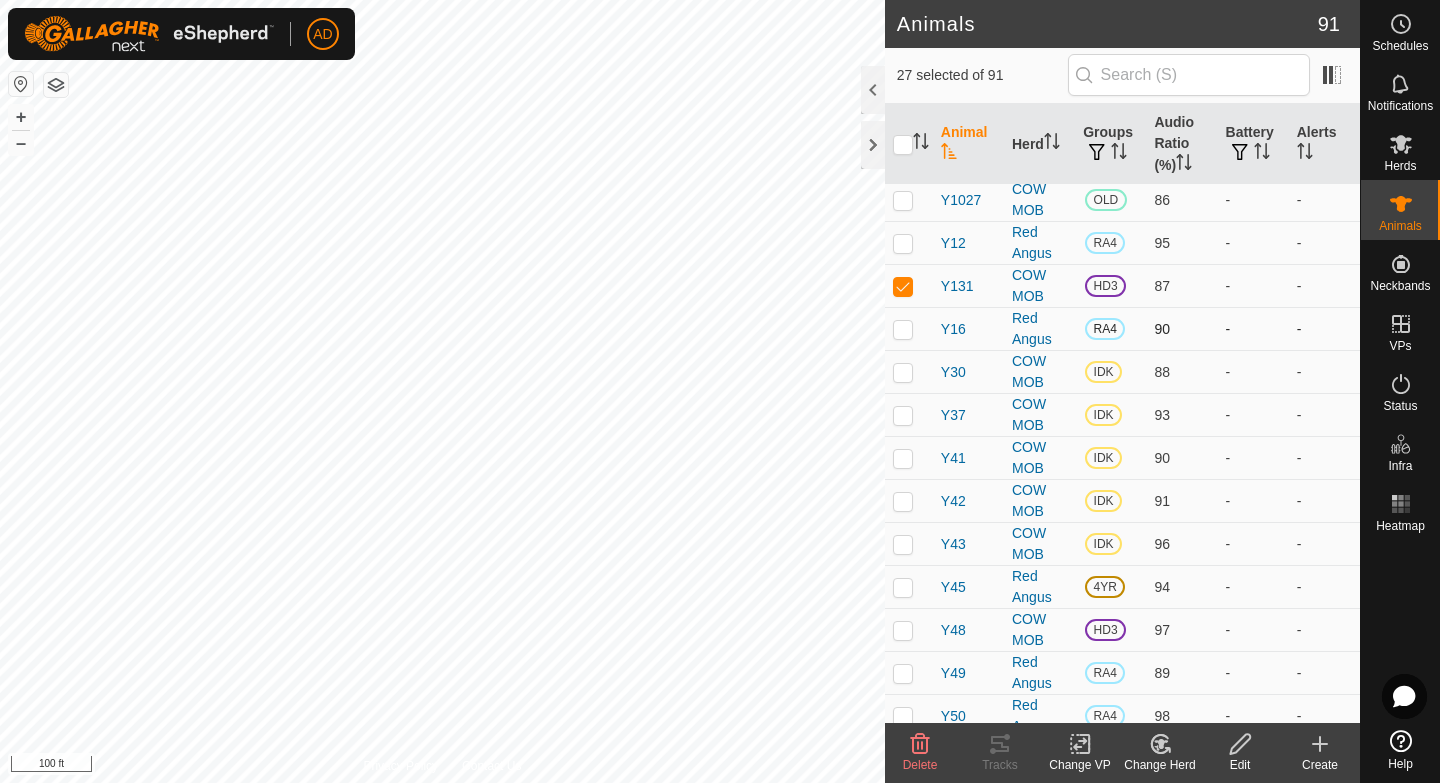 click at bounding box center (903, 329) 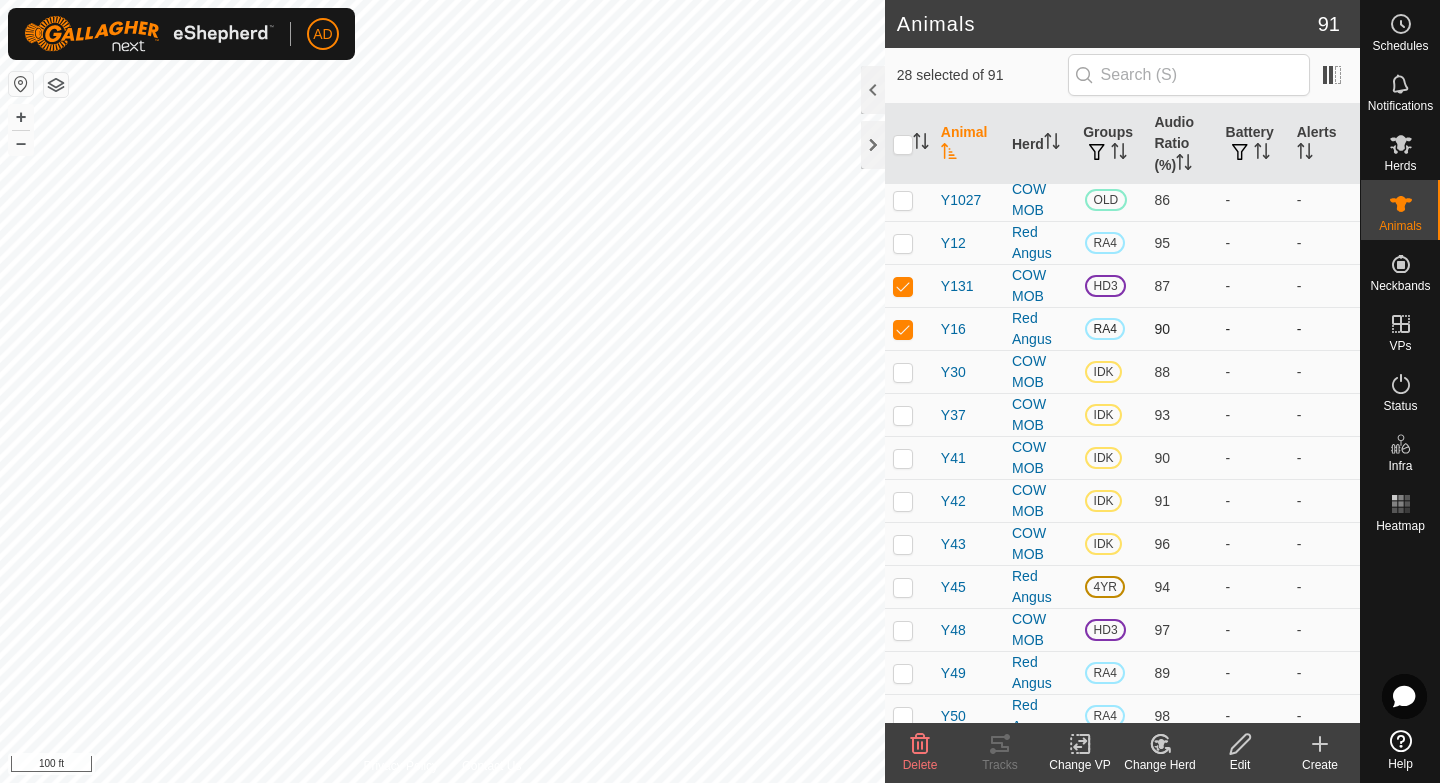 checkbox on "true" 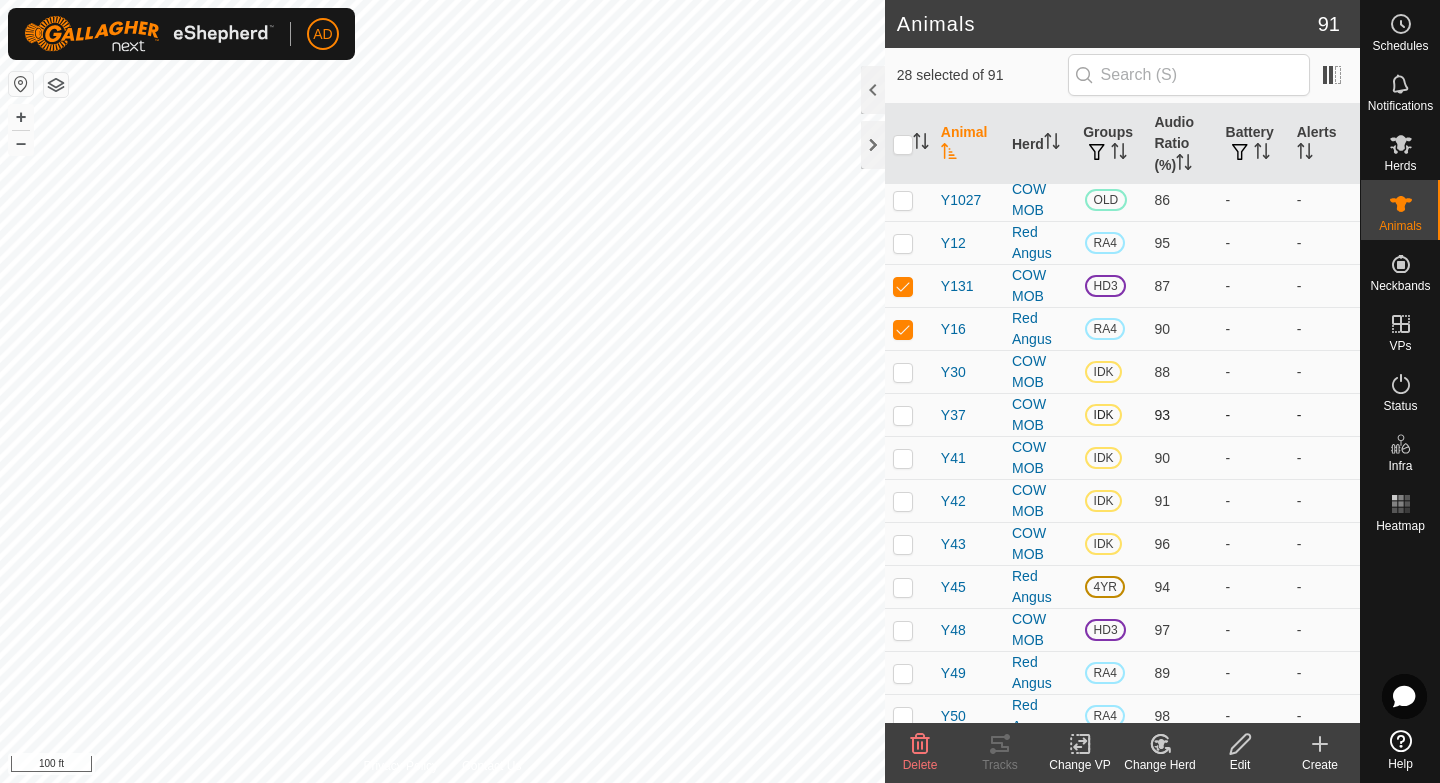 click at bounding box center (909, 415) 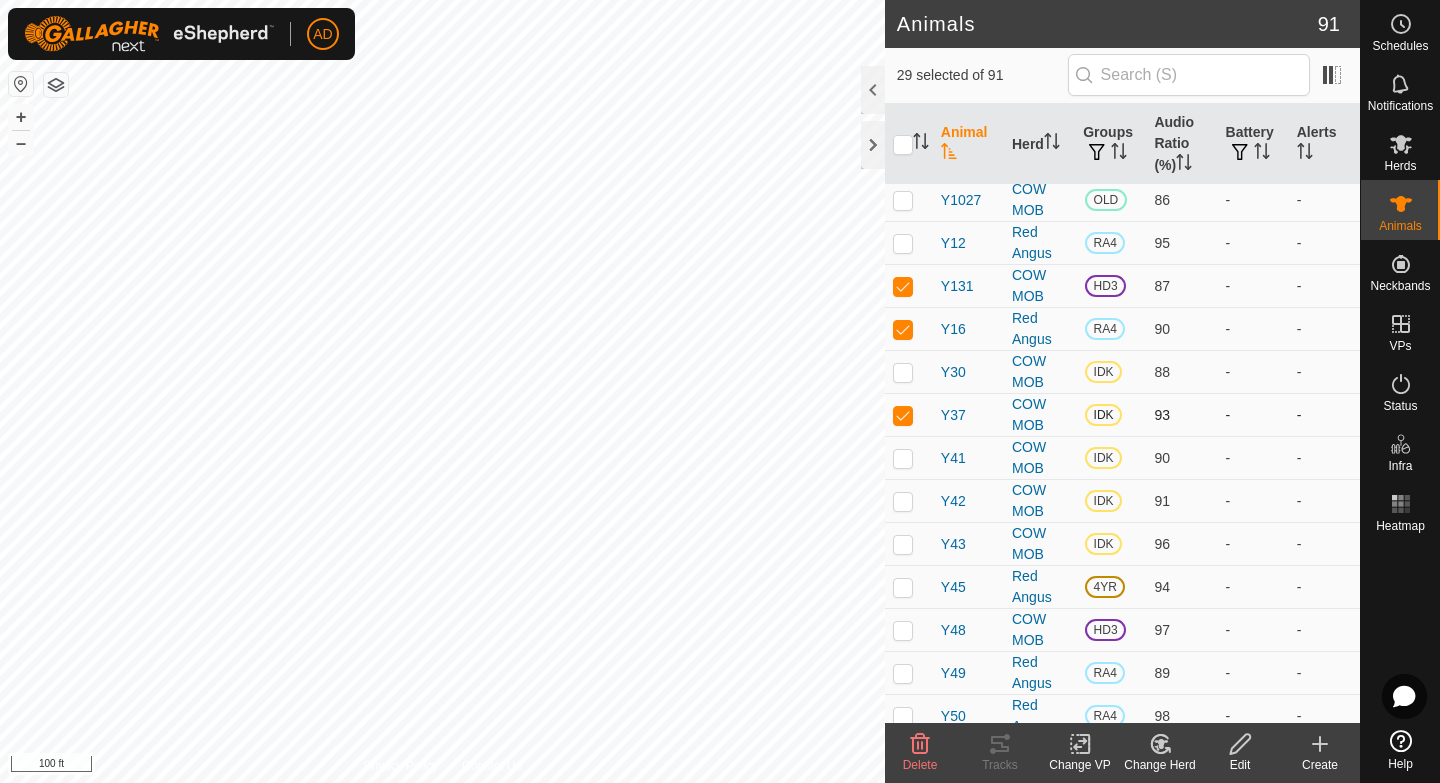 click at bounding box center [909, 415] 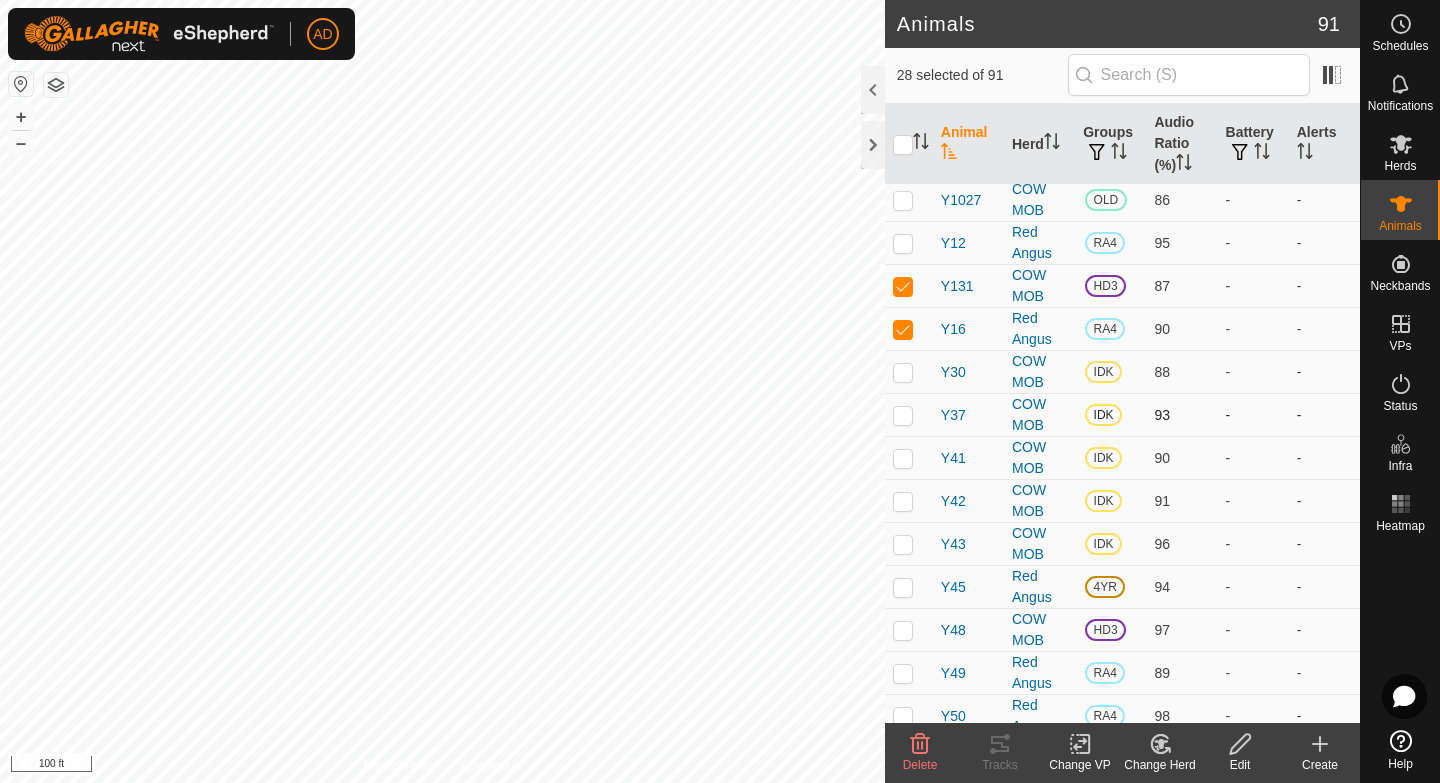 click at bounding box center [903, 415] 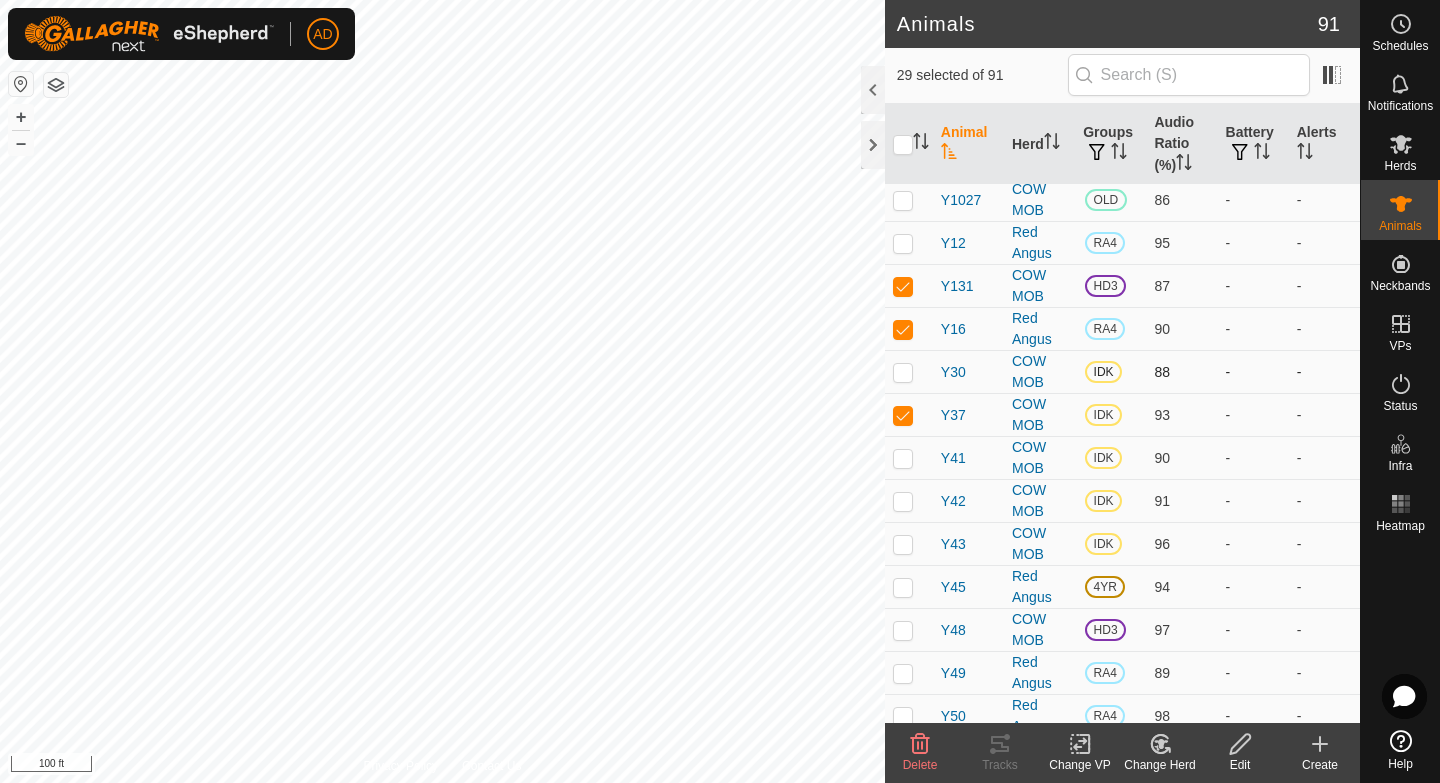 click at bounding box center [903, 372] 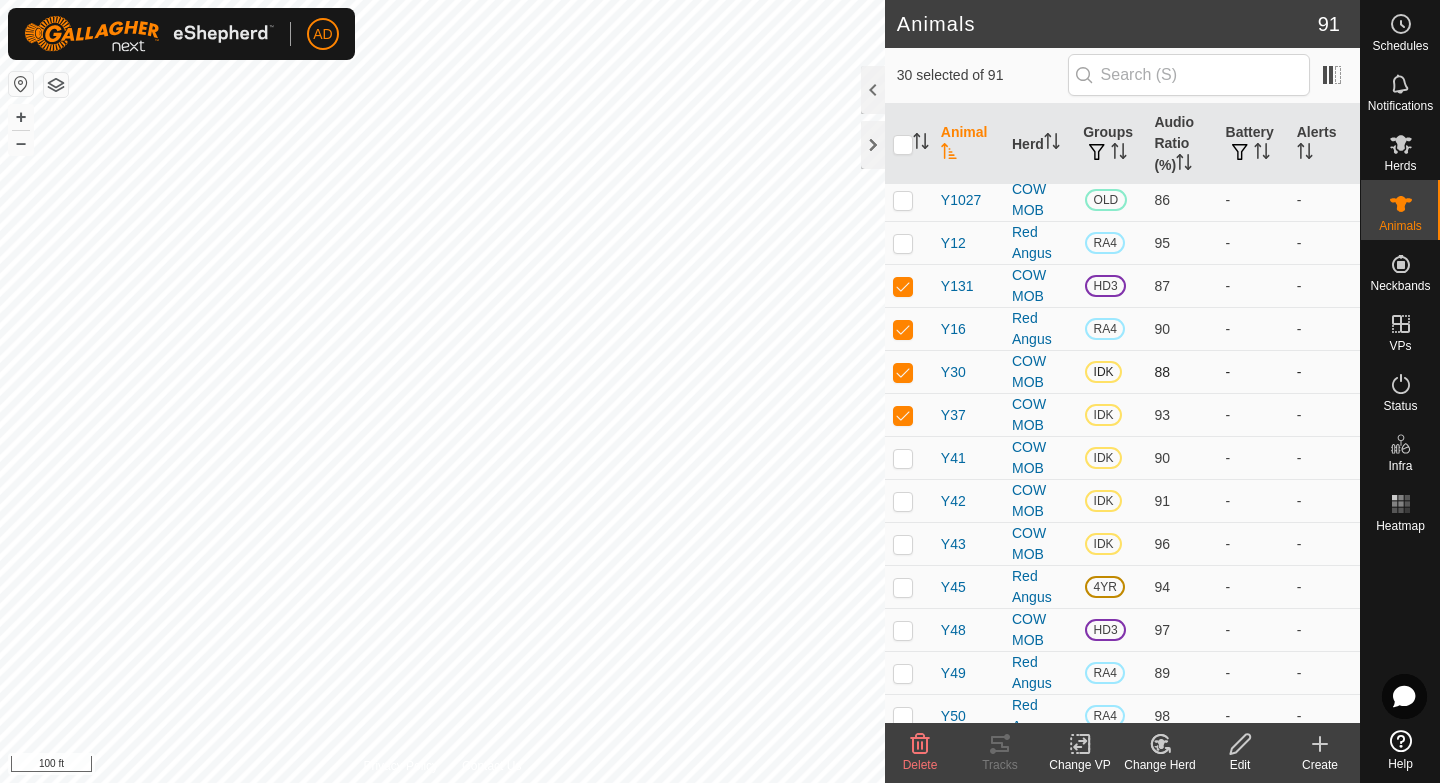 checkbox on "true" 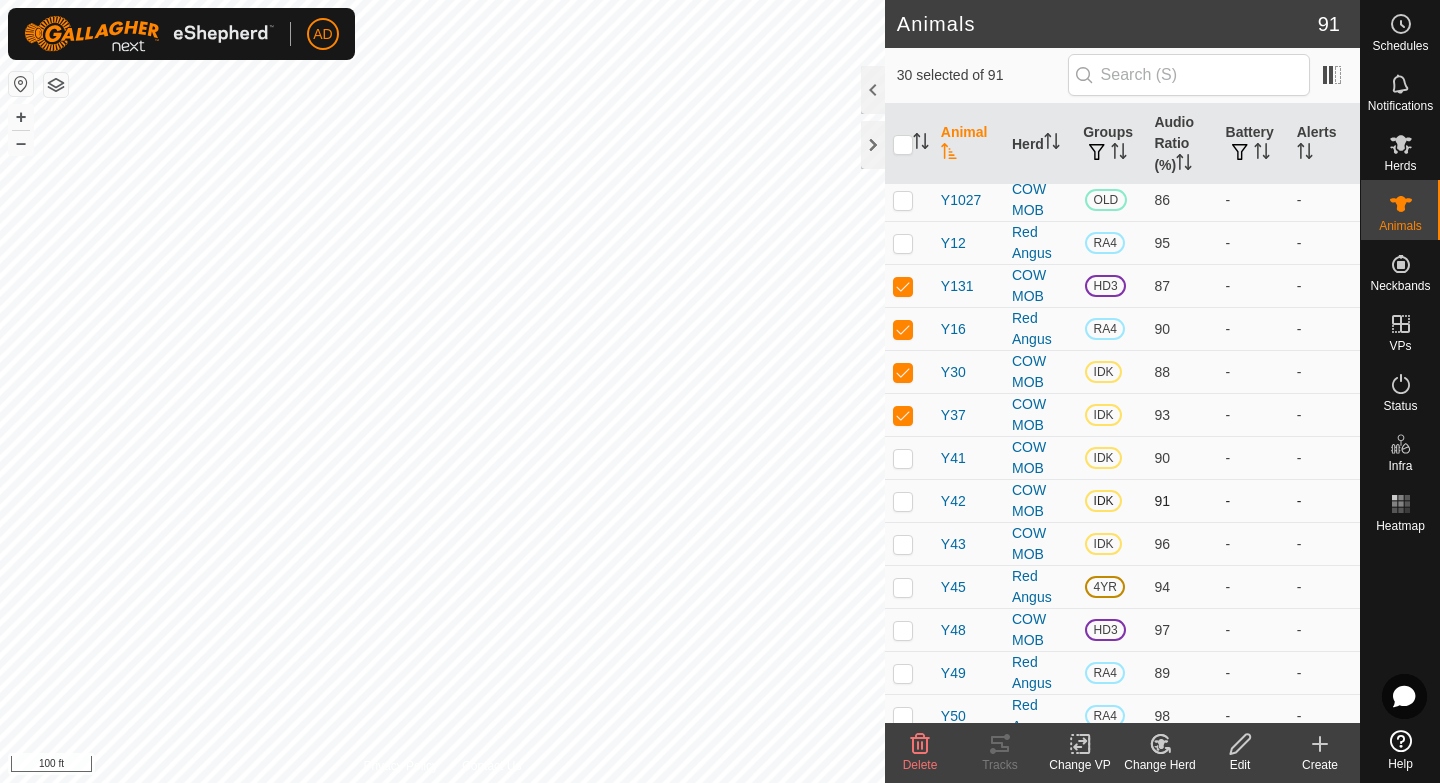 click at bounding box center [903, 501] 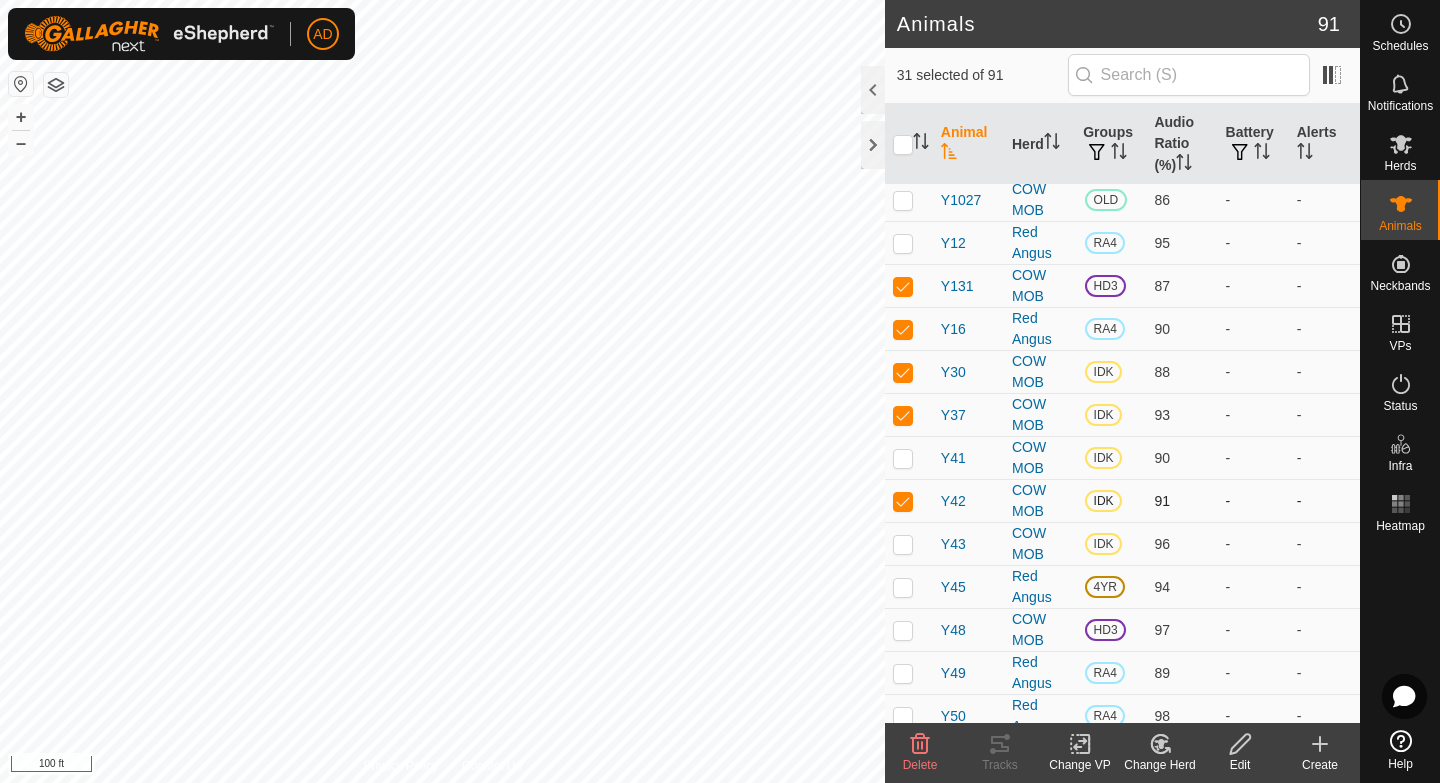 checkbox on "true" 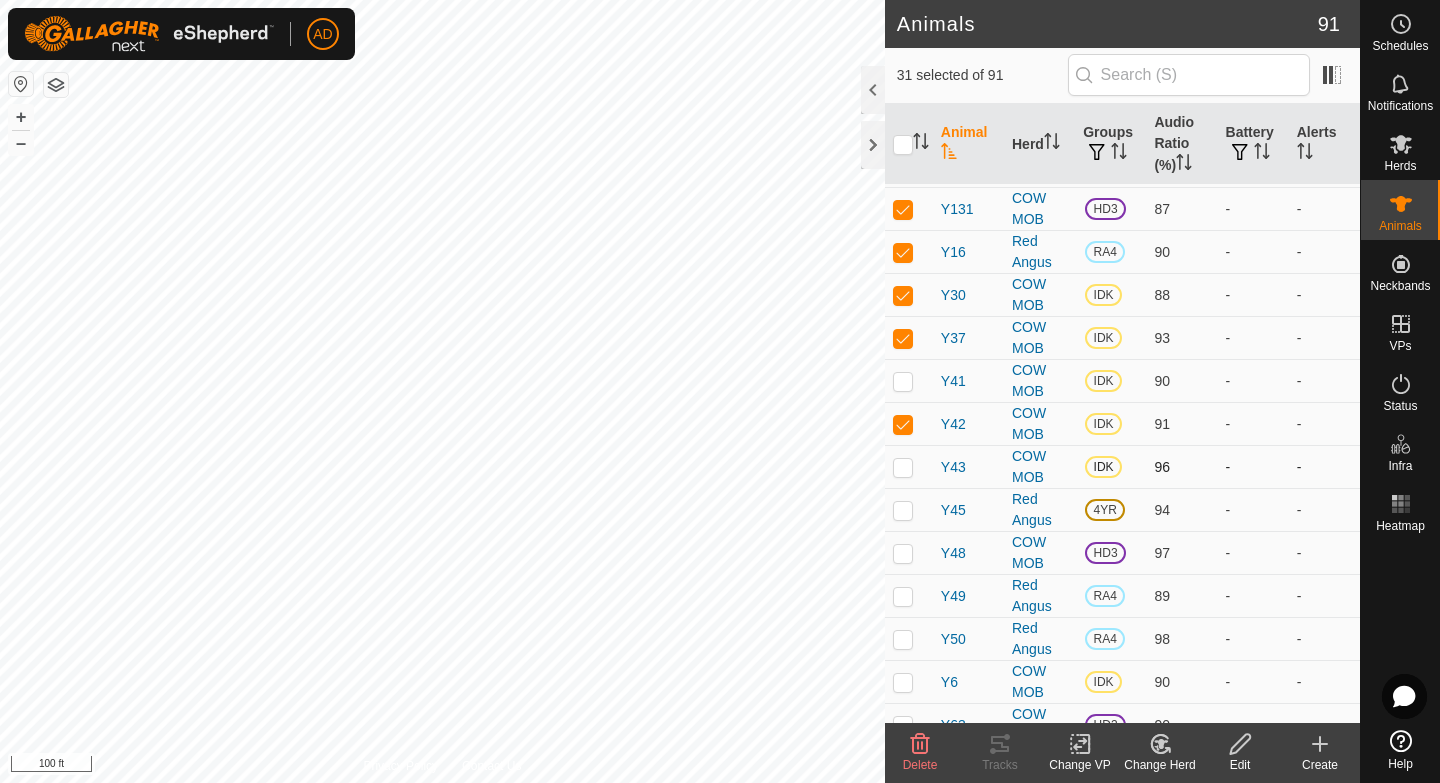 scroll, scrollTop: 3040, scrollLeft: 0, axis: vertical 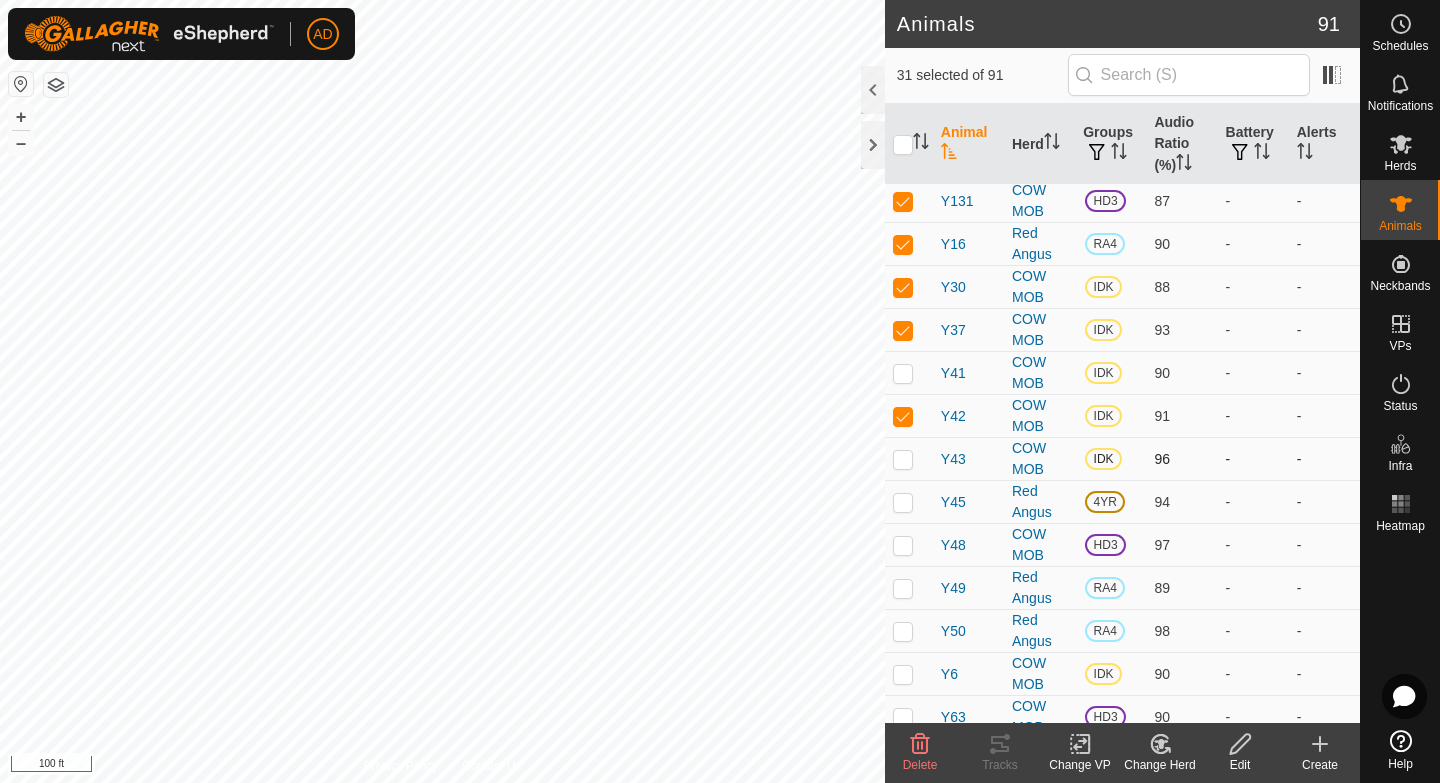 click at bounding box center [903, 545] 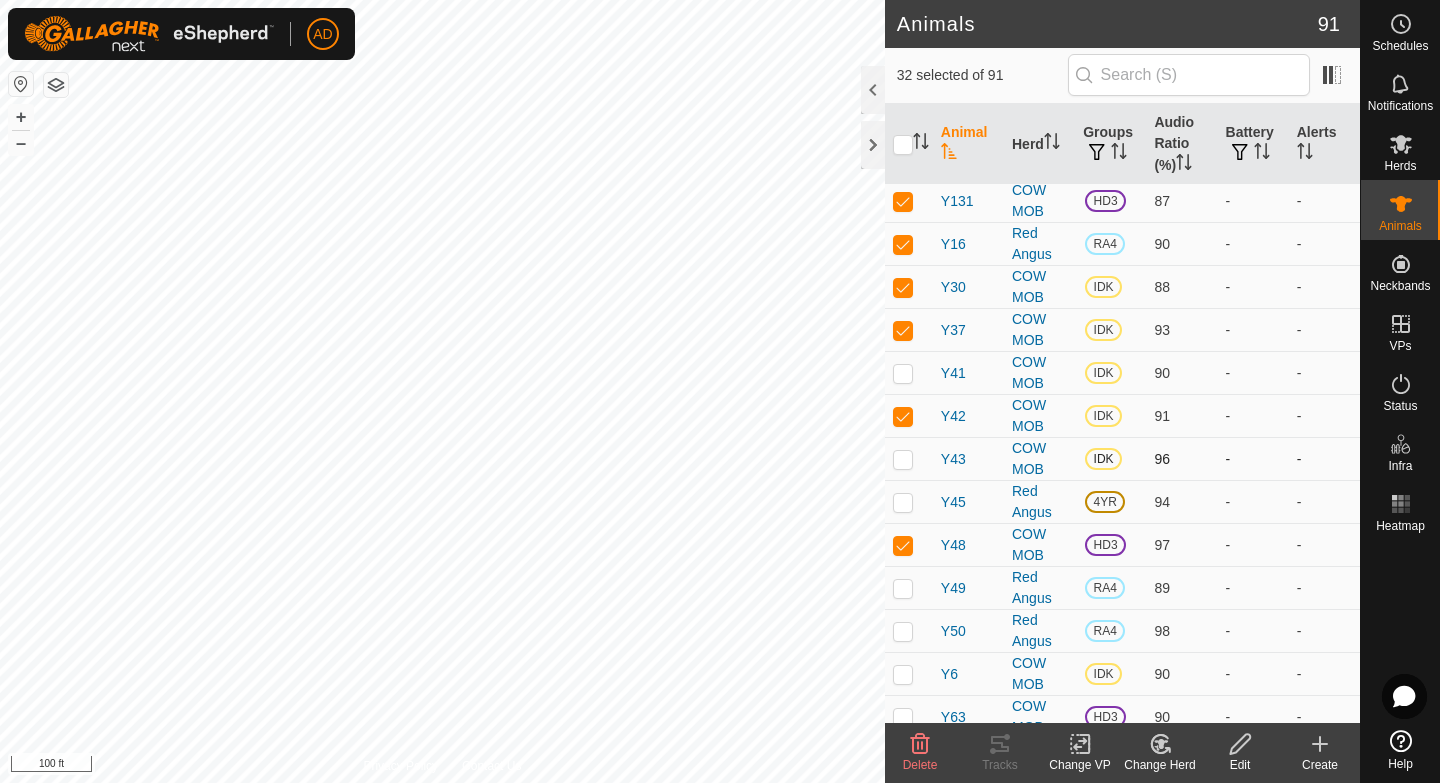 checkbox on "true" 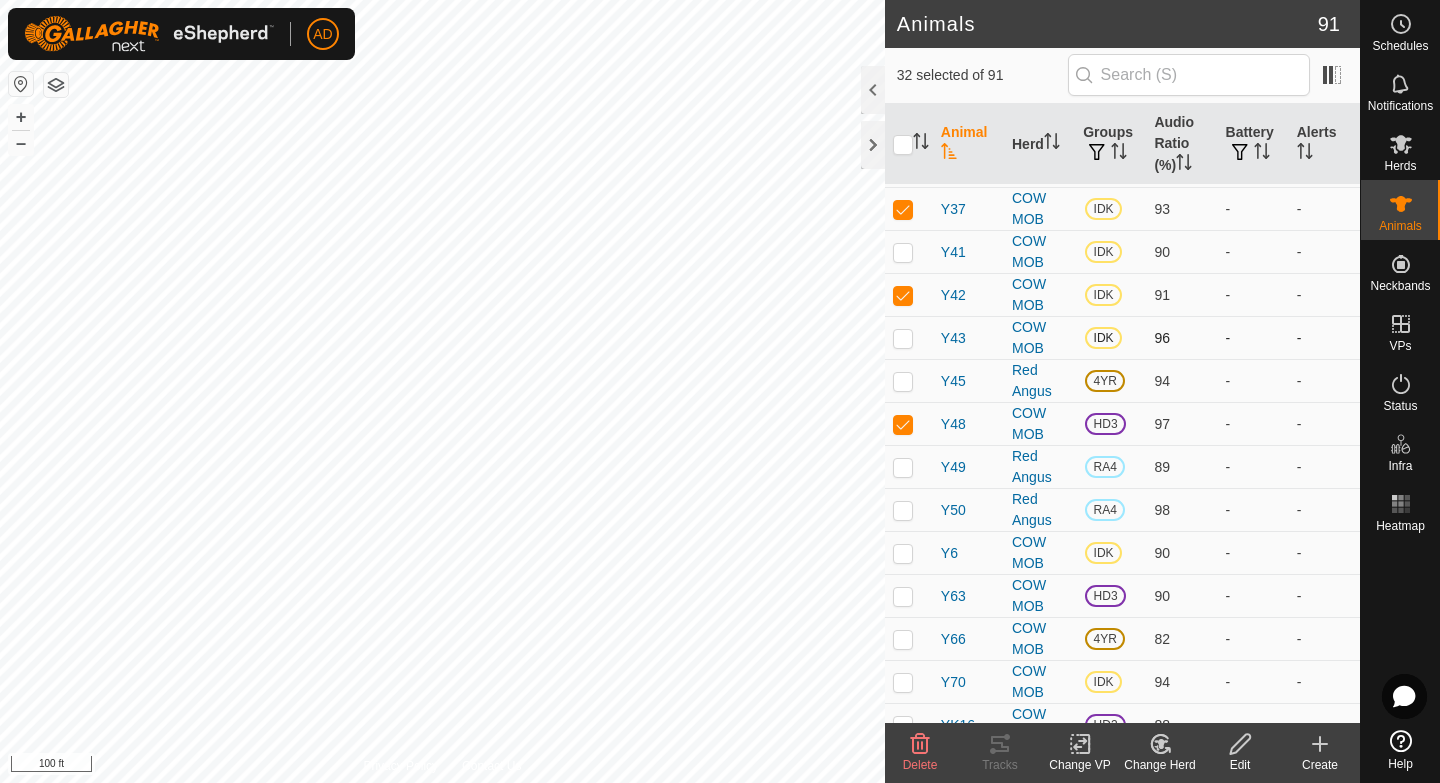 scroll, scrollTop: 3163, scrollLeft: 0, axis: vertical 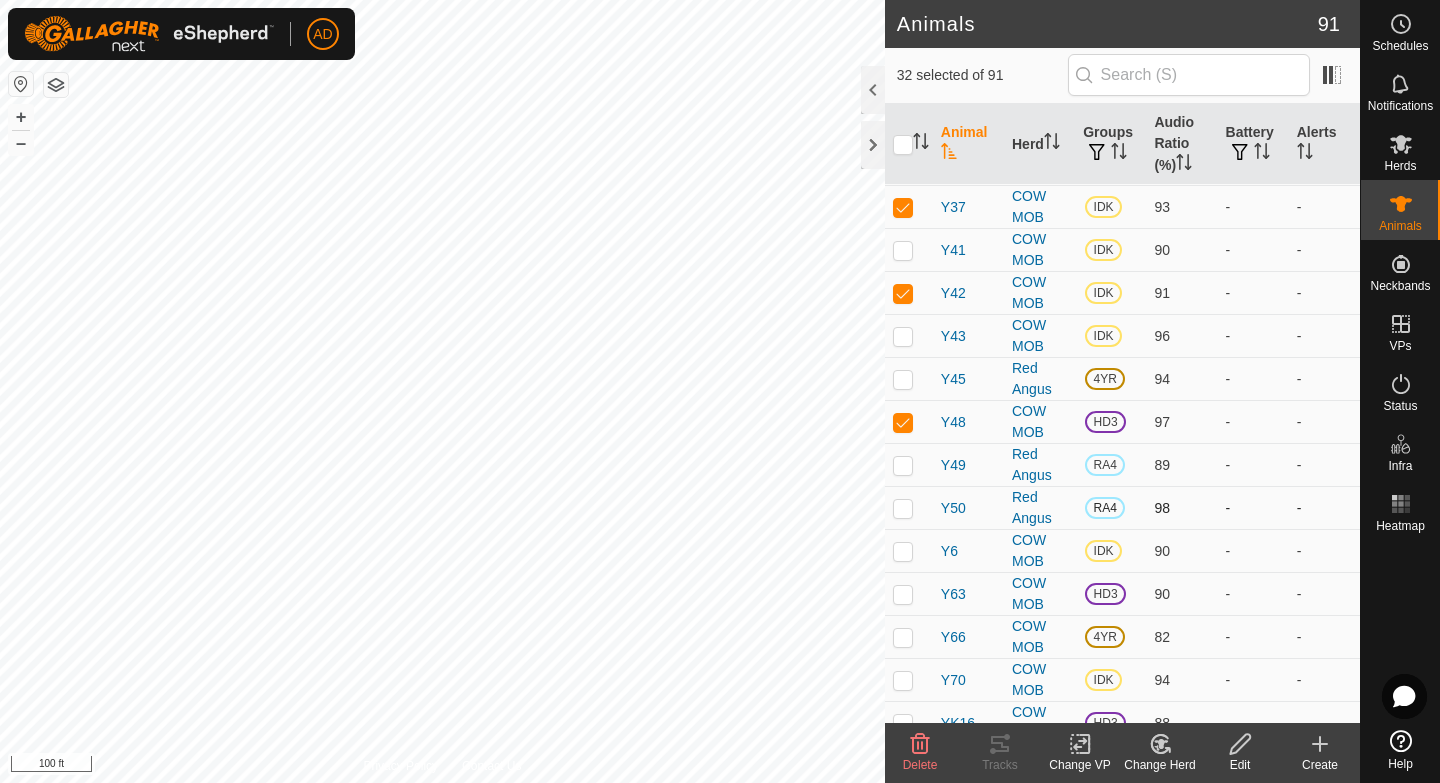click at bounding box center (903, 508) 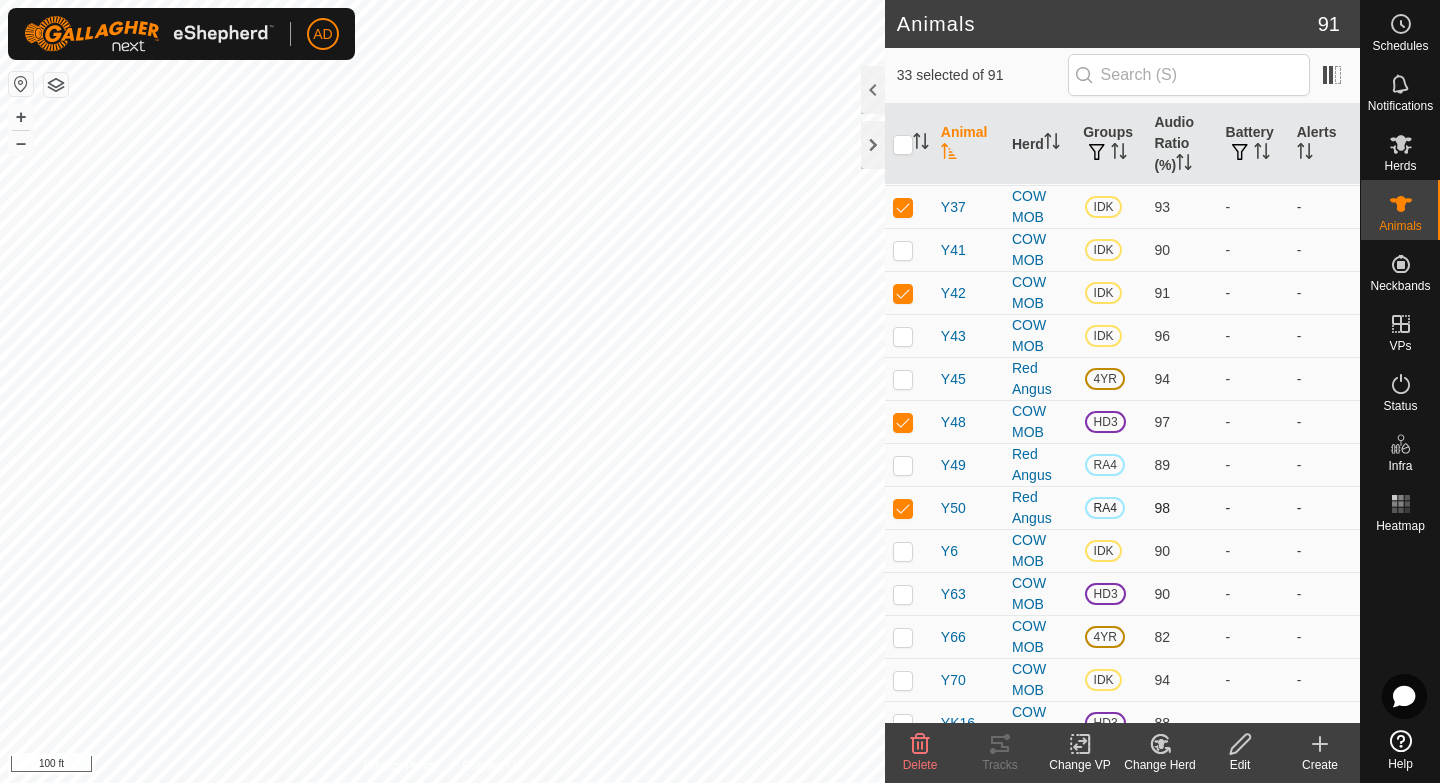 checkbox on "true" 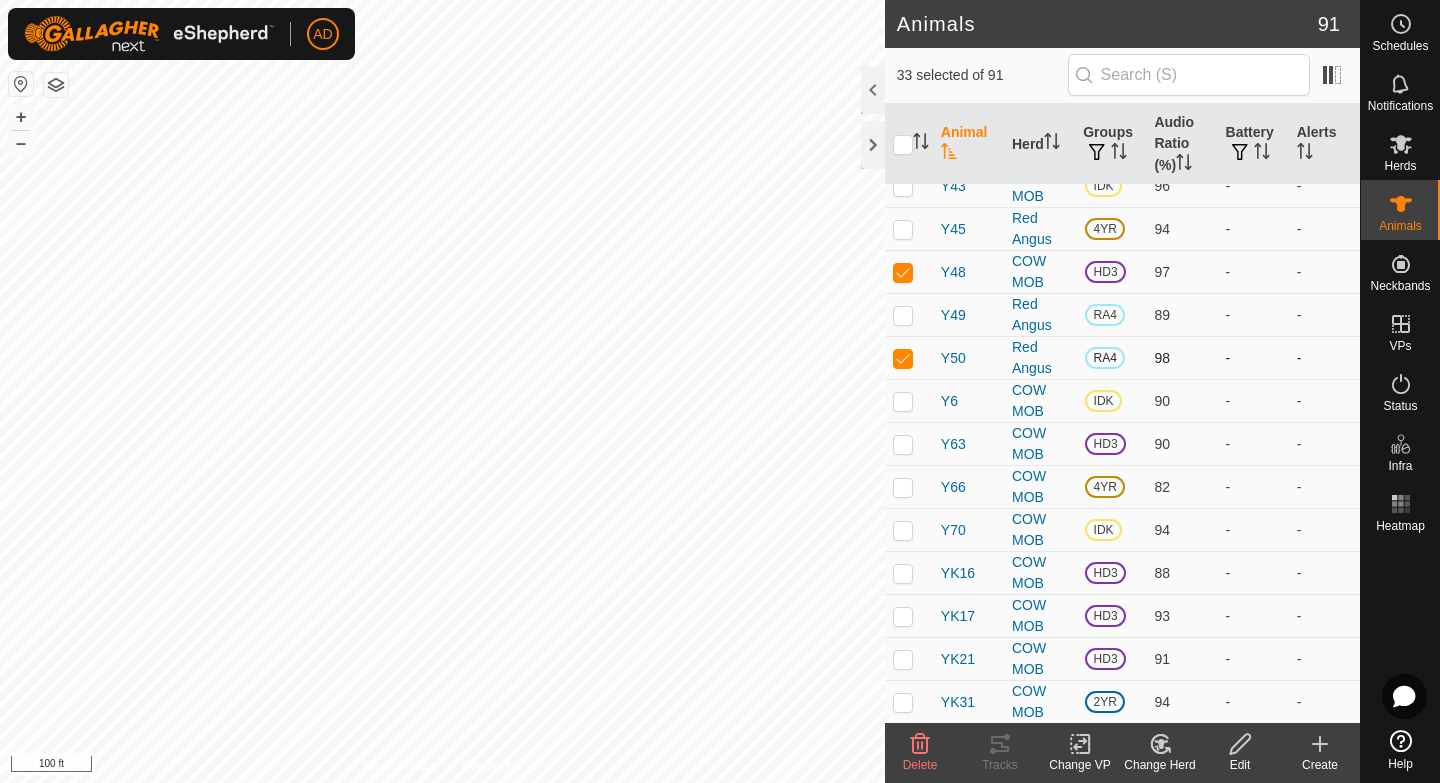scroll, scrollTop: 3314, scrollLeft: 0, axis: vertical 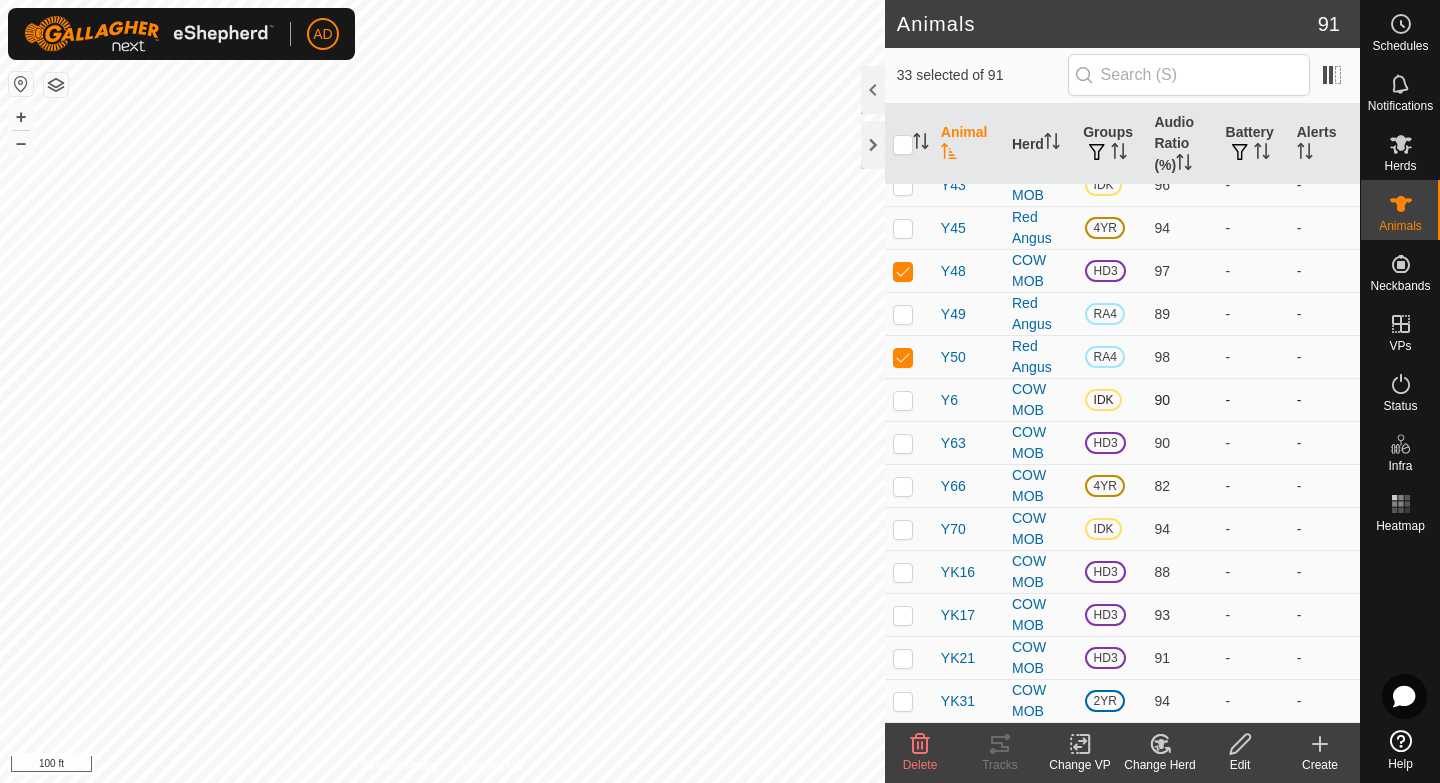 click at bounding box center (903, 400) 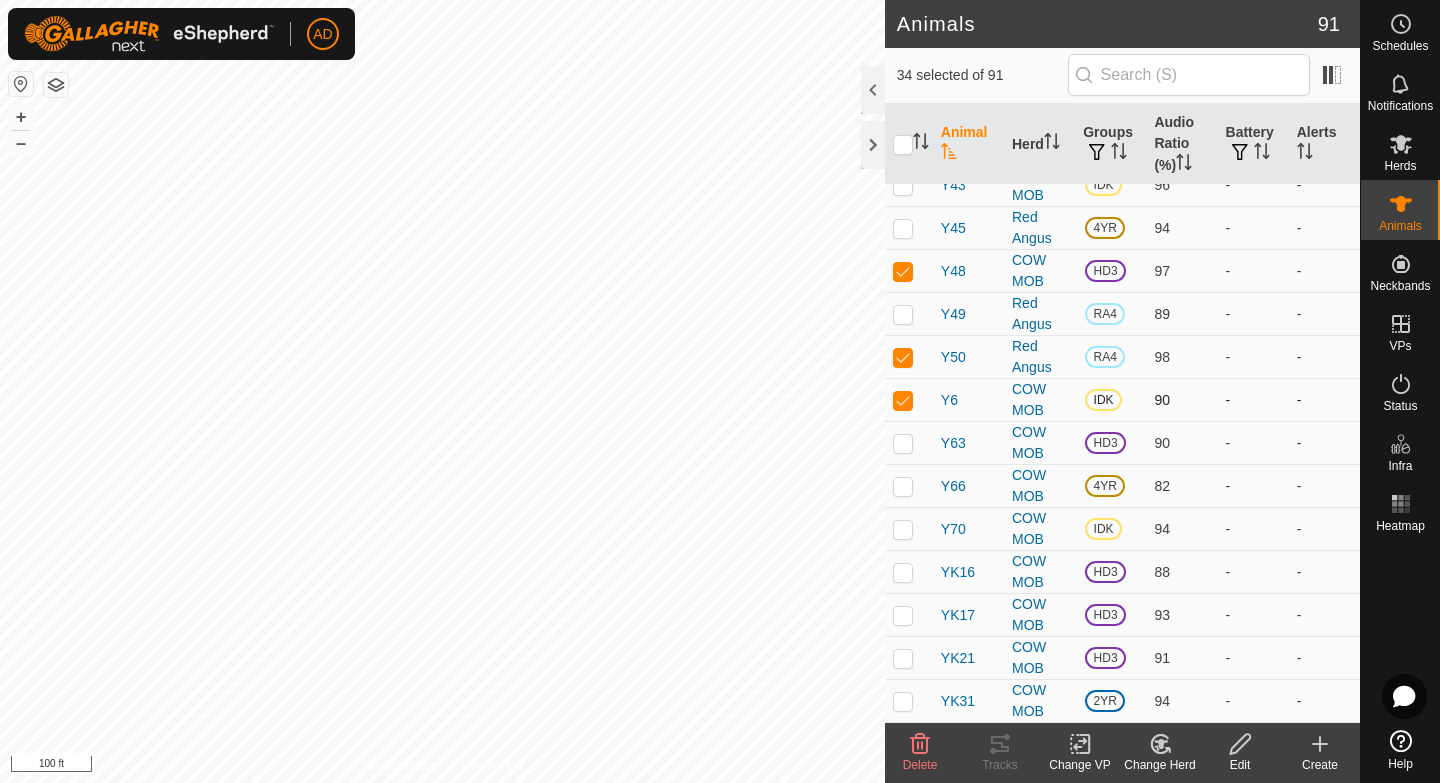 checkbox on "true" 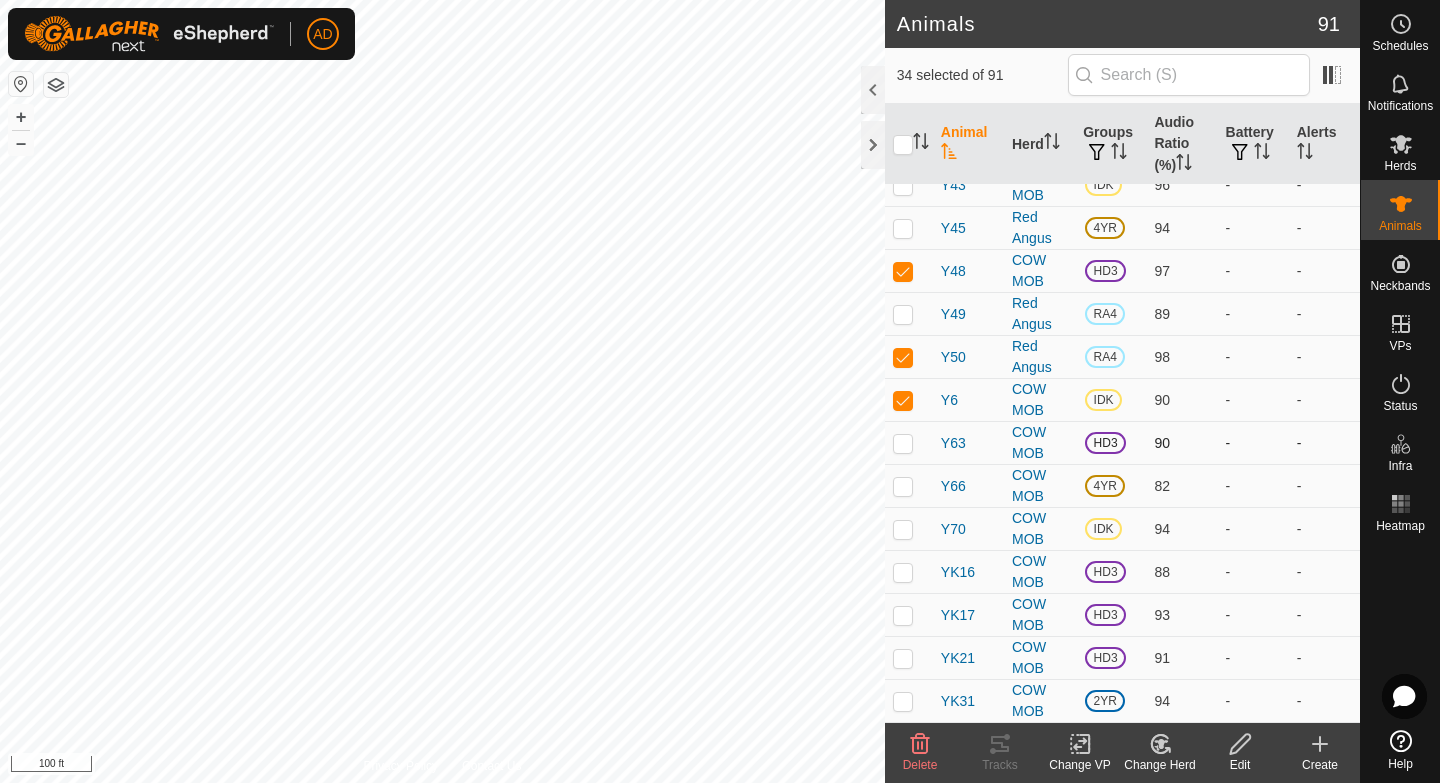 click at bounding box center [903, 443] 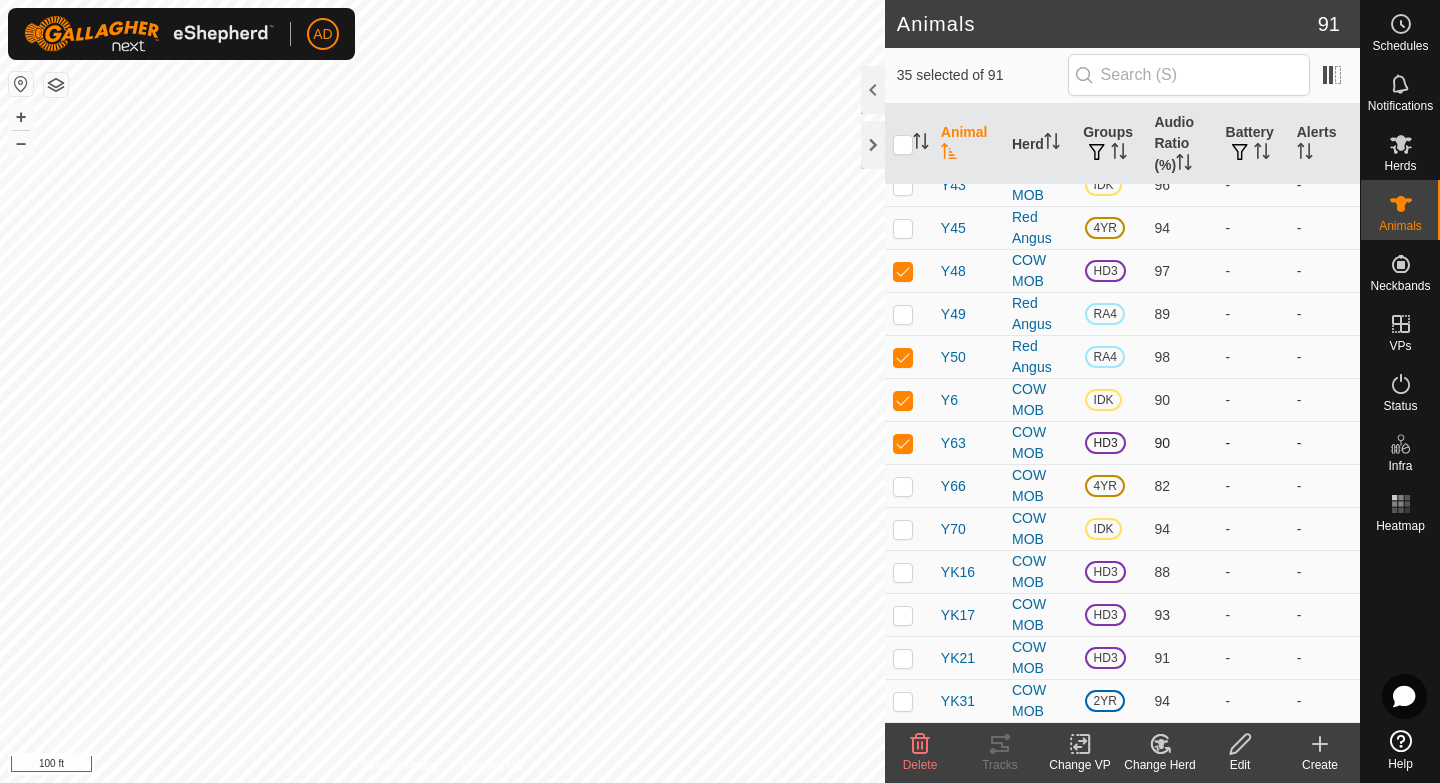 checkbox on "true" 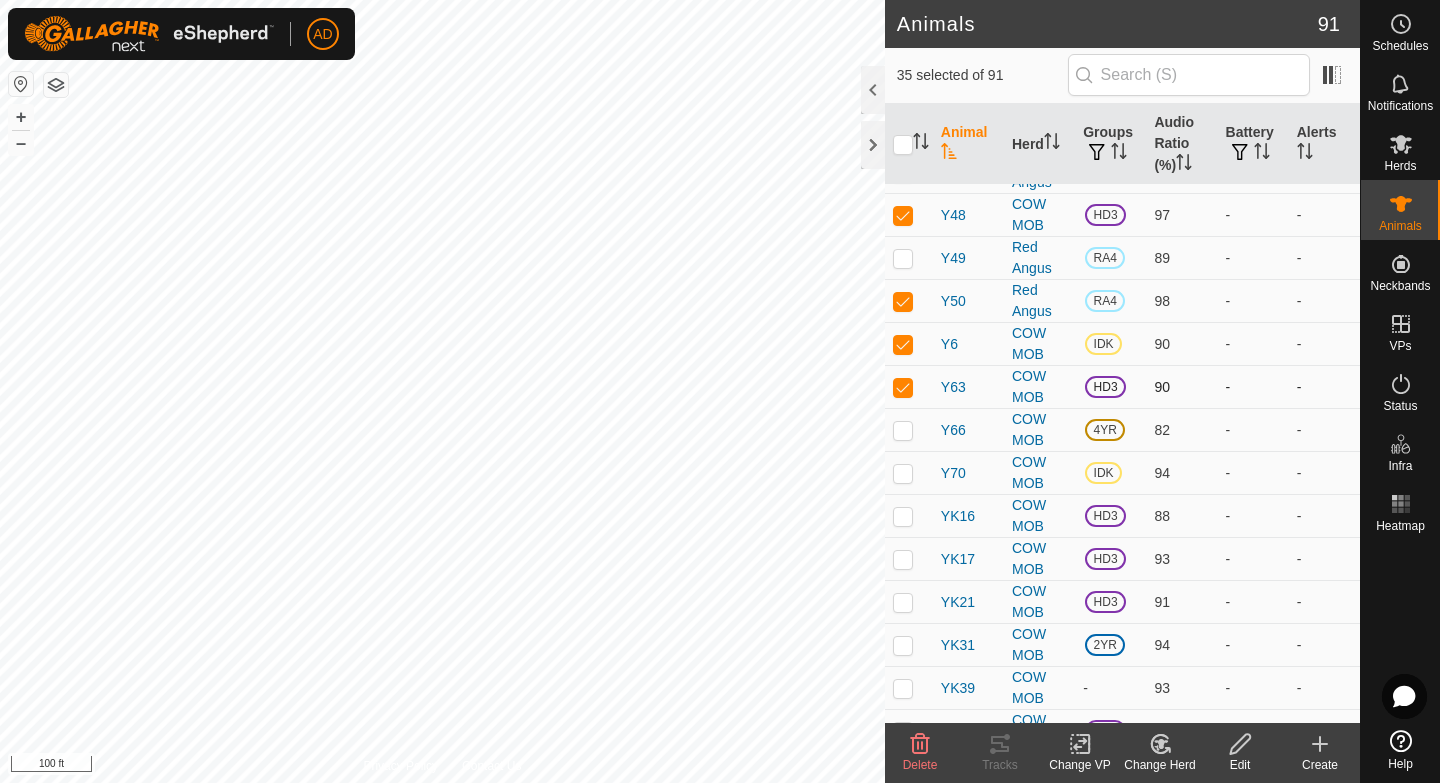 scroll, scrollTop: 3401, scrollLeft: 0, axis: vertical 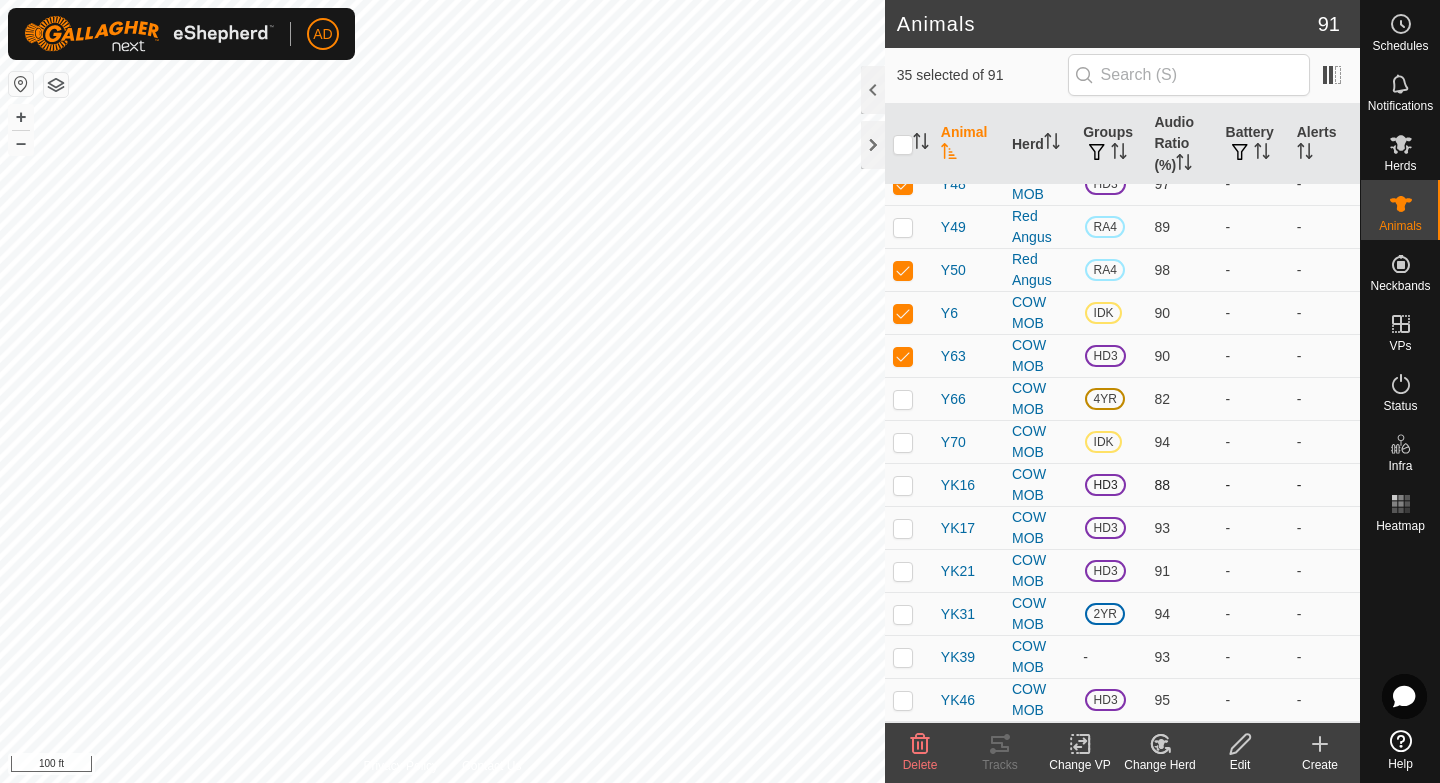 click at bounding box center (903, 485) 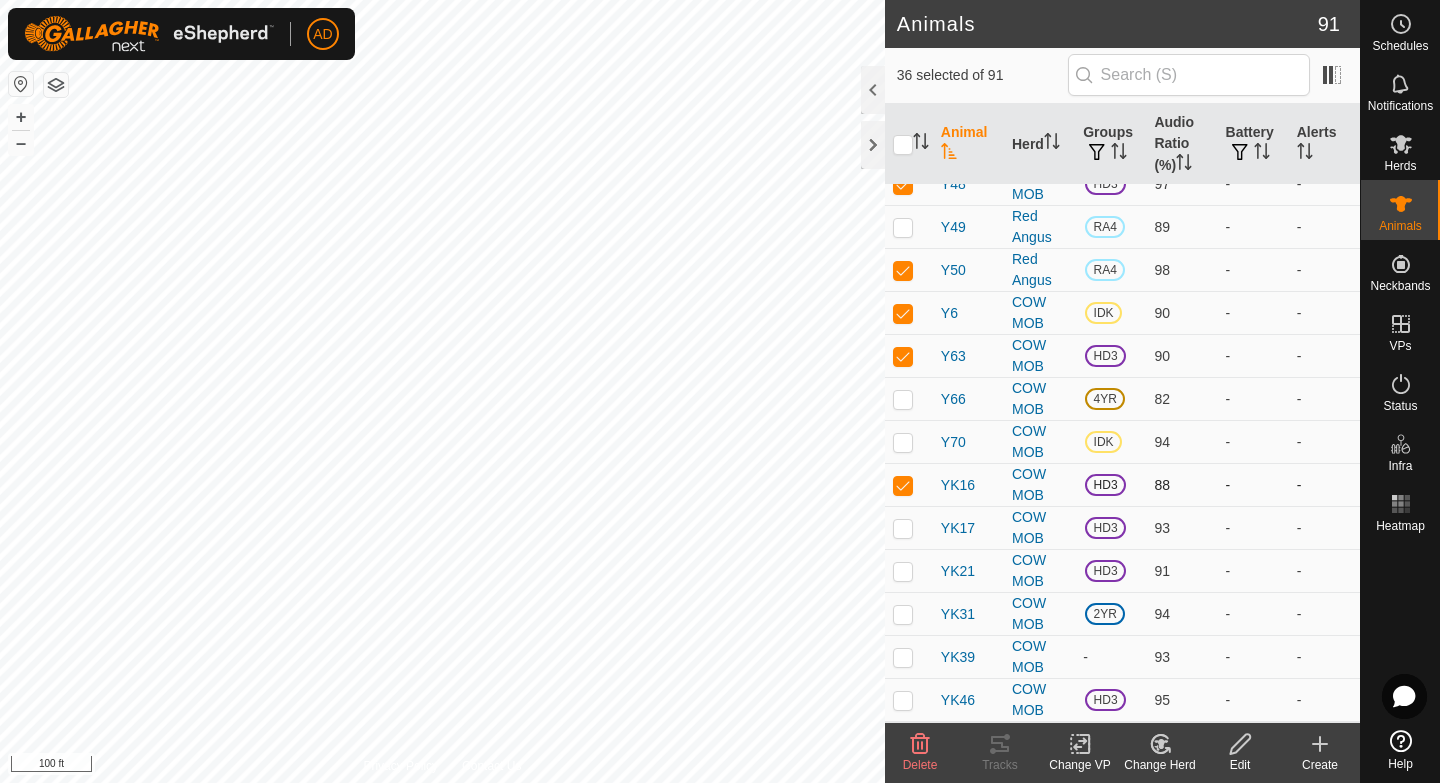 checkbox on "true" 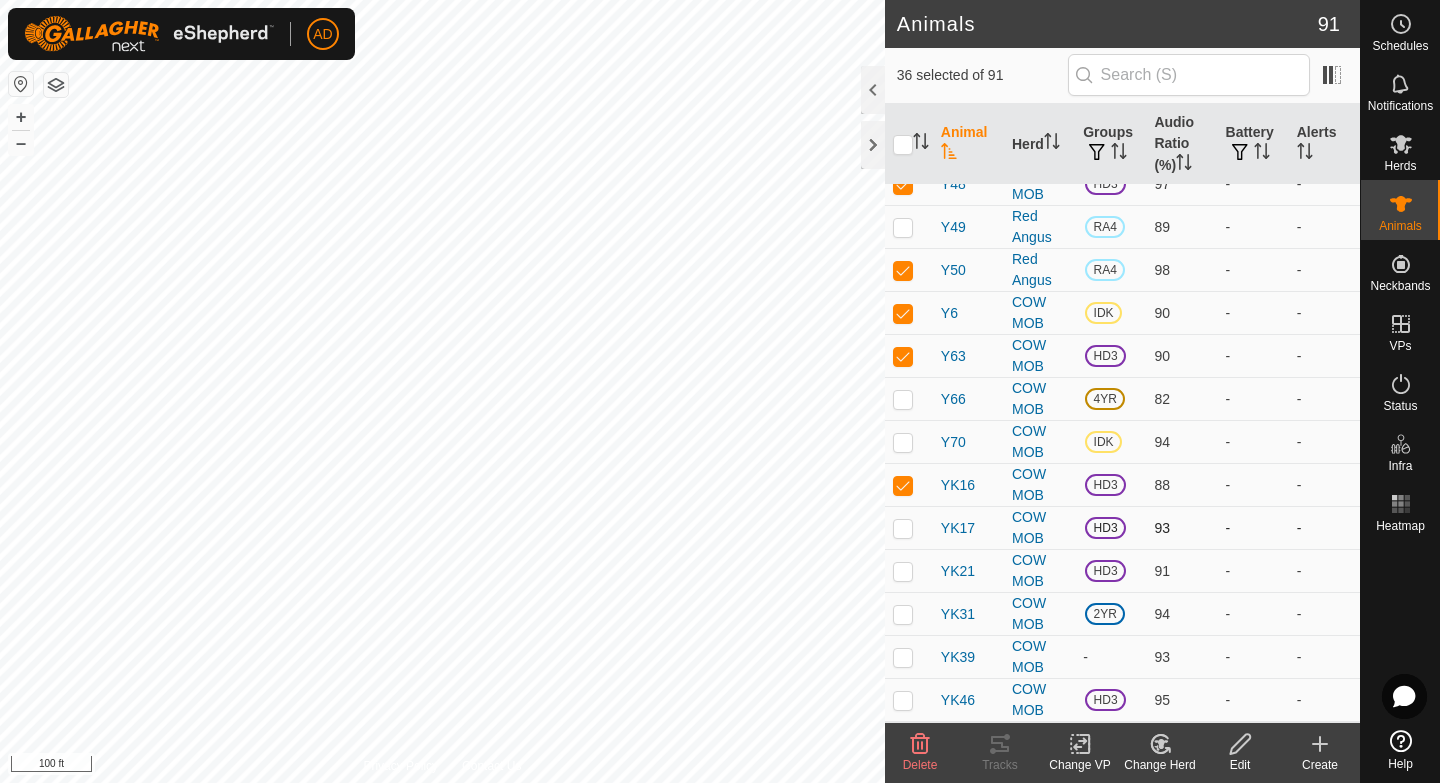 click at bounding box center (903, 528) 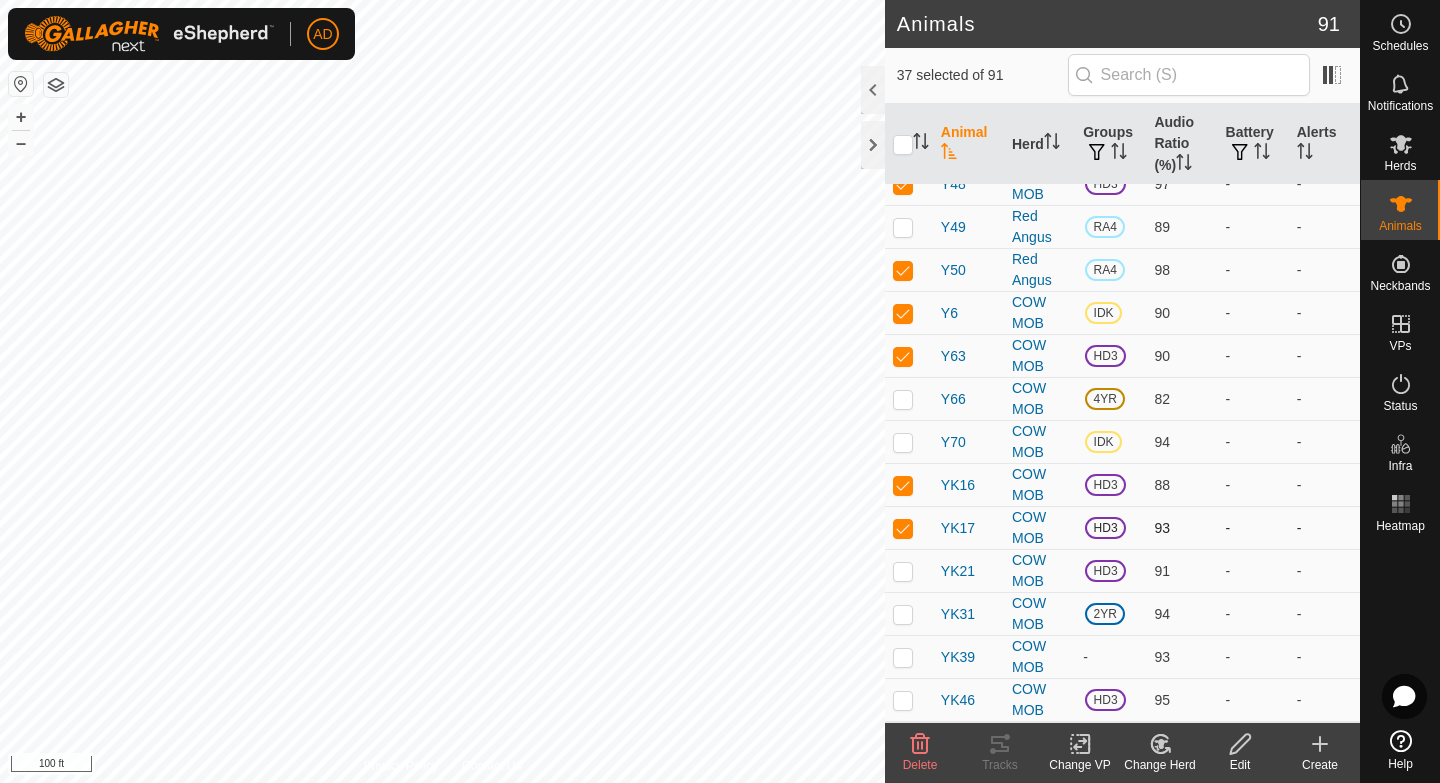 checkbox on "true" 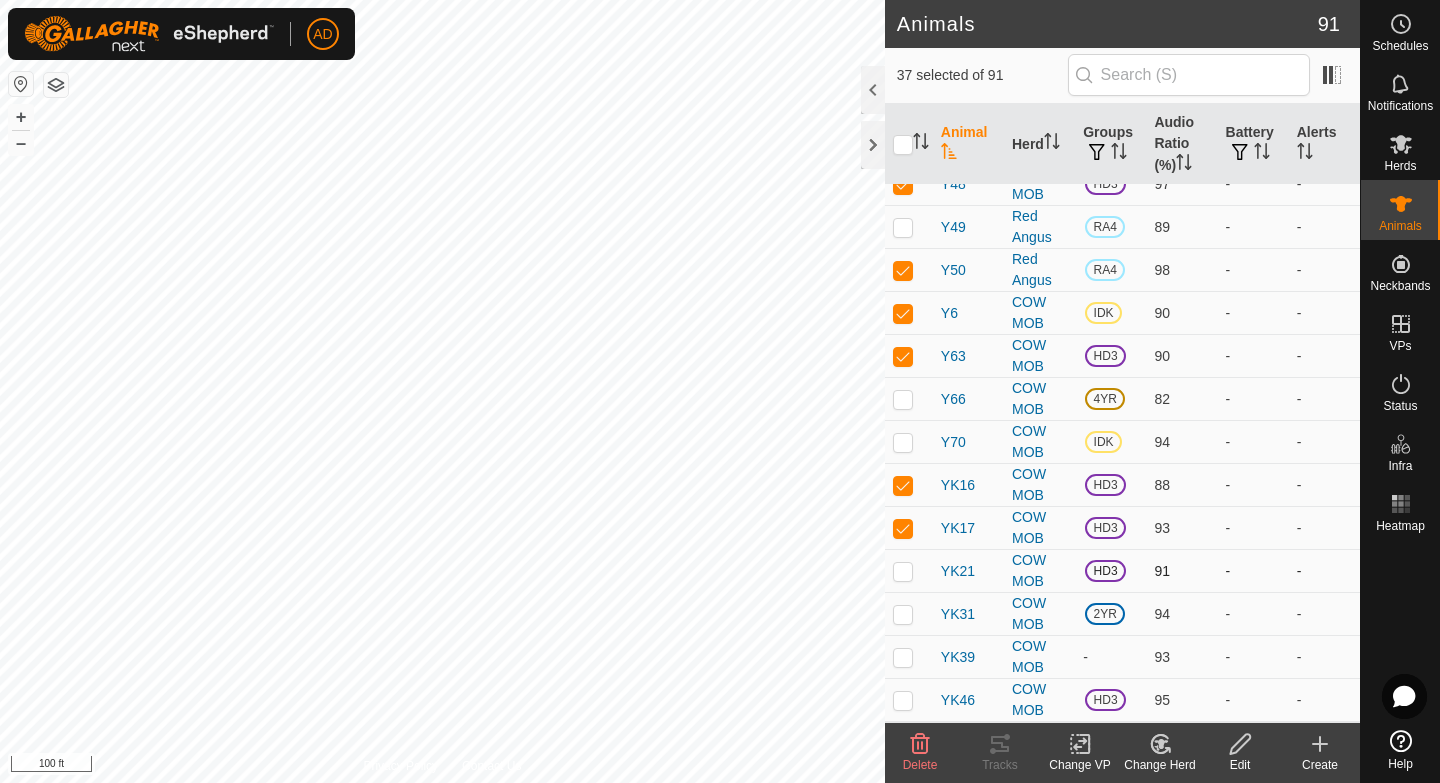 click at bounding box center [903, 571] 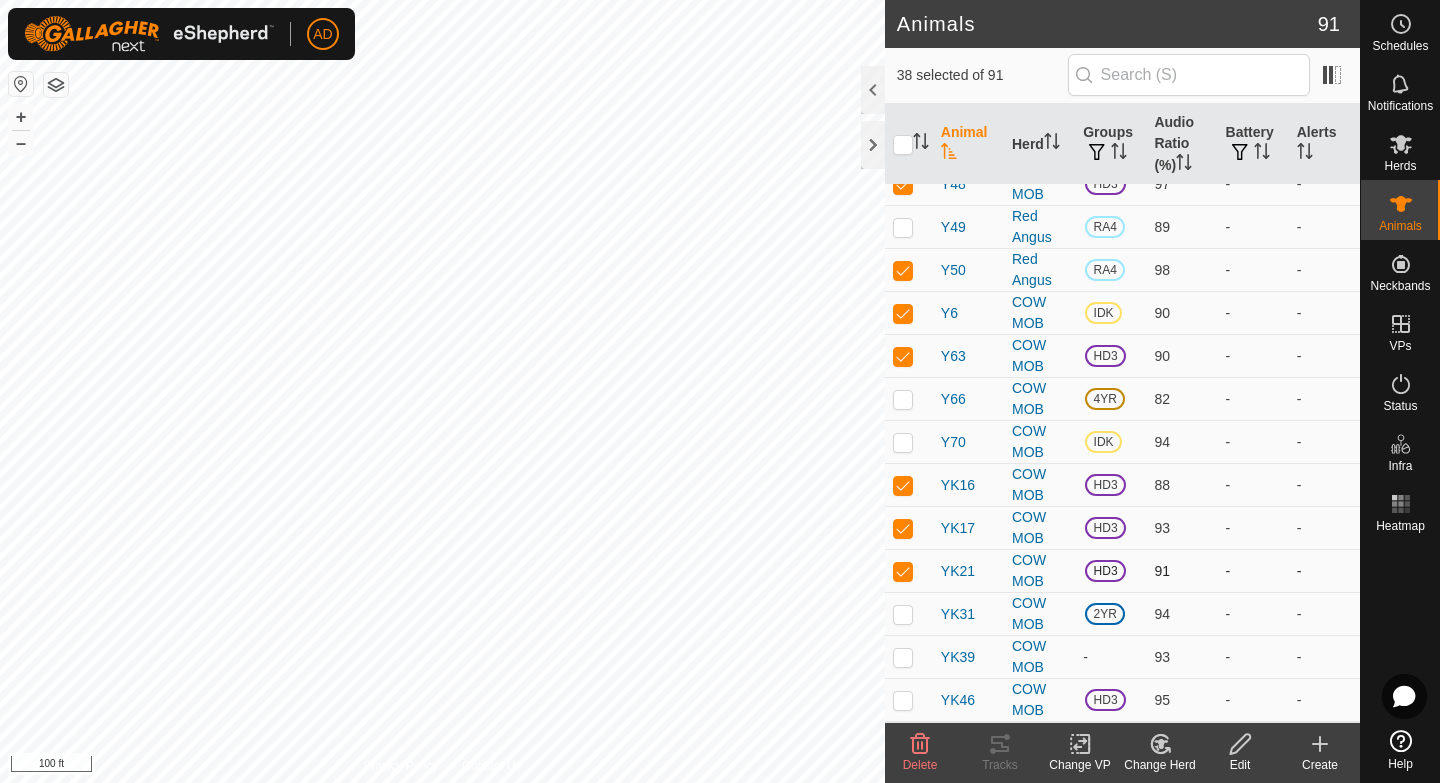 checkbox on "true" 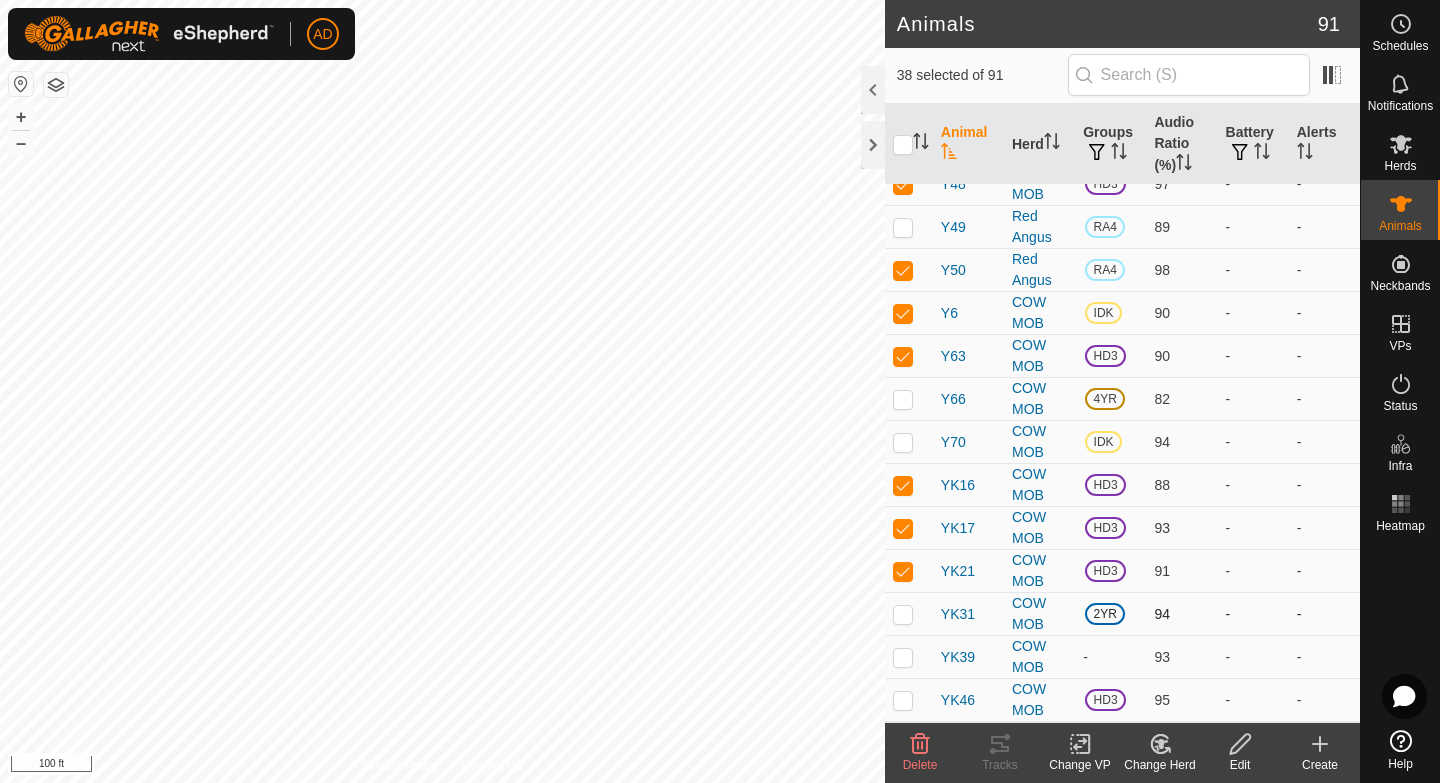click at bounding box center [903, 614] 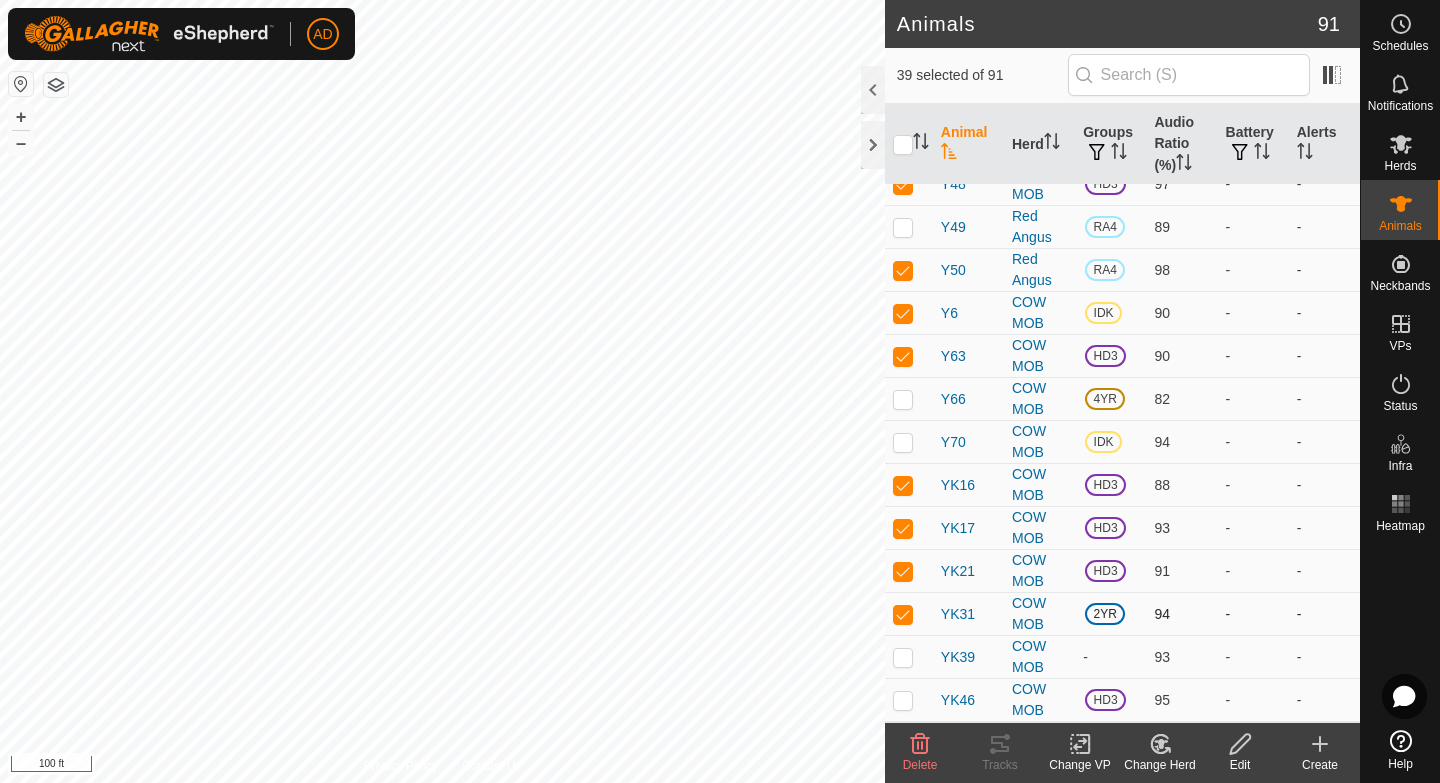 checkbox on "true" 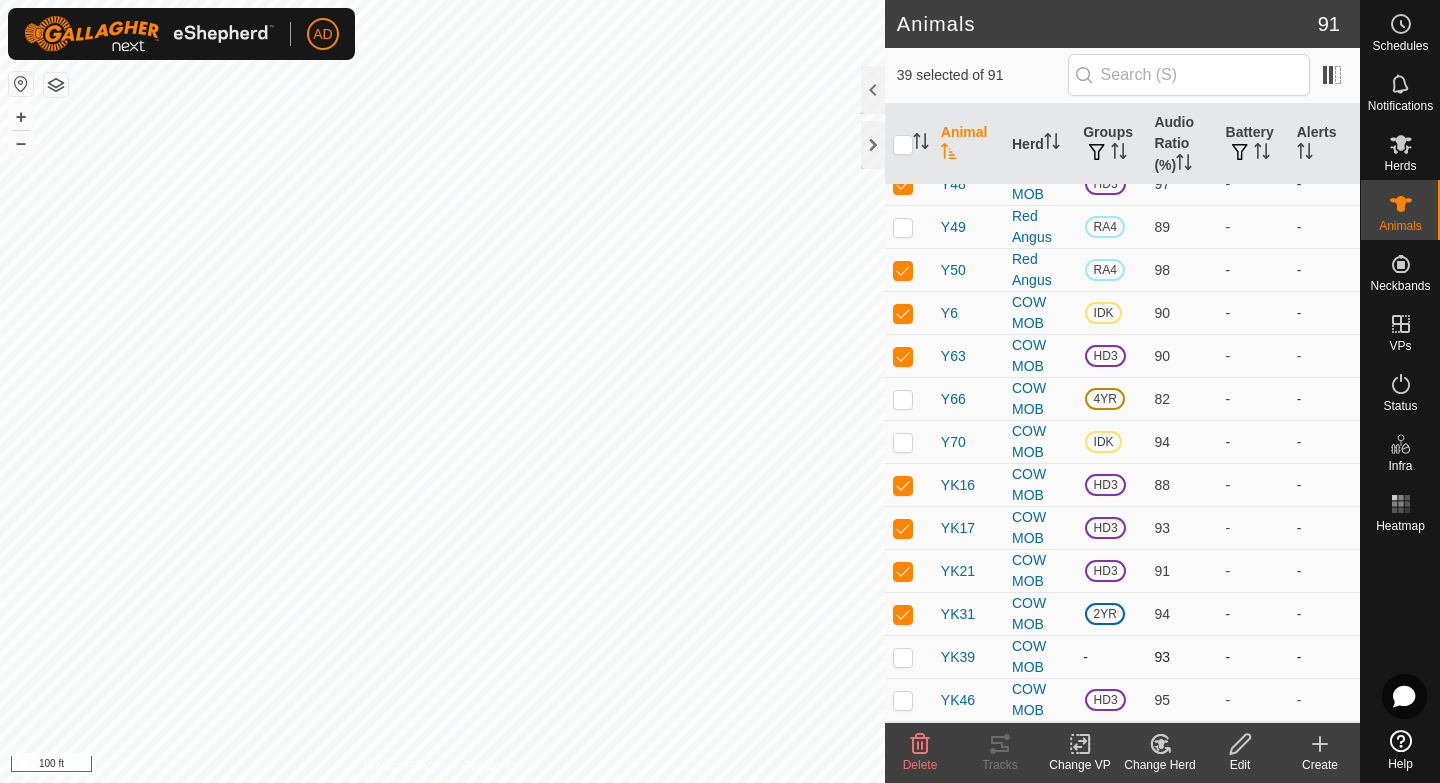click at bounding box center [903, 657] 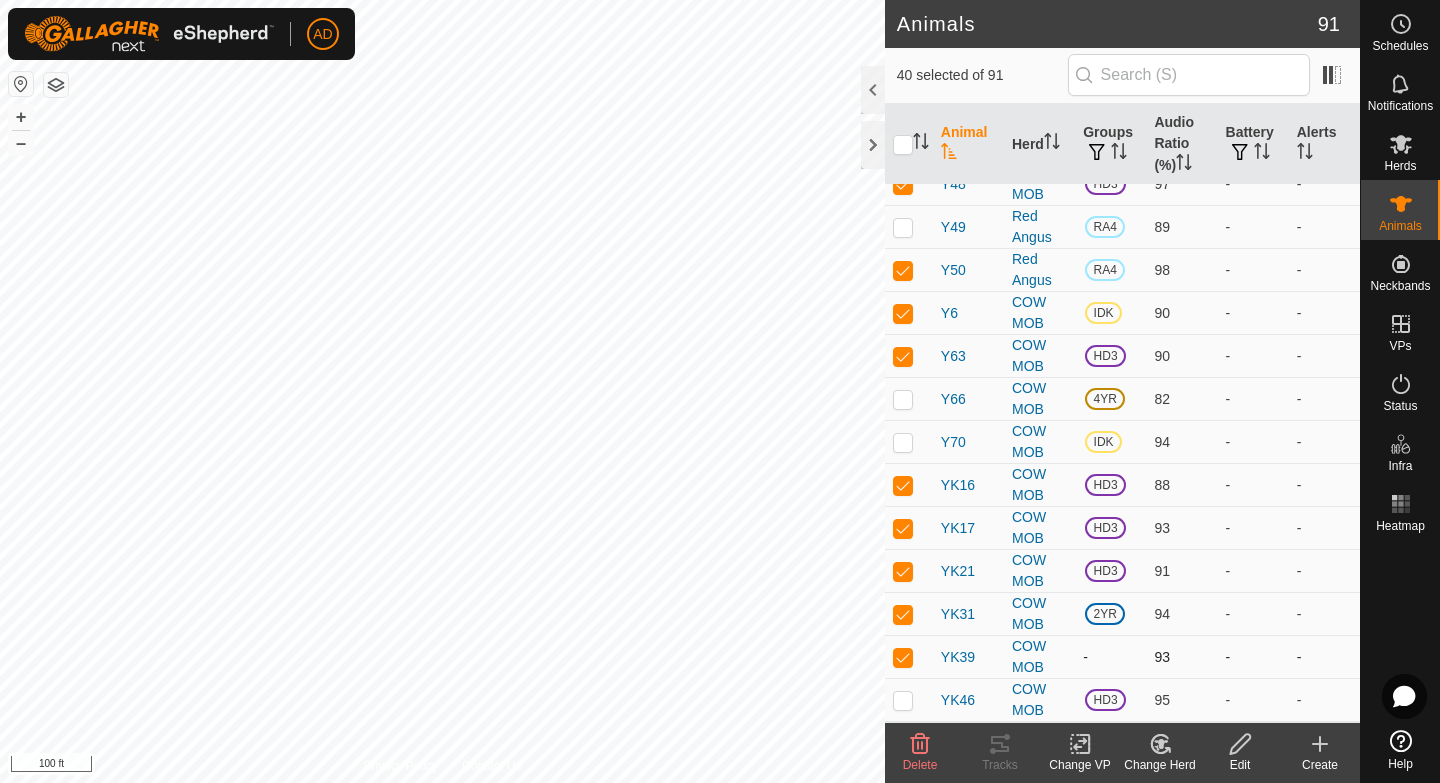 click at bounding box center [903, 657] 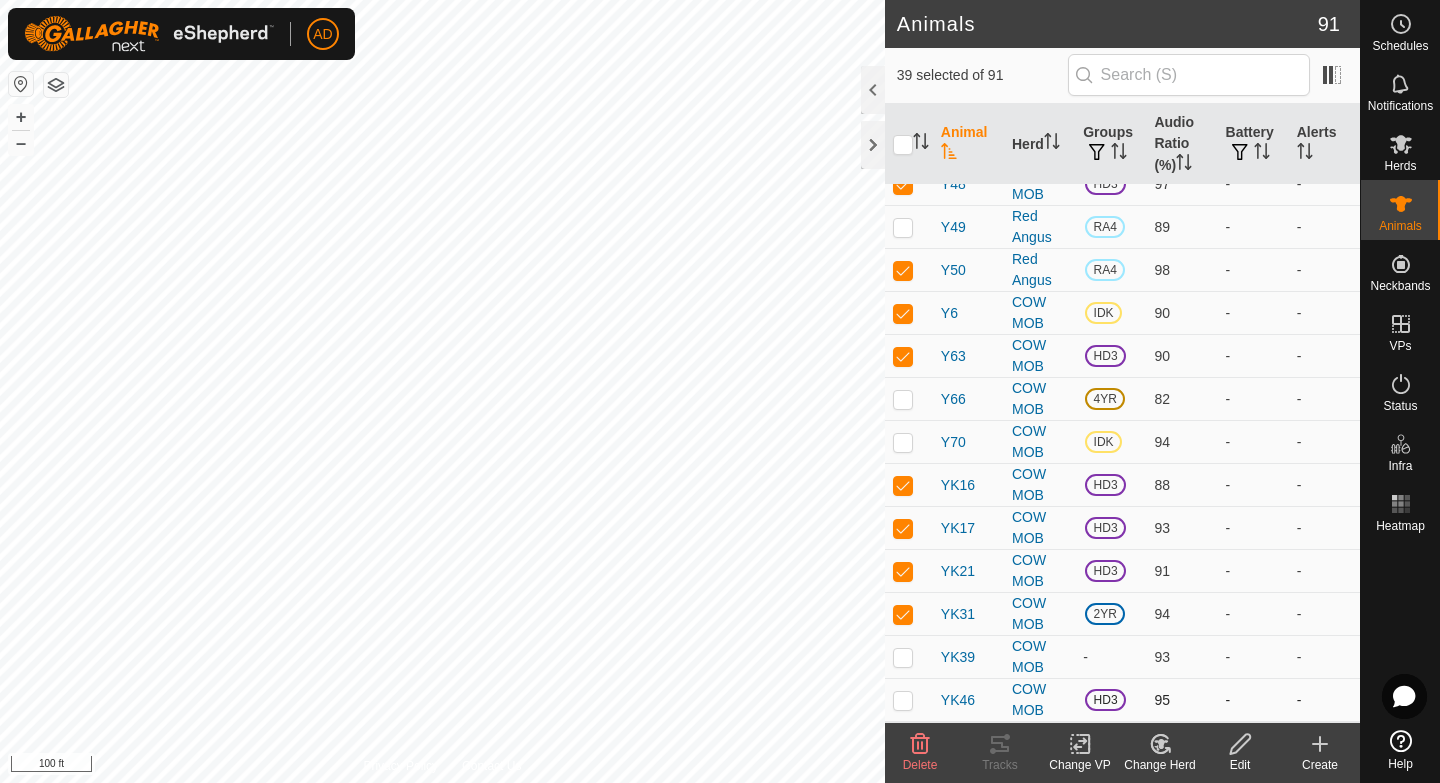 click at bounding box center (903, 700) 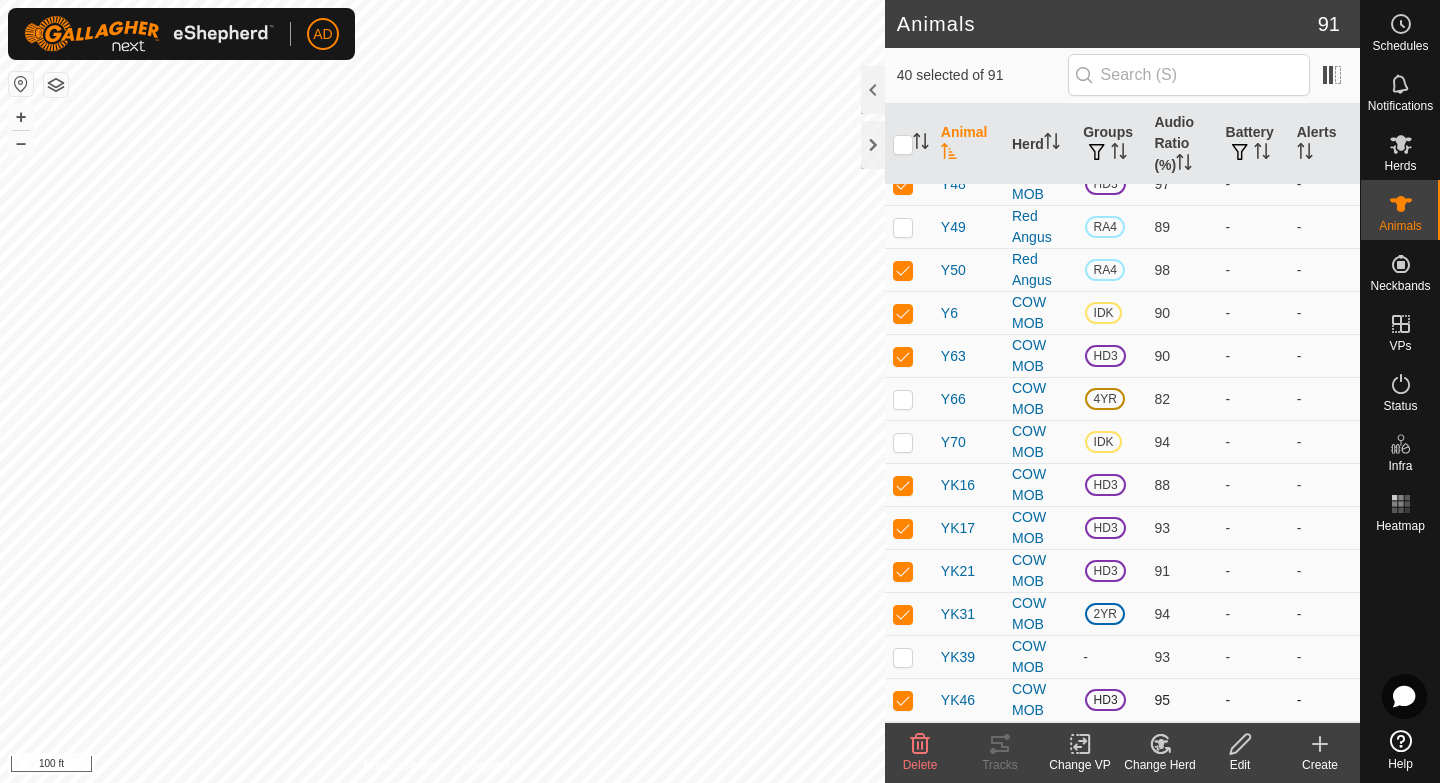 click at bounding box center [903, 700] 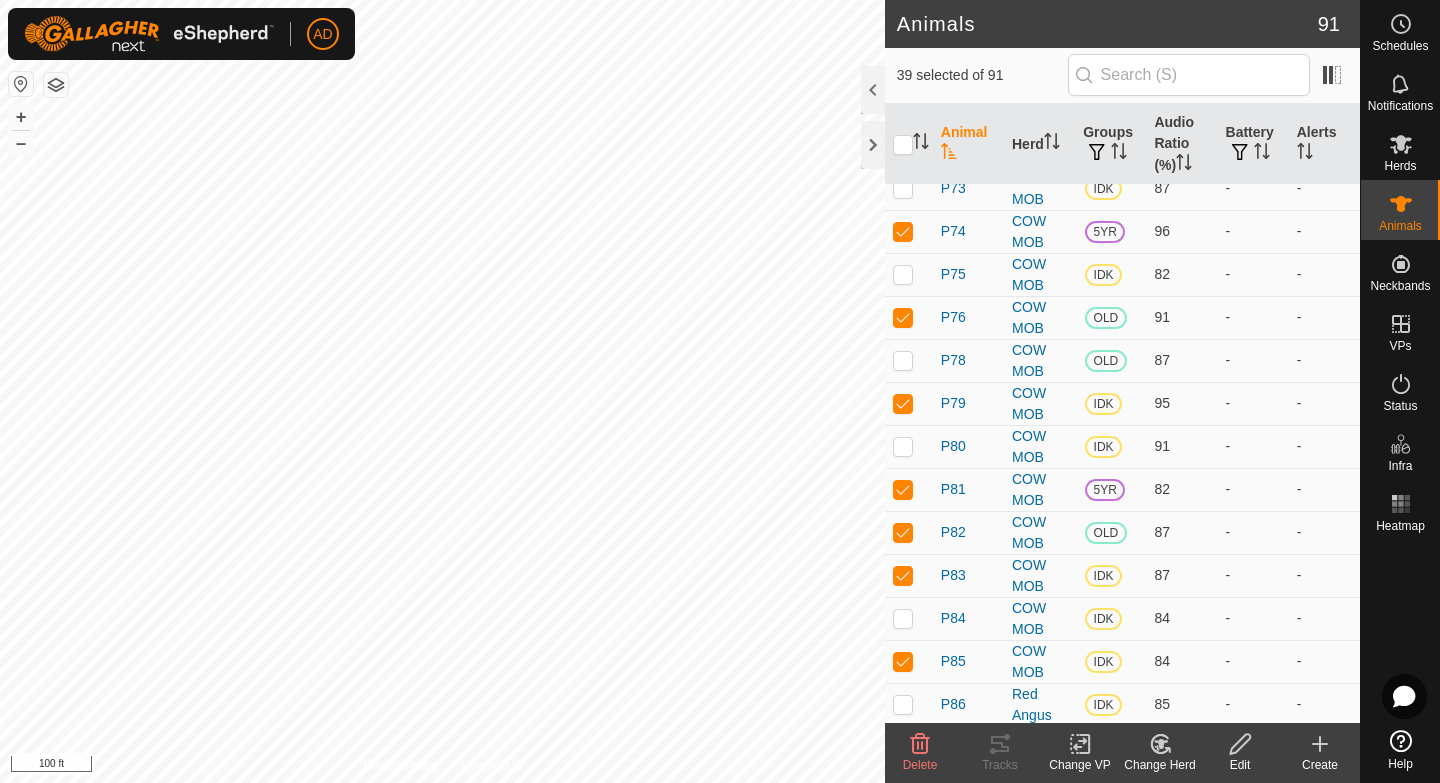 scroll, scrollTop: 1529, scrollLeft: 0, axis: vertical 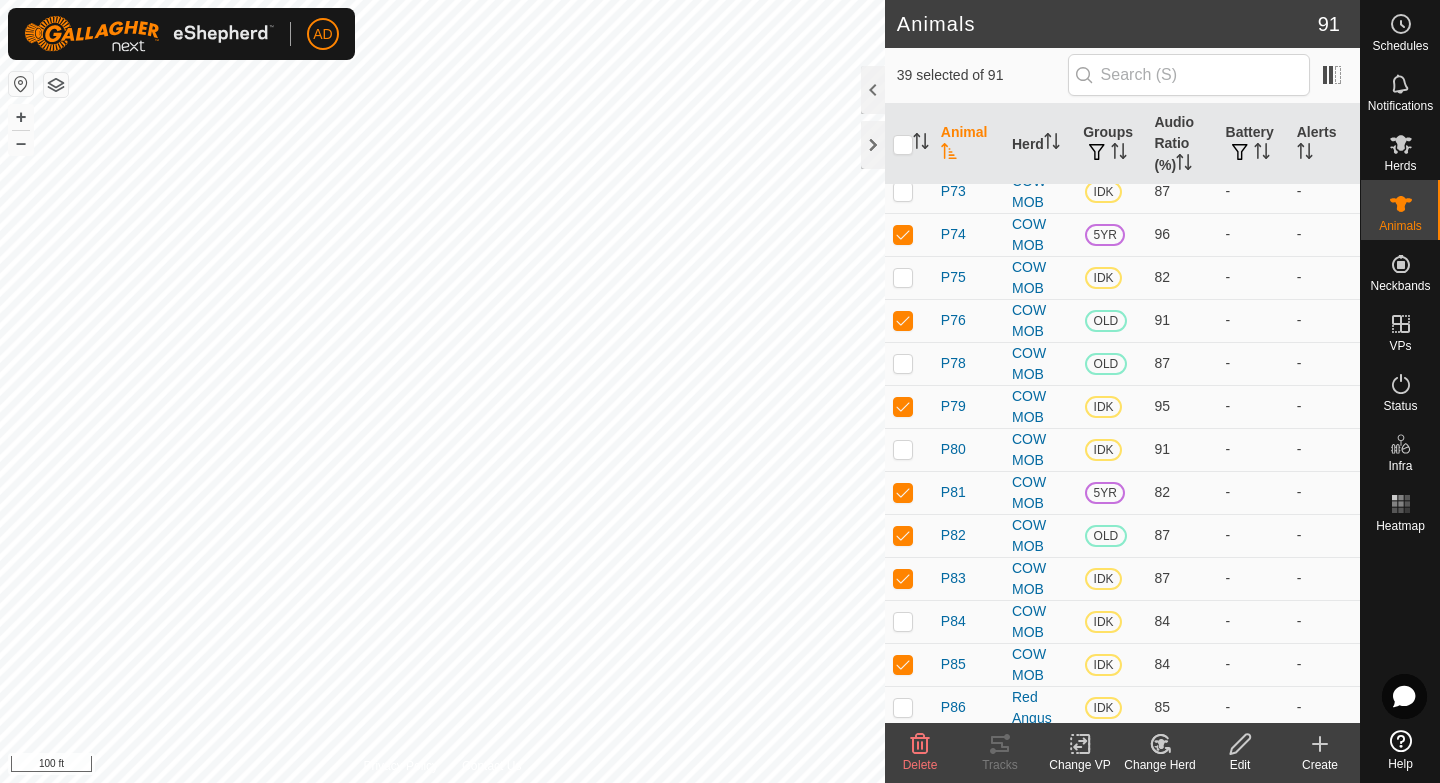 click on "Change Herd" 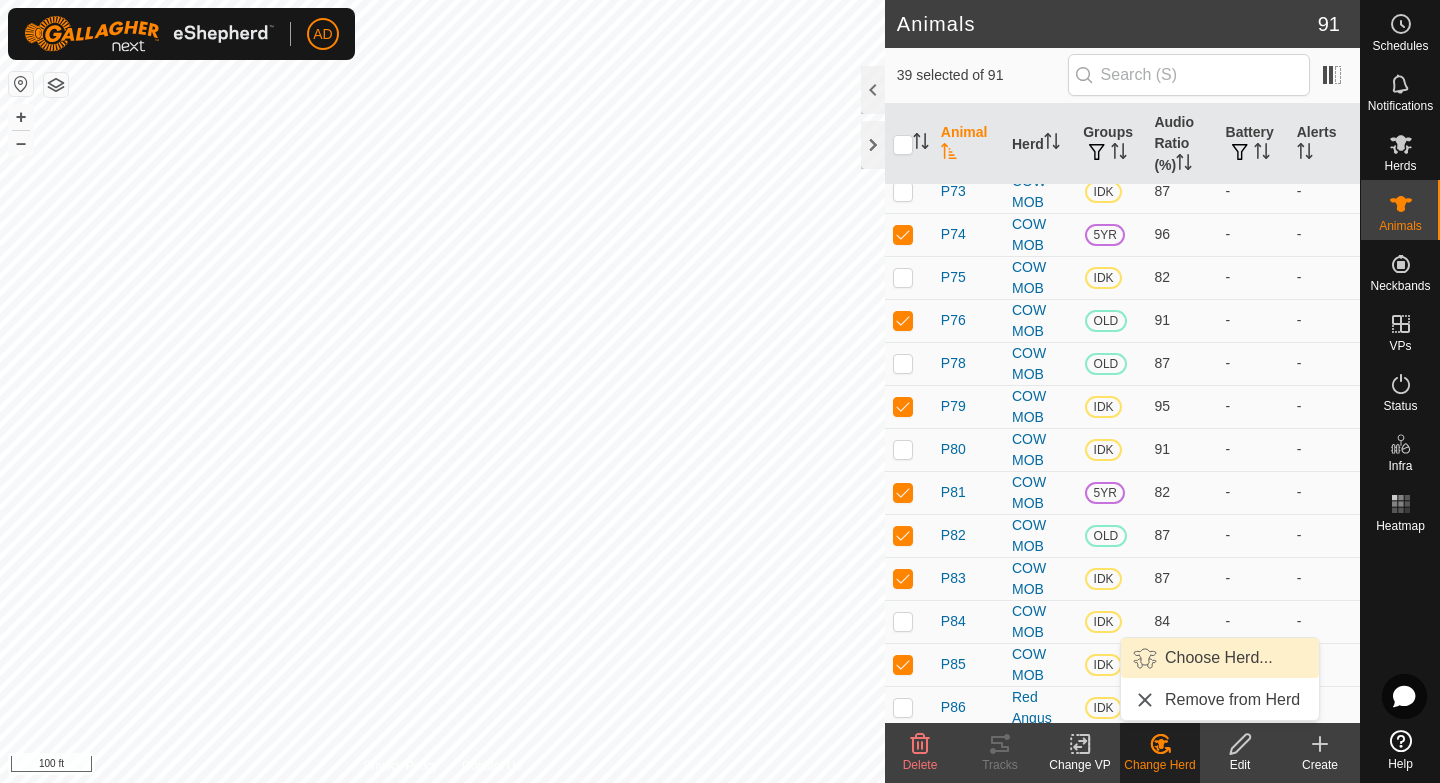 click on "Choose Herd..." at bounding box center [1220, 658] 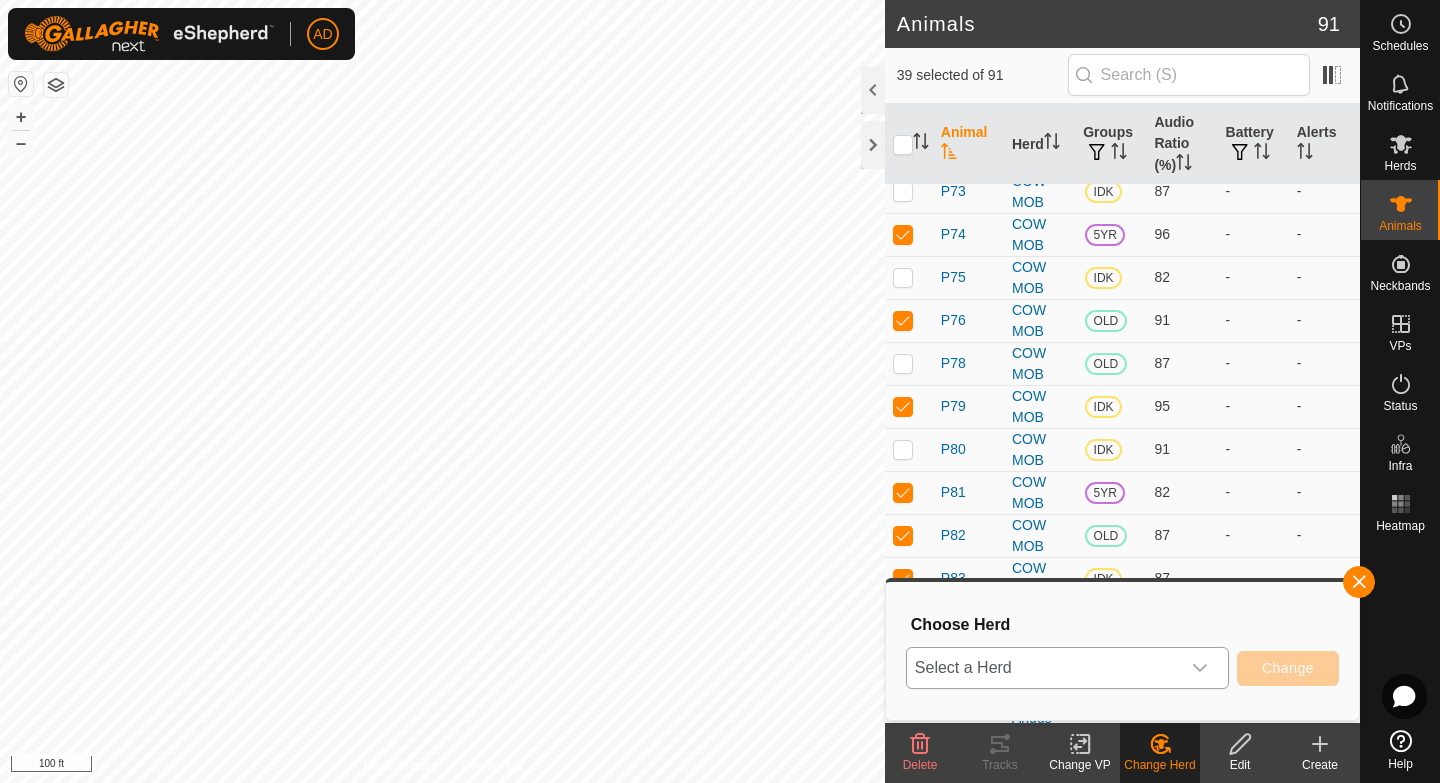 click at bounding box center (1200, 668) 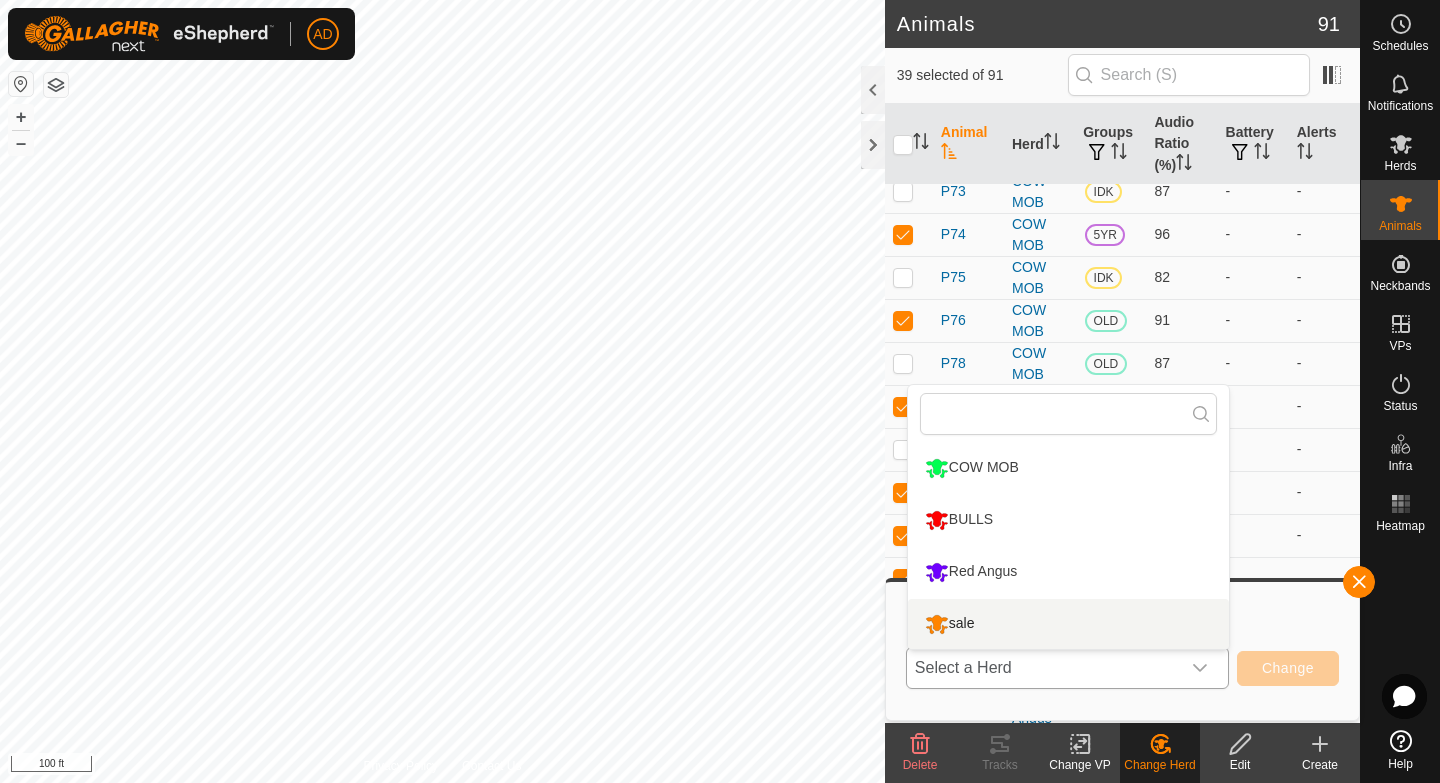 click on "sale" at bounding box center (1068, 624) 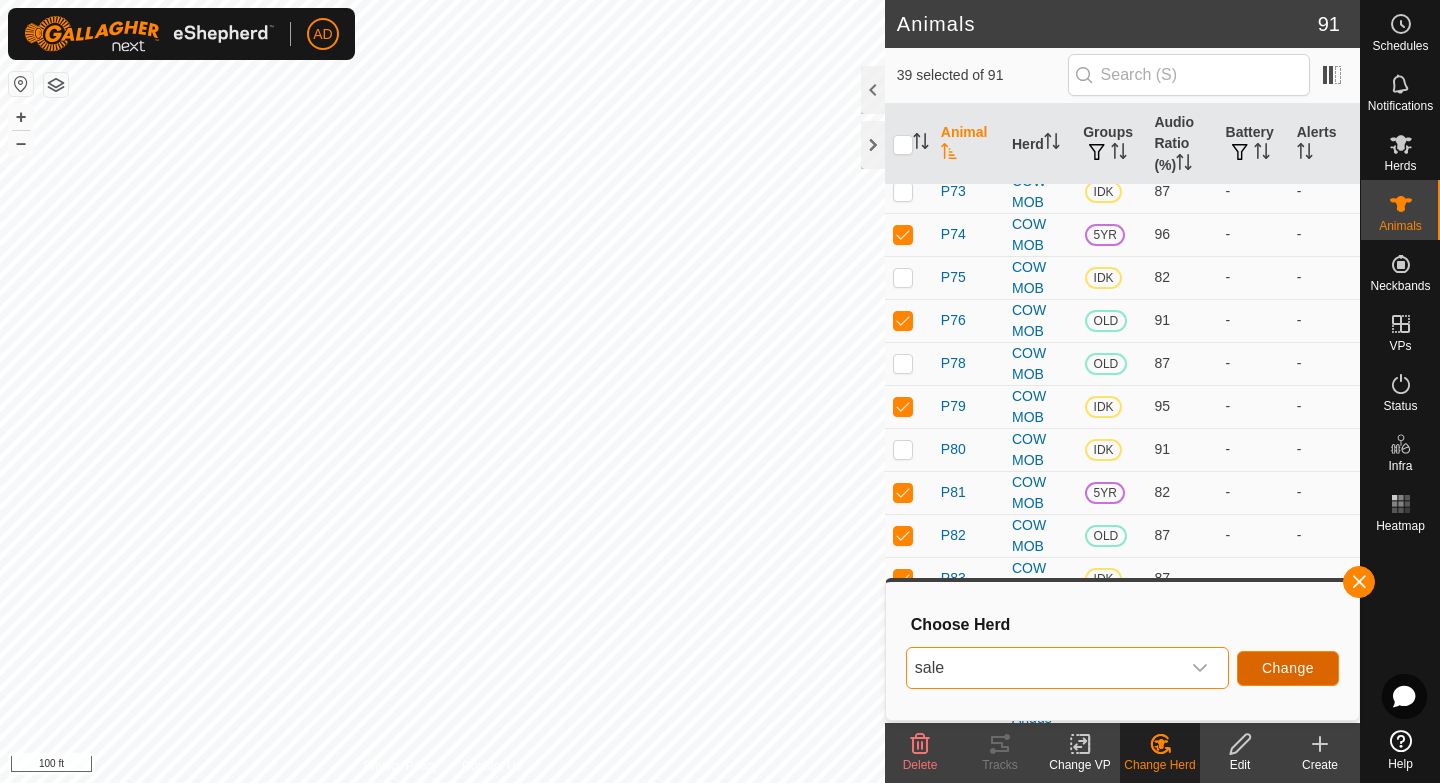 click on "Change" at bounding box center (1288, 668) 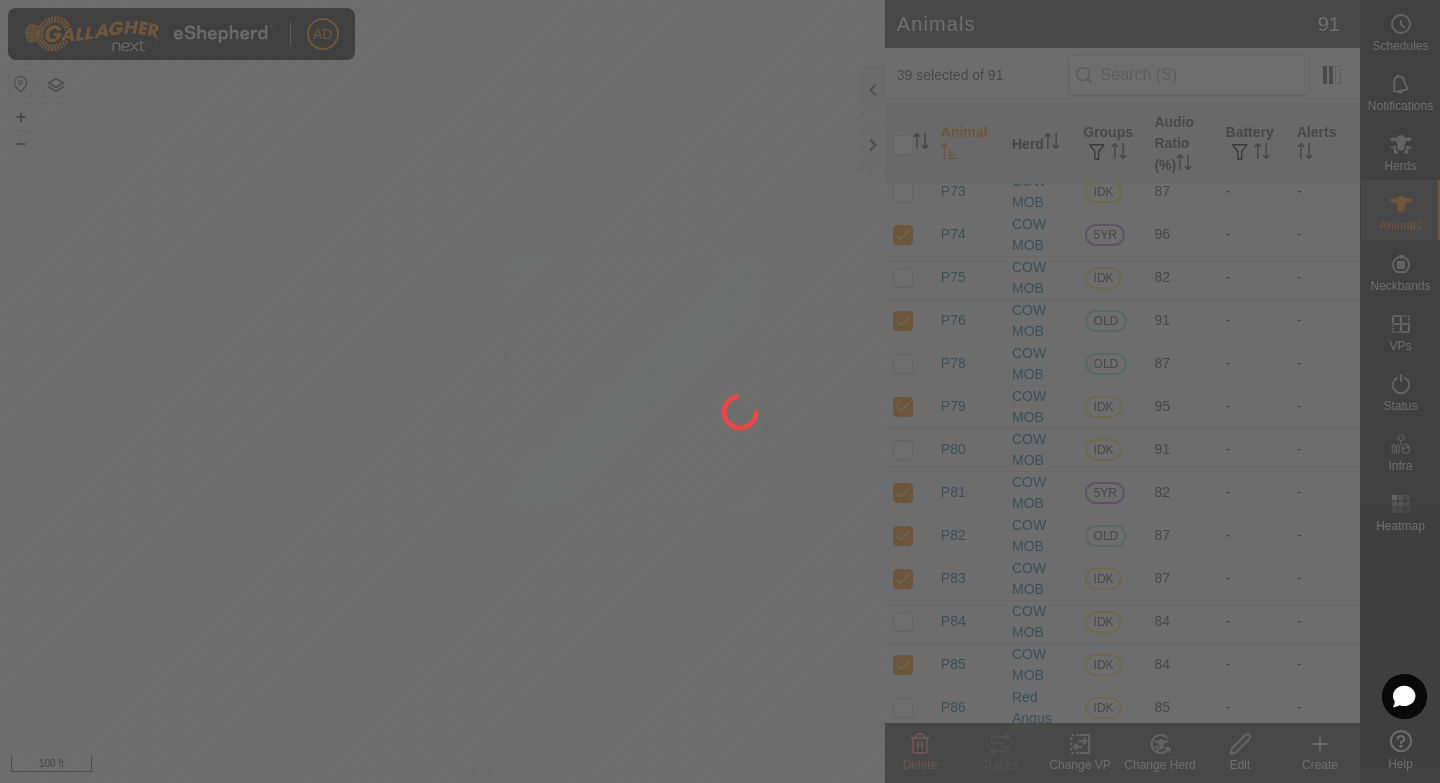 checkbox on "false" 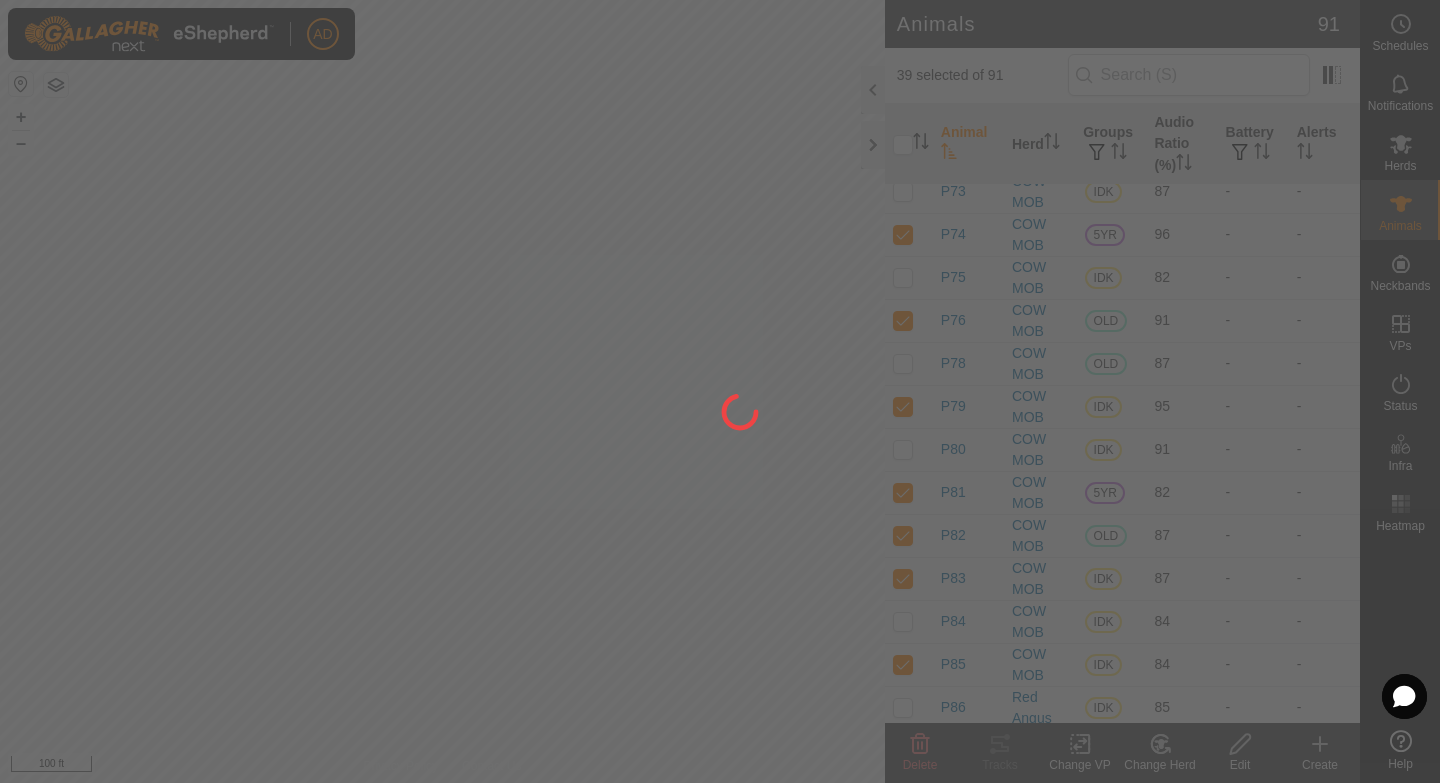 checkbox on "false" 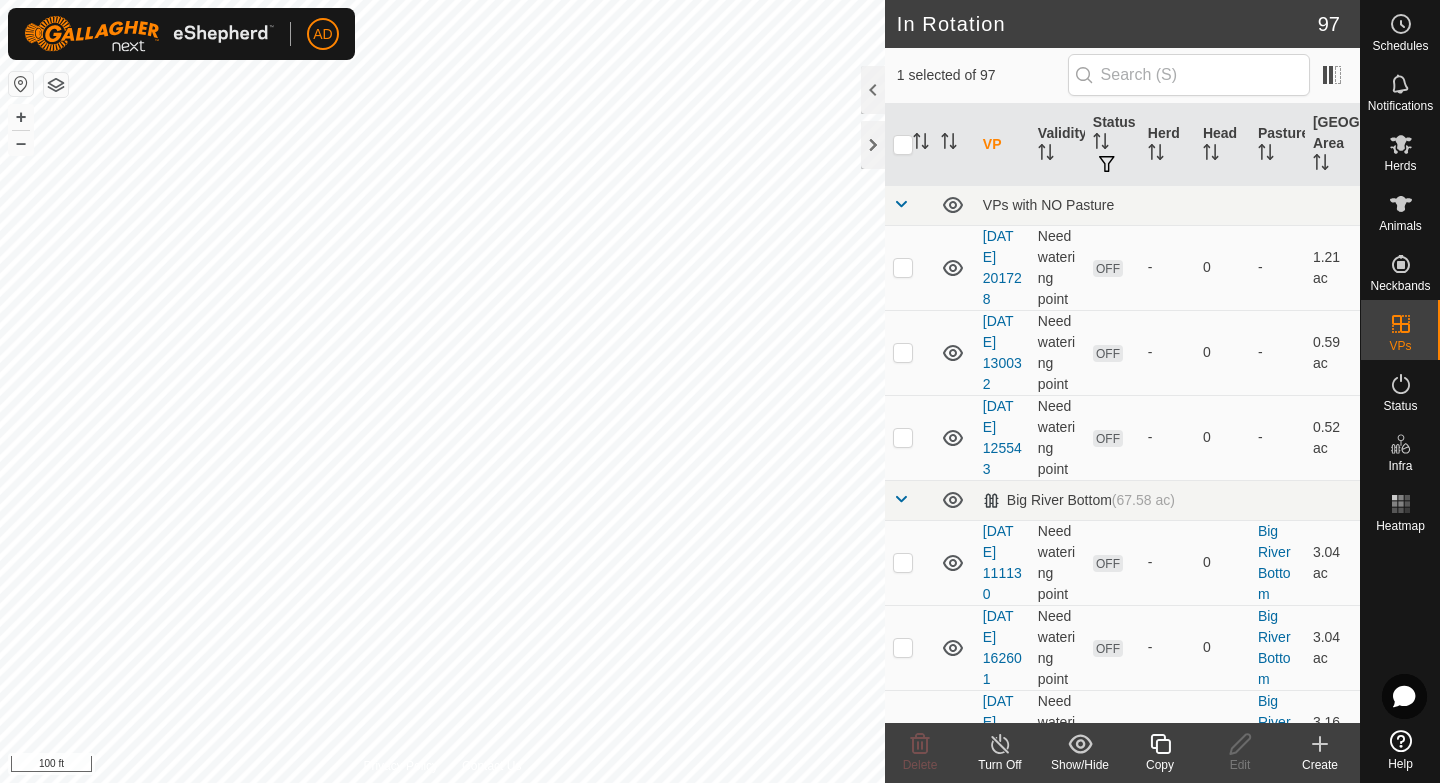 click 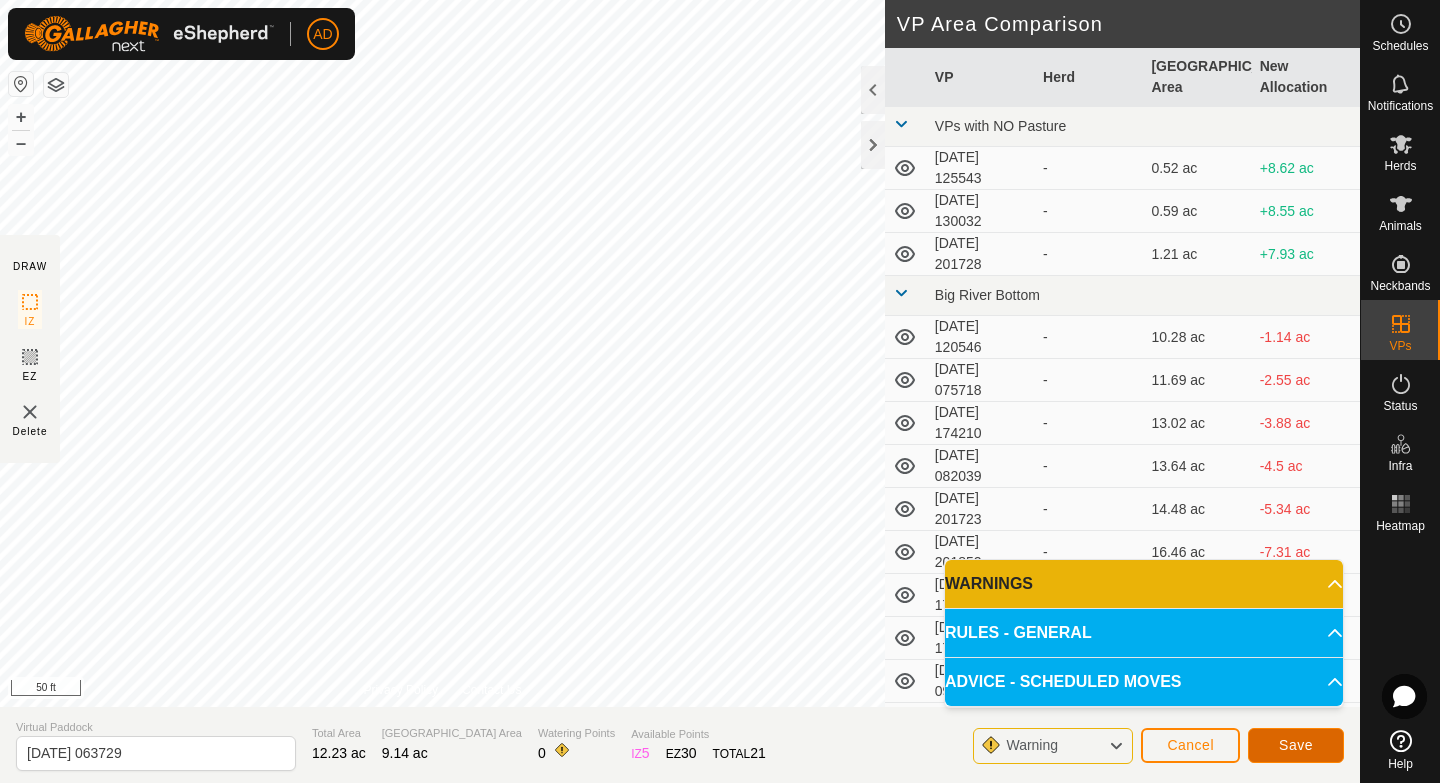 click on "Save" 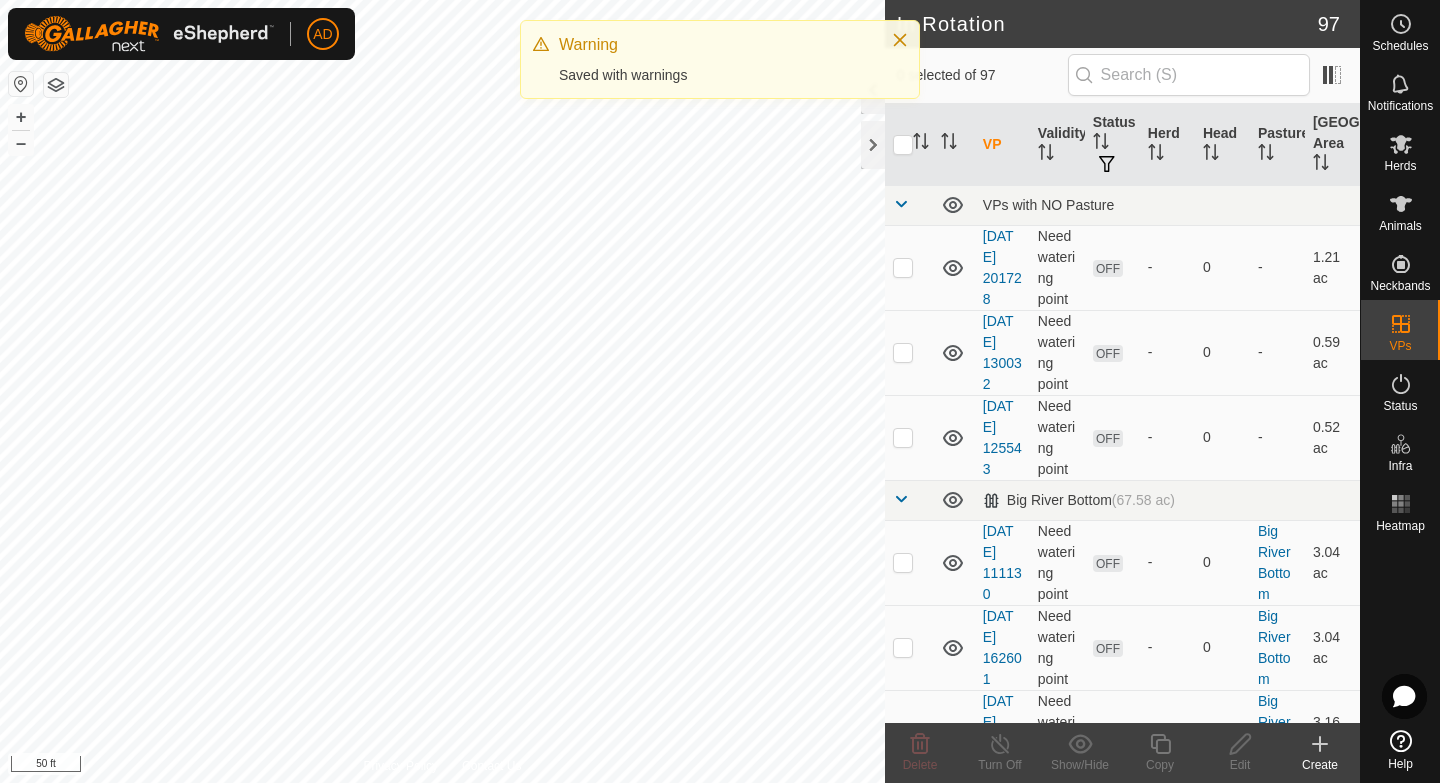 checkbox on "true" 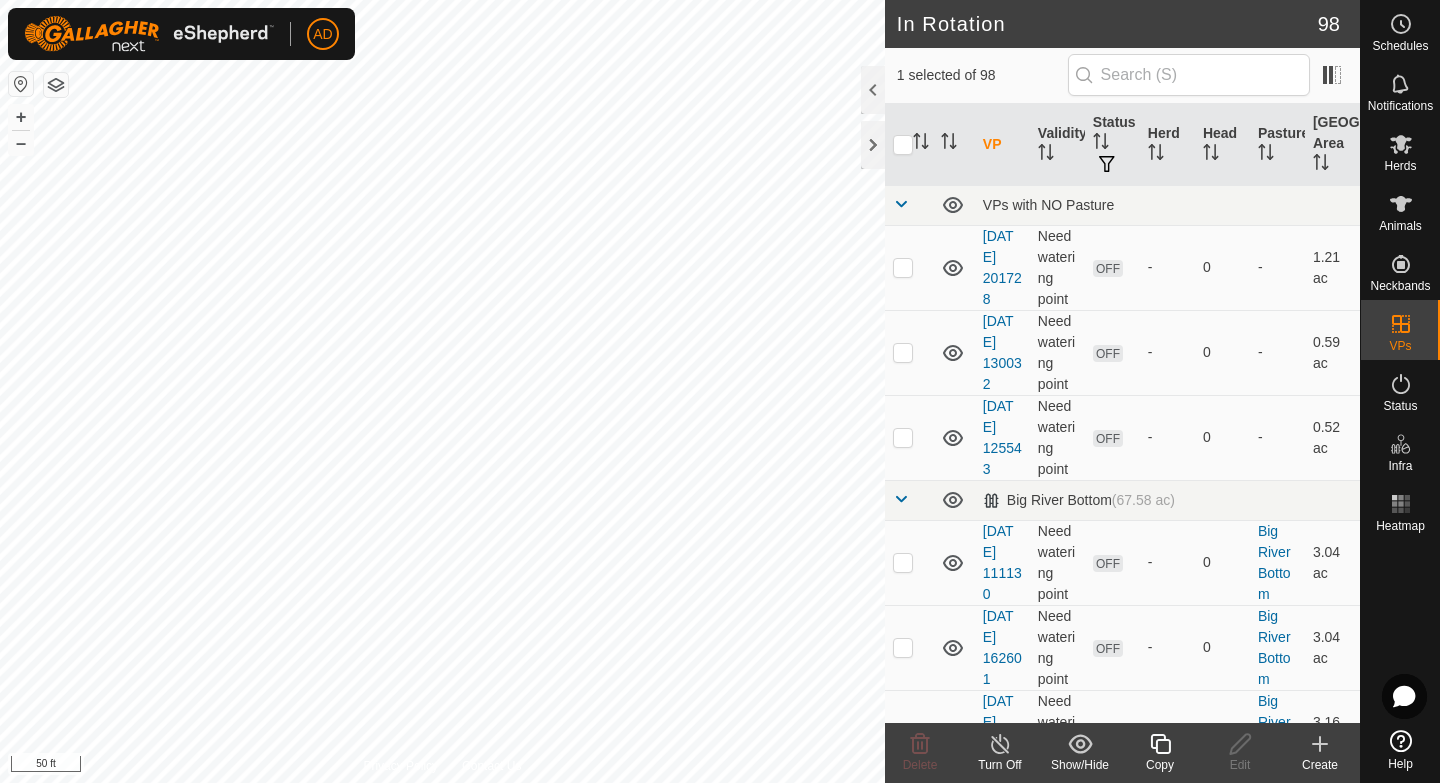 click on "Copy" 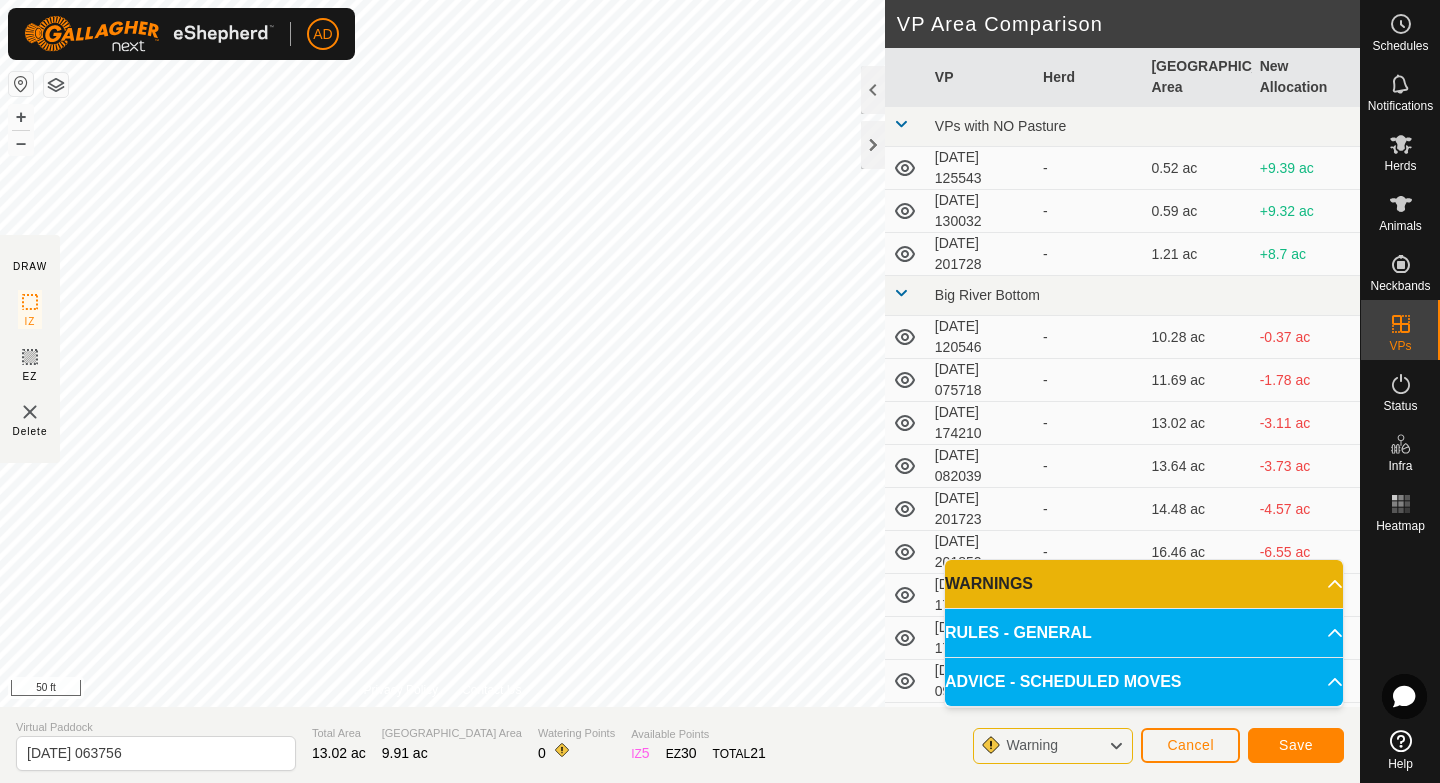 type on "[DATE] 063806" 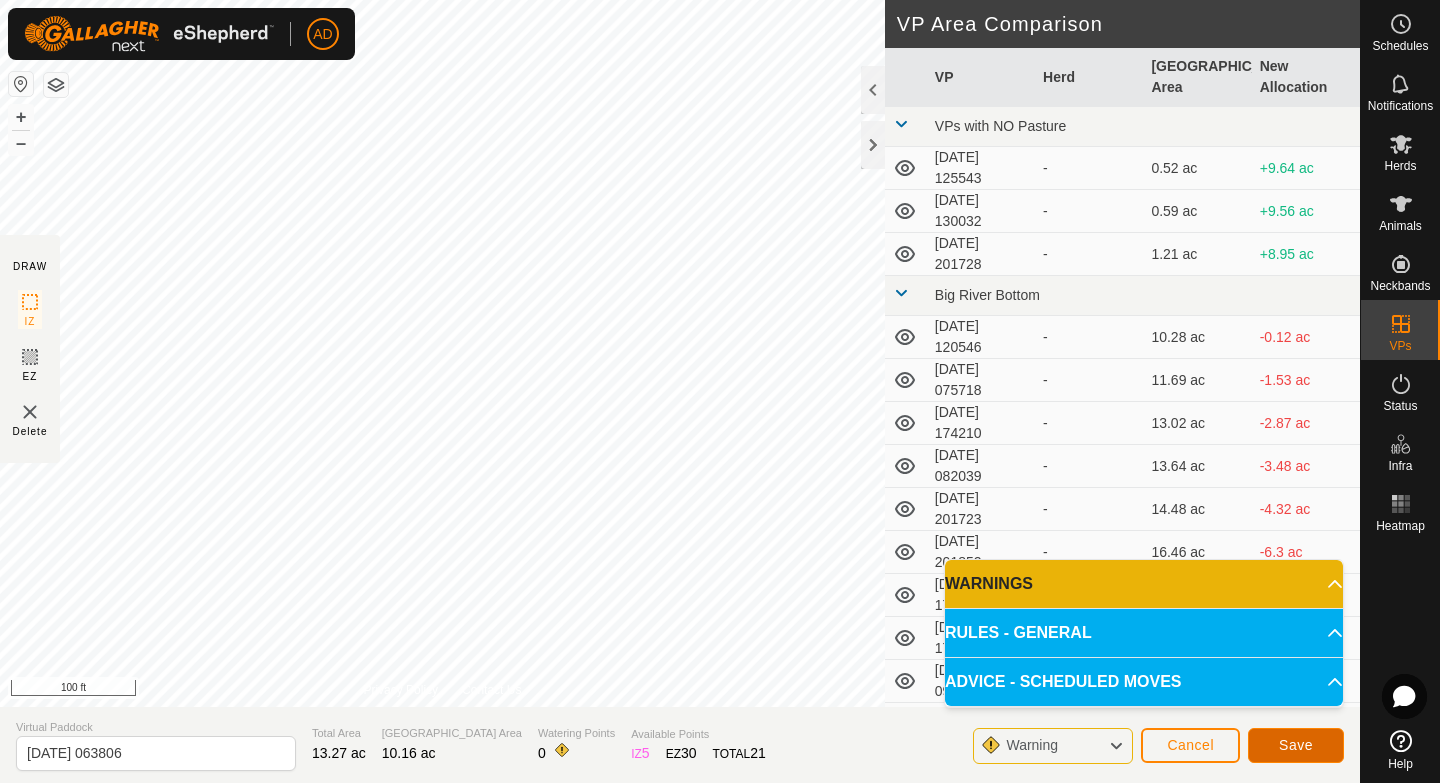 click on "Save" 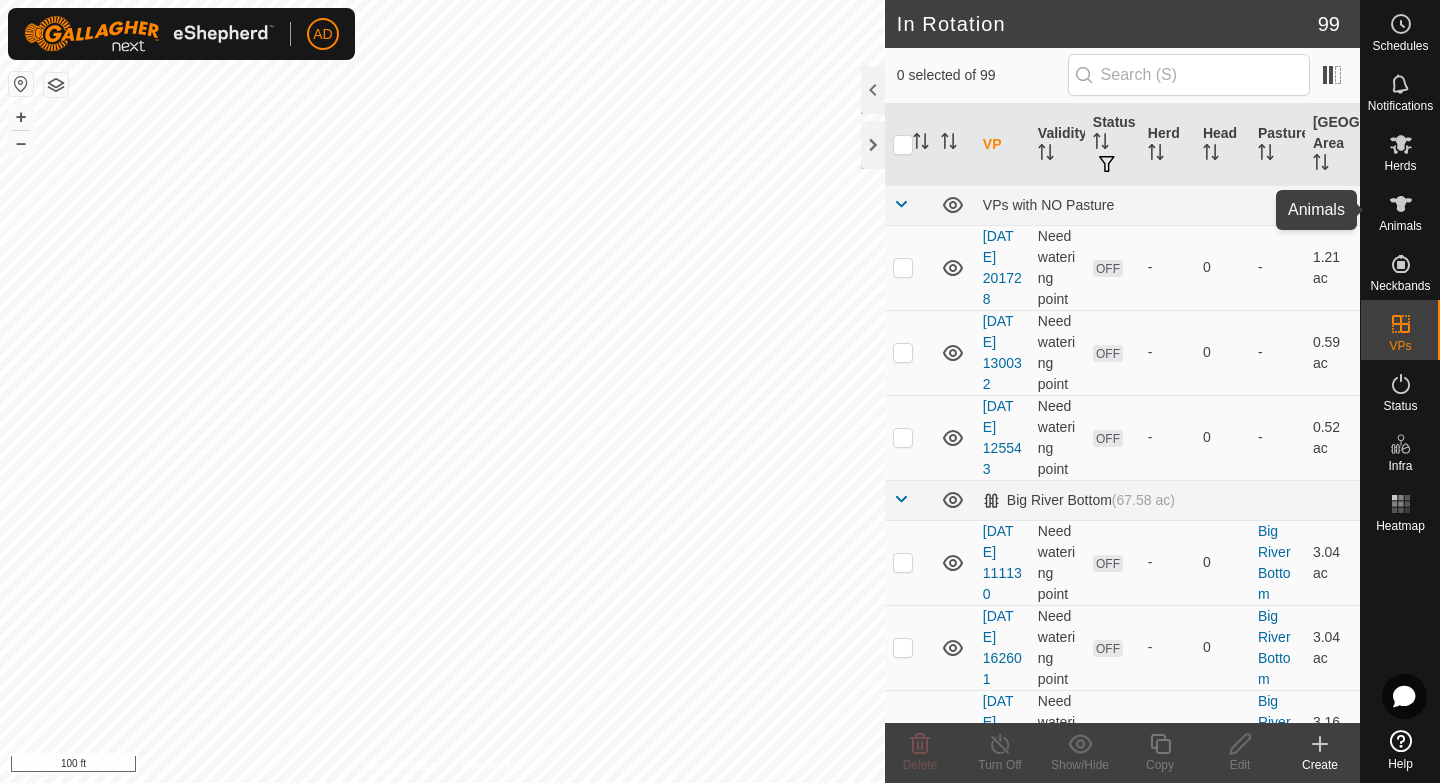 click on "Herds" at bounding box center (1400, 166) 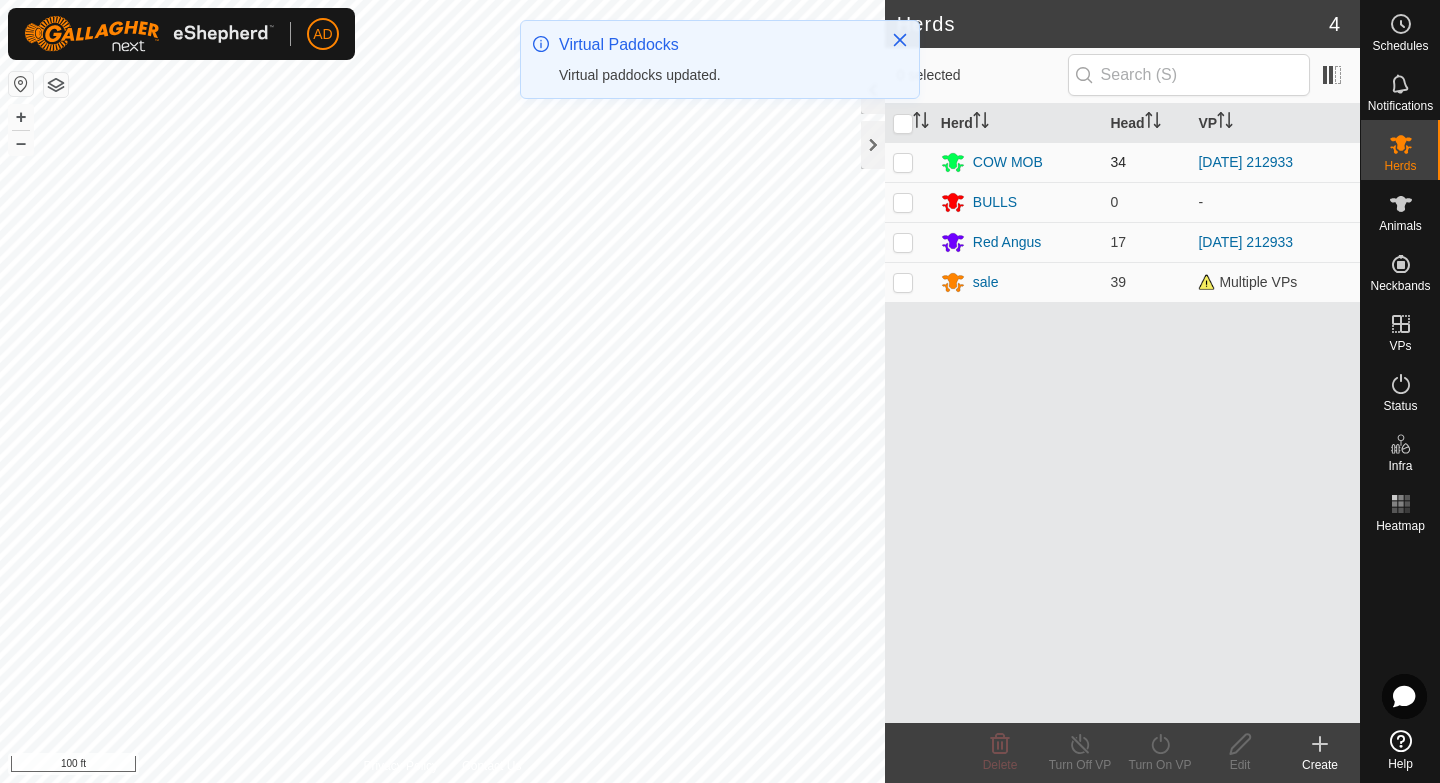 click at bounding box center [903, 162] 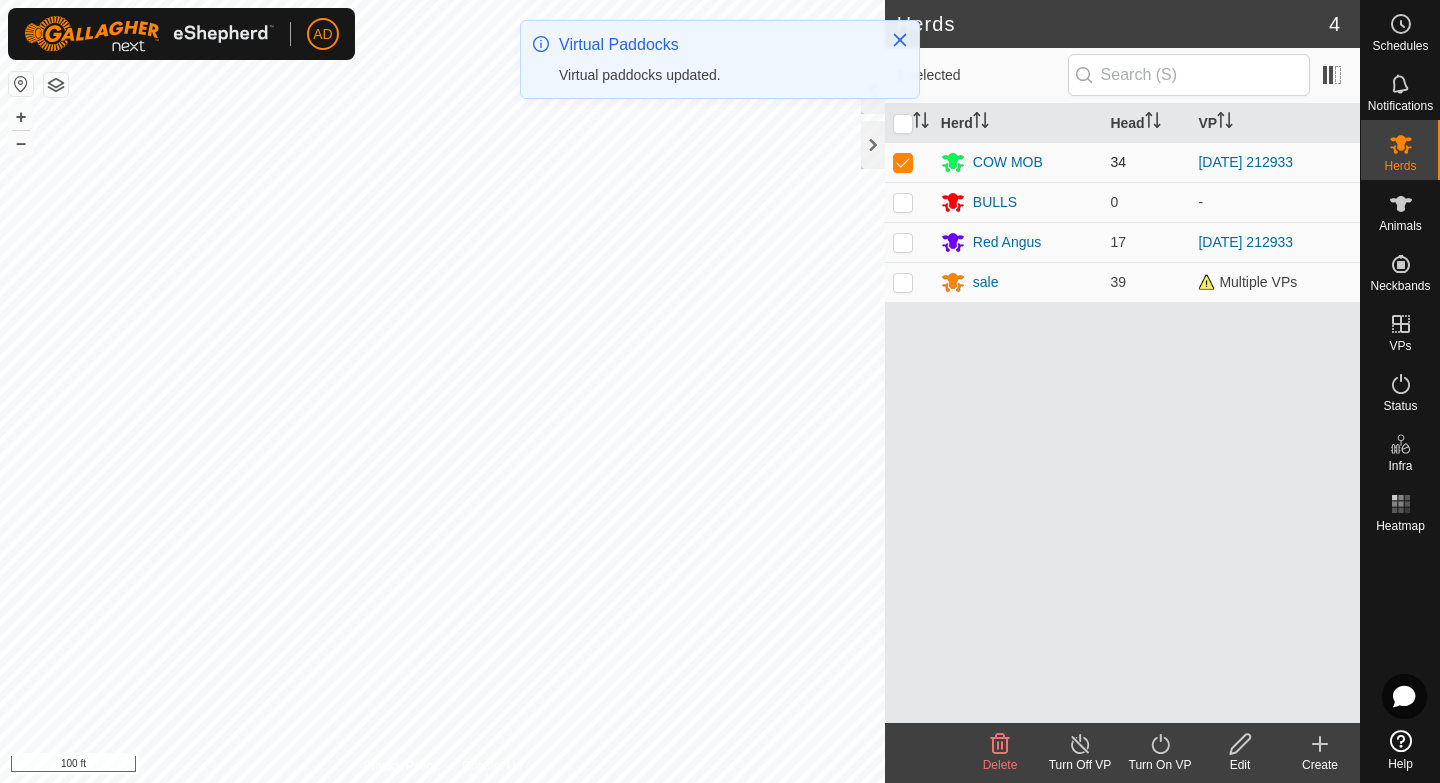 checkbox on "true" 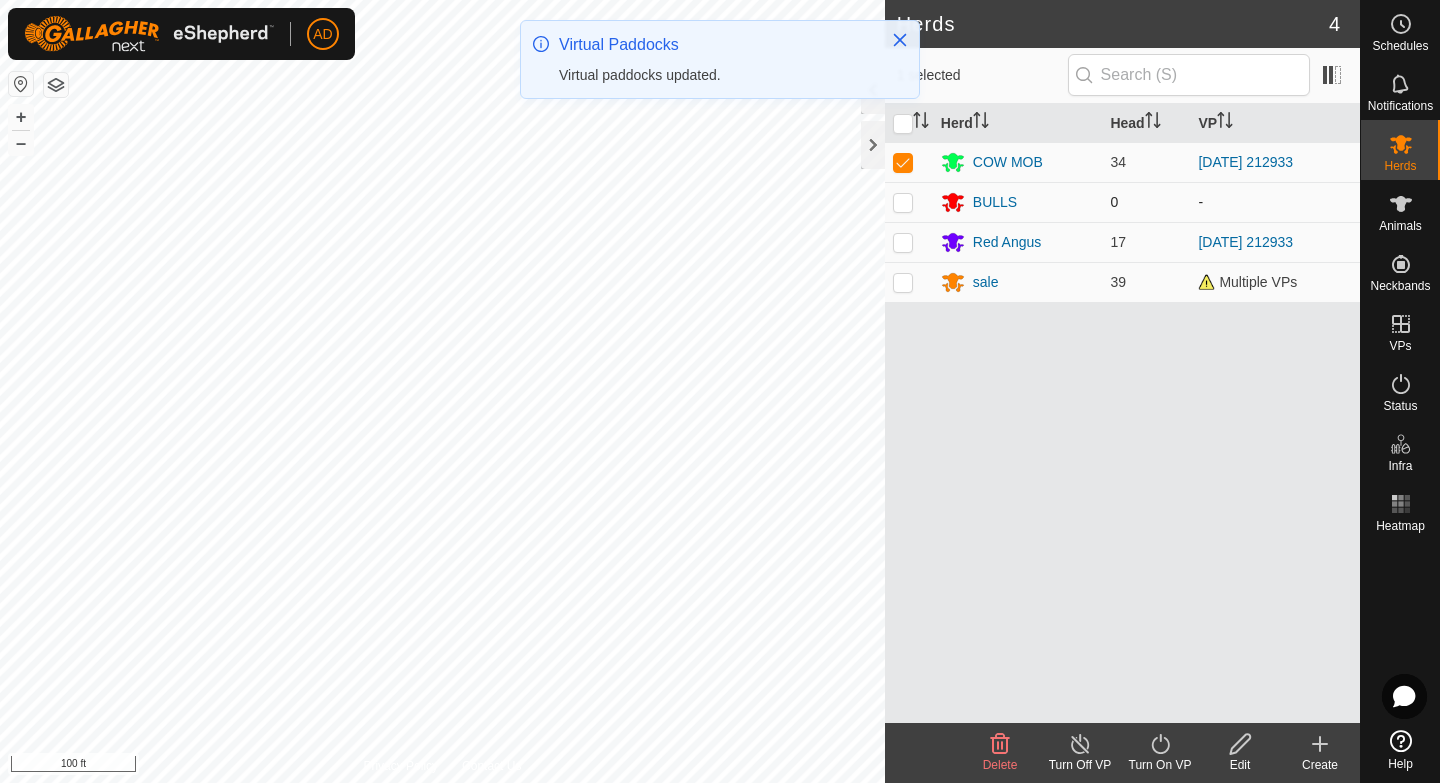 click at bounding box center (903, 202) 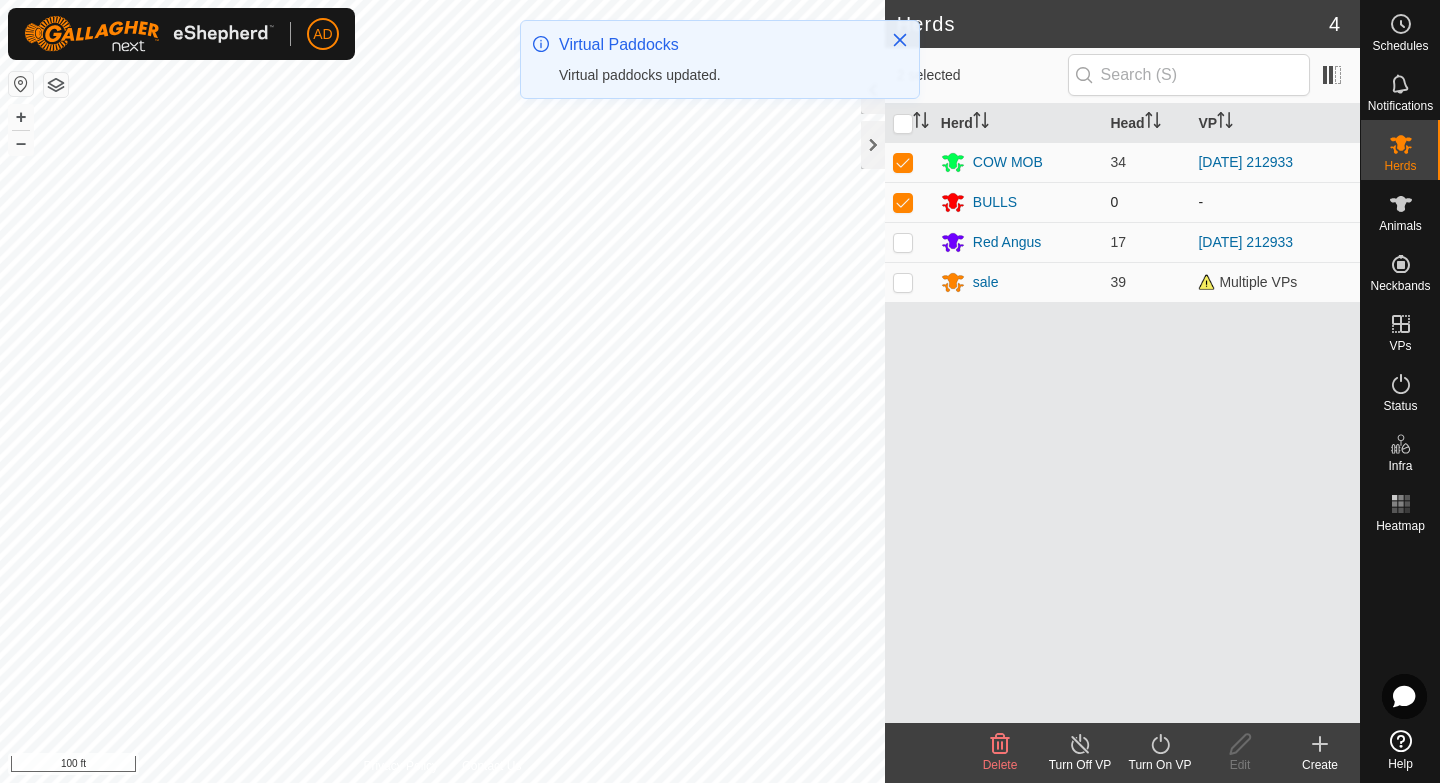 checkbox on "true" 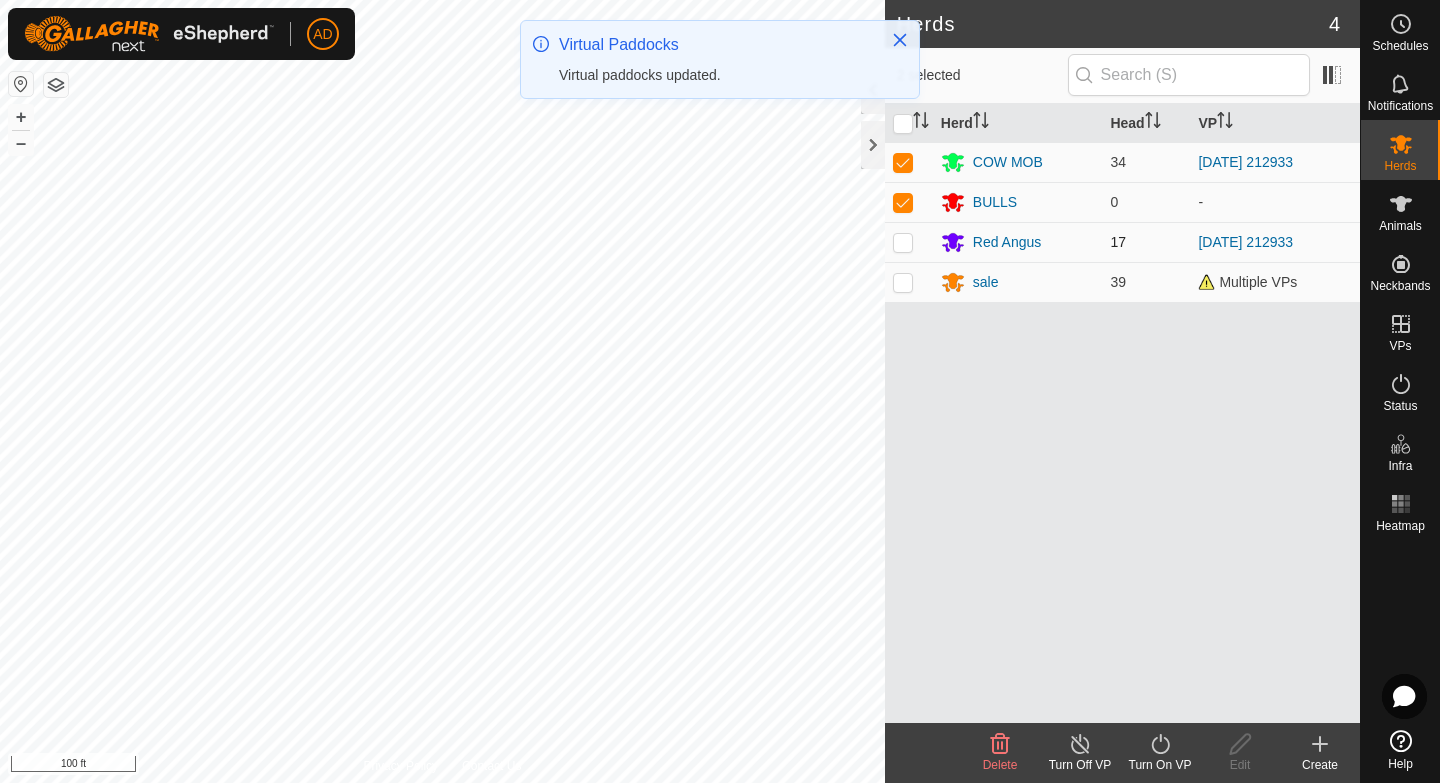 click at bounding box center [903, 242] 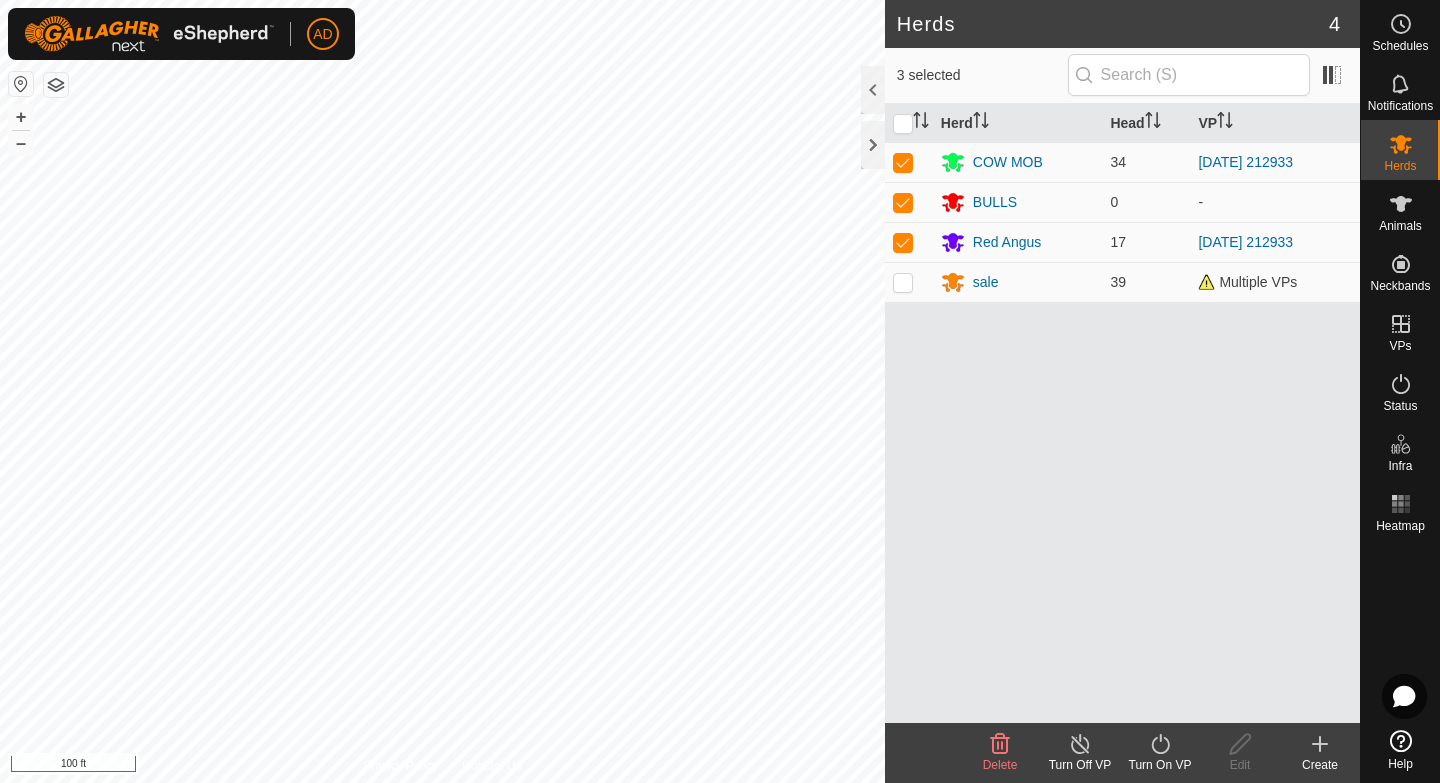 click 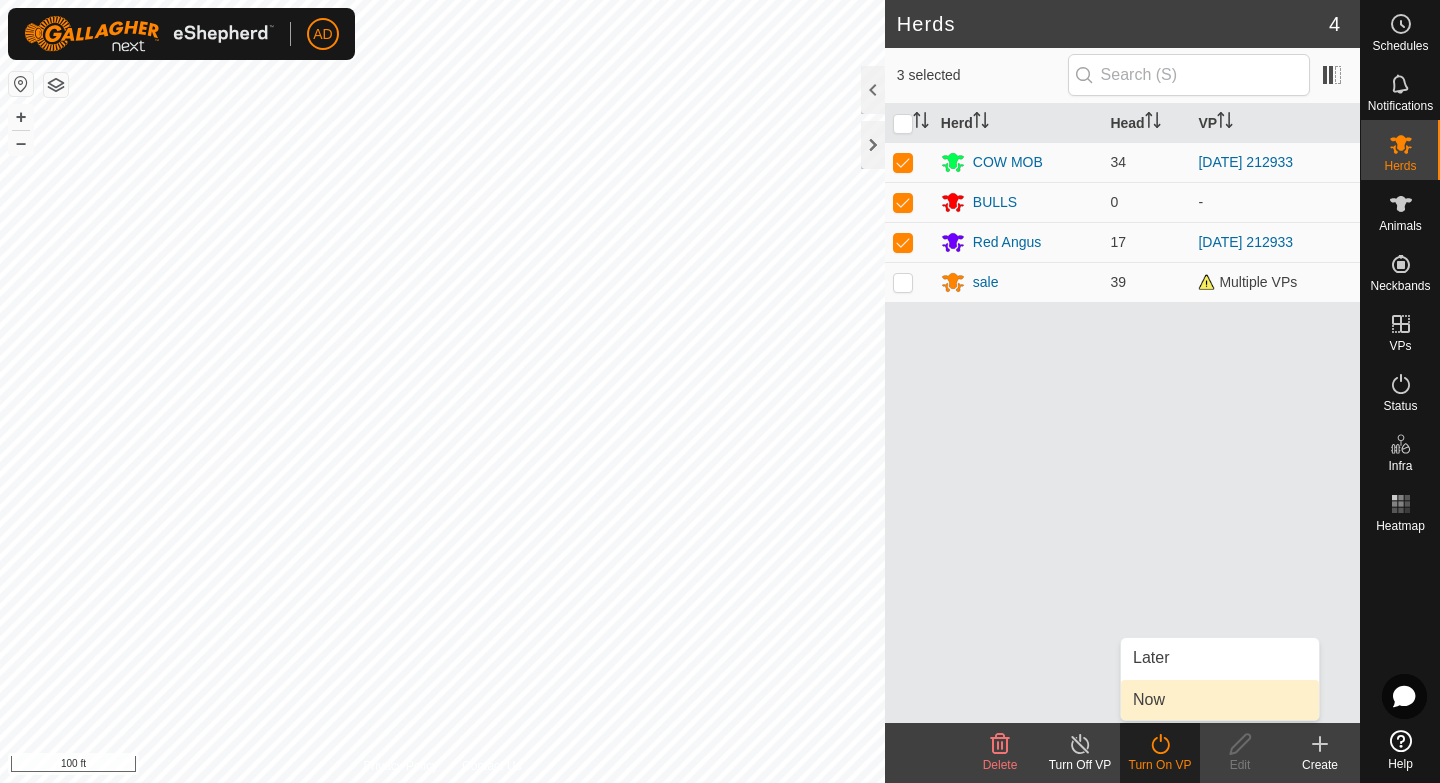 click on "Now" at bounding box center [1220, 700] 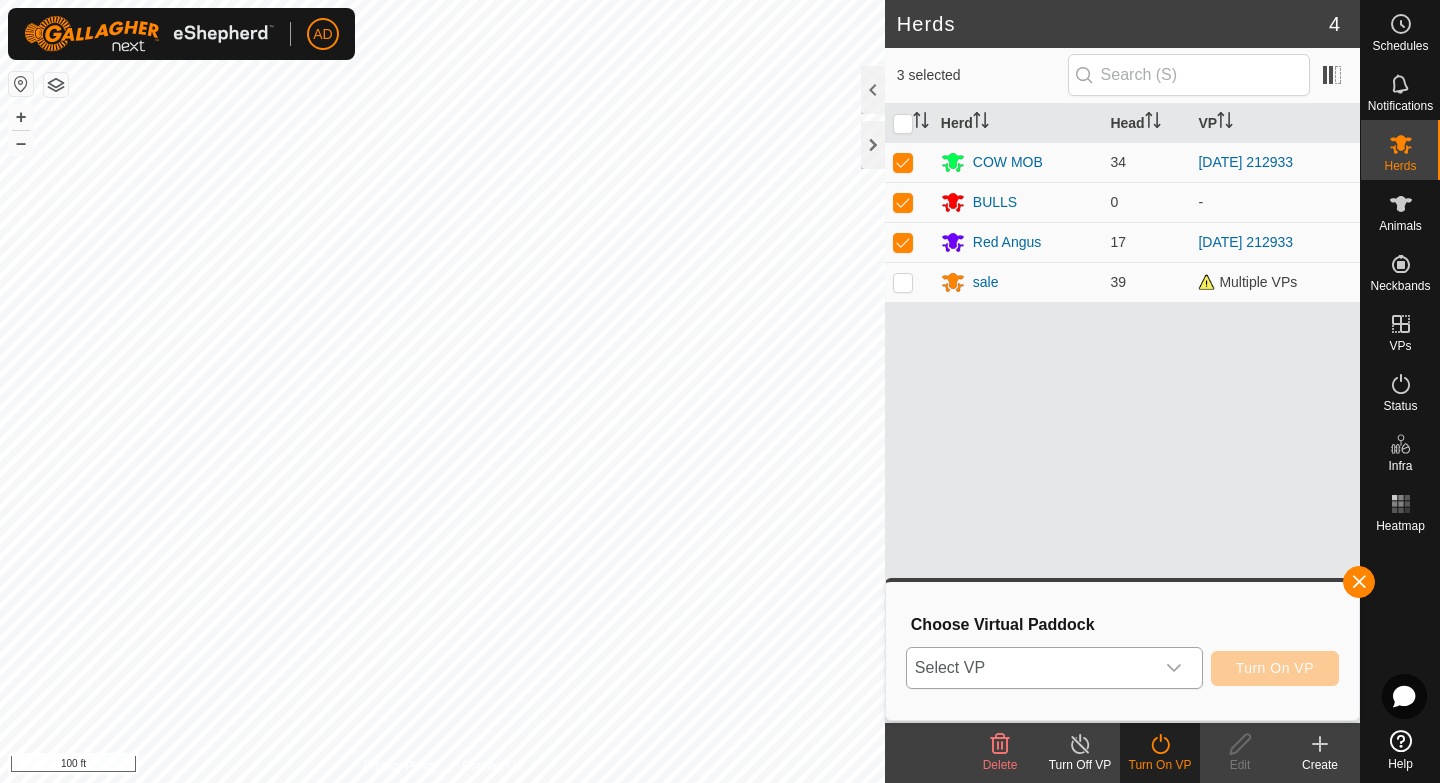click at bounding box center [1174, 668] 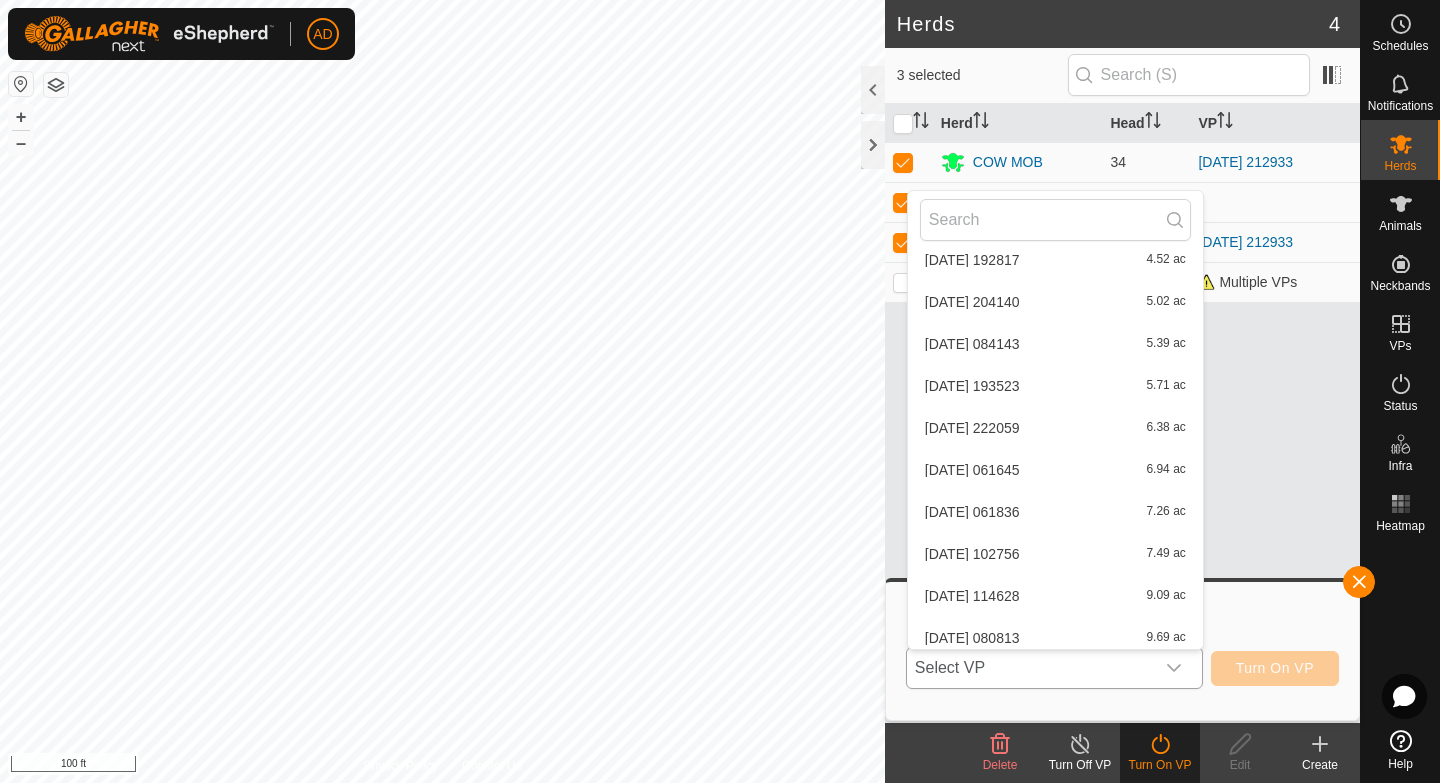 scroll, scrollTop: 4078, scrollLeft: 0, axis: vertical 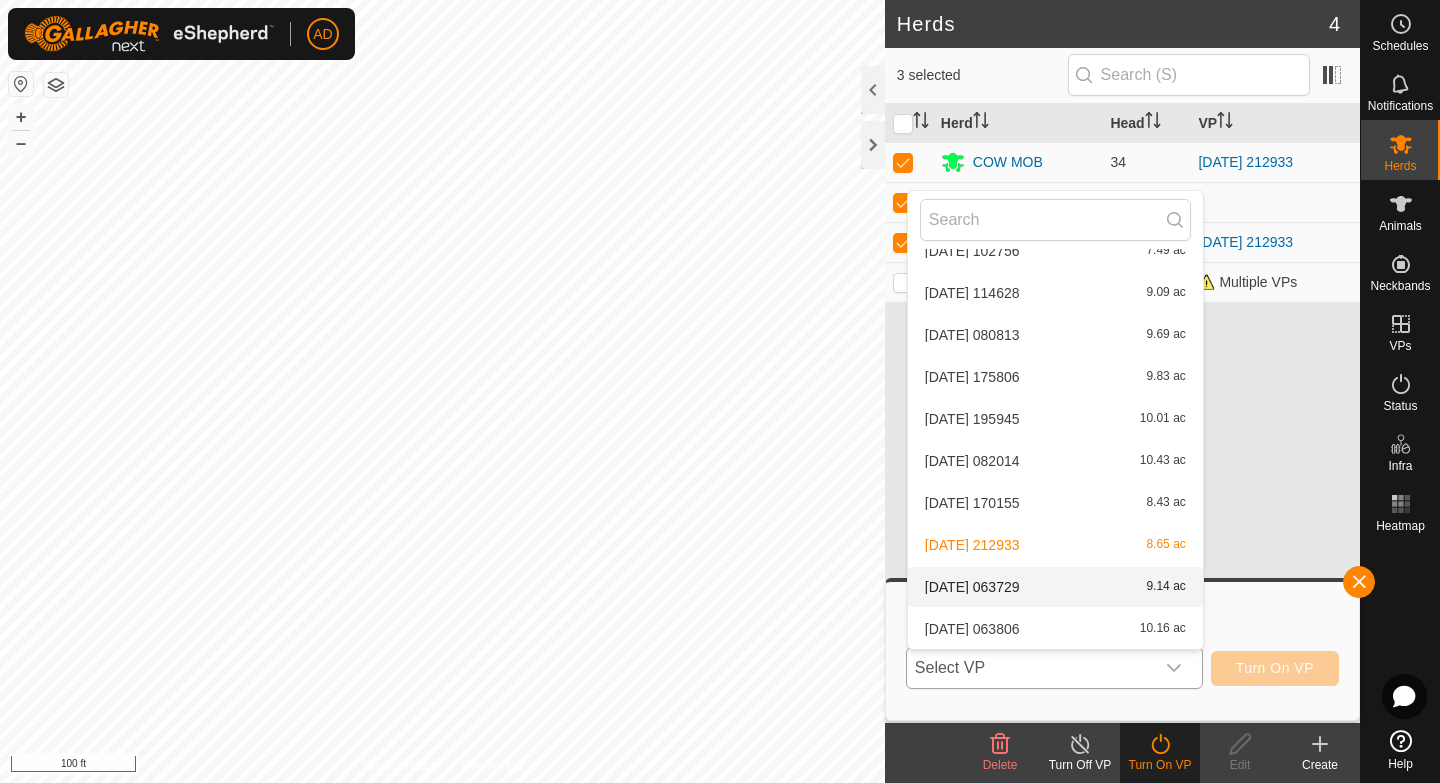 click on "[DATE] 063729  9.14 ac" at bounding box center [1055, 587] 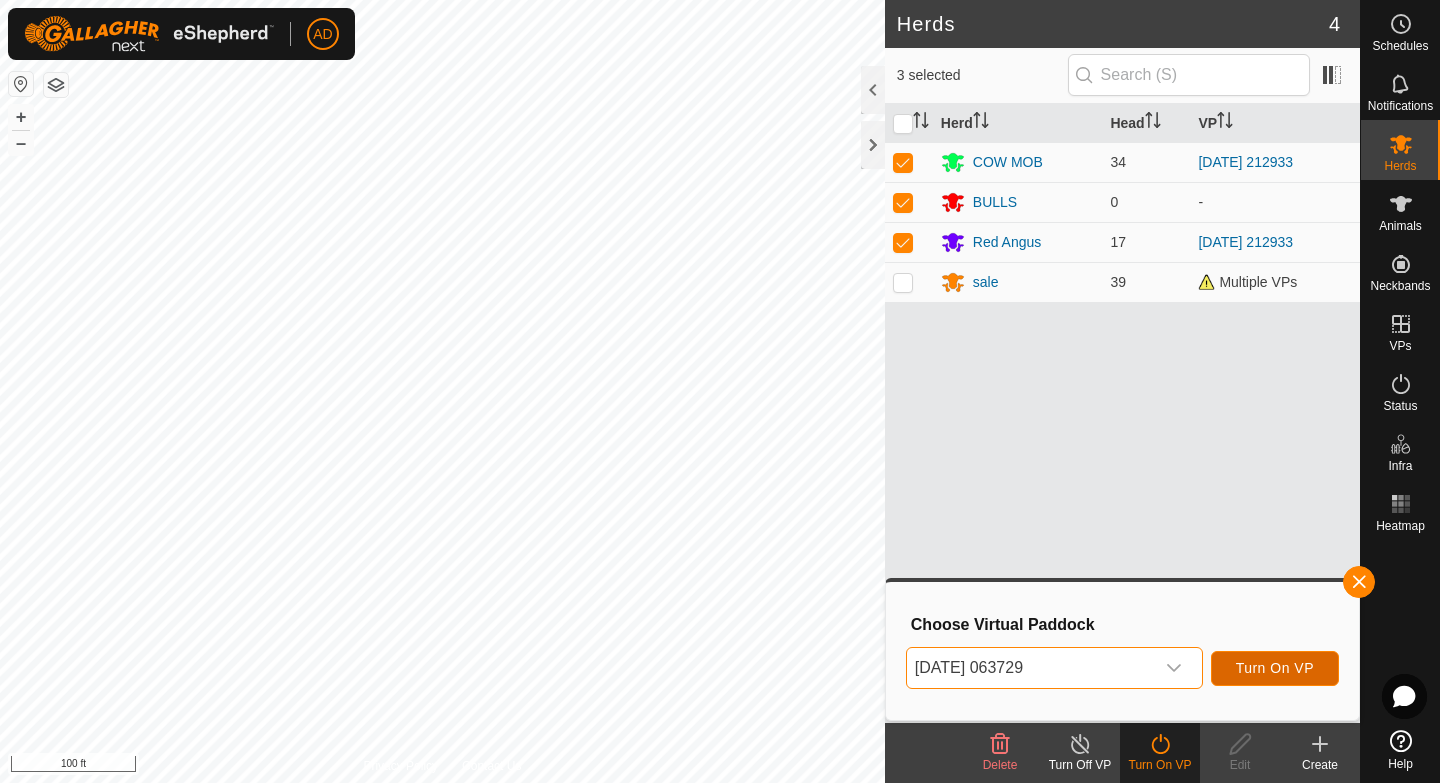 click on "Turn On VP" at bounding box center [1275, 668] 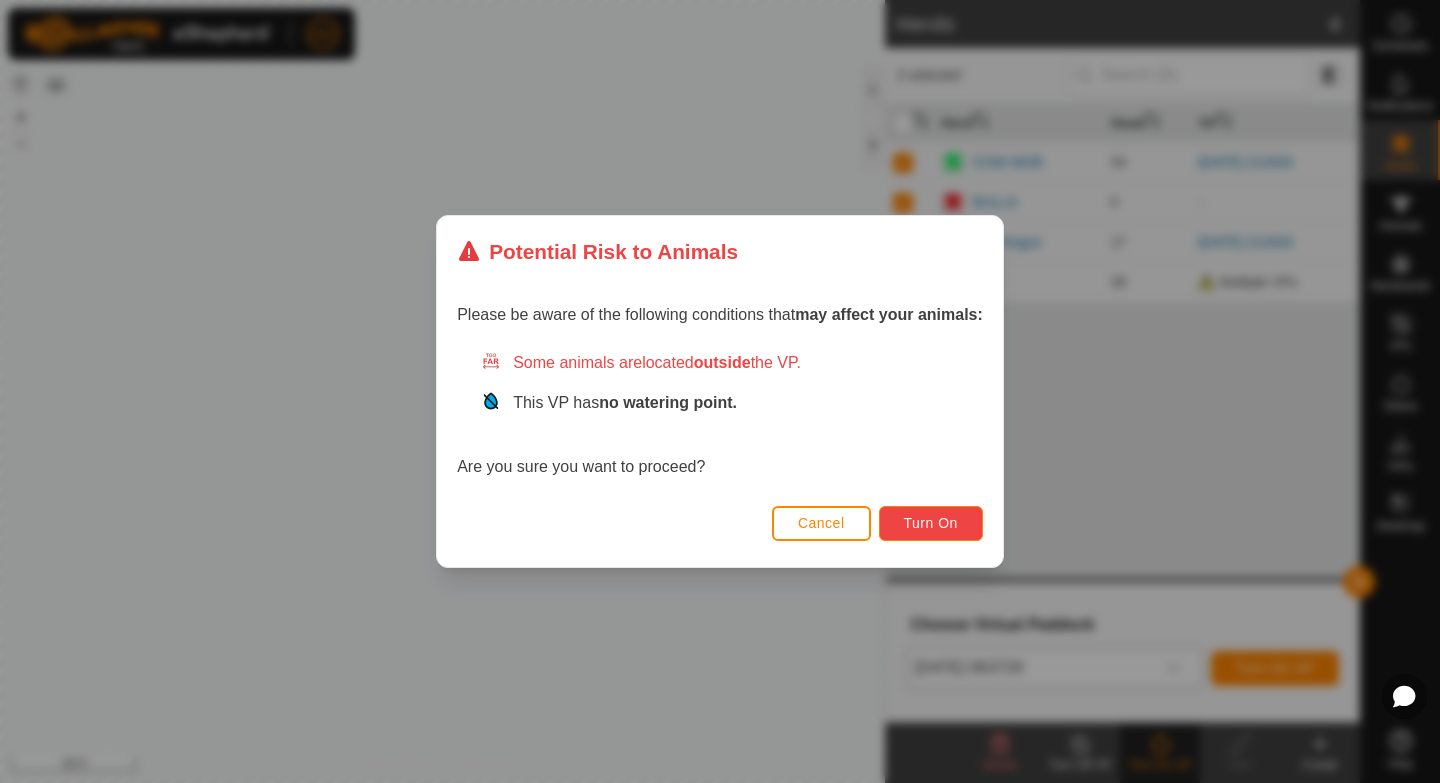 click on "Turn On" at bounding box center [931, 523] 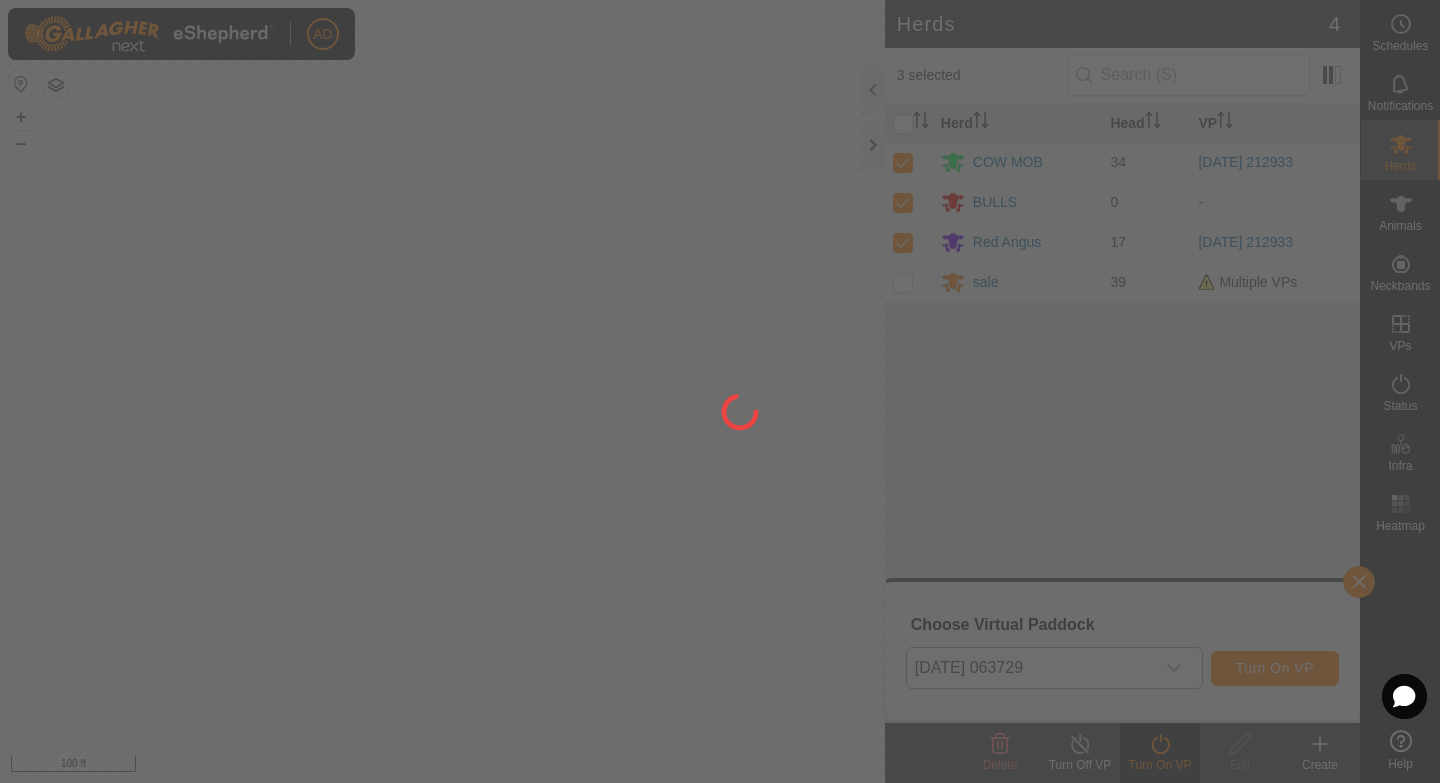click 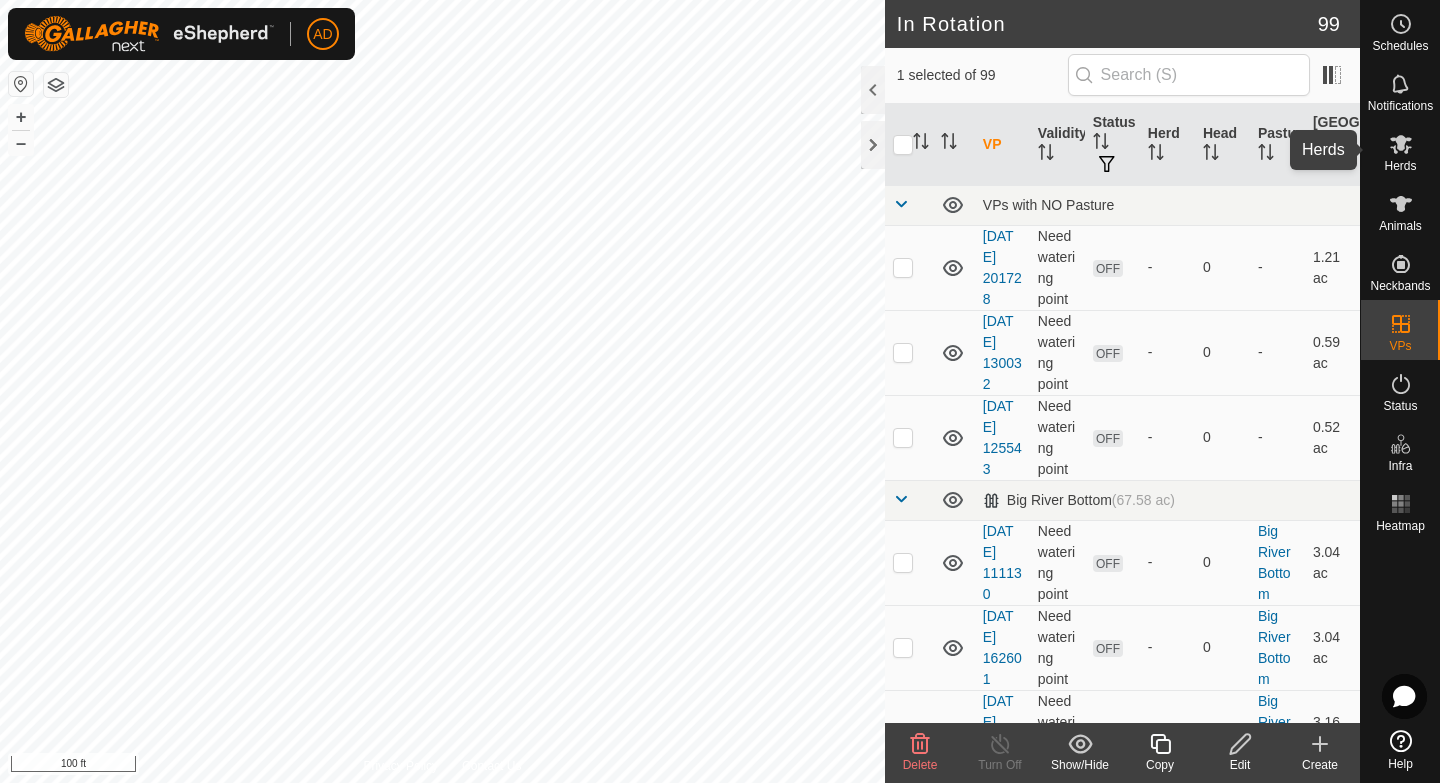 click 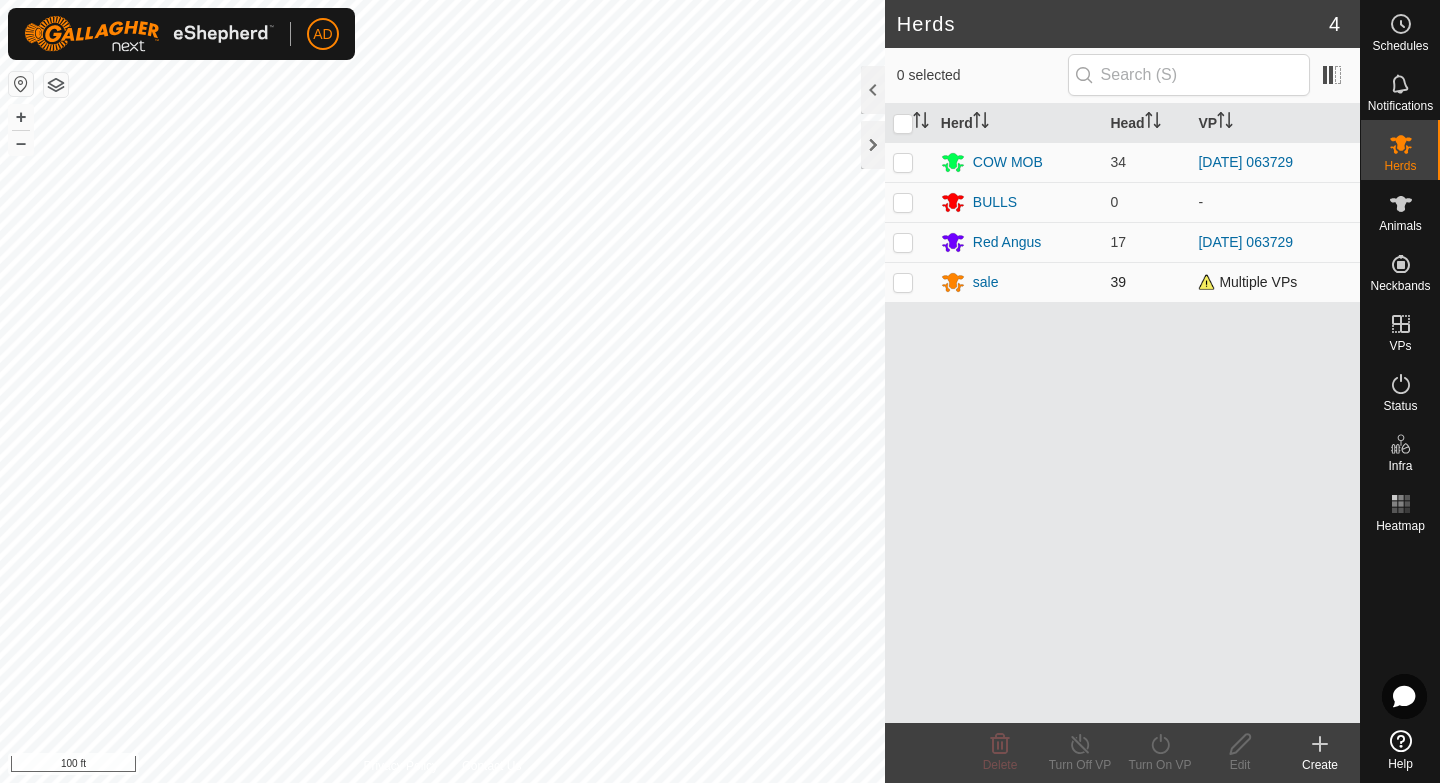 click at bounding box center [909, 282] 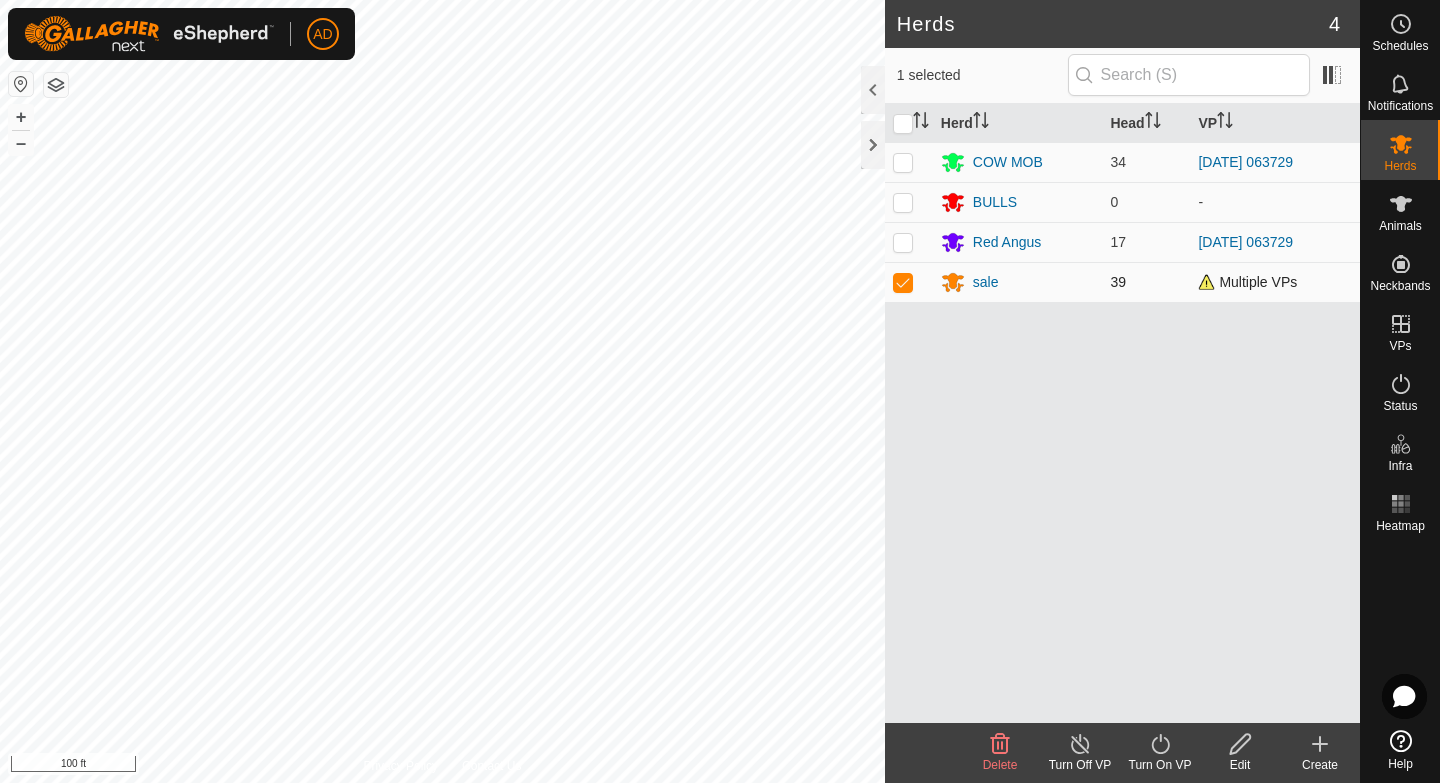 checkbox on "true" 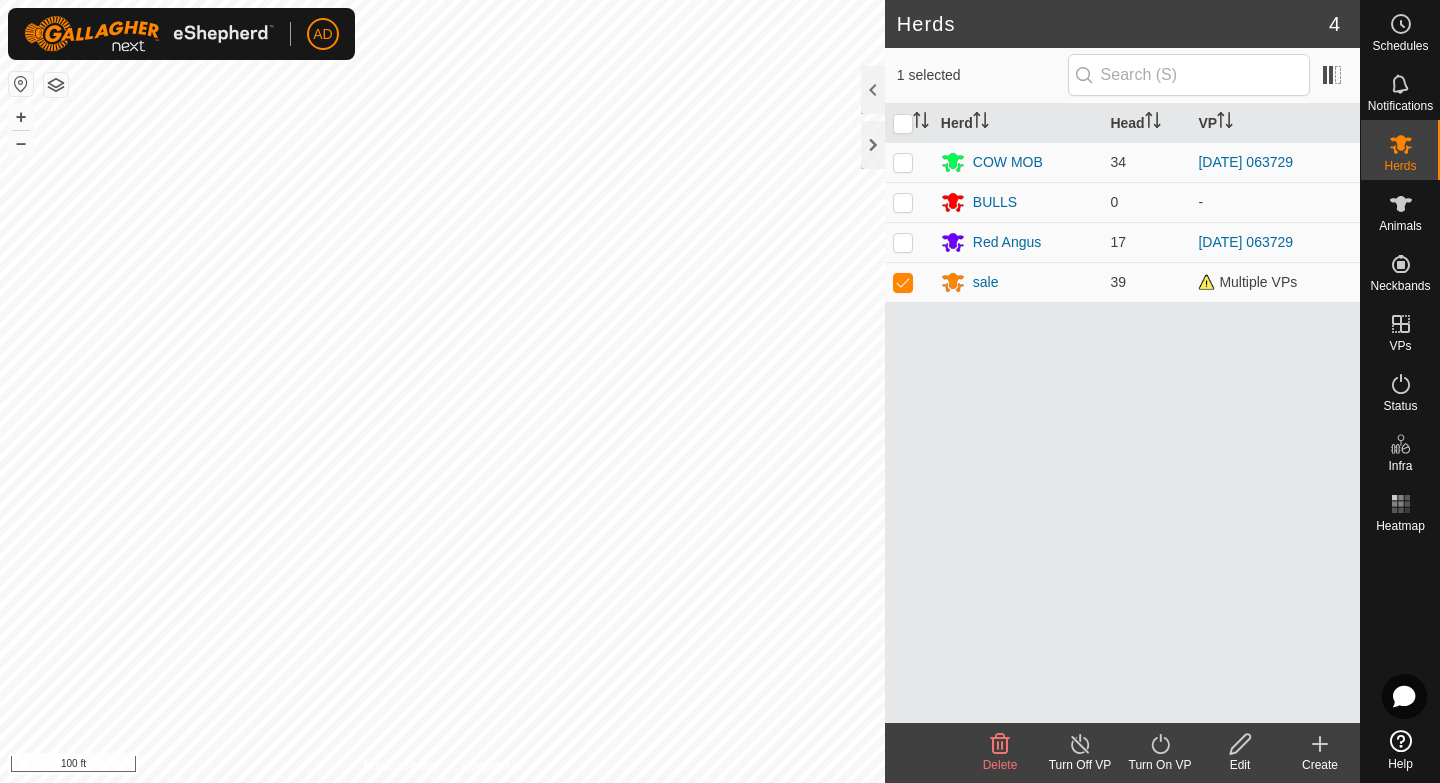 click 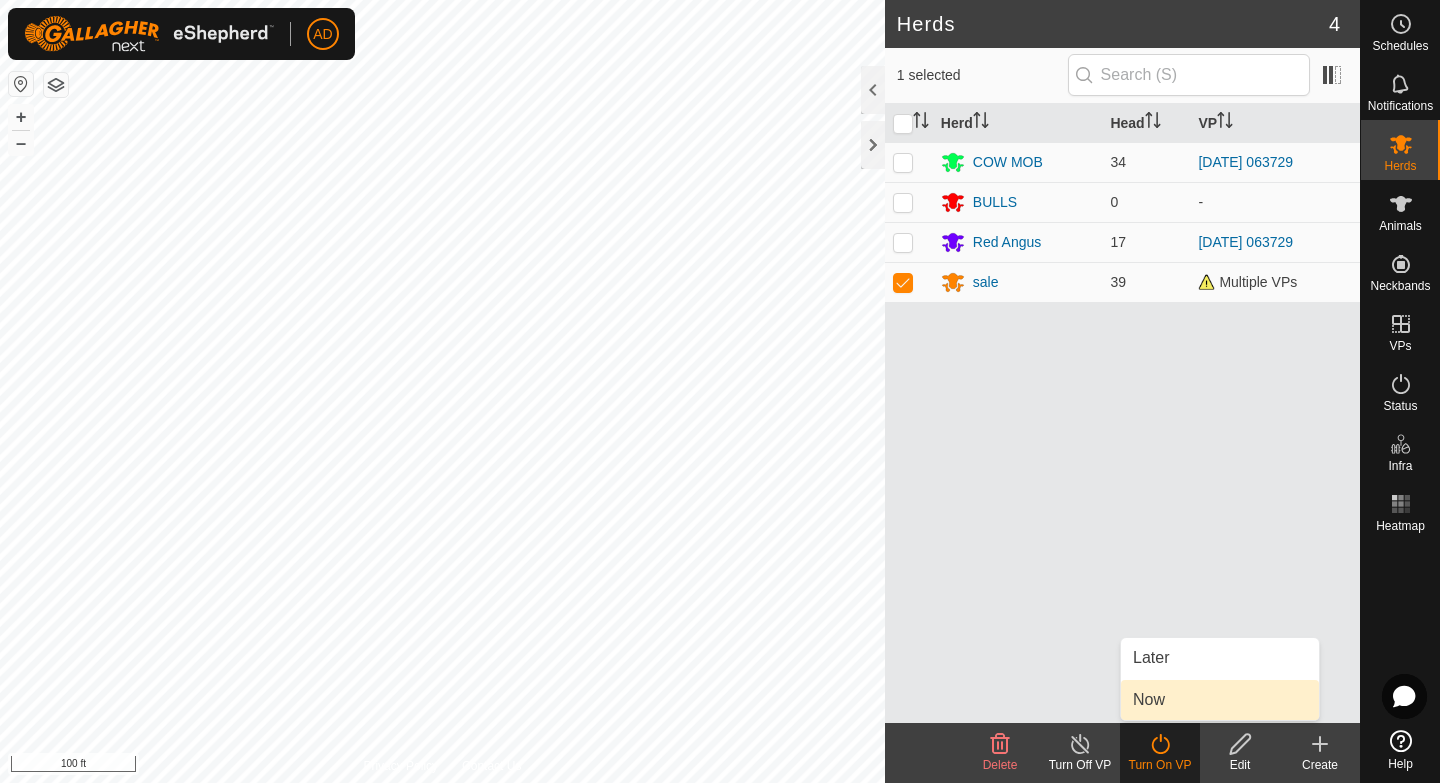 click on "Now" at bounding box center (1220, 700) 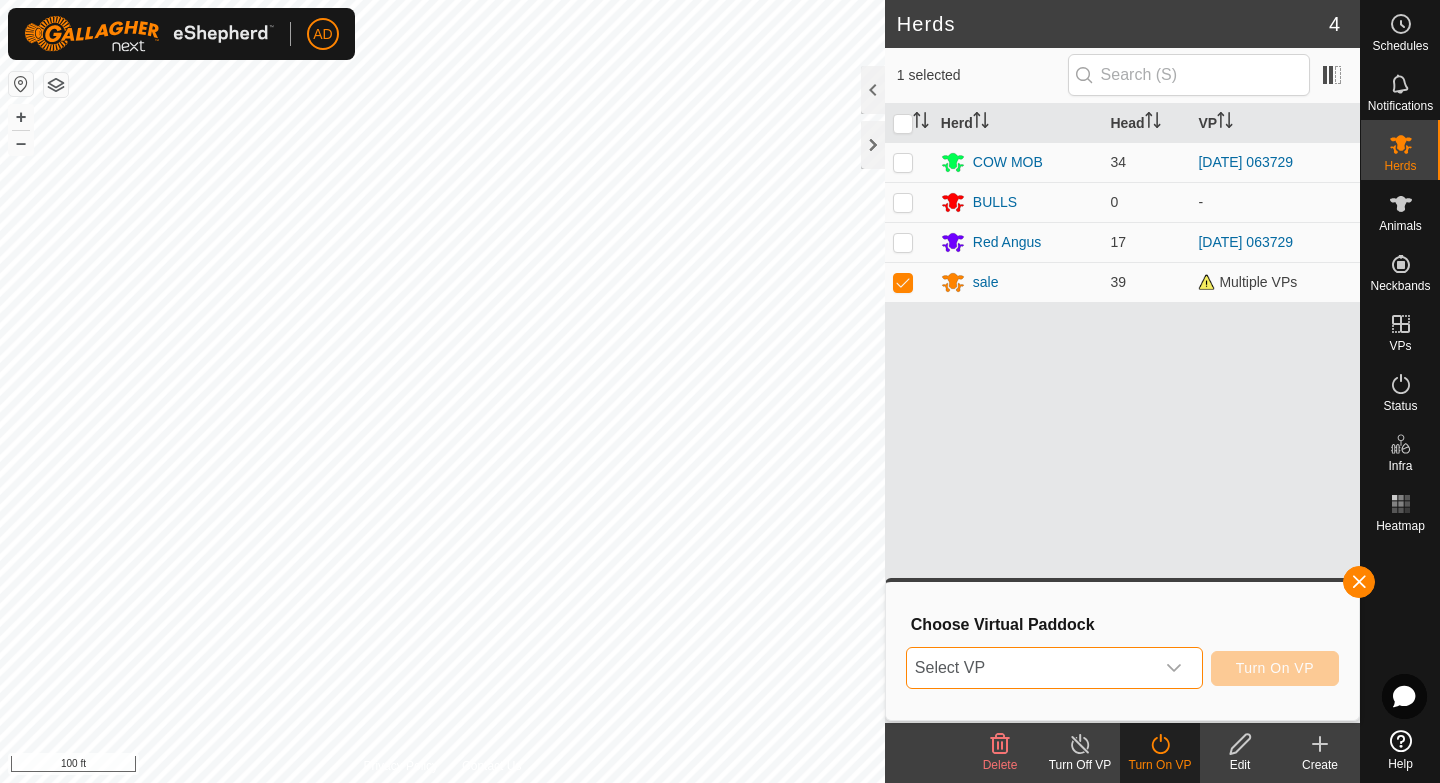 click on "Select VP" at bounding box center (1030, 668) 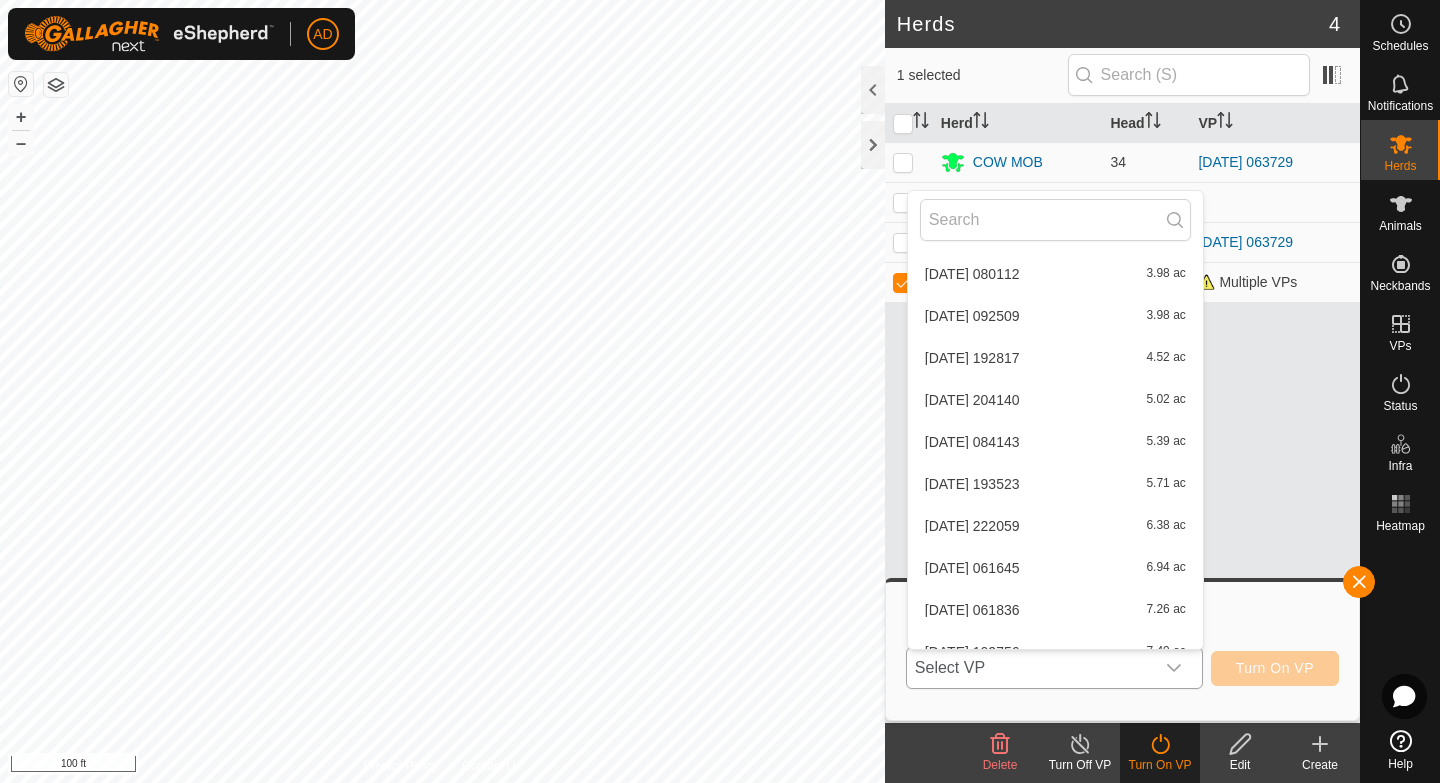 scroll, scrollTop: 4078, scrollLeft: 0, axis: vertical 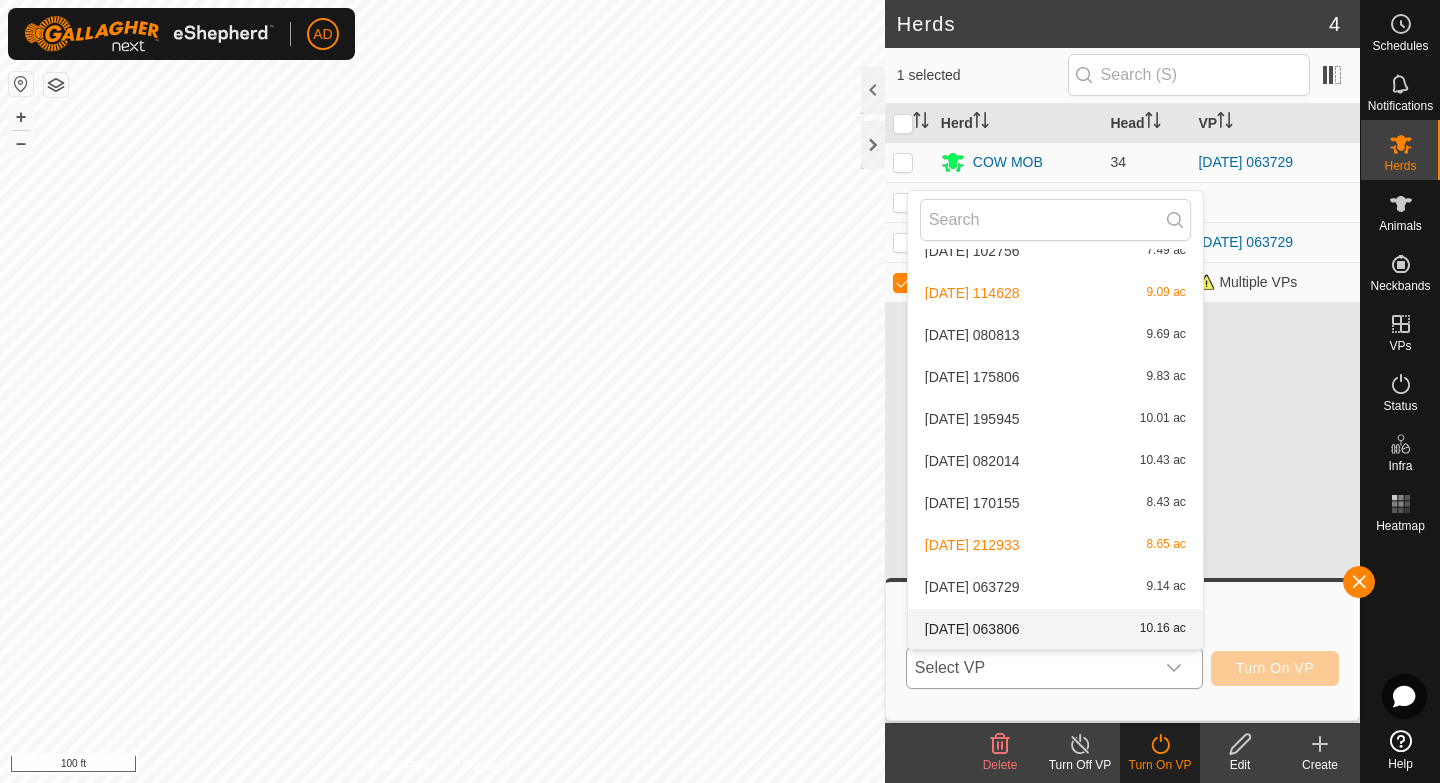 click on "[DATE] 063806  10.16 ac" at bounding box center [1055, 629] 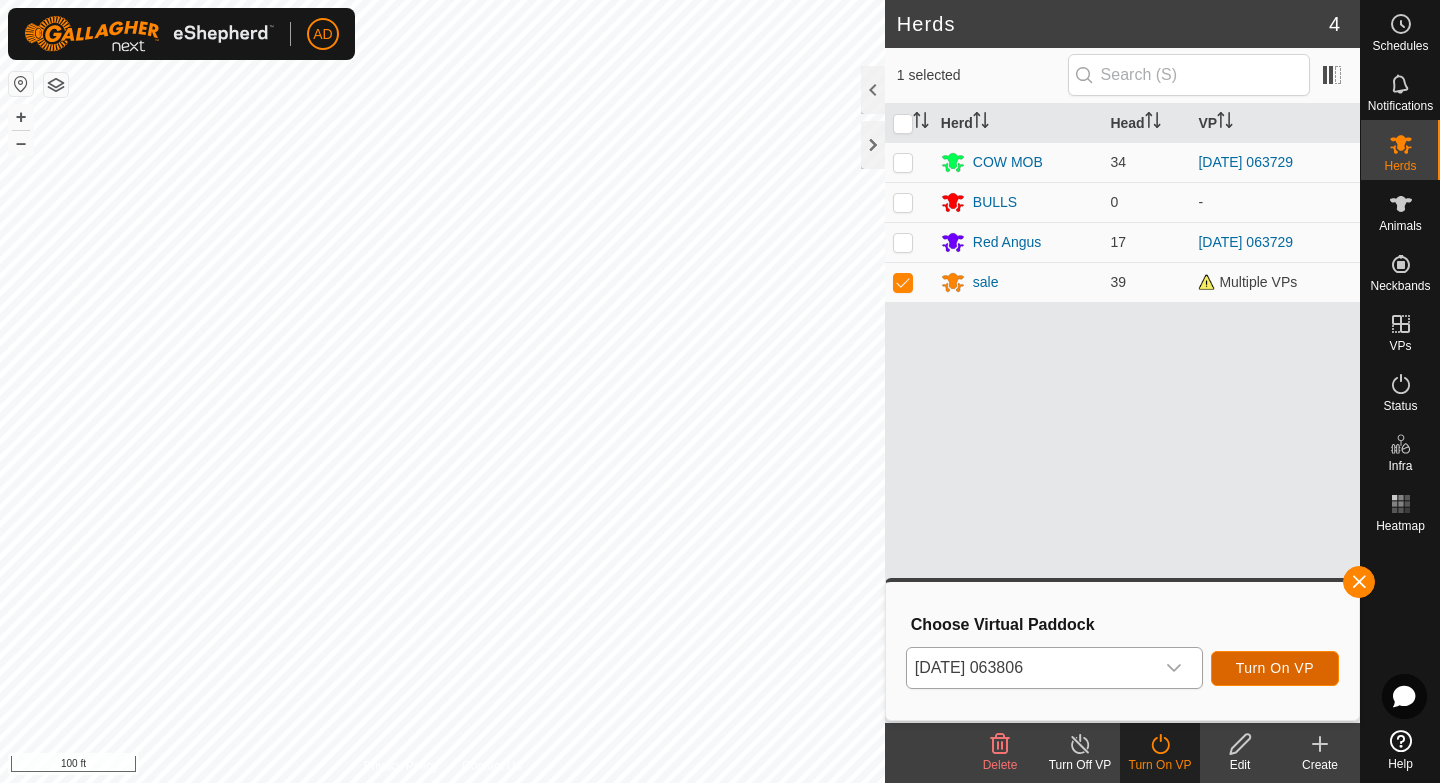 click on "Turn On VP" at bounding box center (1275, 668) 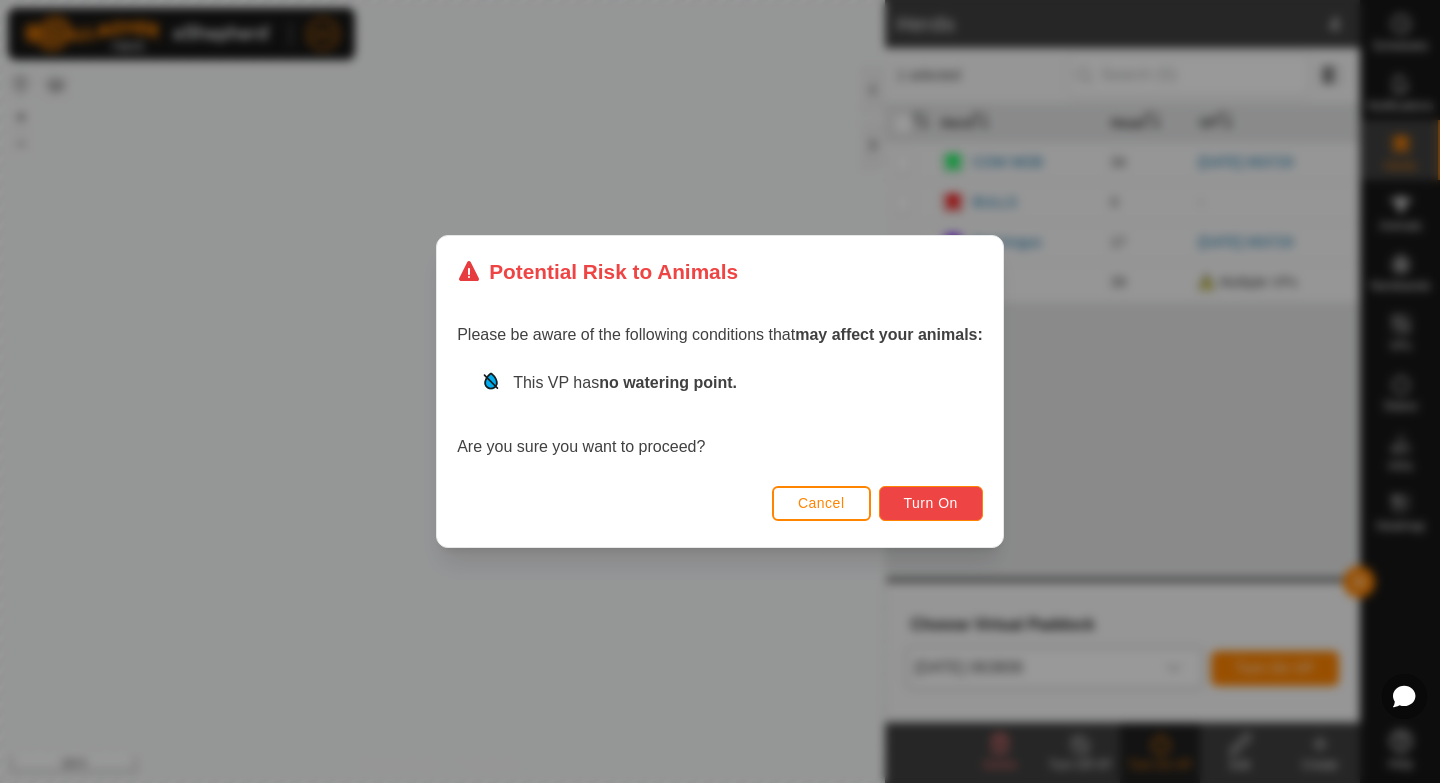 click on "Turn On" at bounding box center [931, 503] 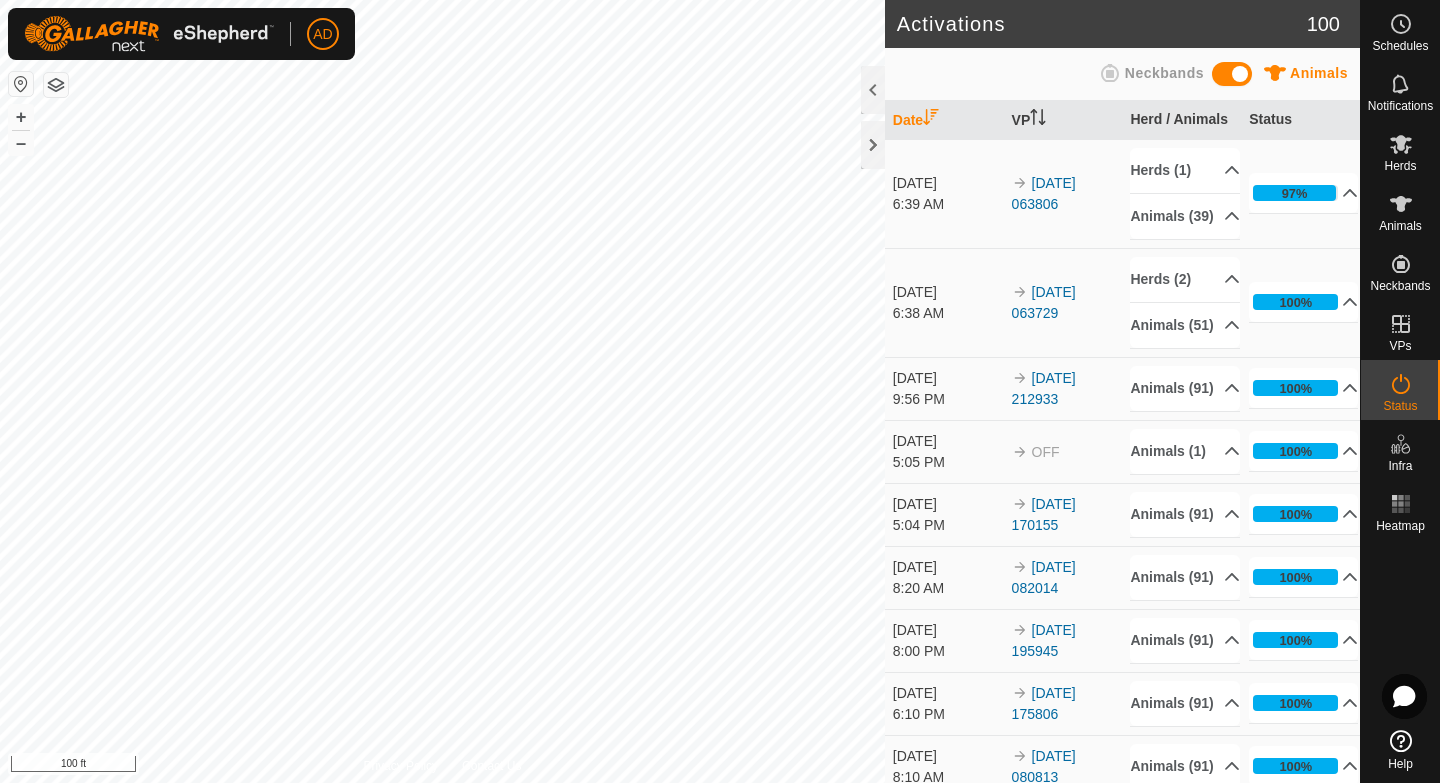 scroll, scrollTop: 0, scrollLeft: 0, axis: both 